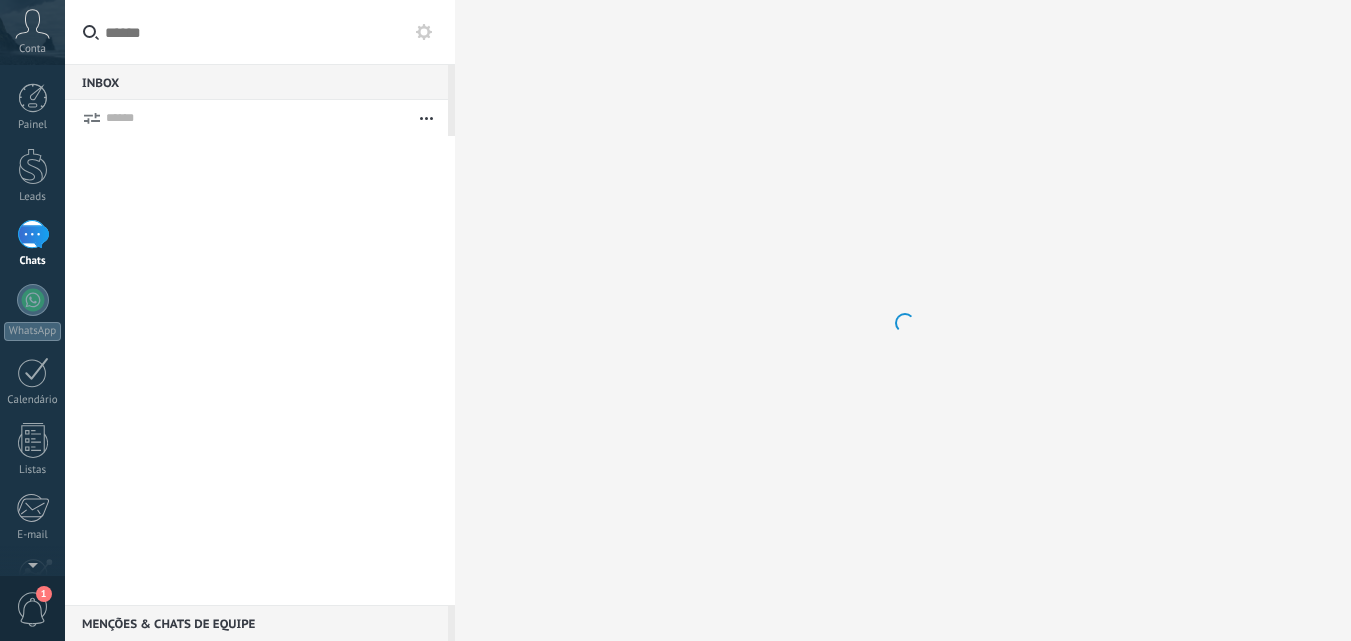 click on "Conta" at bounding box center [32, 32] 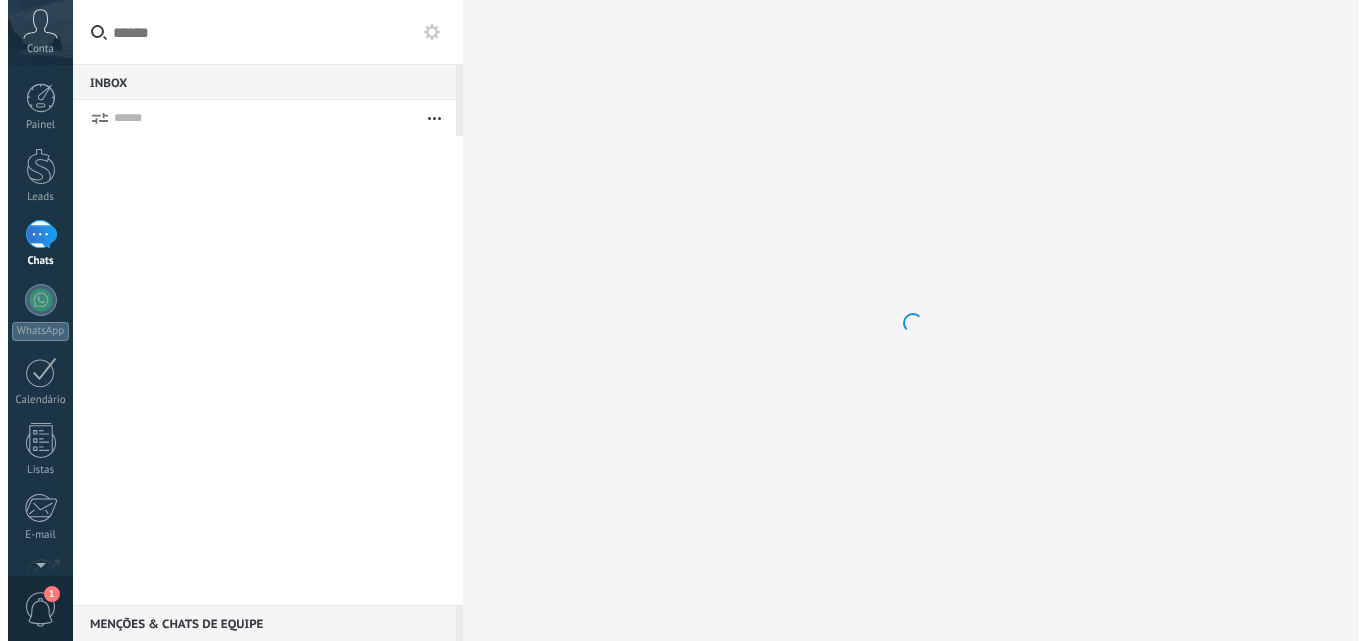 scroll, scrollTop: 0, scrollLeft: 0, axis: both 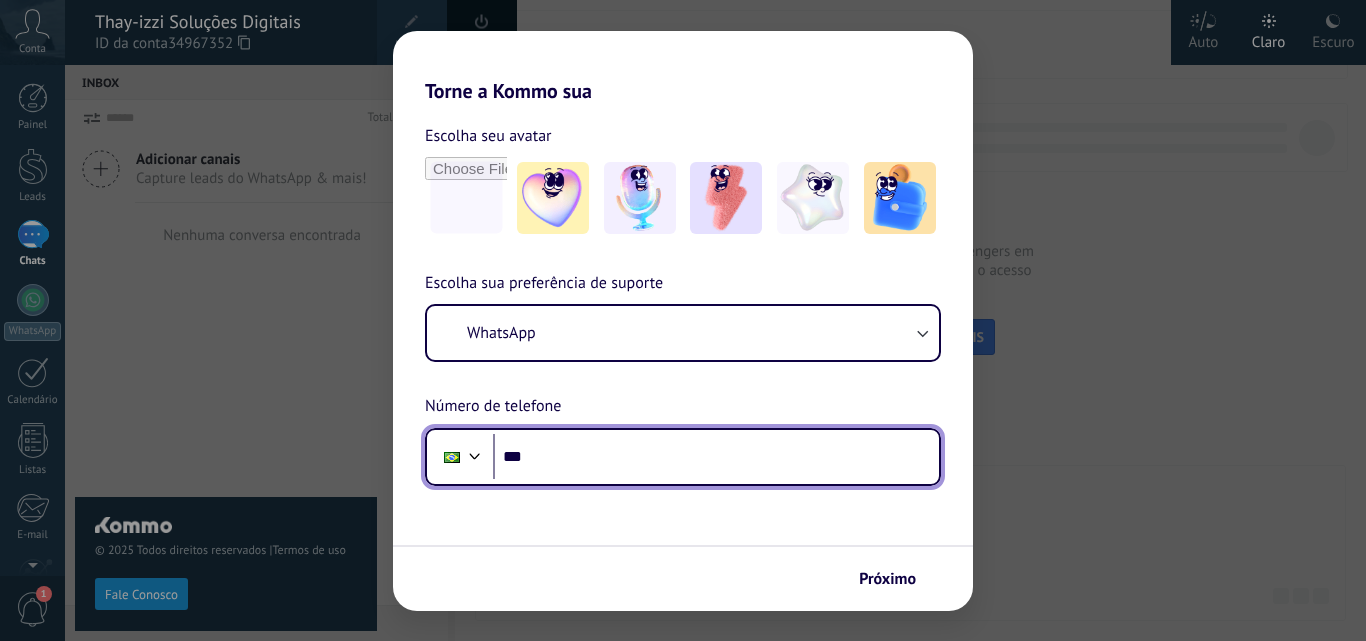 click on "***" at bounding box center (716, 457) 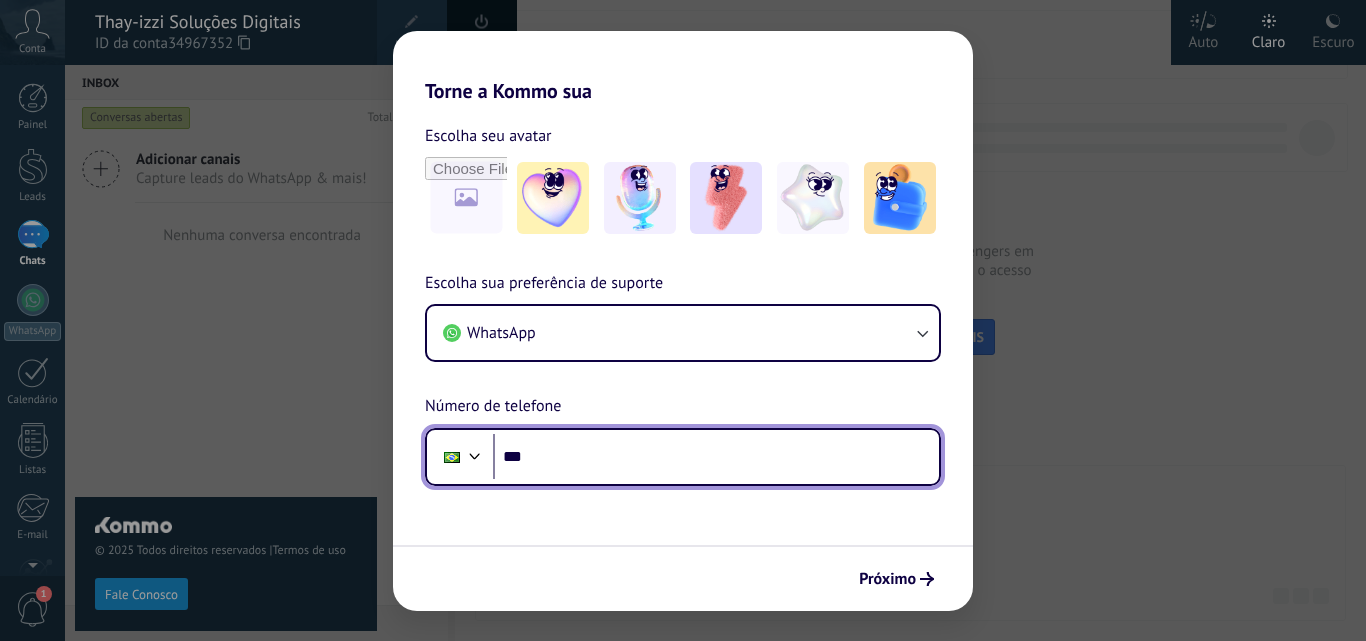 scroll, scrollTop: 0, scrollLeft: 0, axis: both 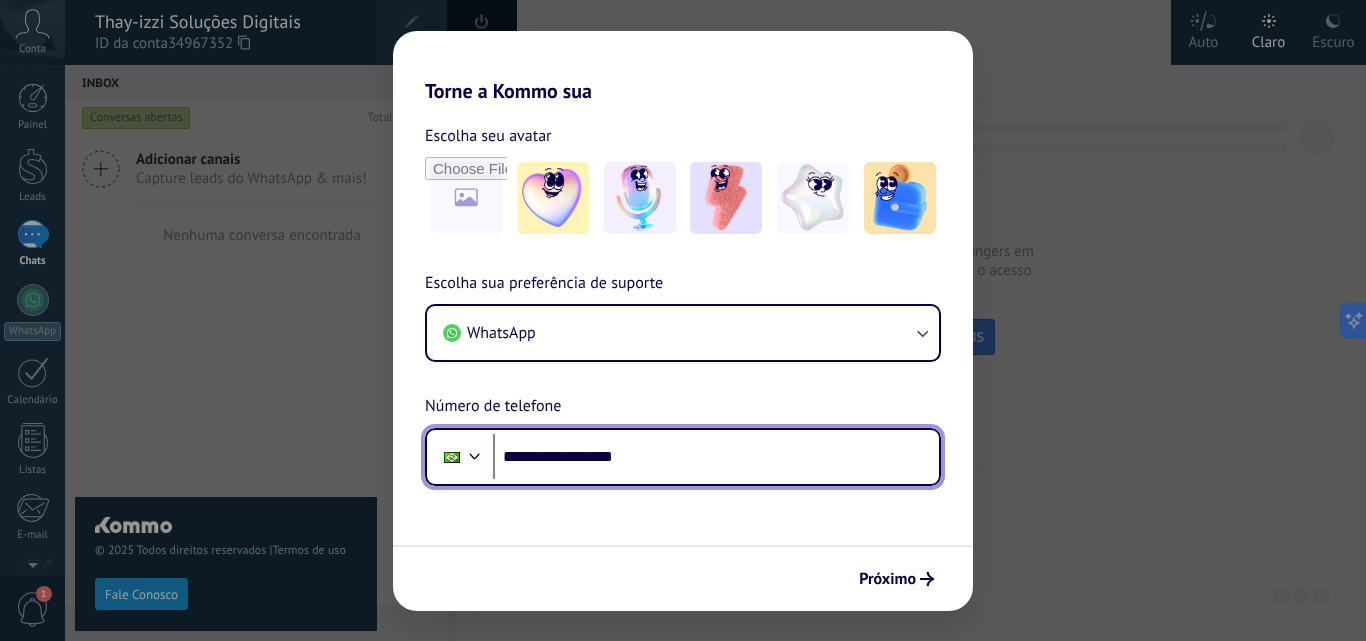type on "**********" 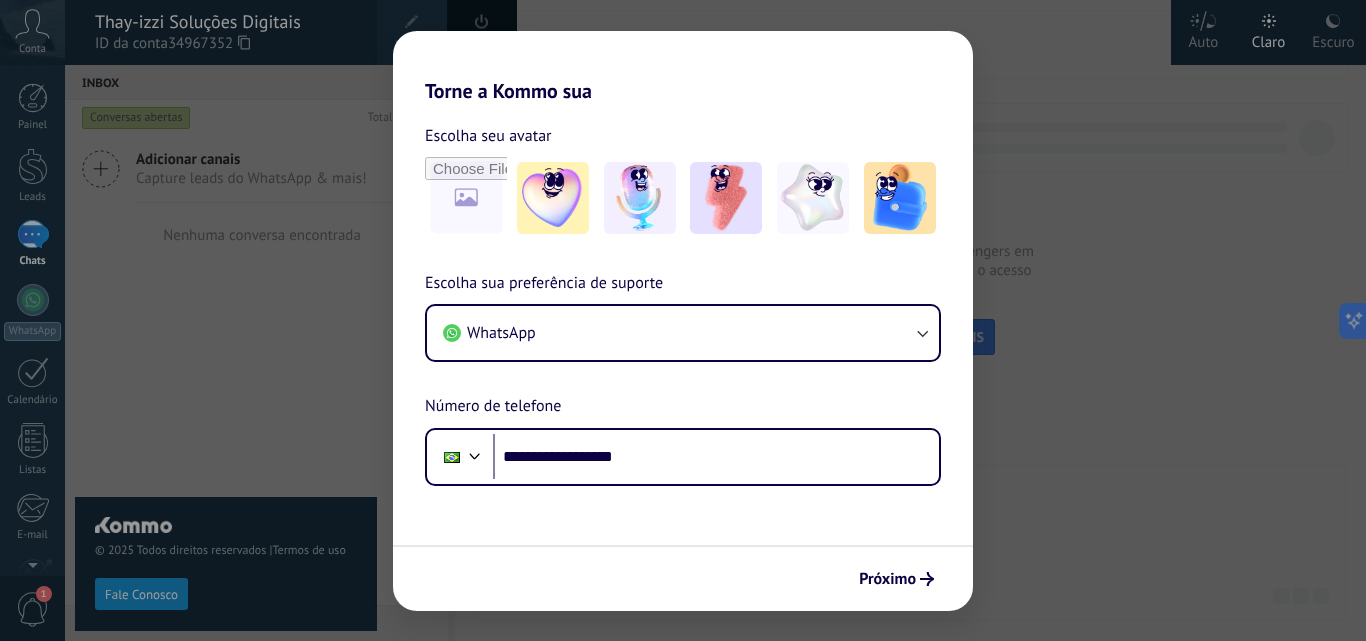 click on "Próximo" at bounding box center (683, 578) 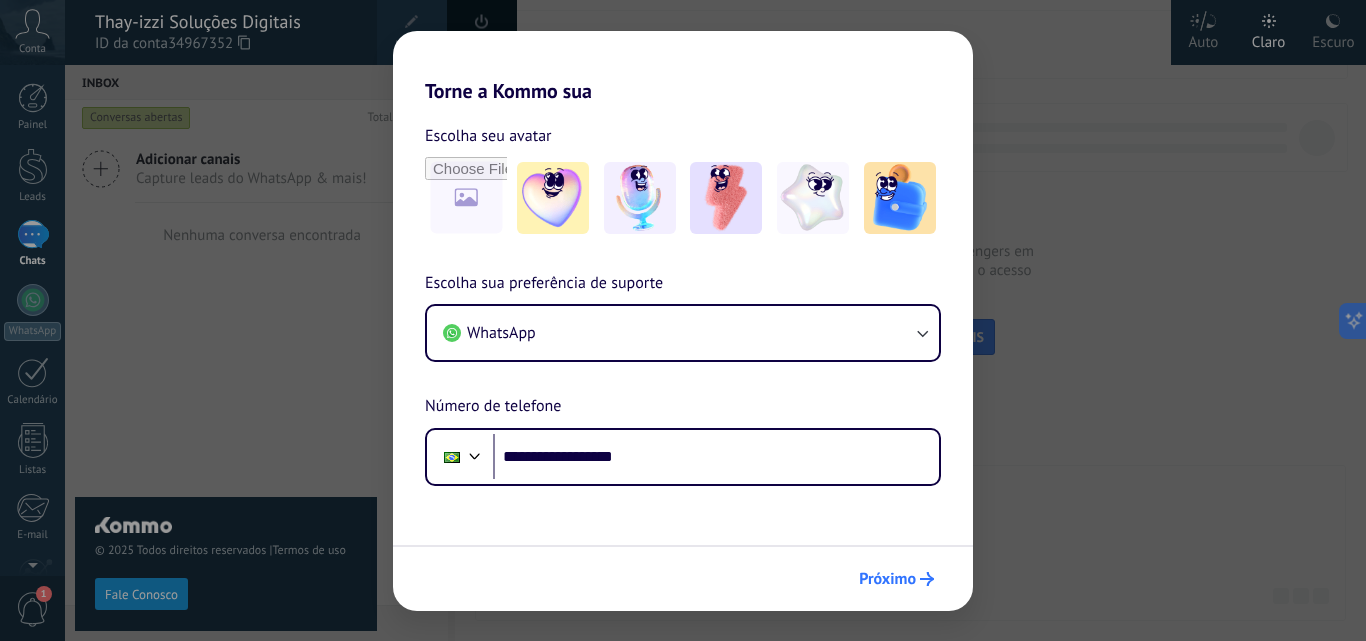 scroll, scrollTop: 0, scrollLeft: 0, axis: both 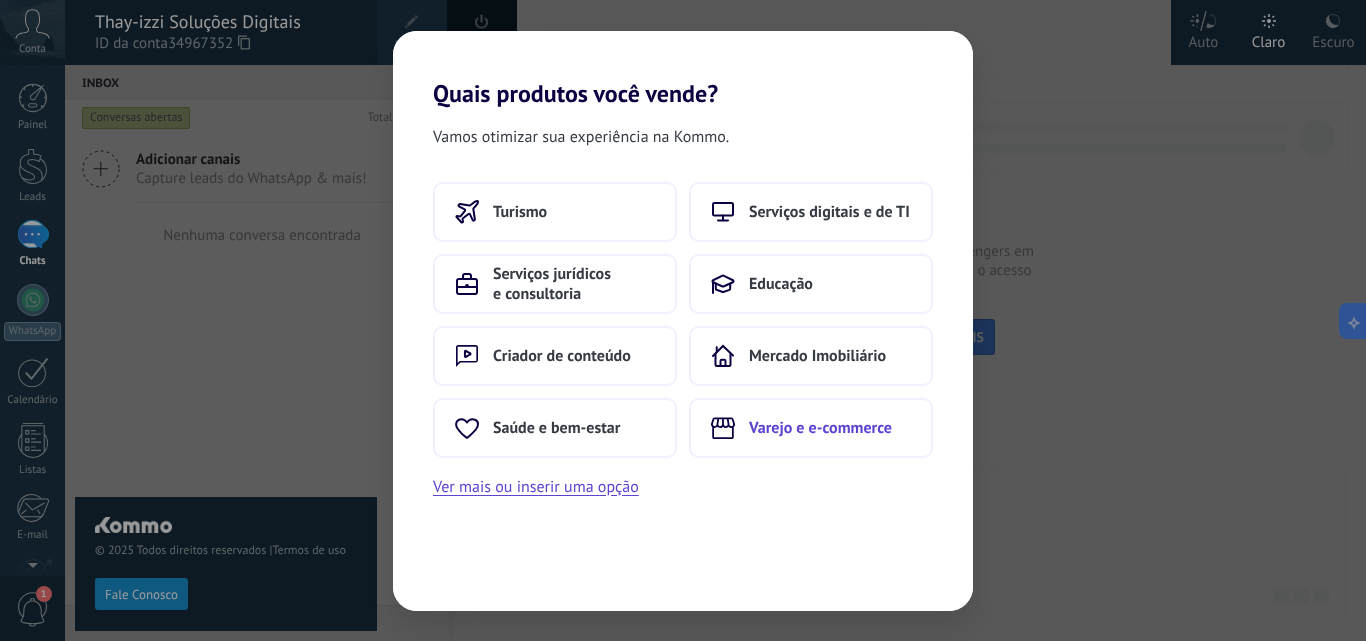 click on "Varejo e e-commerce" at bounding box center (811, 428) 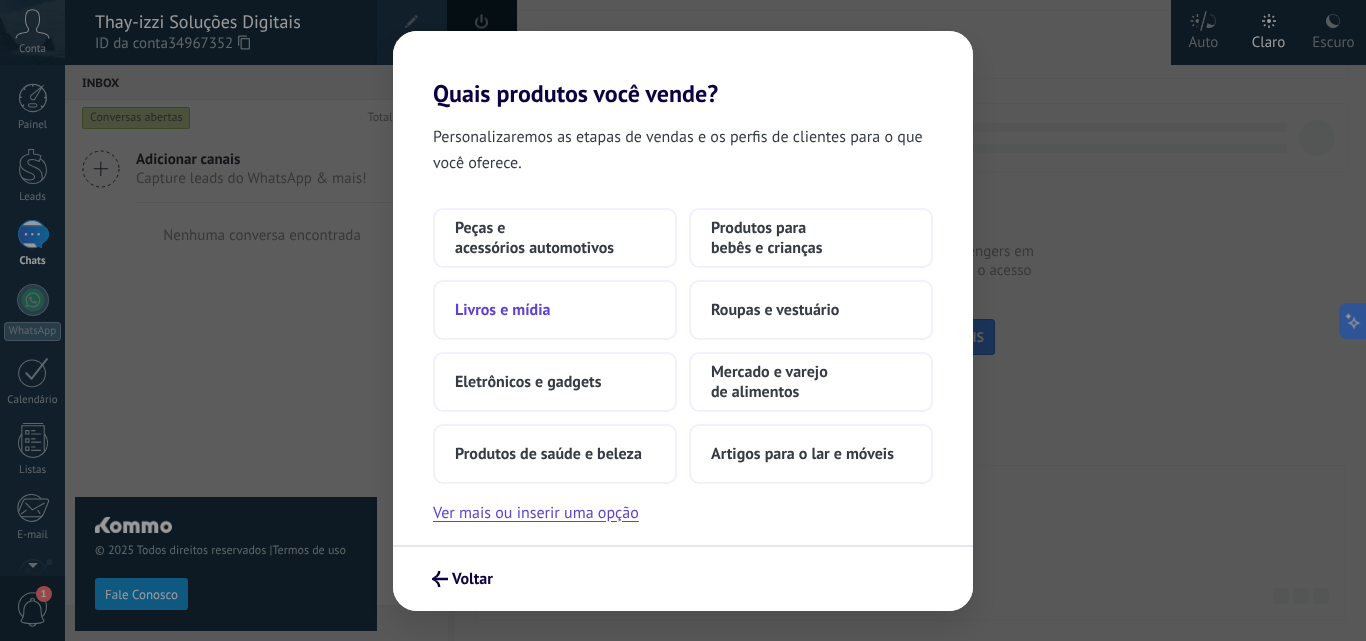 click on "Livros e mídia" at bounding box center (555, 310) 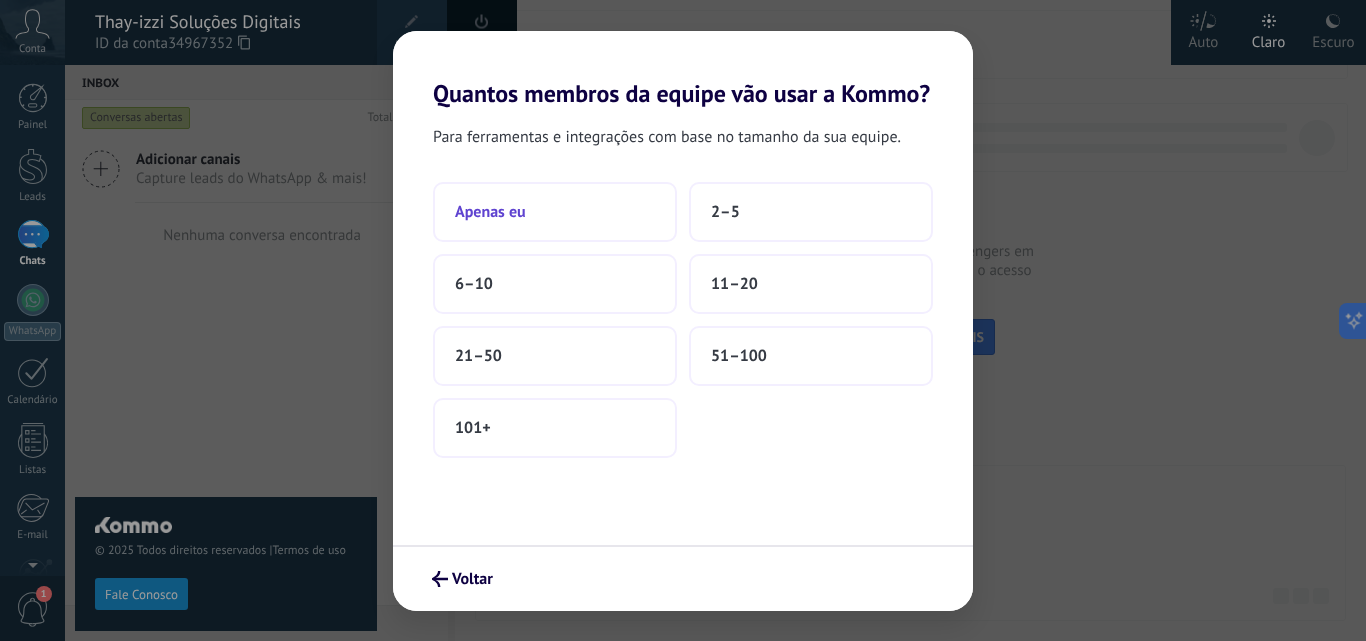 click on "Apenas eu" at bounding box center [555, 212] 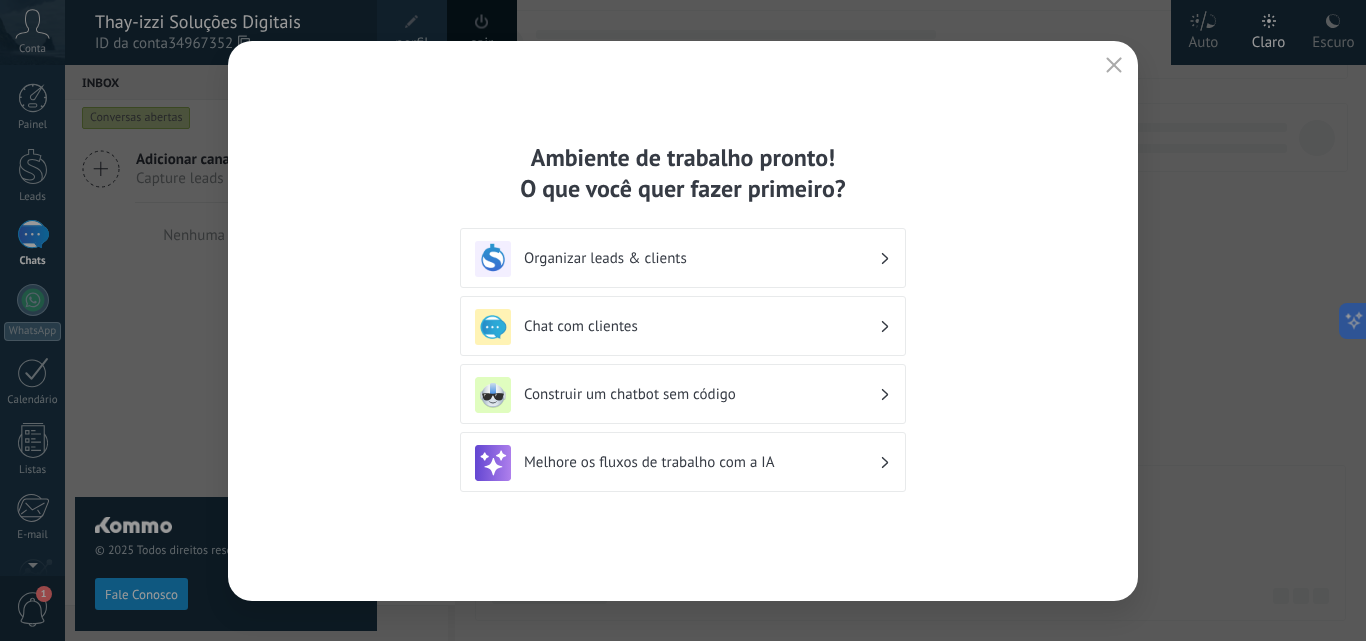 click on "Organizar leads & clients" at bounding box center (701, 258) 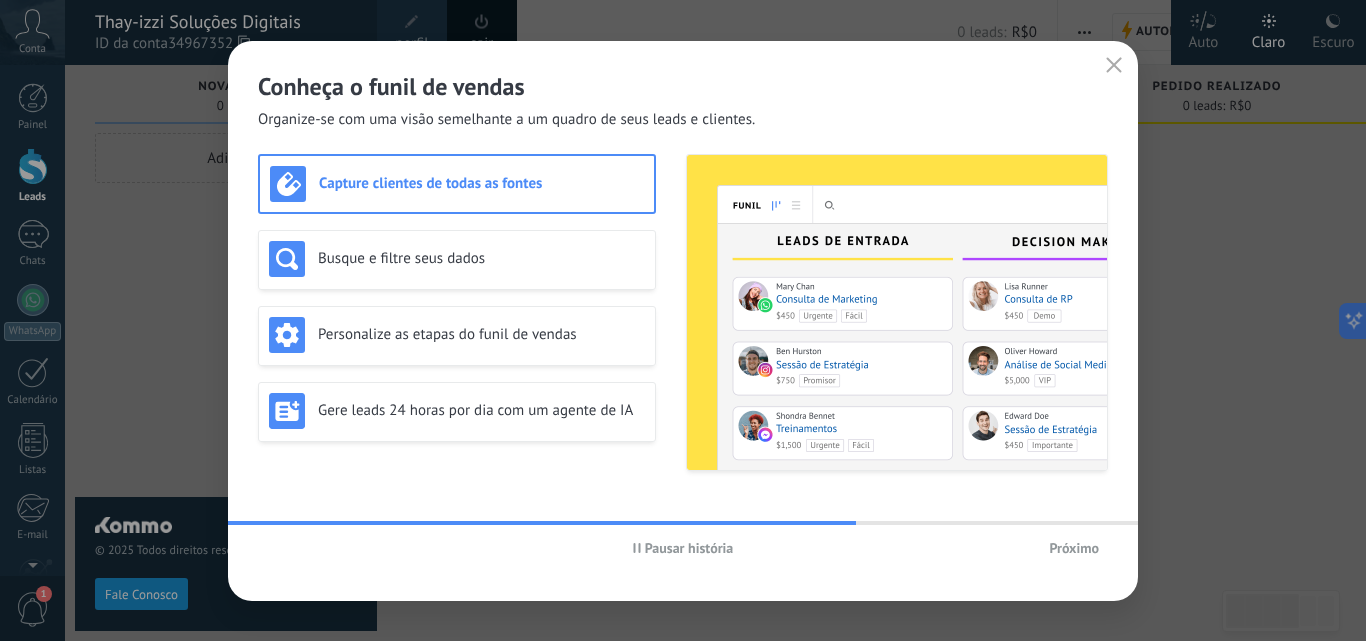 click 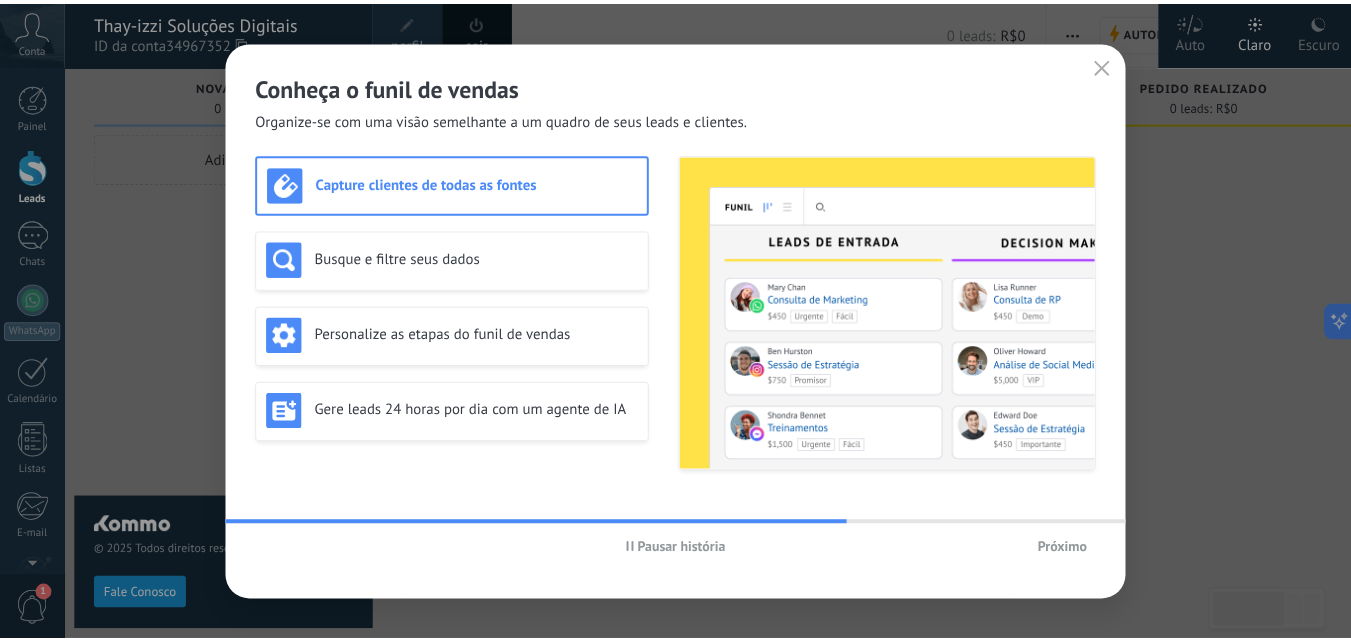 scroll, scrollTop: 191, scrollLeft: 0, axis: vertical 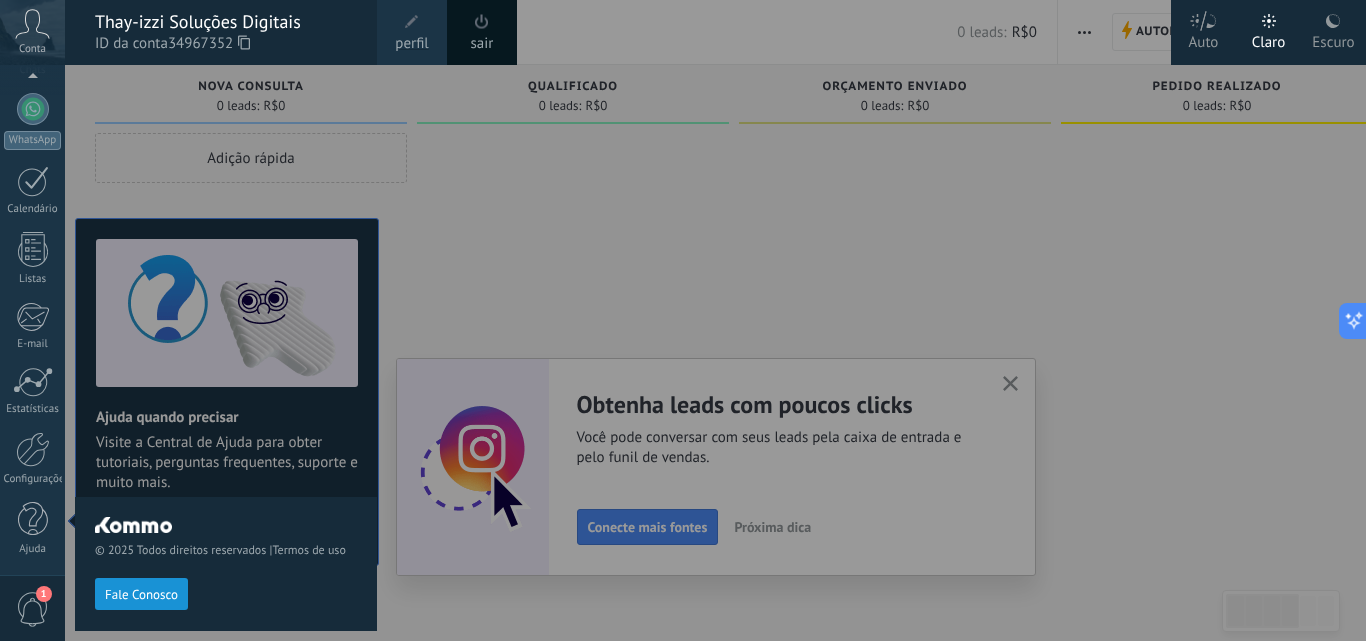 click at bounding box center [748, 320] 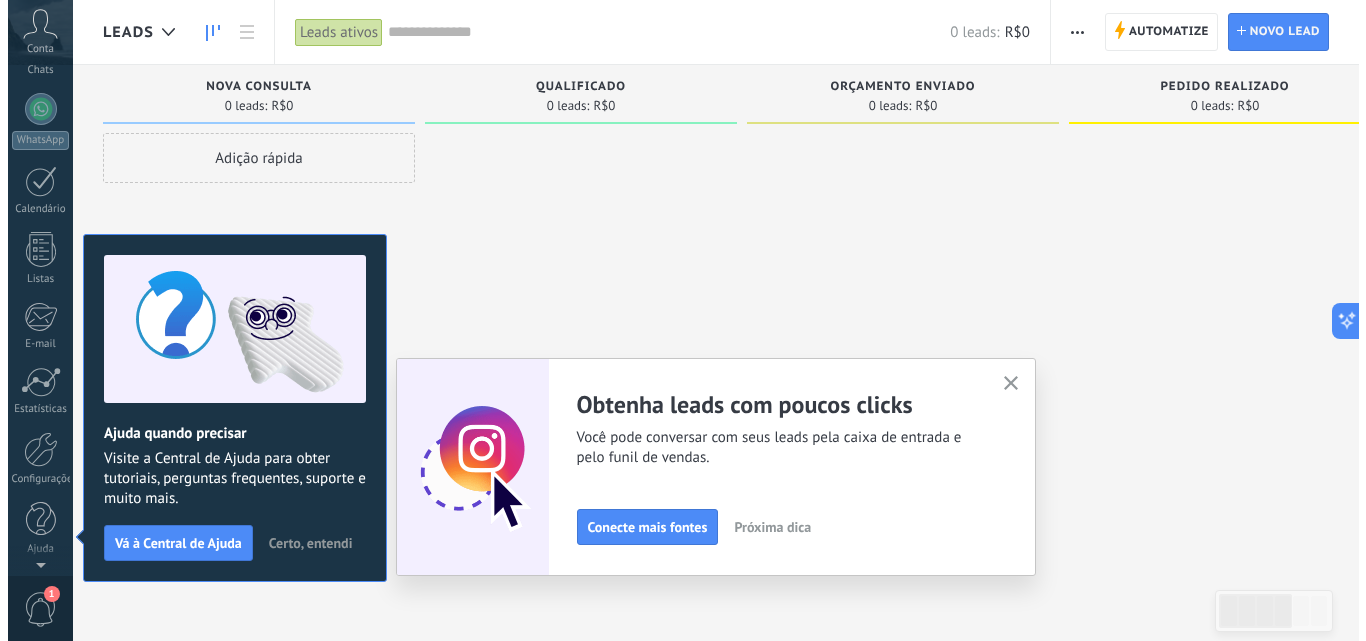 scroll, scrollTop: 0, scrollLeft: 0, axis: both 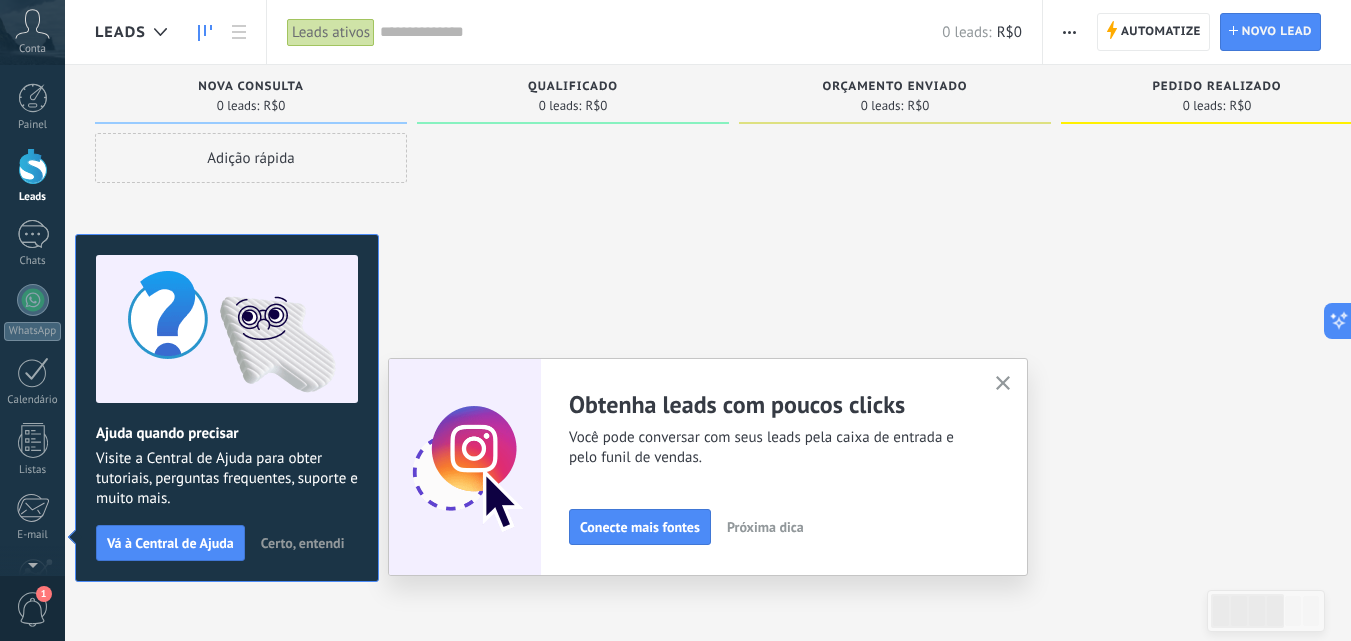 click at bounding box center [1003, 384] 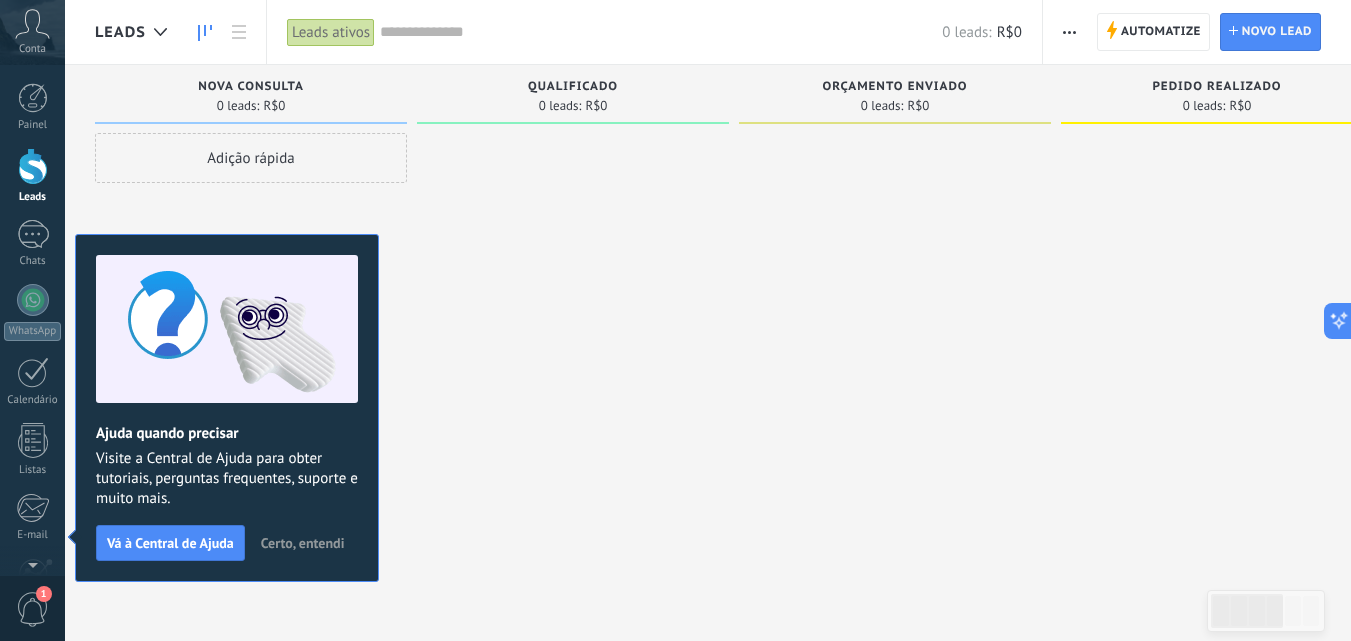 click on "Certo, entendi" at bounding box center (303, 543) 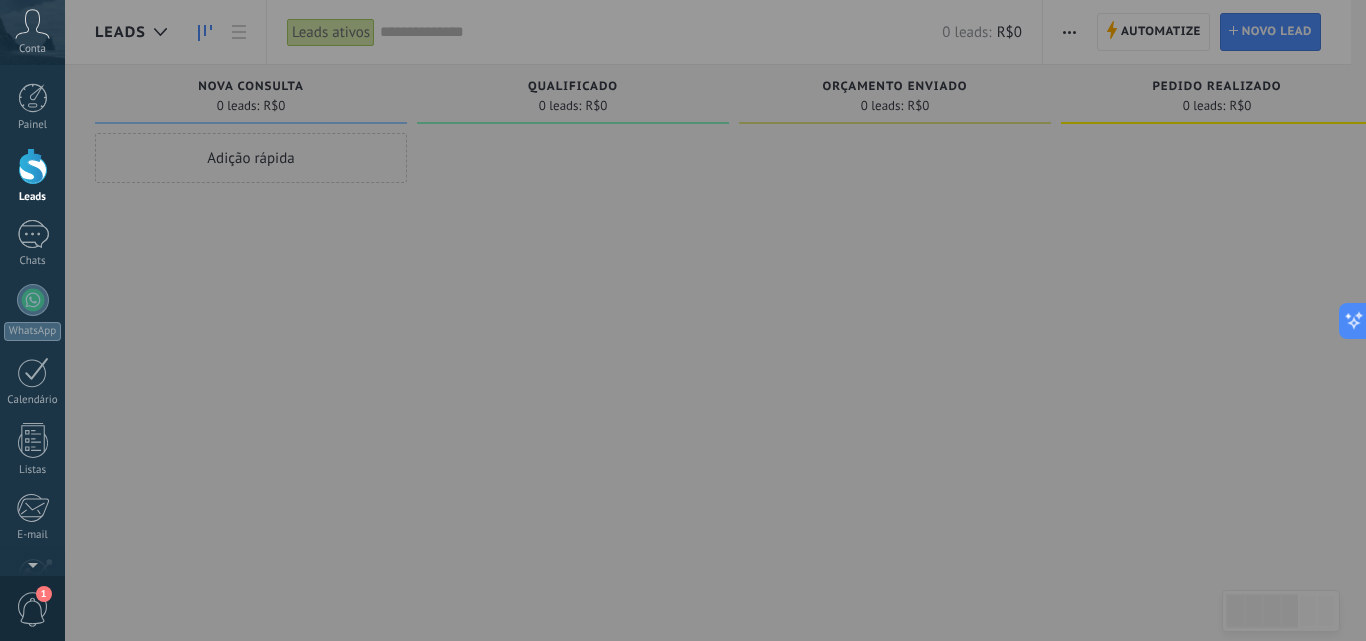 click at bounding box center [748, 320] 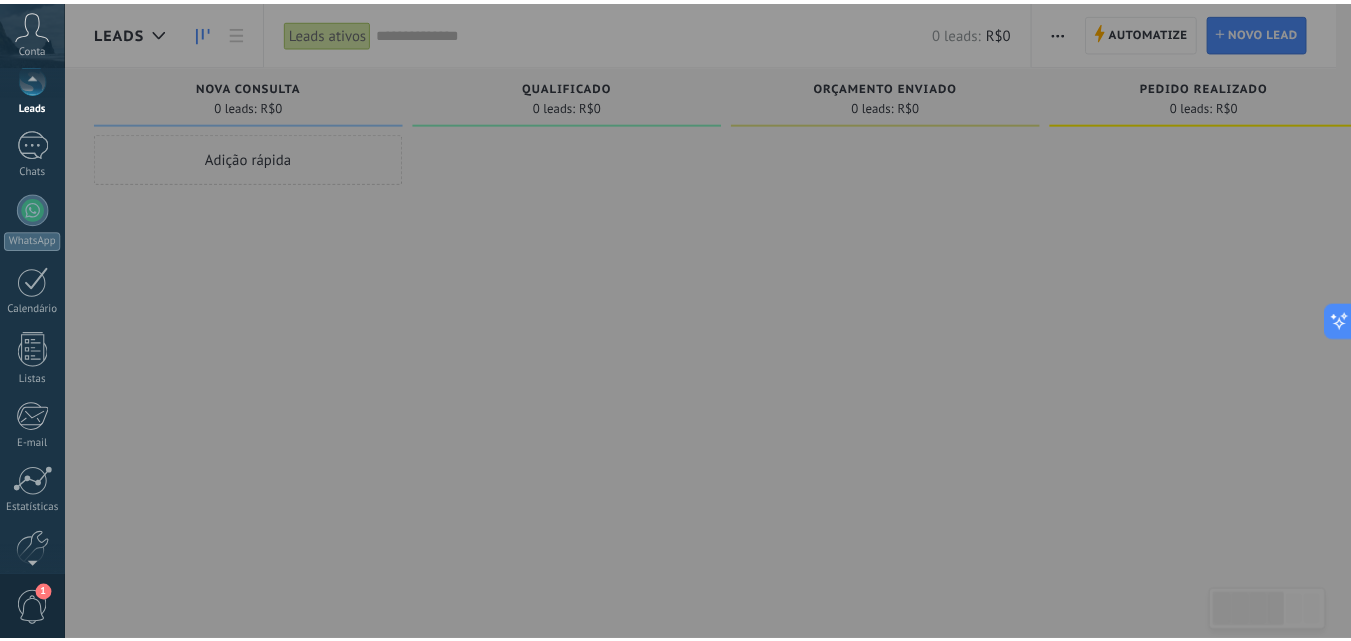 scroll, scrollTop: 0, scrollLeft: 0, axis: both 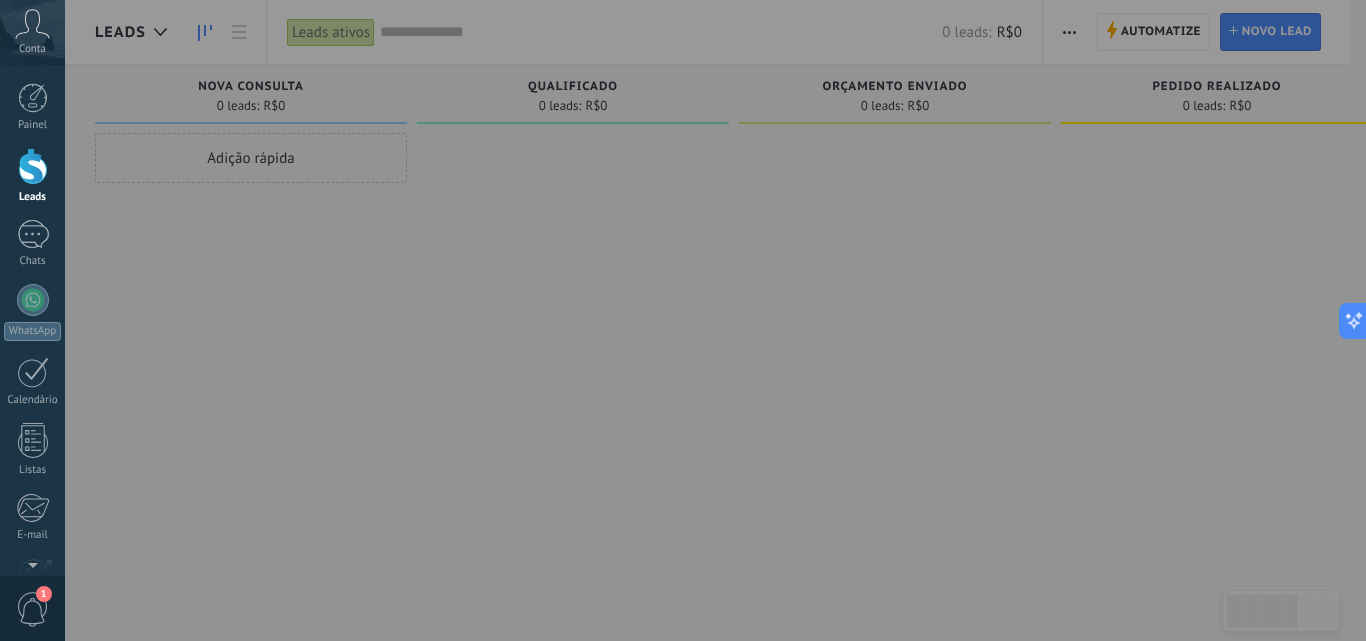 click at bounding box center (33, 166) 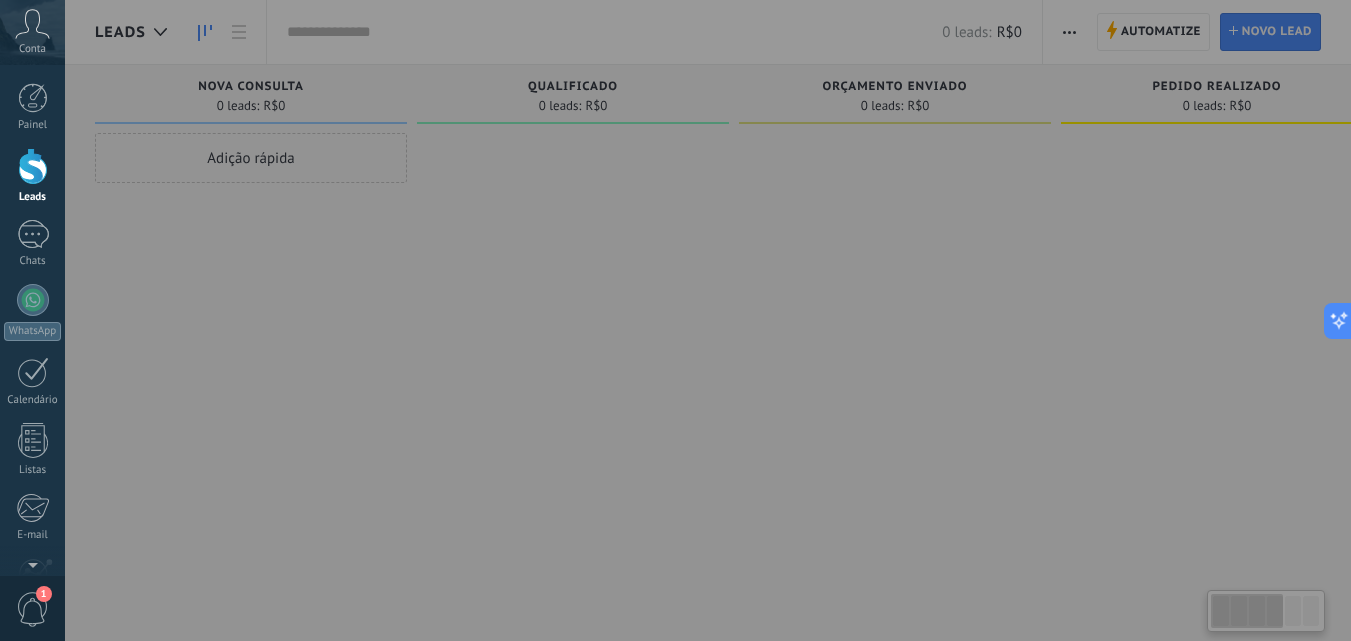 click 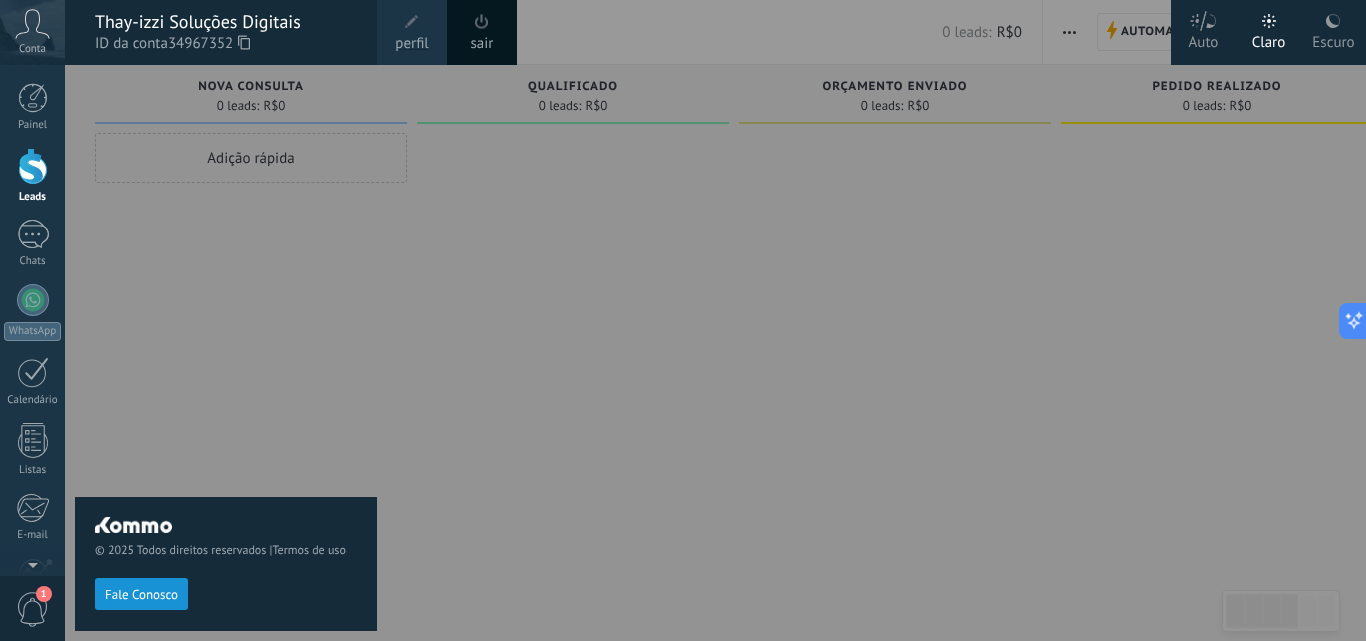 click on "Conta" at bounding box center (32, 49) 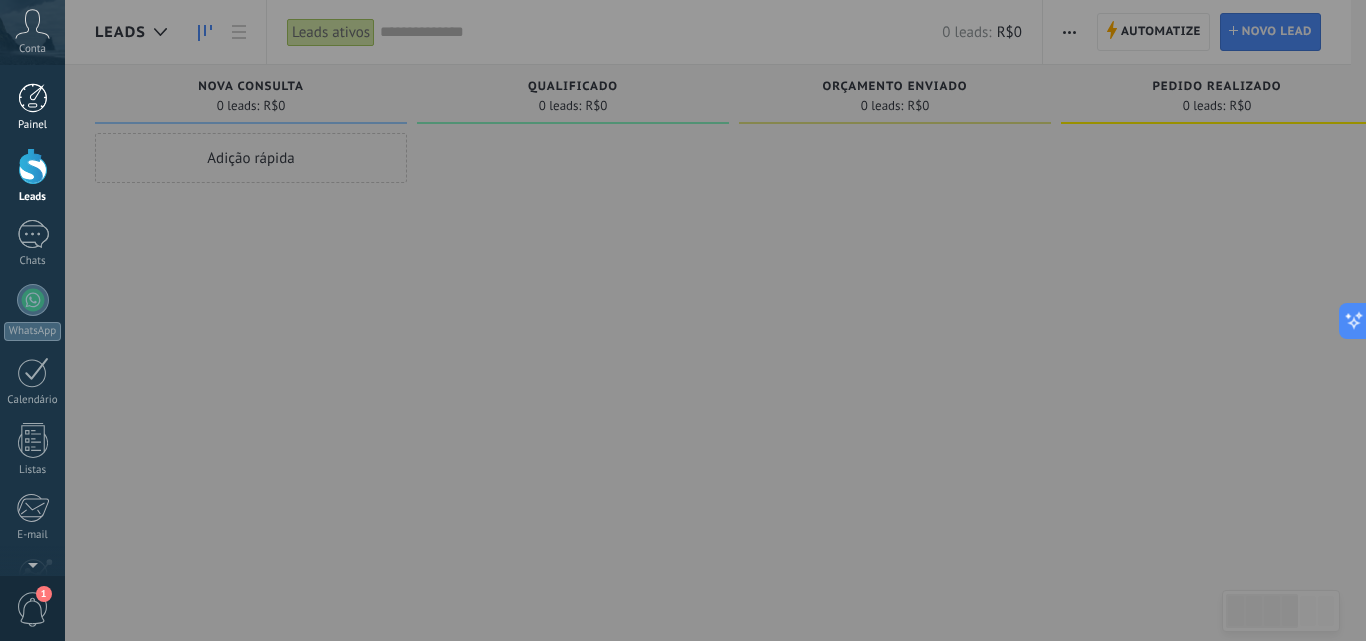 click at bounding box center [33, 98] 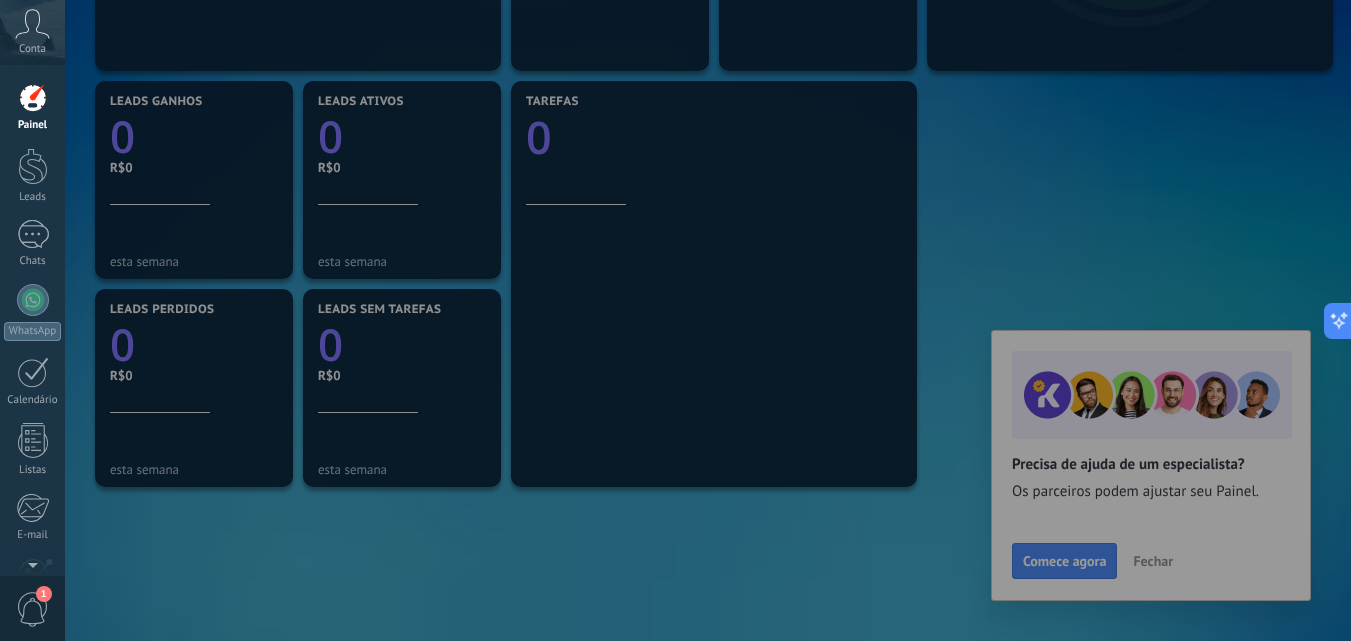 scroll, scrollTop: 200, scrollLeft: 0, axis: vertical 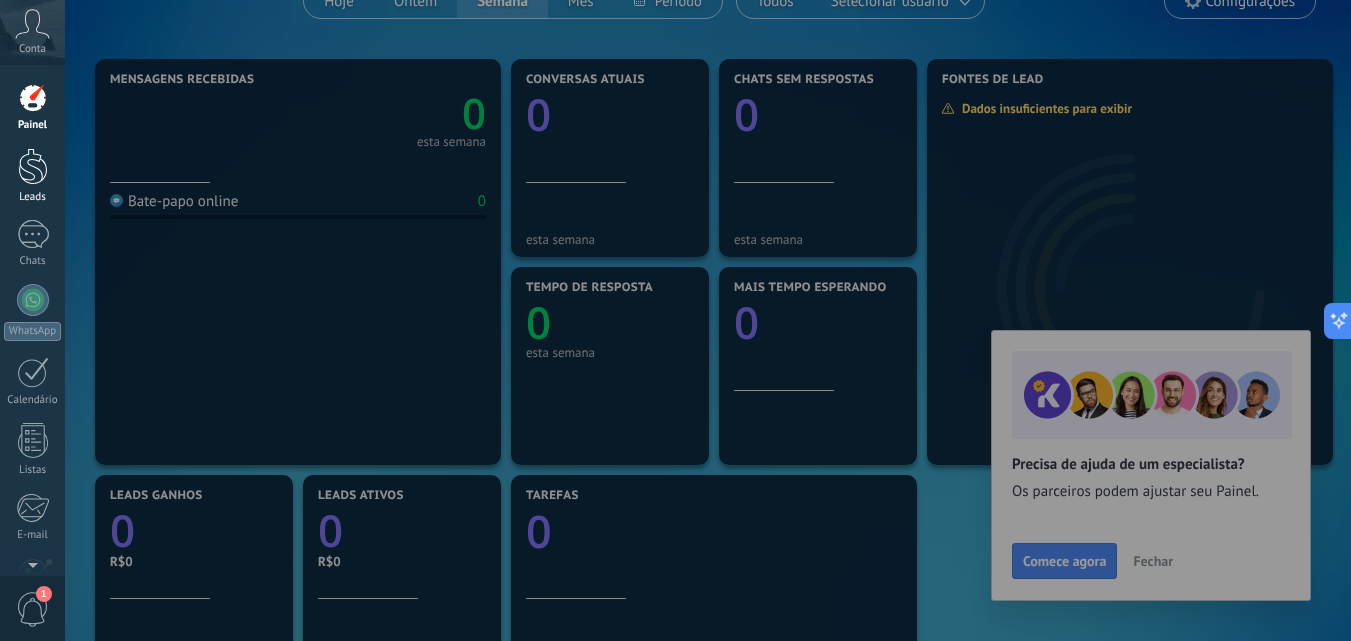 click at bounding box center (33, 166) 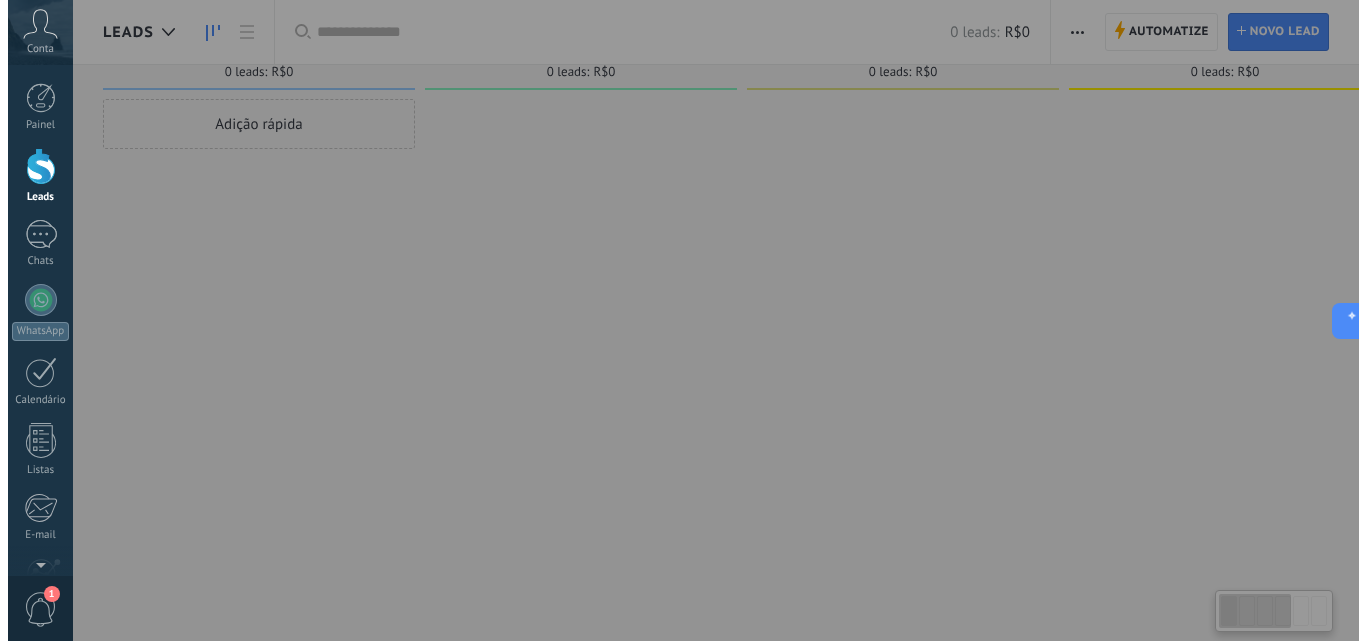 scroll, scrollTop: 0, scrollLeft: 0, axis: both 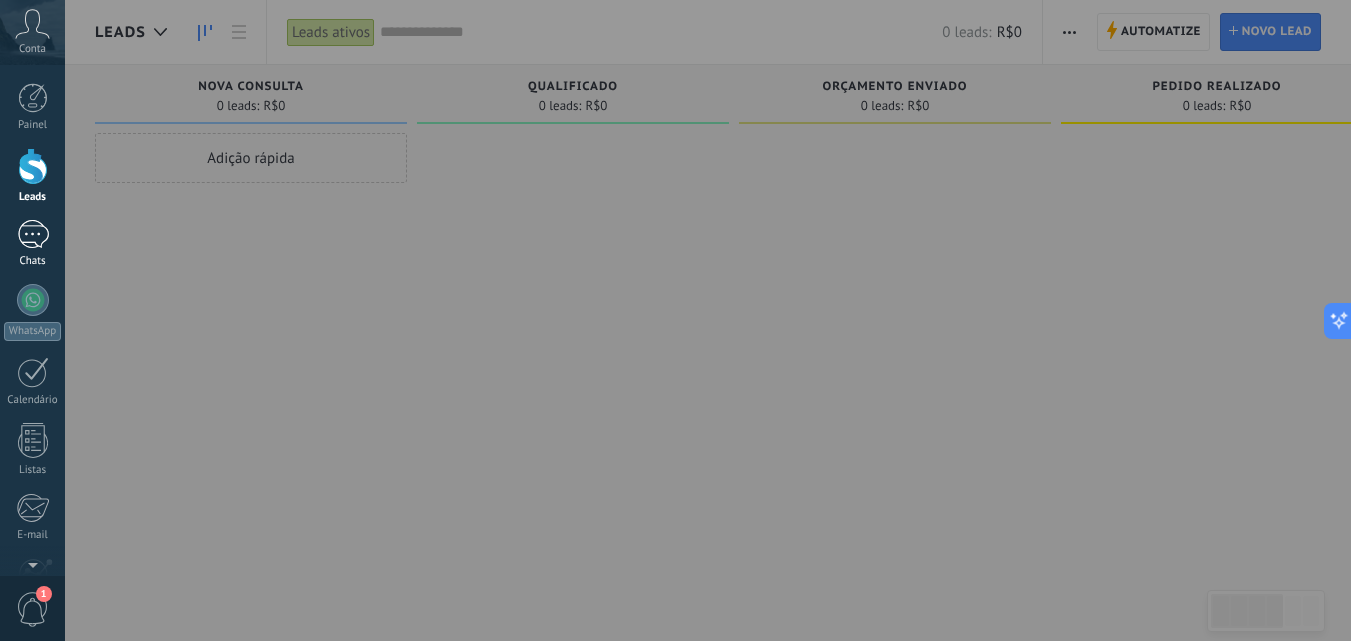 click at bounding box center [33, 234] 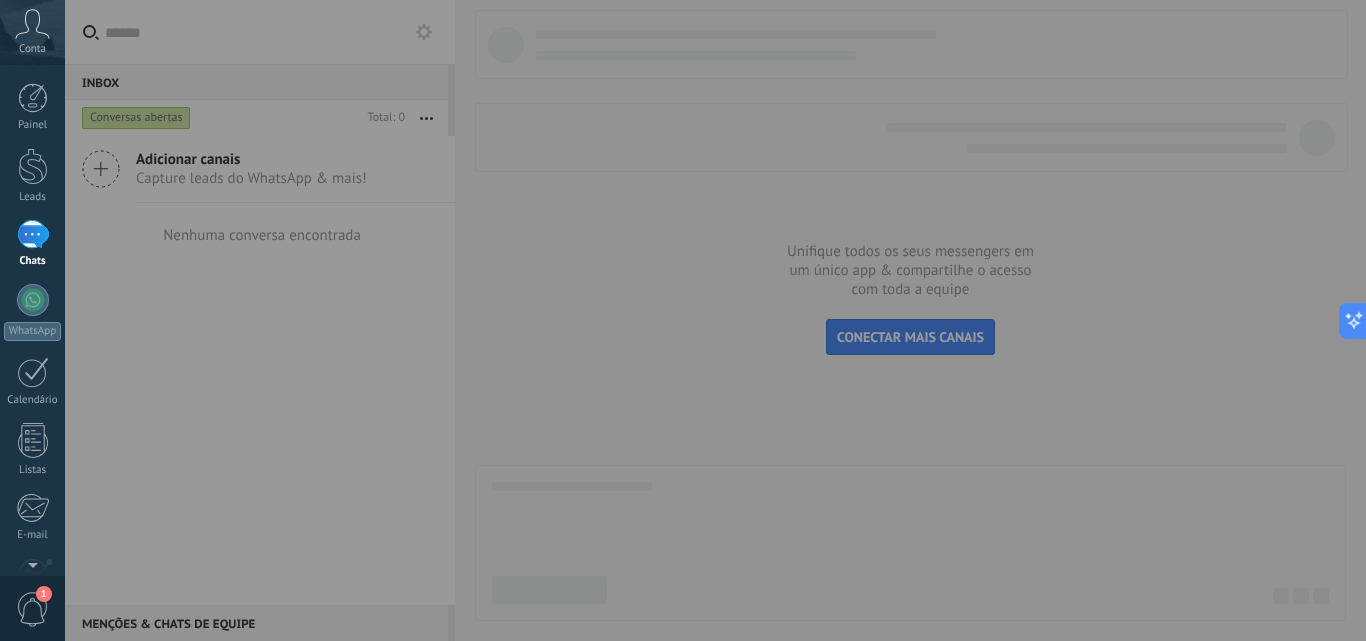 click at bounding box center [748, 320] 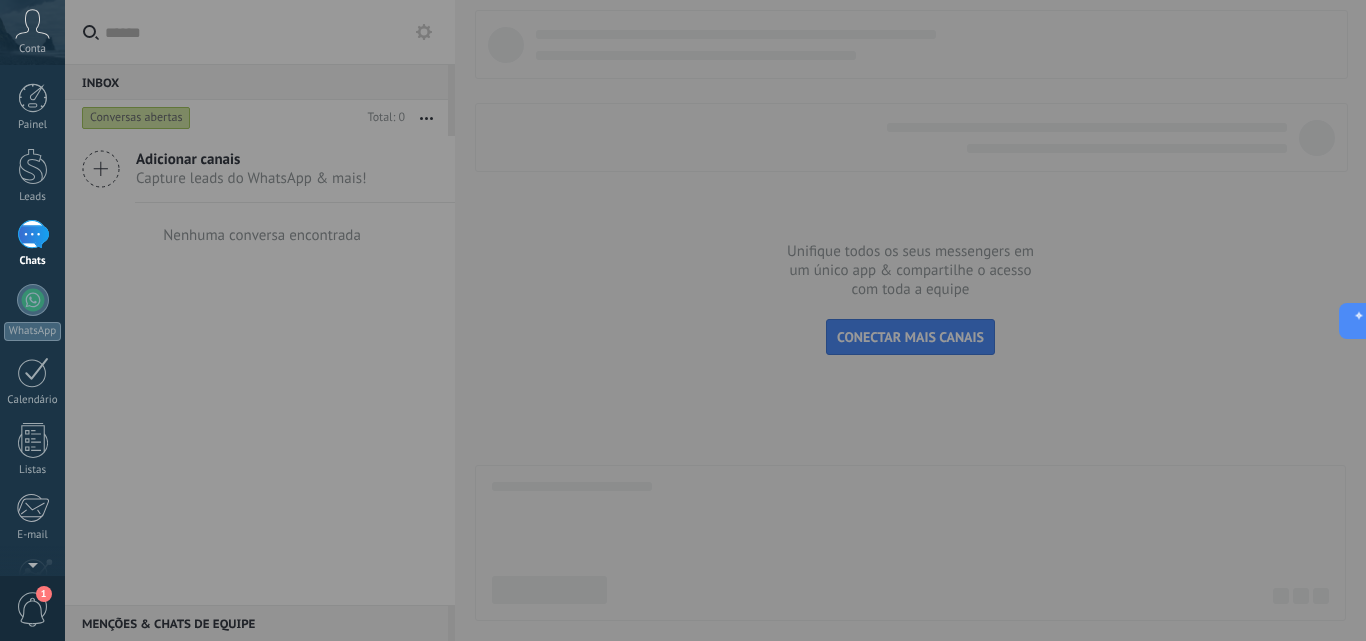 click at bounding box center (748, 320) 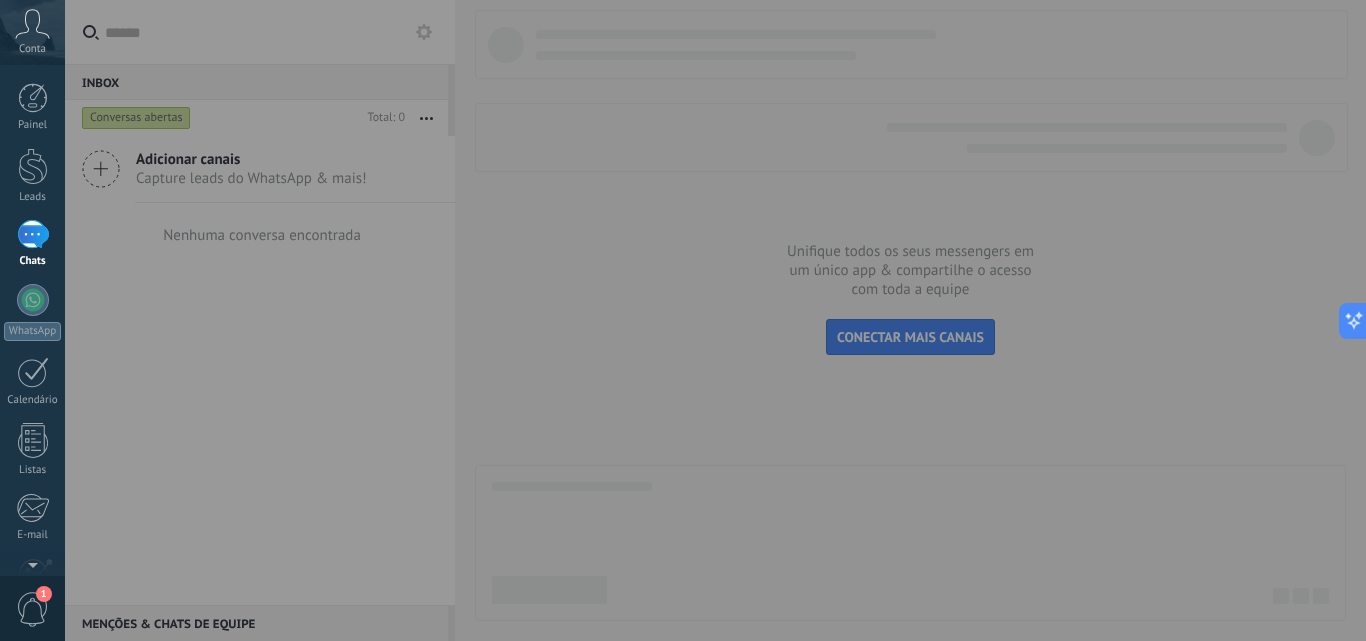 click on "Conta" at bounding box center [32, 32] 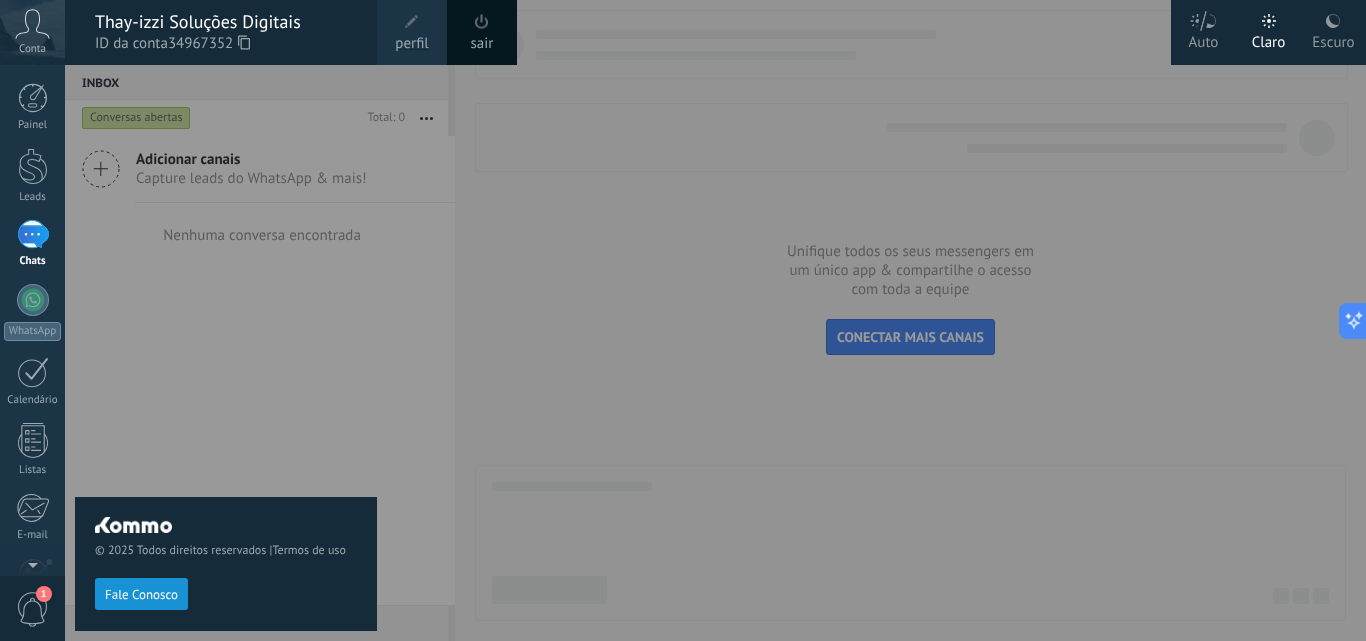 click on "Escuro" at bounding box center [1333, 39] 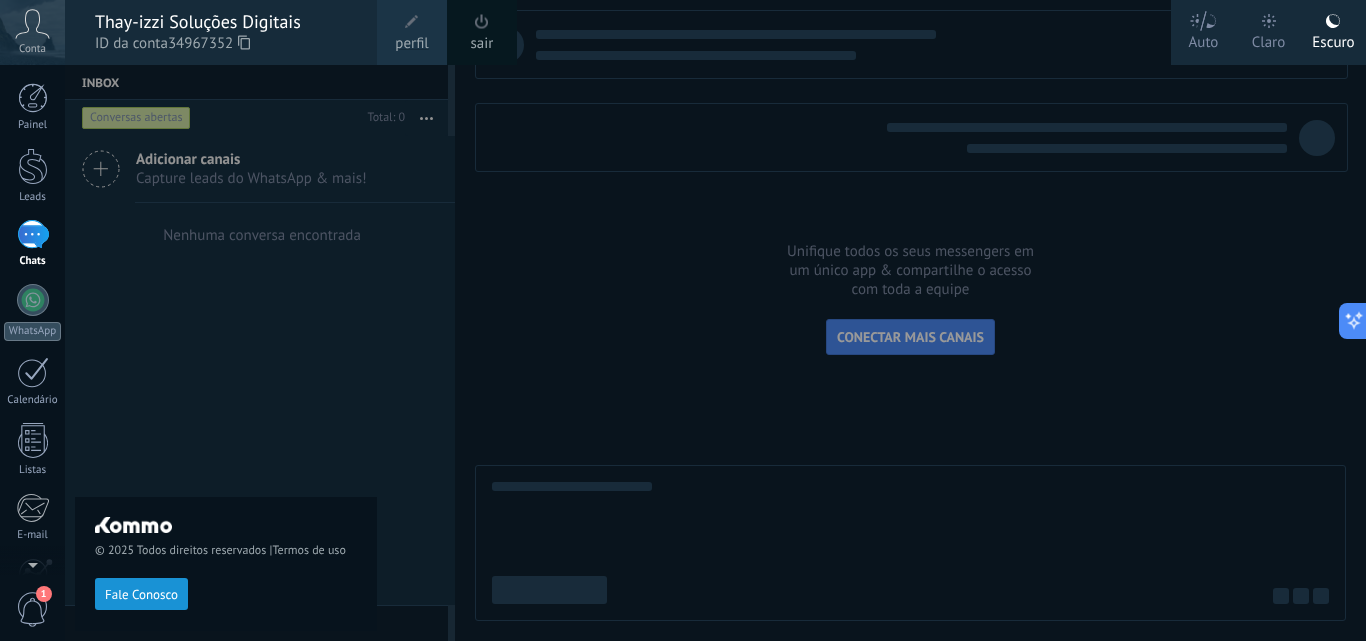 click at bounding box center [748, 320] 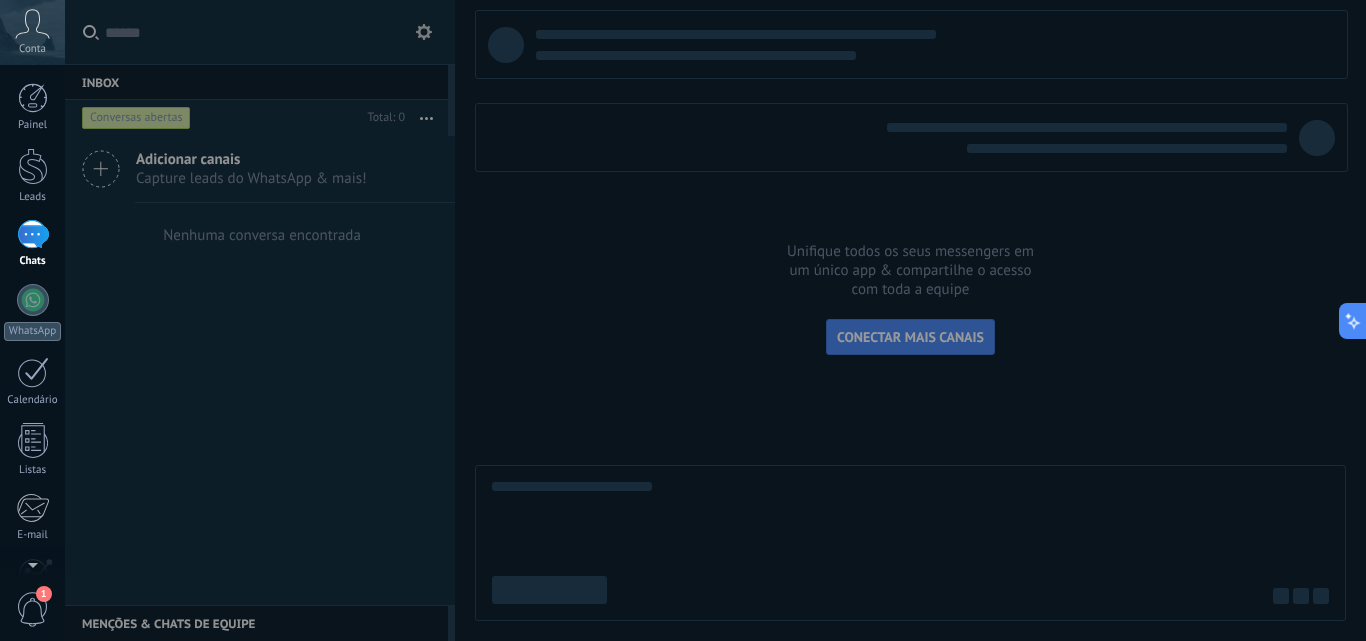 click at bounding box center [748, 320] 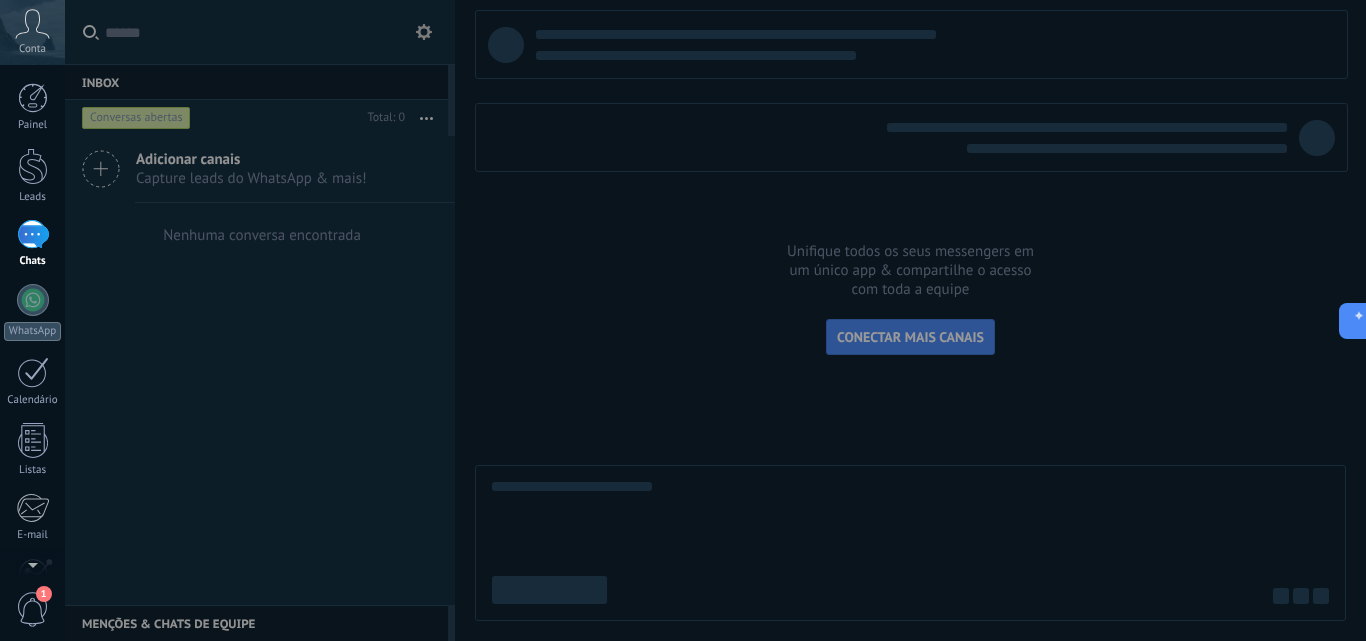 click at bounding box center (748, 320) 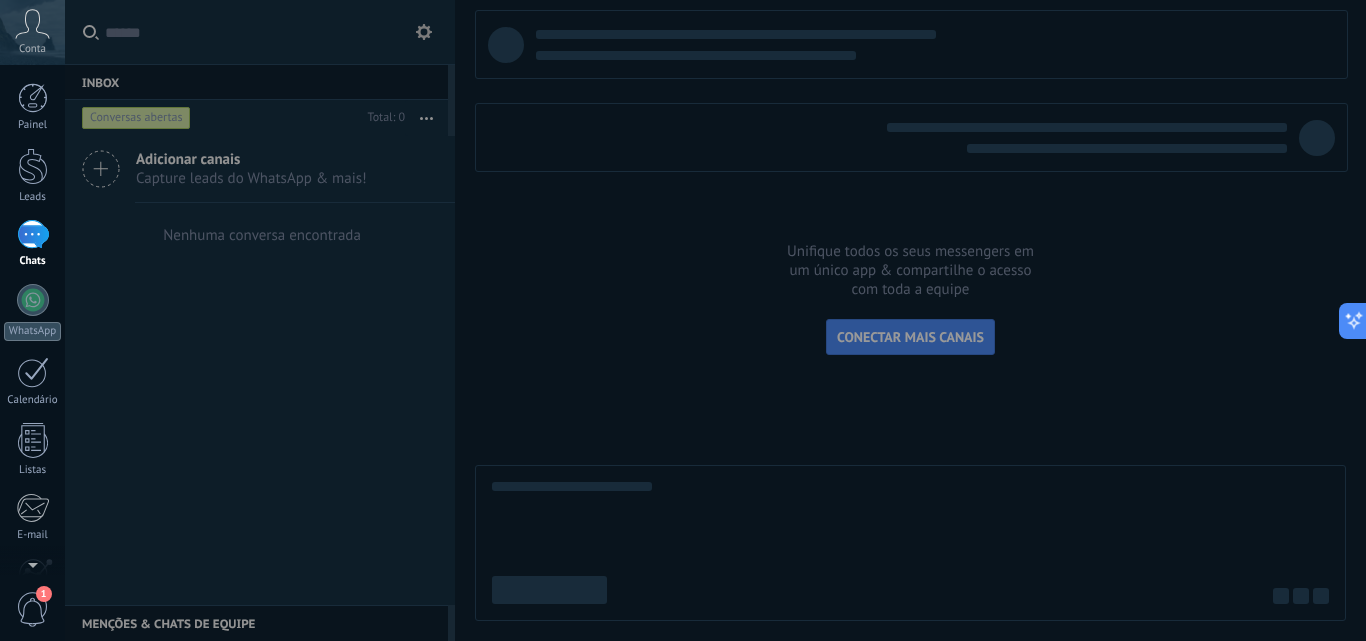 click at bounding box center [748, 320] 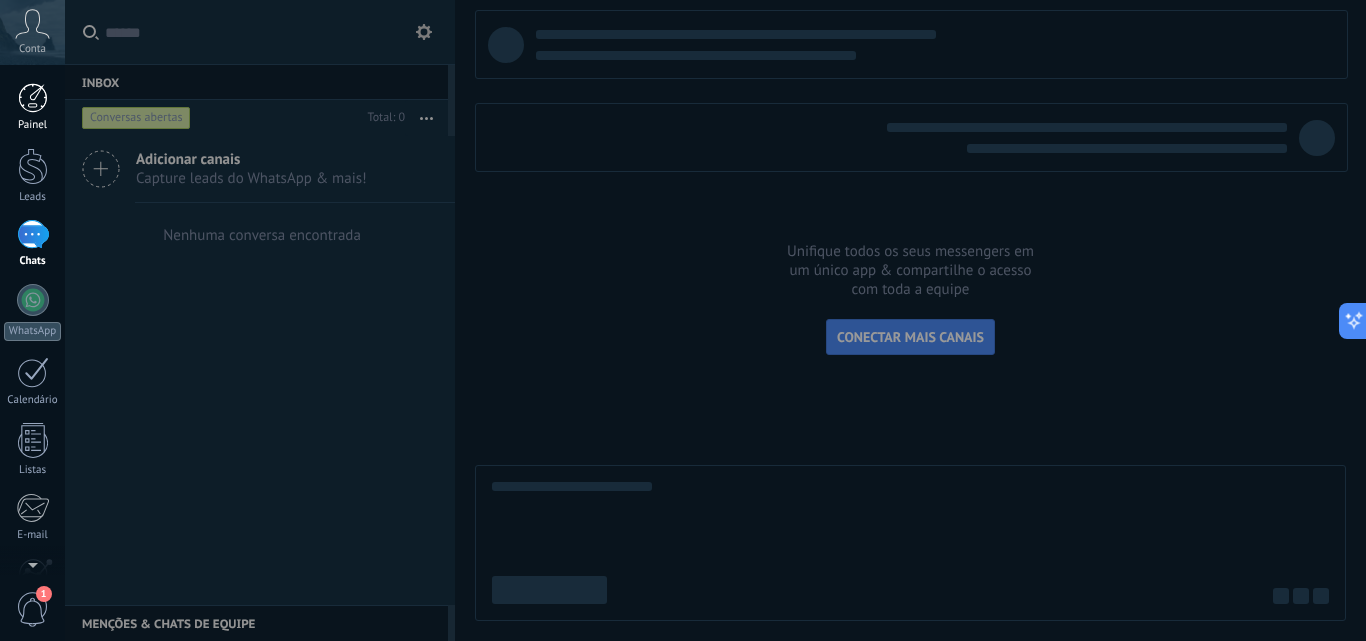 click at bounding box center [33, 98] 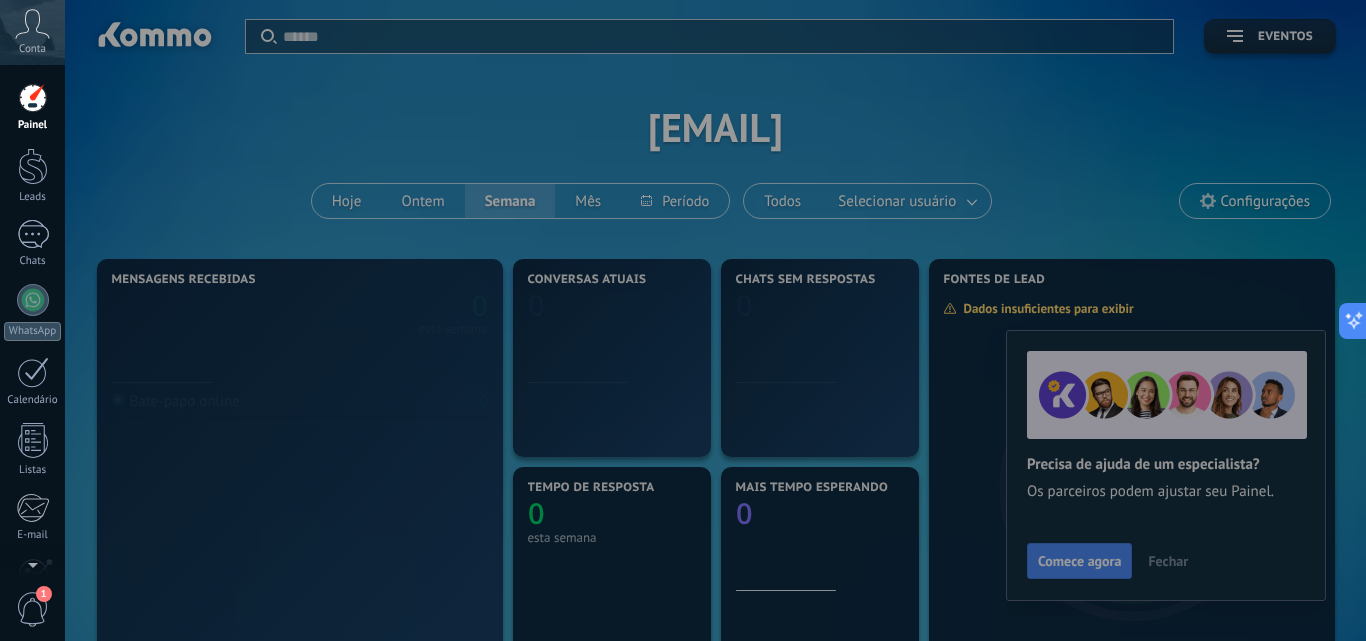 click on "Conta" at bounding box center [32, 49] 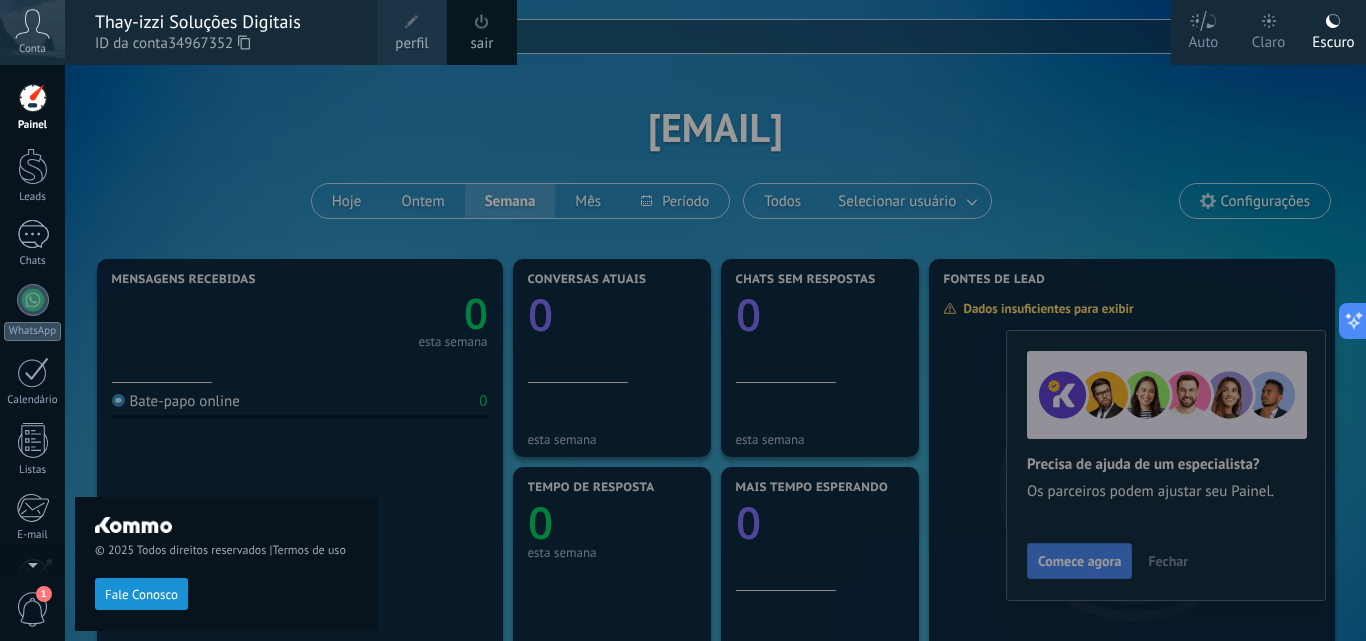 click at bounding box center (748, 320) 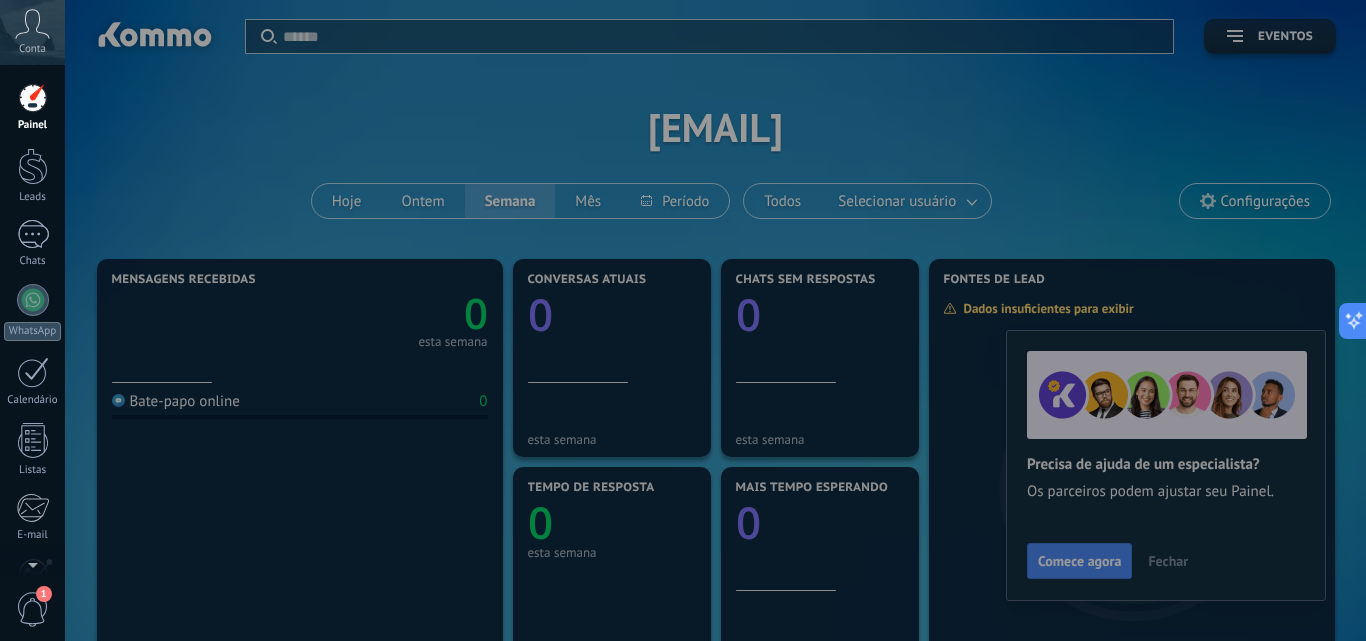 click at bounding box center [748, 320] 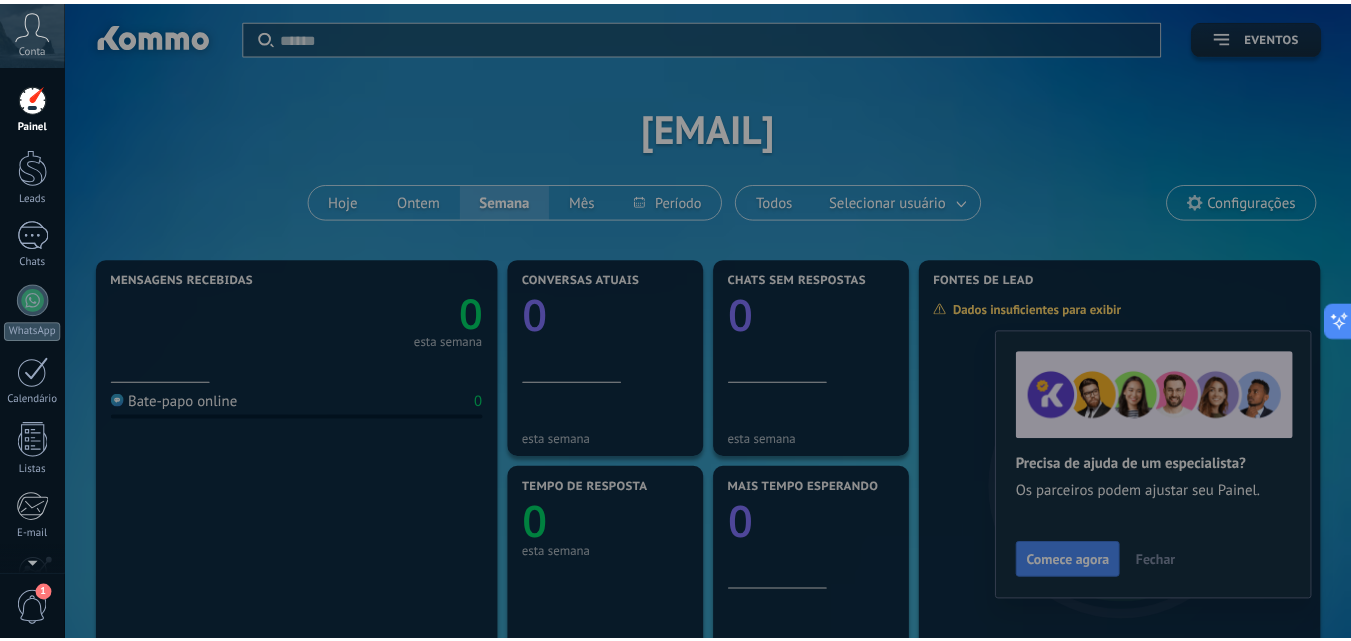 scroll, scrollTop: 191, scrollLeft: 0, axis: vertical 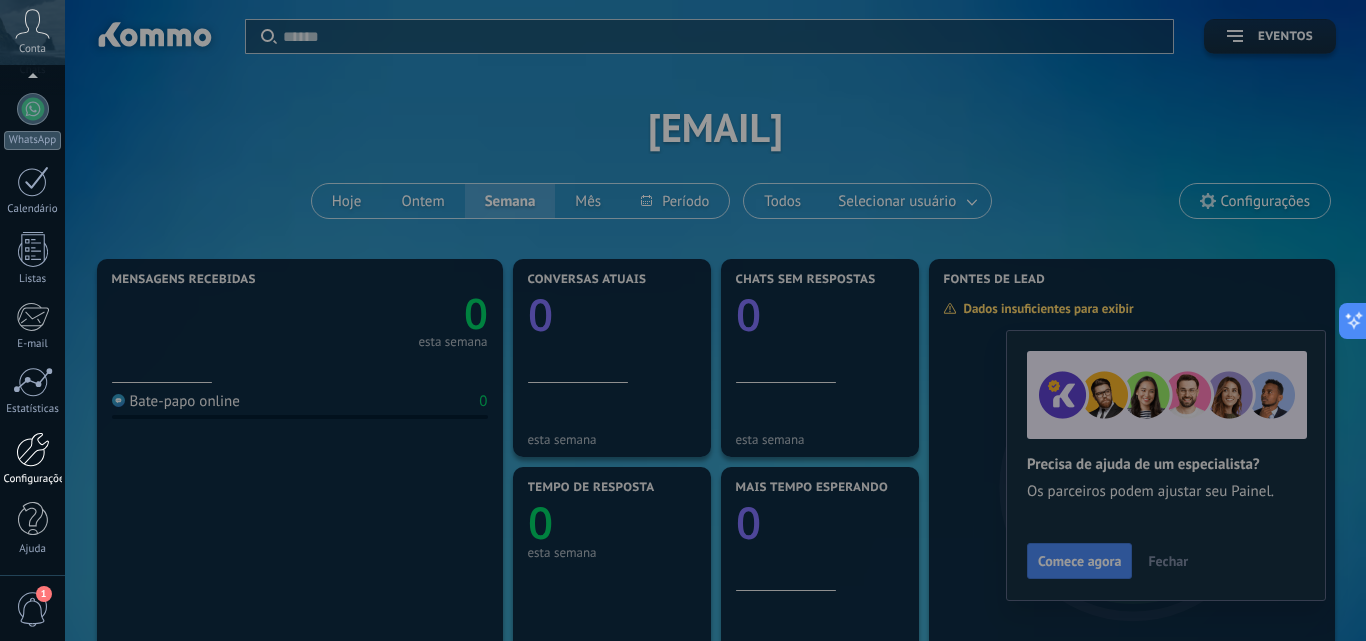 click at bounding box center [33, 449] 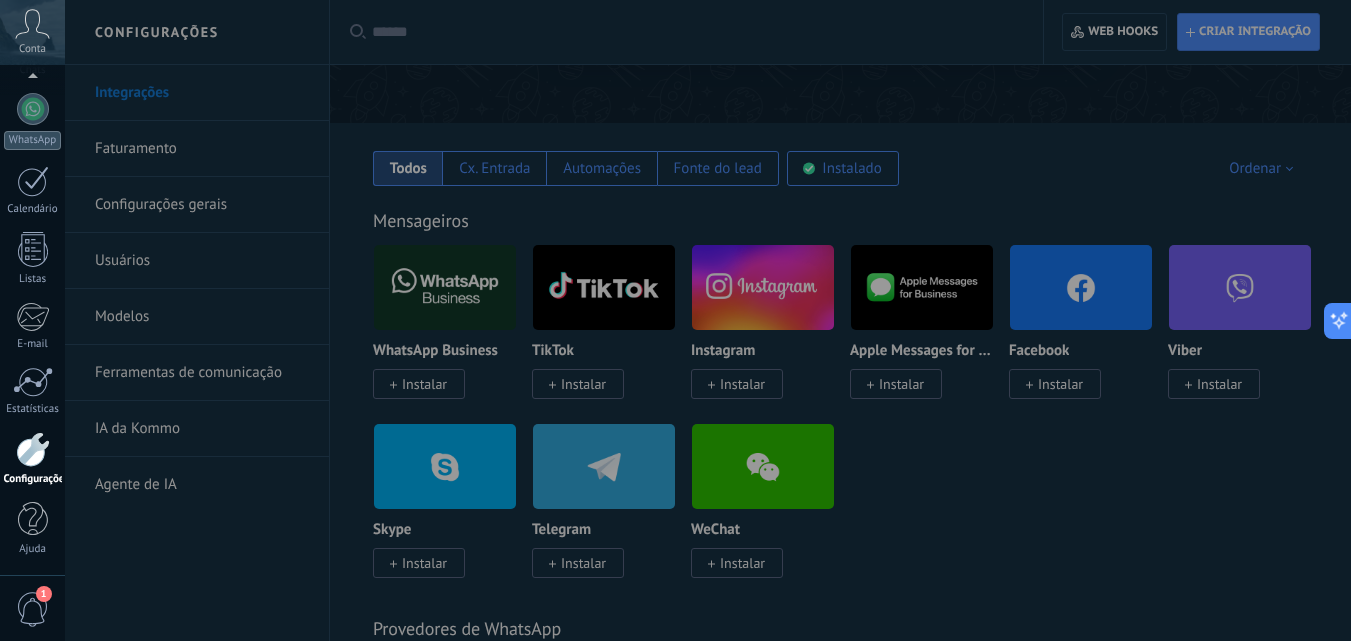 scroll, scrollTop: 300, scrollLeft: 0, axis: vertical 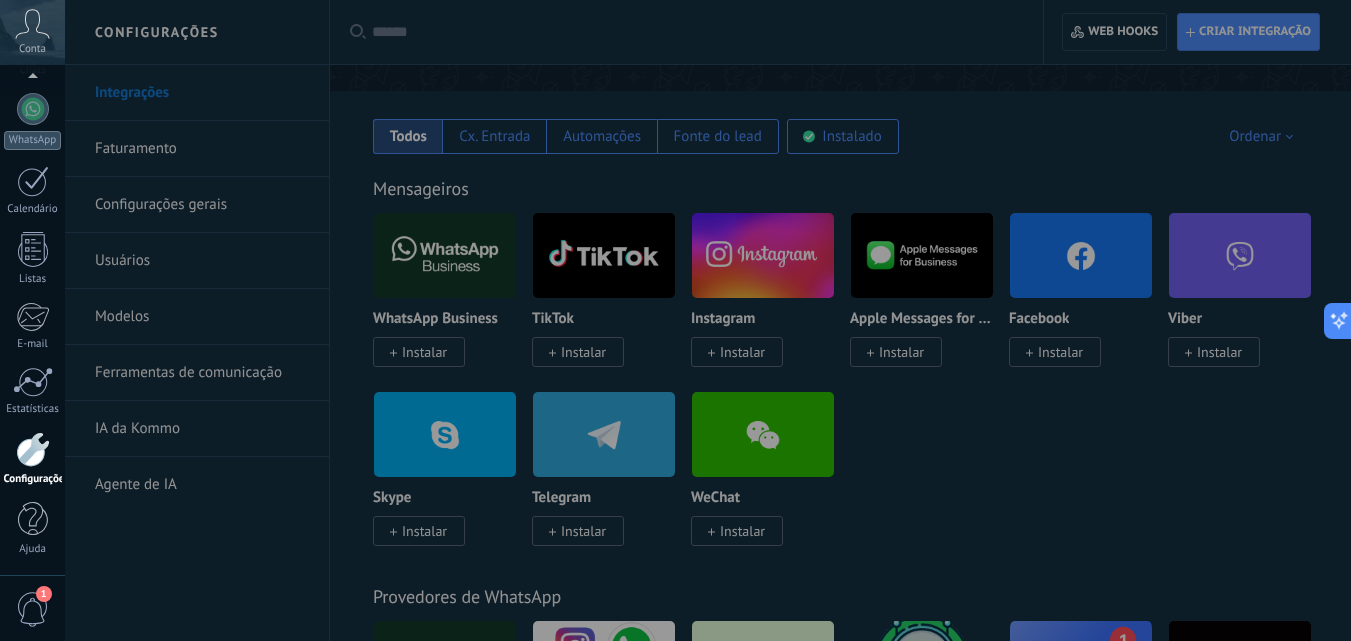 click at bounding box center [740, 320] 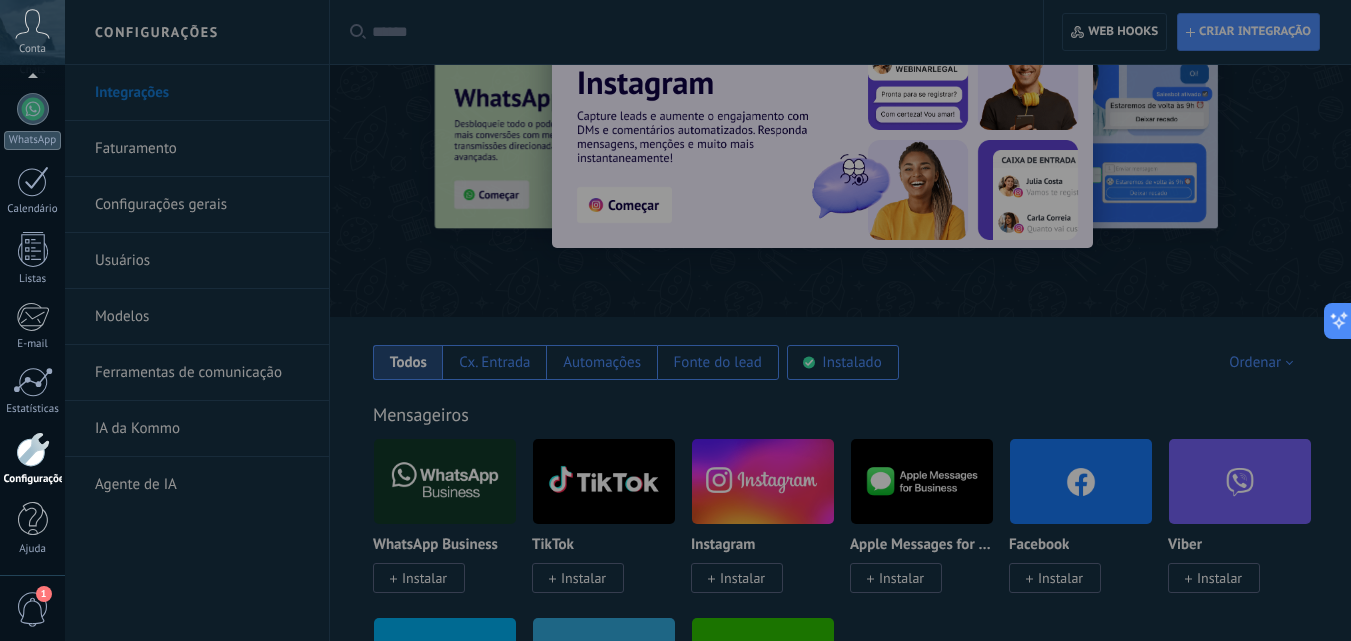 scroll, scrollTop: 0, scrollLeft: 0, axis: both 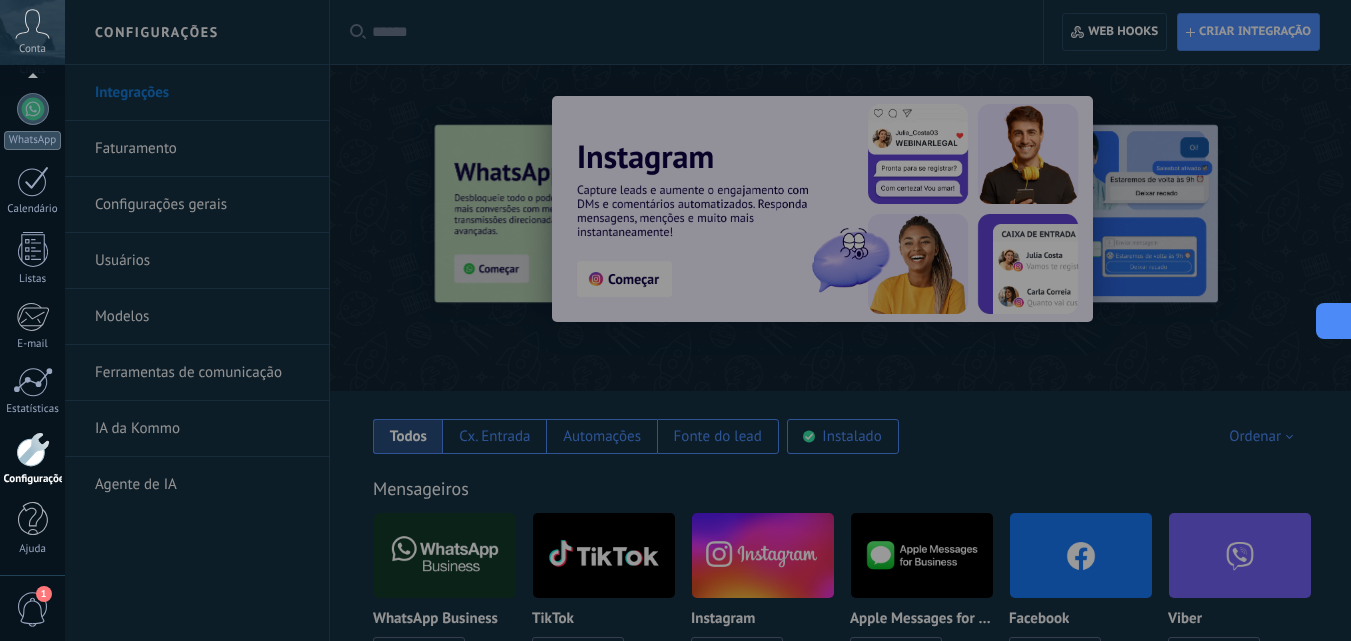 click 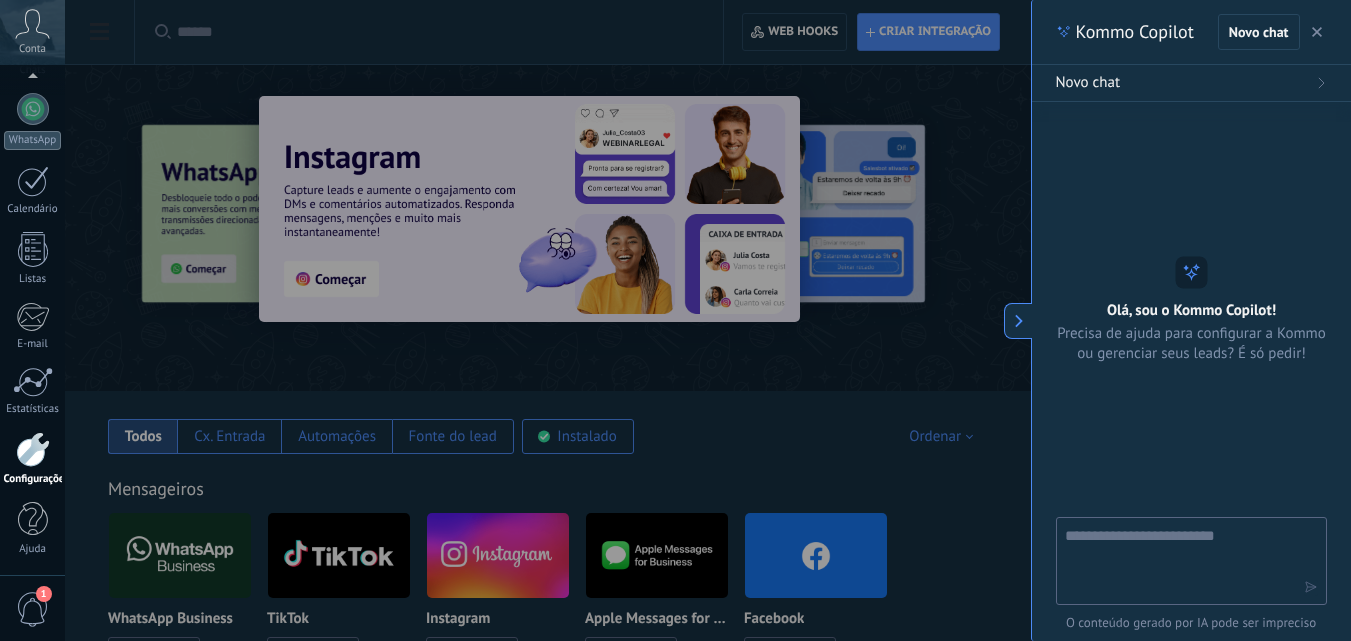click at bounding box center [1177, 560] 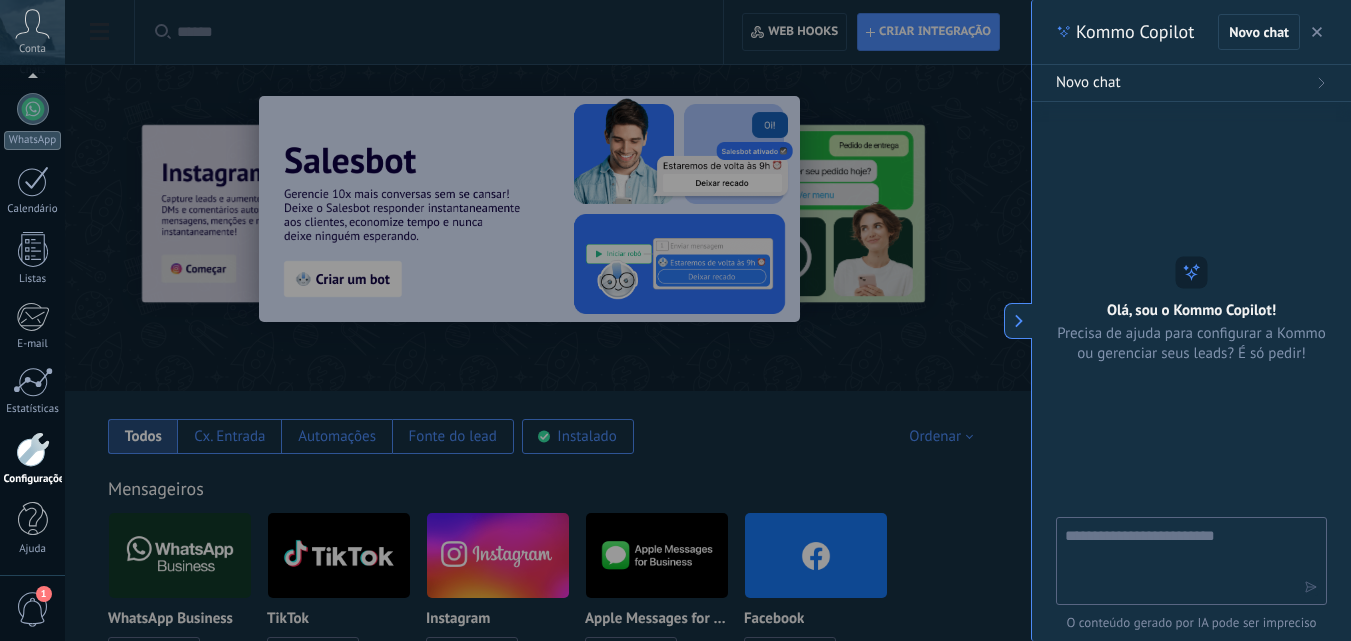 click at bounding box center (1317, 32) 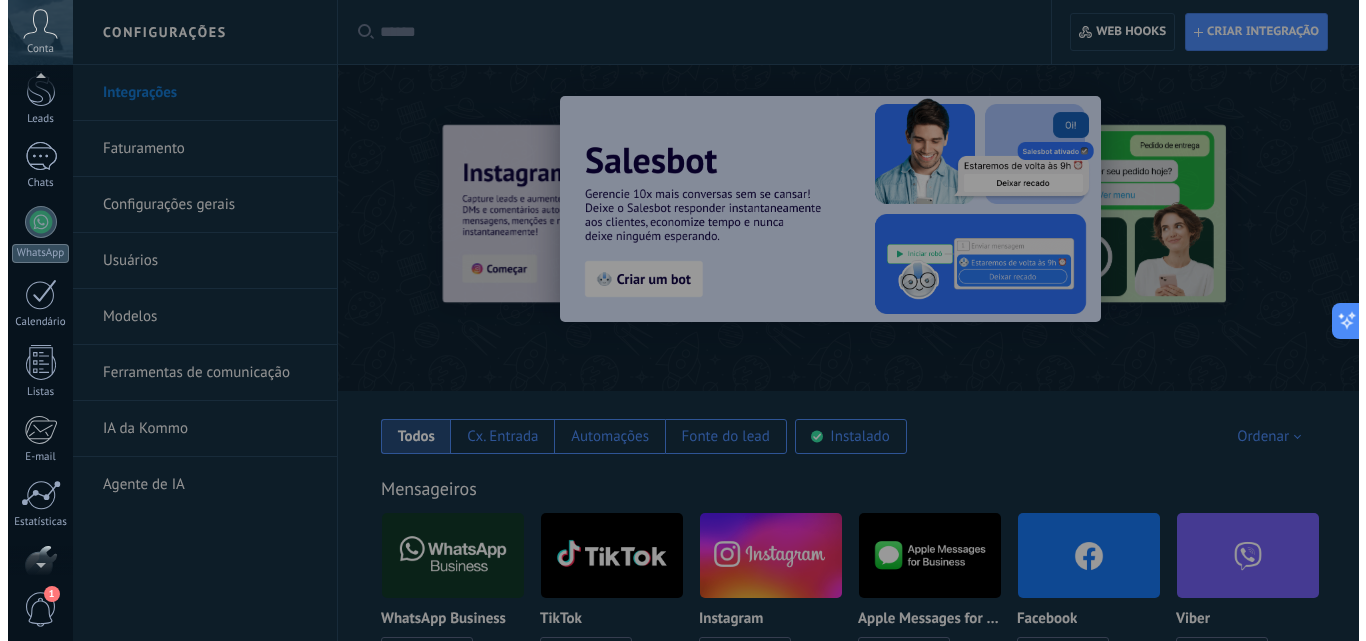 scroll, scrollTop: 0, scrollLeft: 0, axis: both 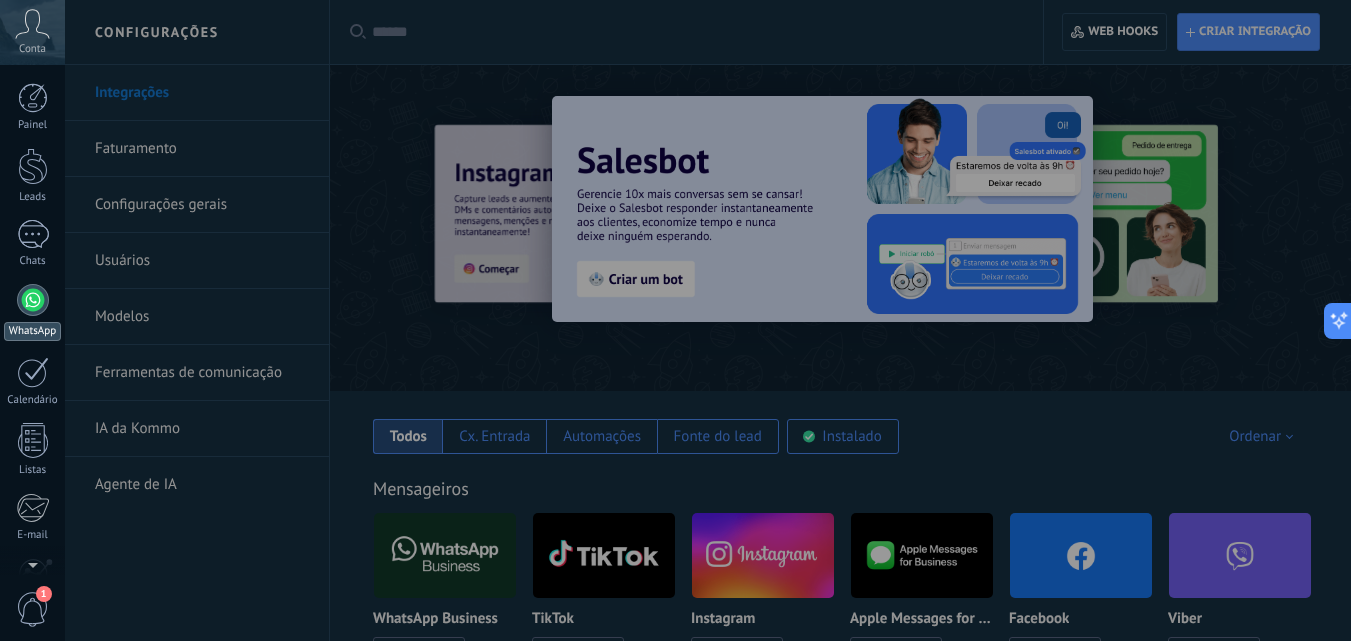 click at bounding box center (33, 300) 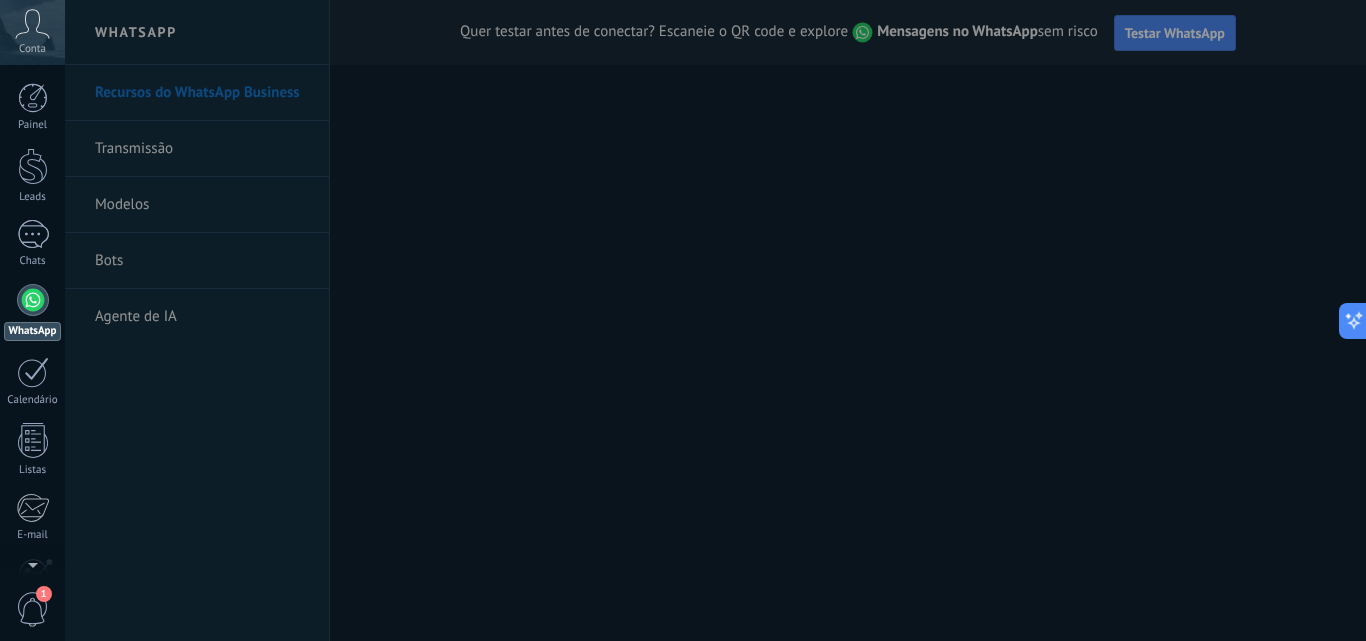 click at bounding box center [748, 320] 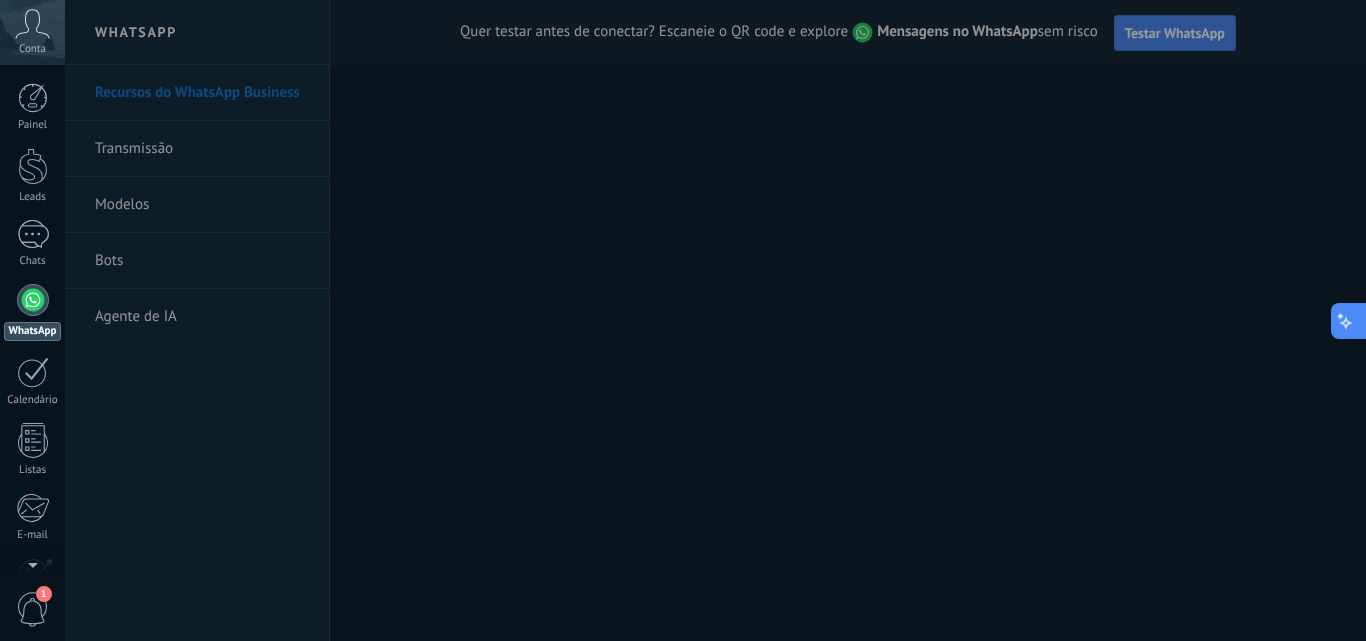click 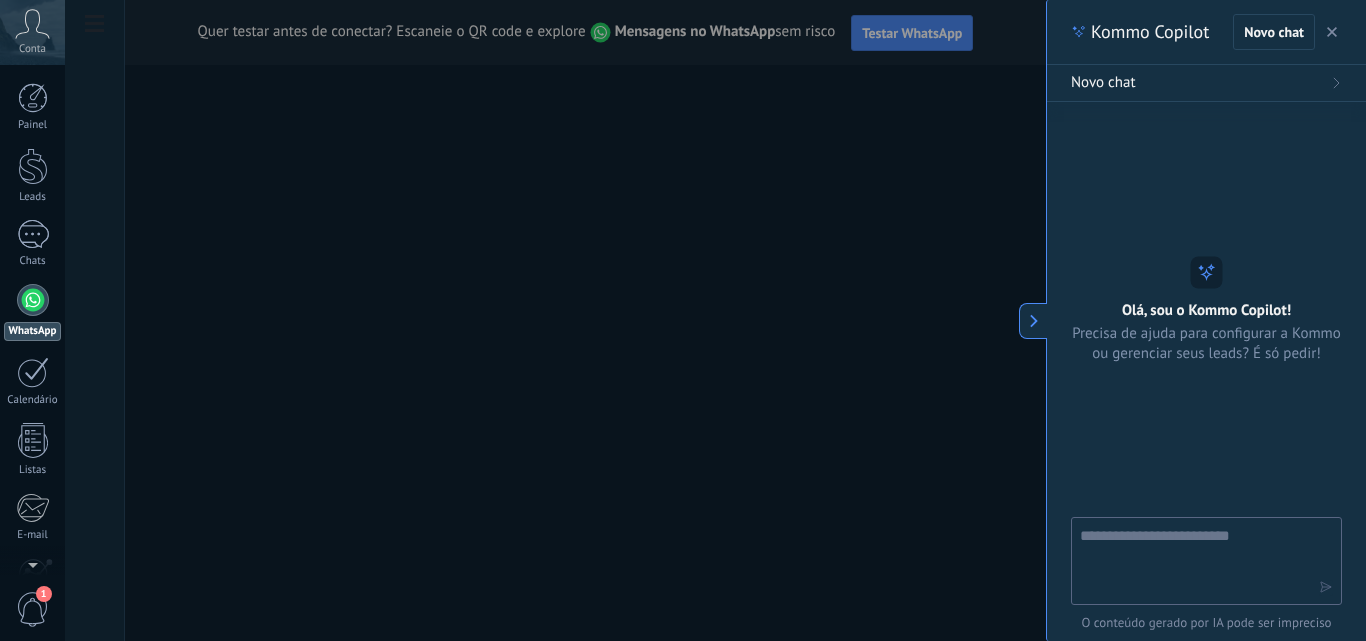 click at bounding box center [1192, 560] 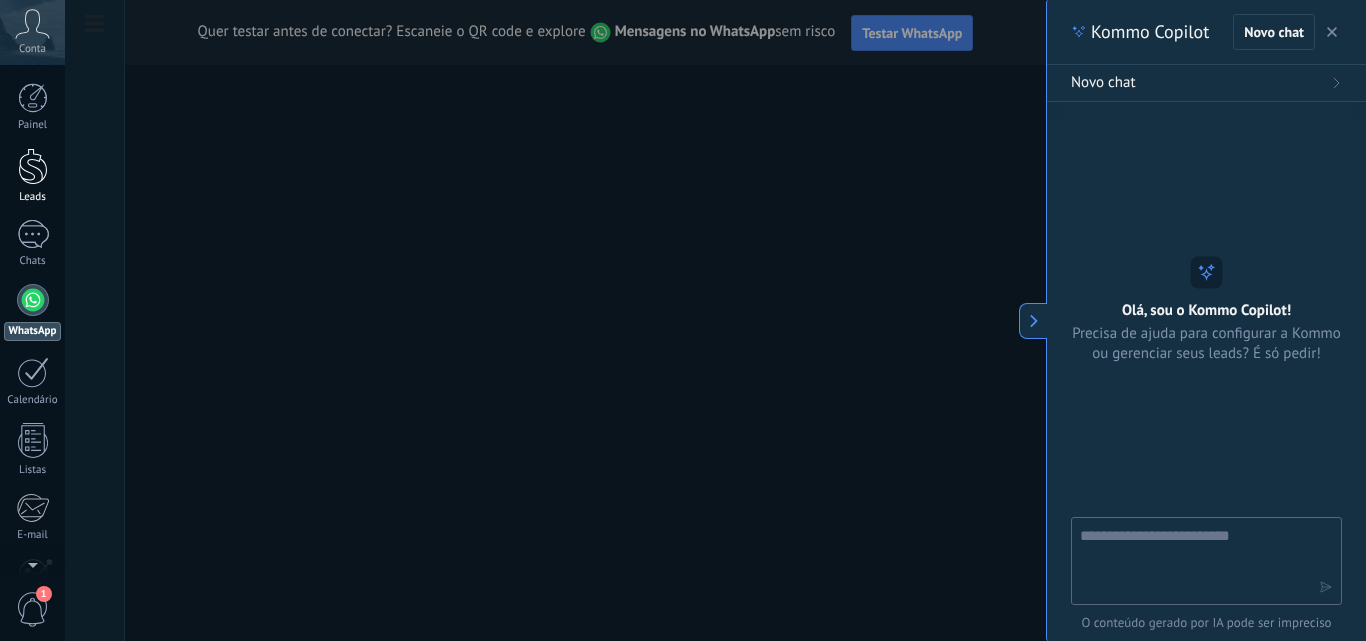 click on "Leads" at bounding box center (32, 176) 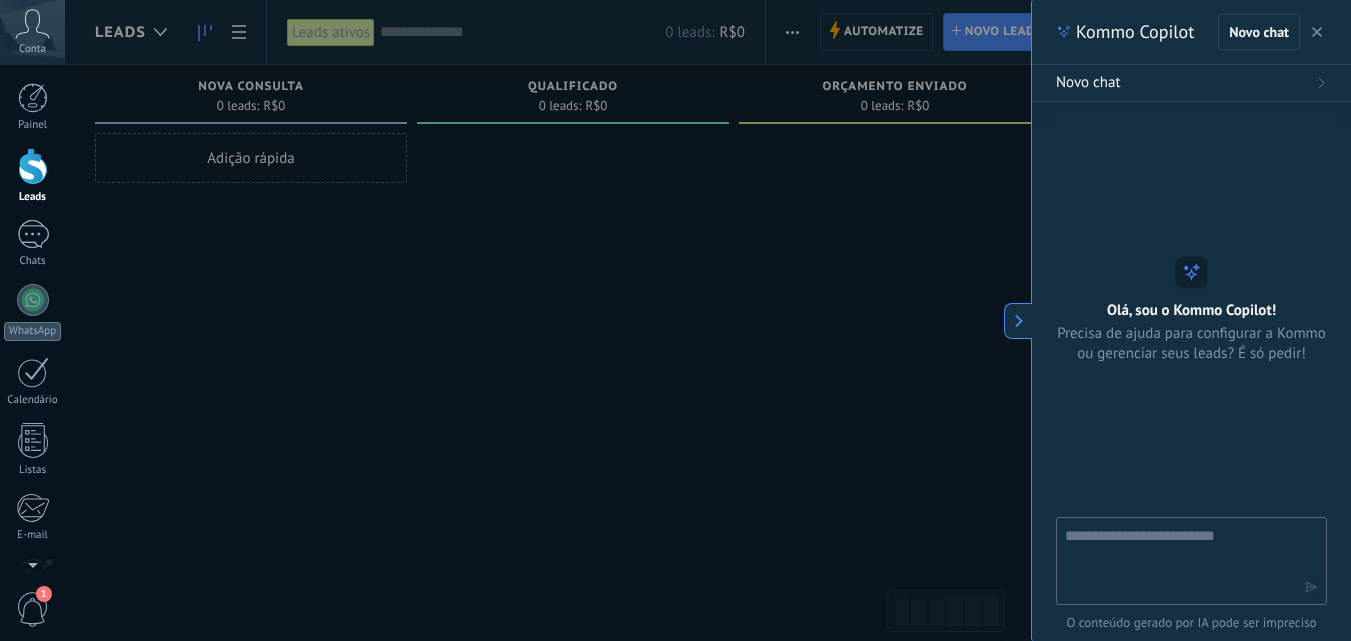 click at bounding box center (740, 320) 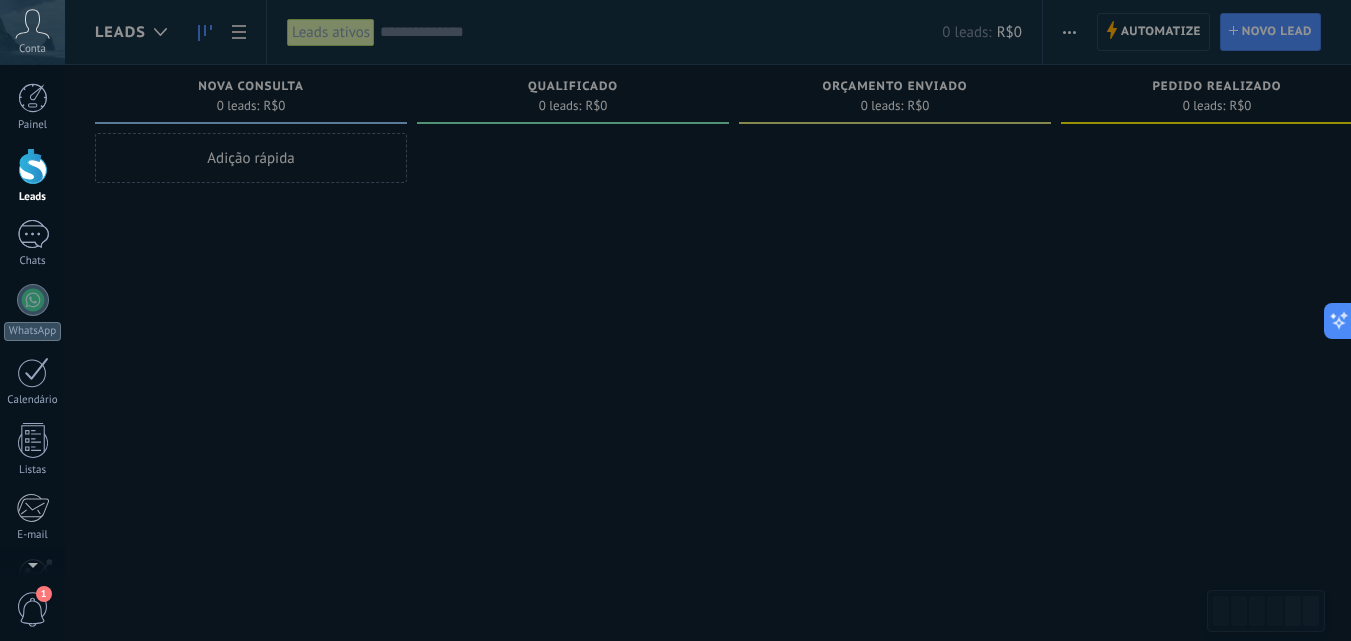 click at bounding box center [740, 320] 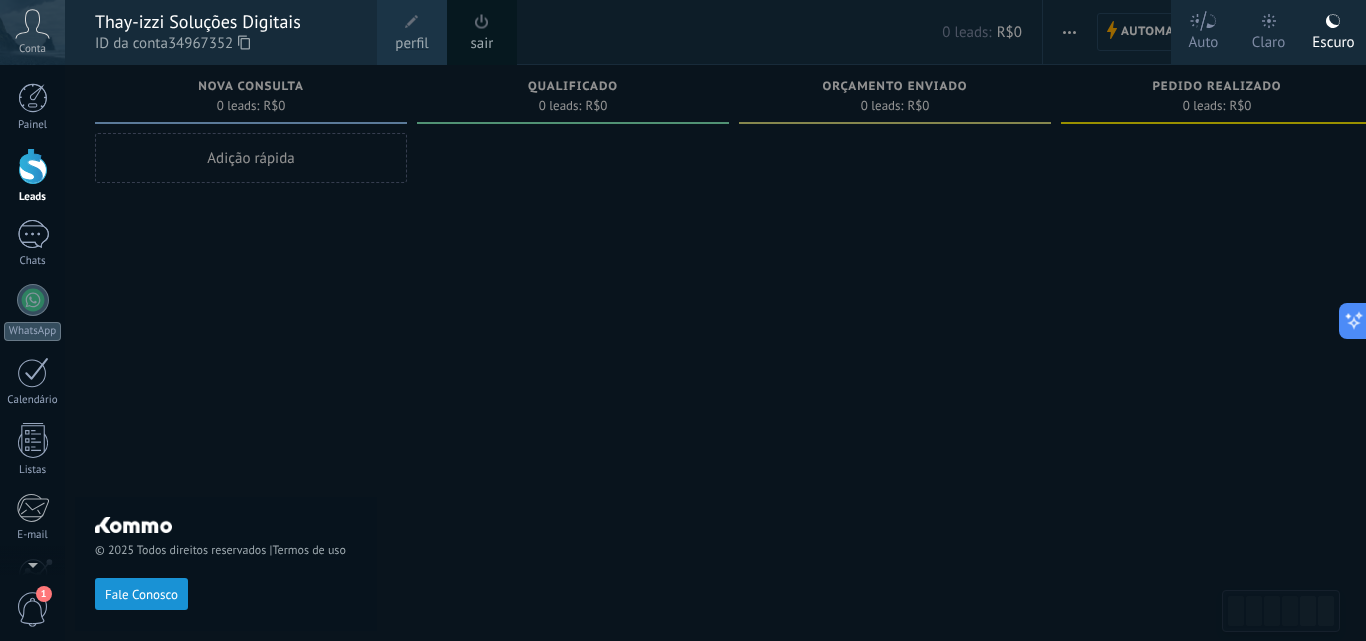 click on "perfil" at bounding box center [411, 44] 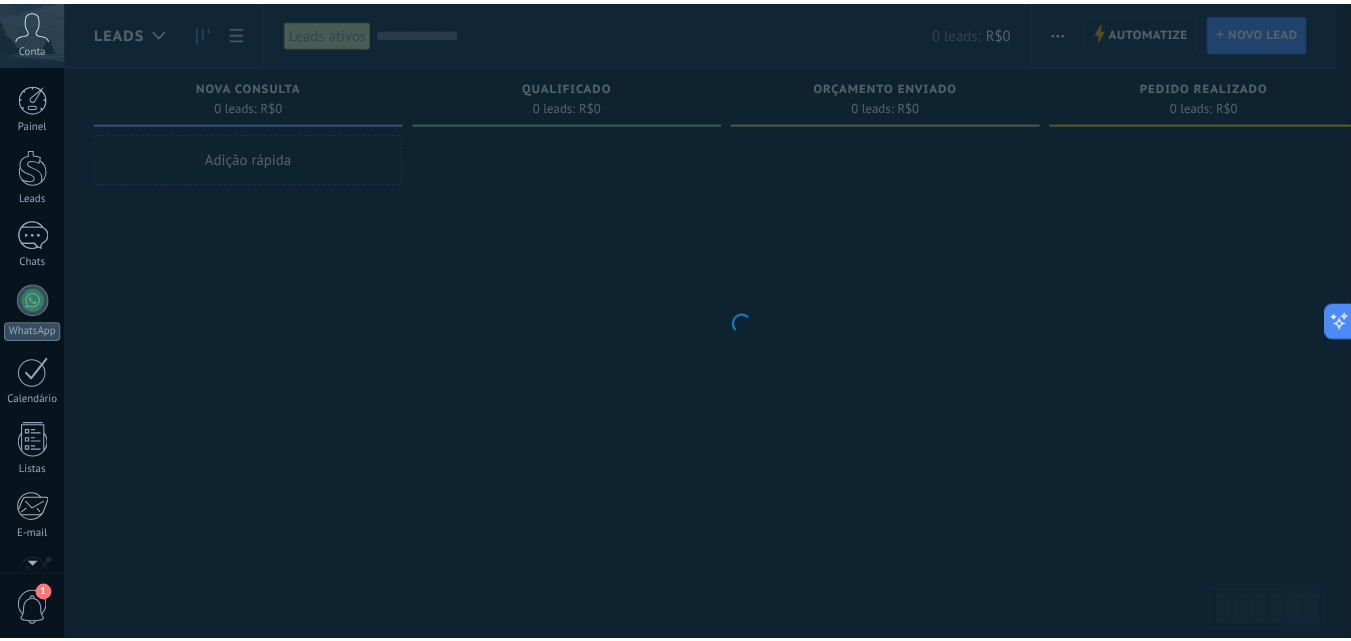 scroll, scrollTop: 191, scrollLeft: 0, axis: vertical 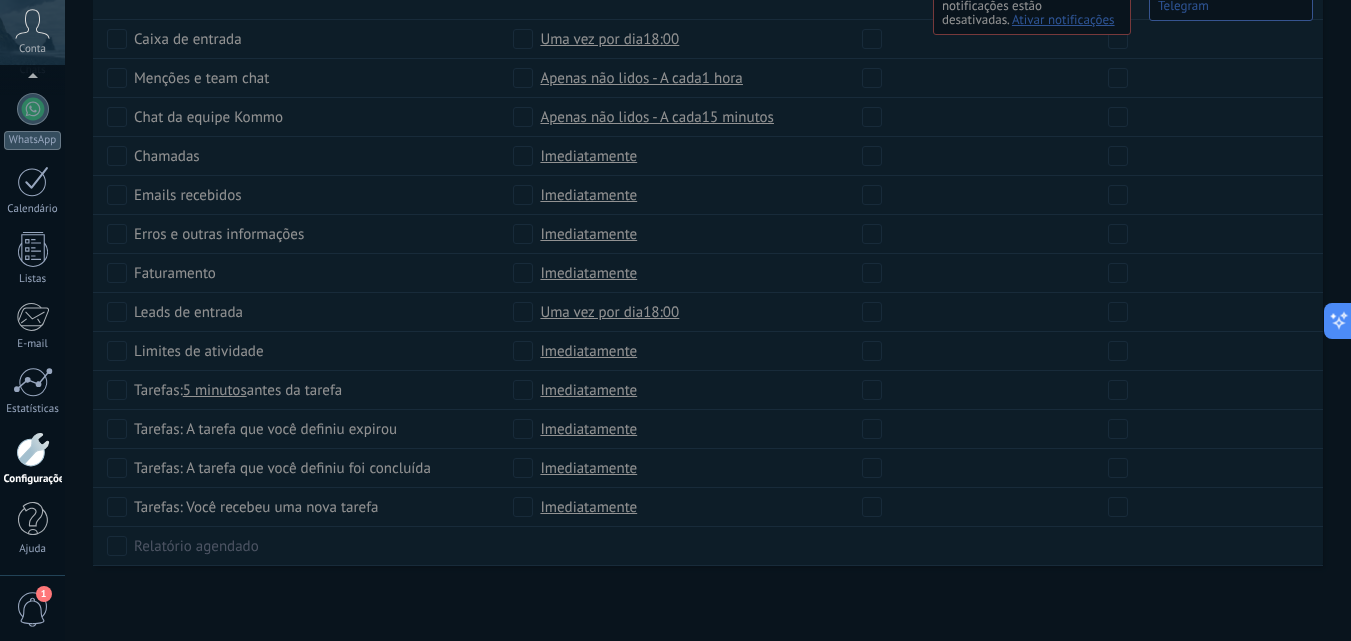 click 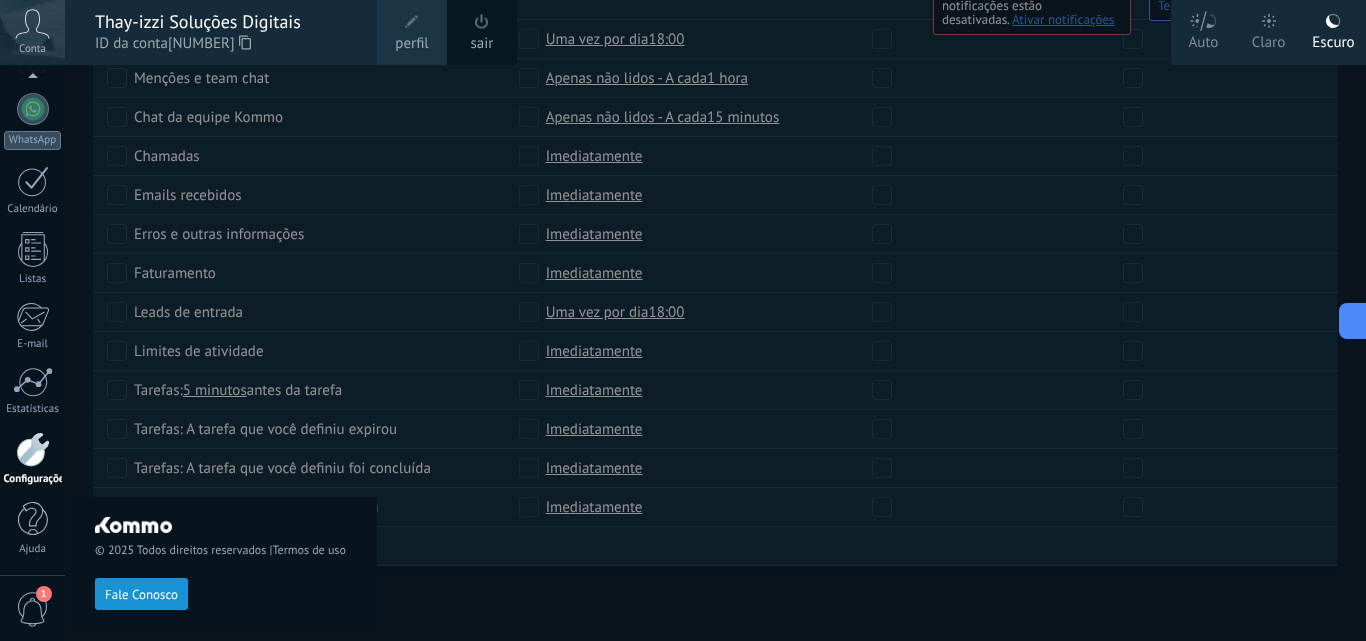 click 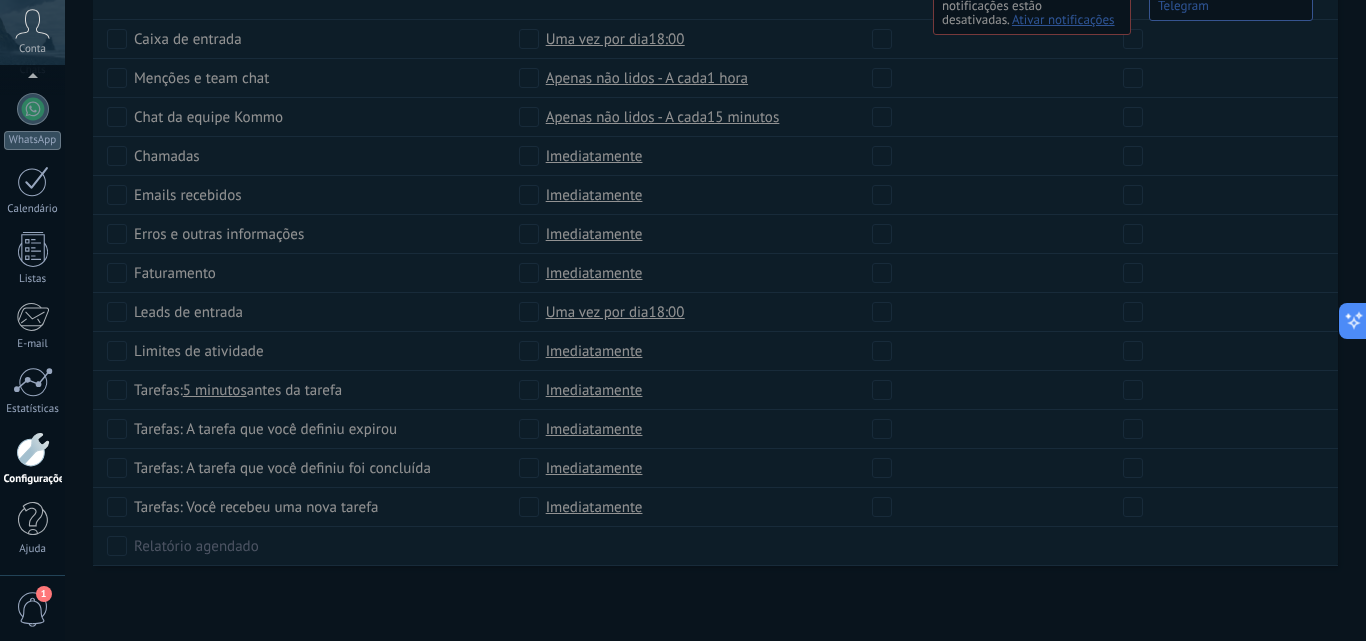 click 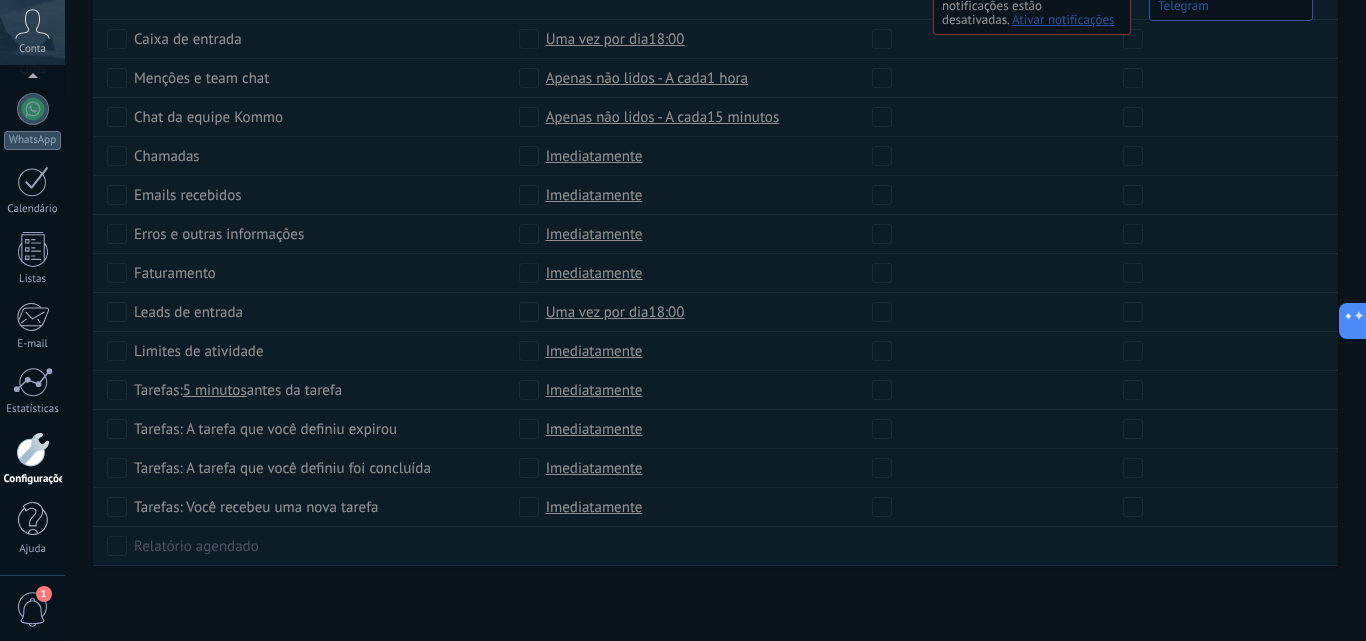 click 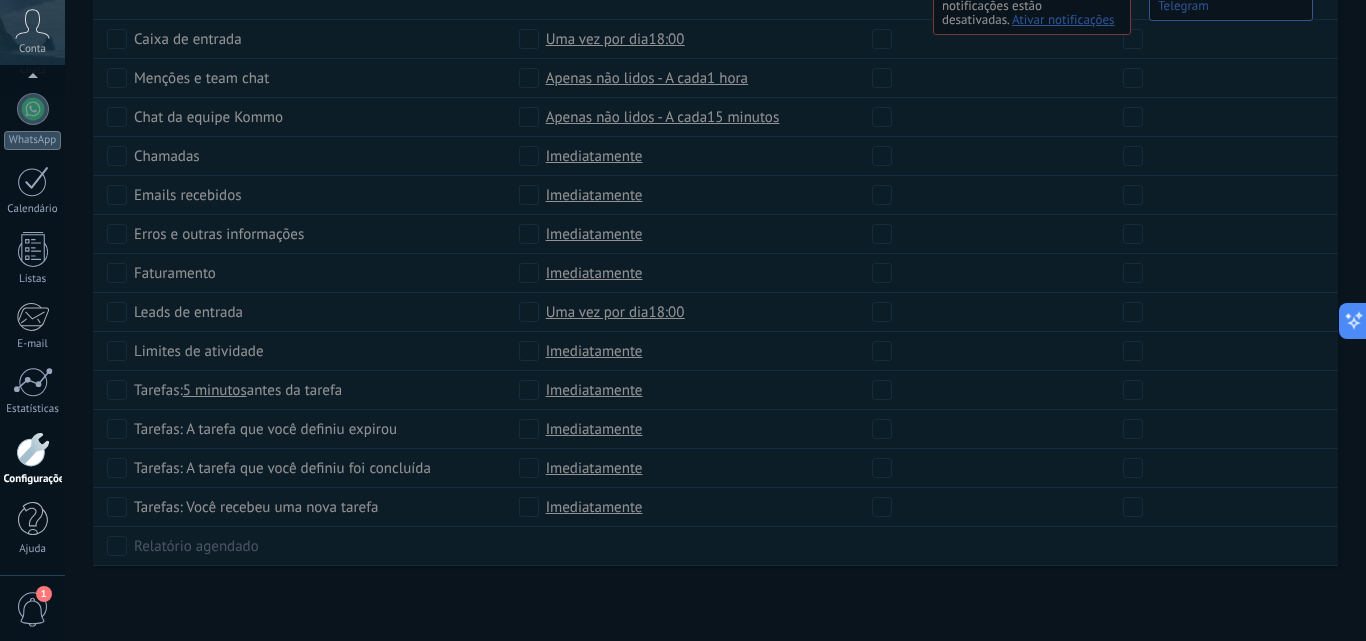 click 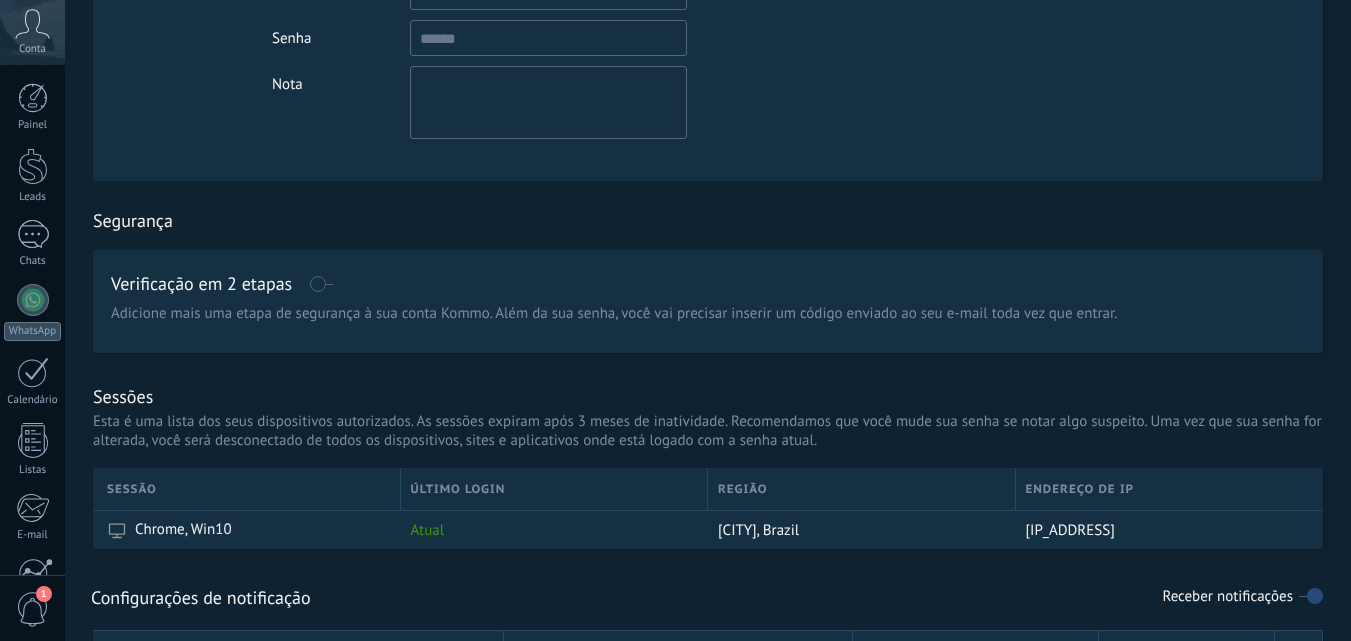 scroll, scrollTop: 300, scrollLeft: 0, axis: vertical 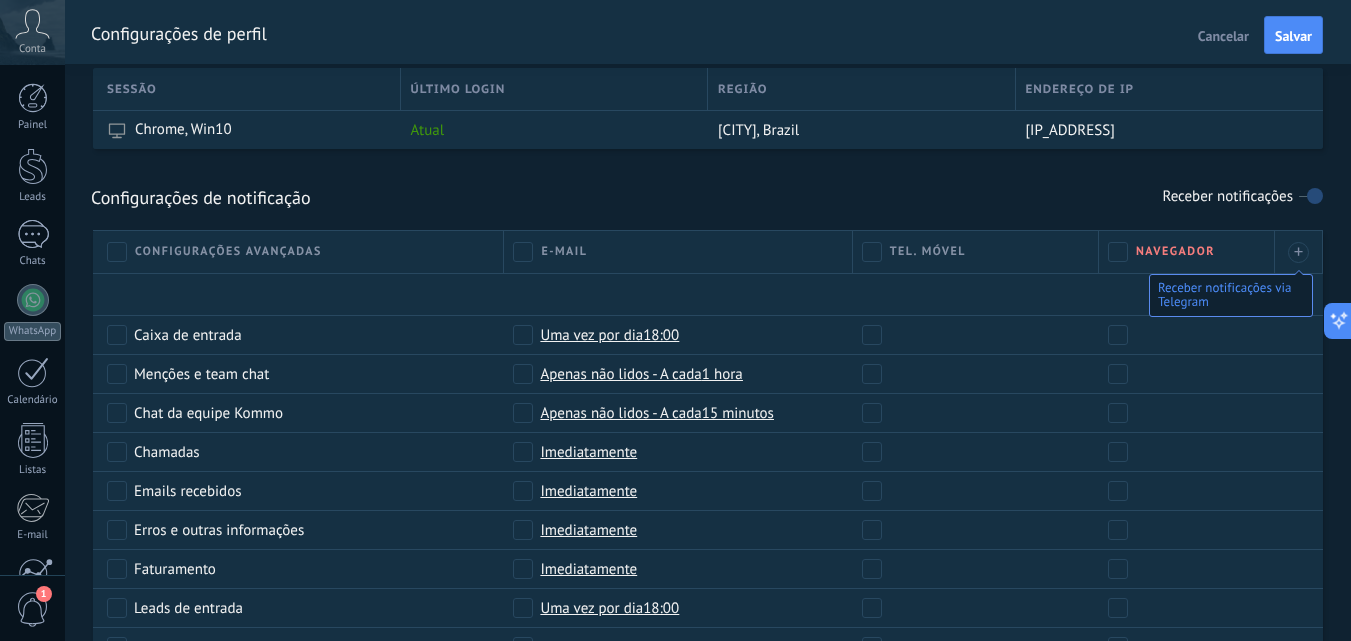 click on "Uma vez por dia  18:00" at bounding box center [678, 335] 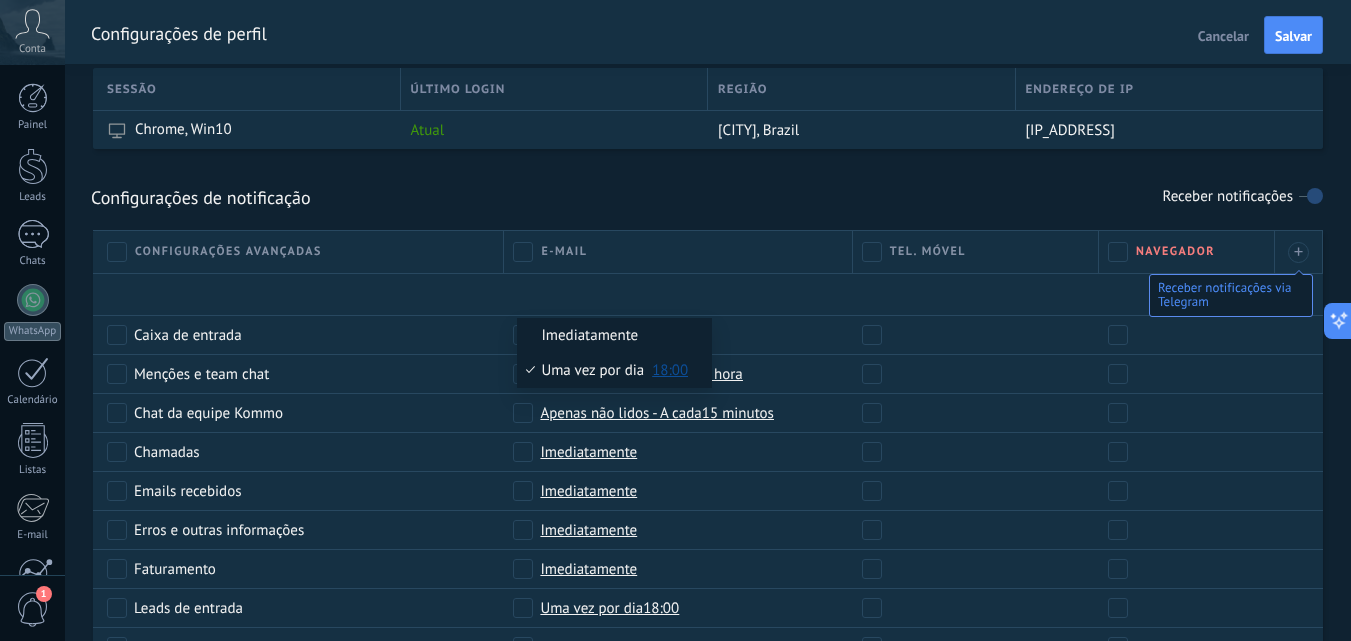 click on "Imediatamente" at bounding box center (589, 335) 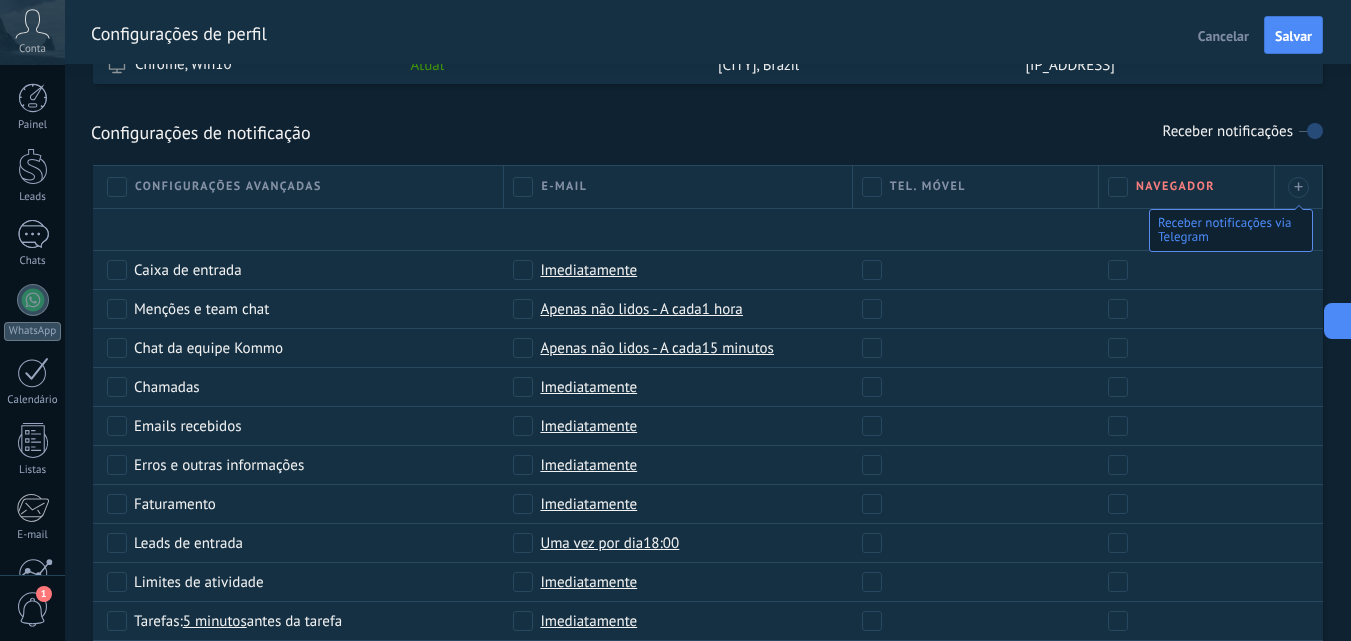 scroll, scrollTop: 800, scrollLeft: 0, axis: vertical 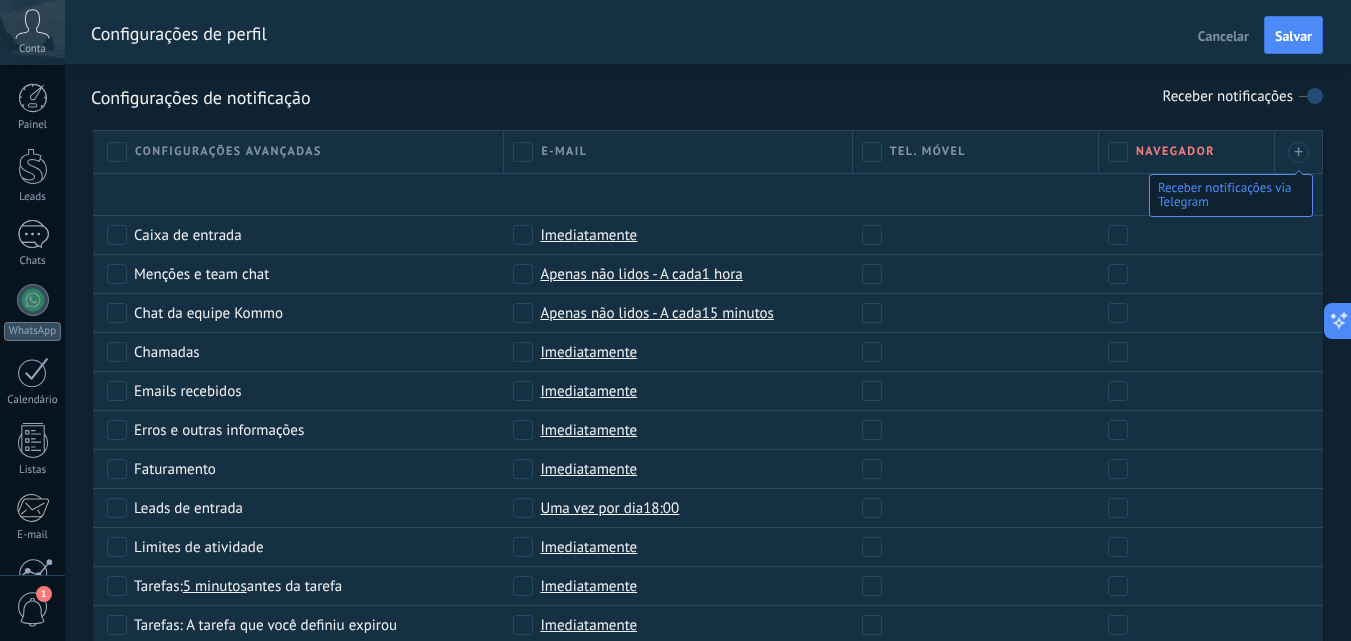 click on "Apenas não lidos - A cada  1 hora" at bounding box center (641, 274) 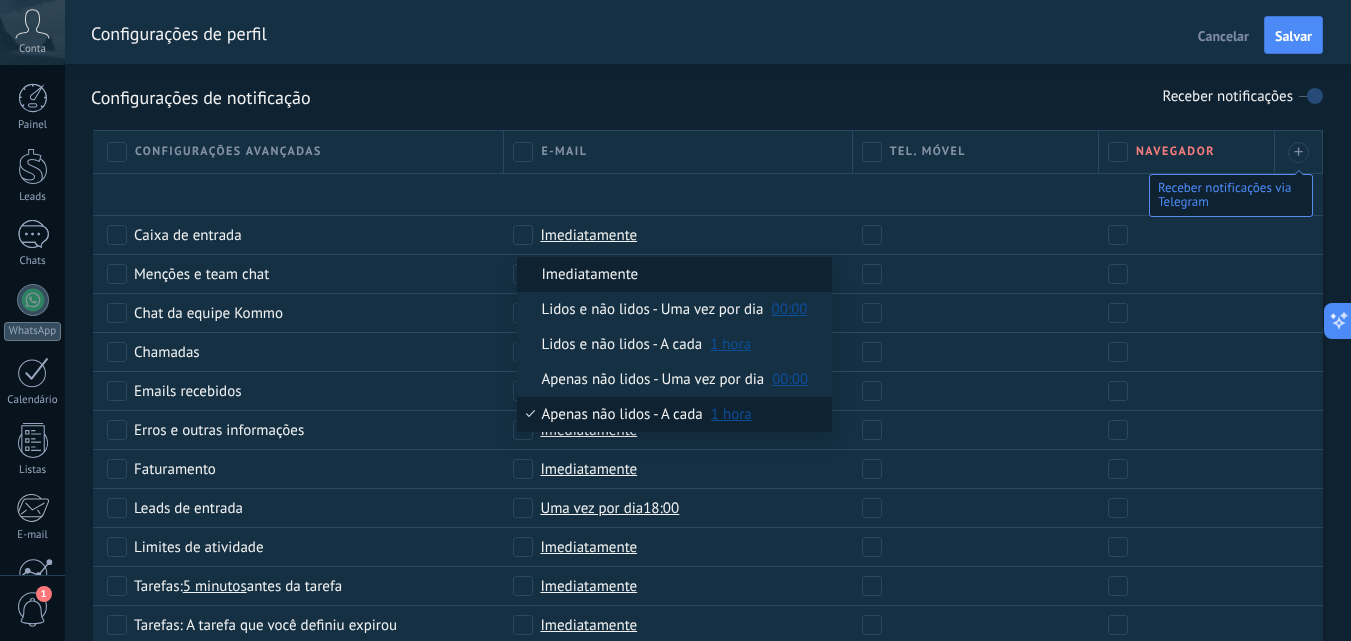 click on "Imediatamente" at bounding box center (589, 274) 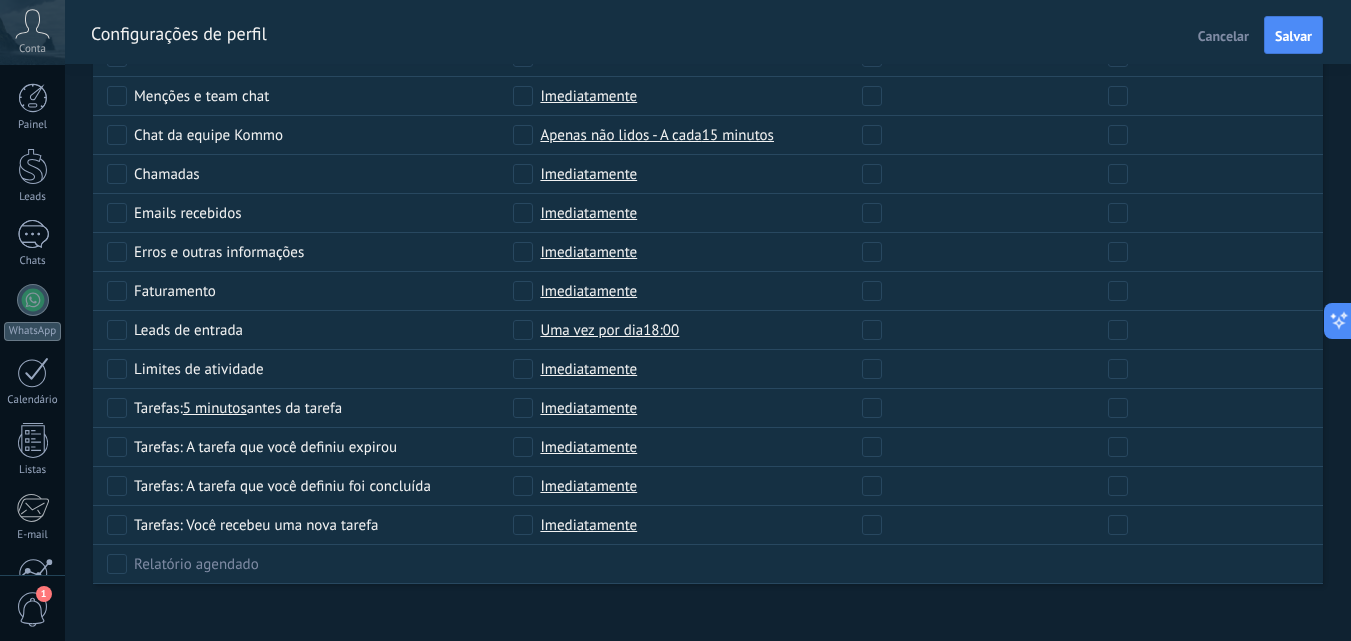 scroll, scrollTop: 996, scrollLeft: 0, axis: vertical 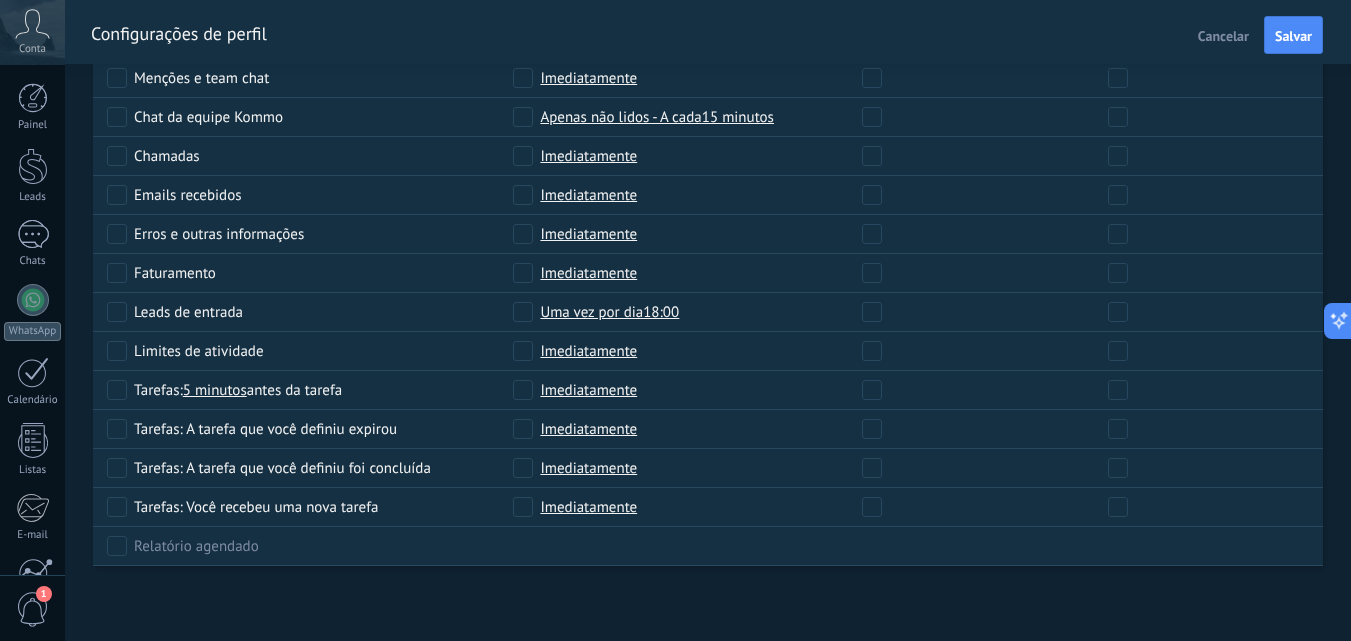 click on "Uma vez por dia  18:00" at bounding box center [609, 312] 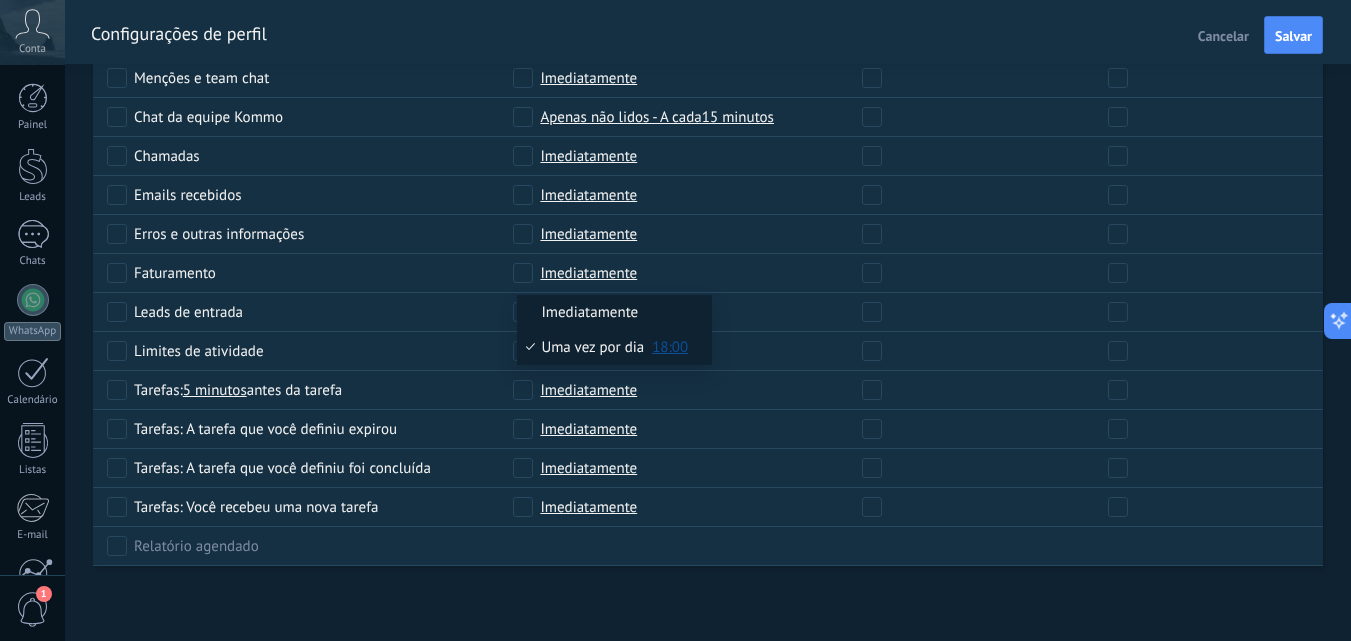 click on "Imediatamente" at bounding box center [589, 312] 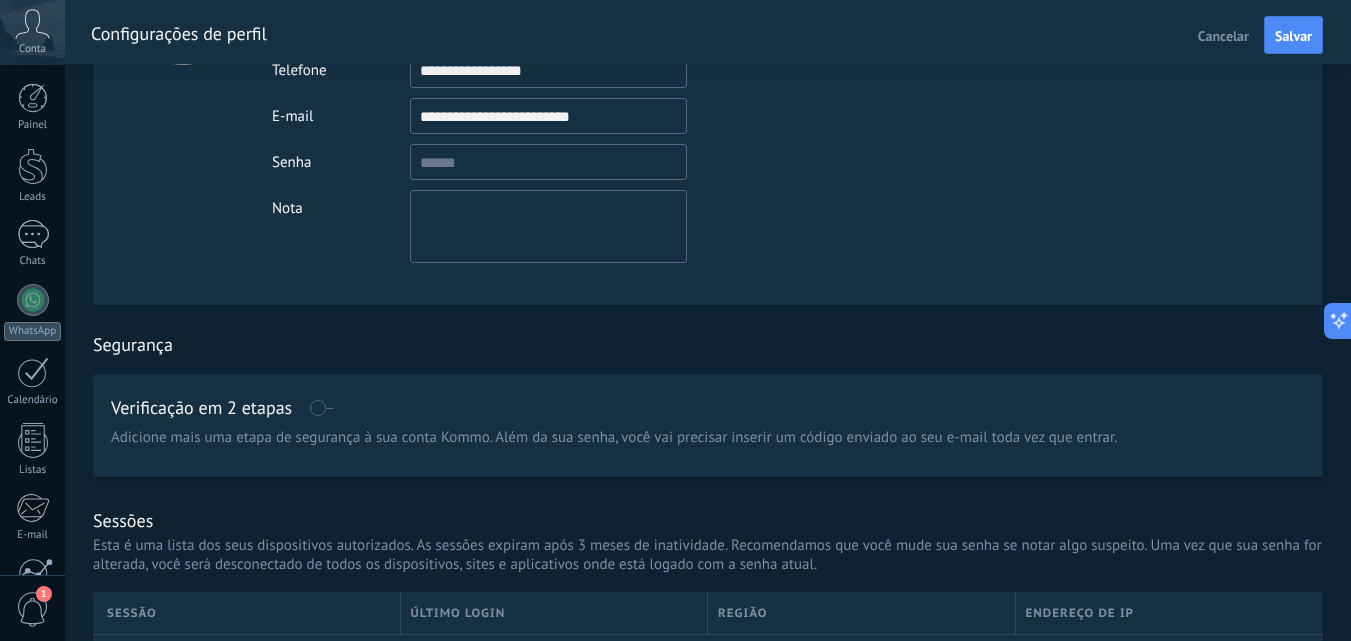 scroll, scrollTop: 300, scrollLeft: 0, axis: vertical 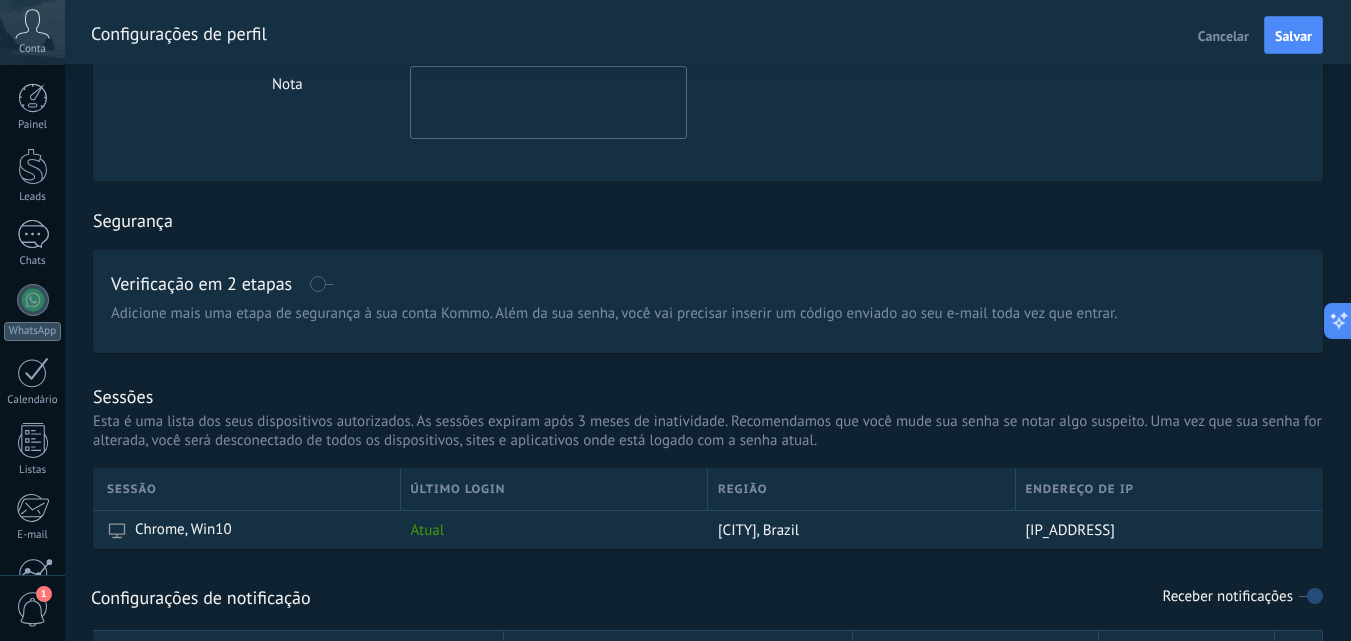 click at bounding box center [321, 284] 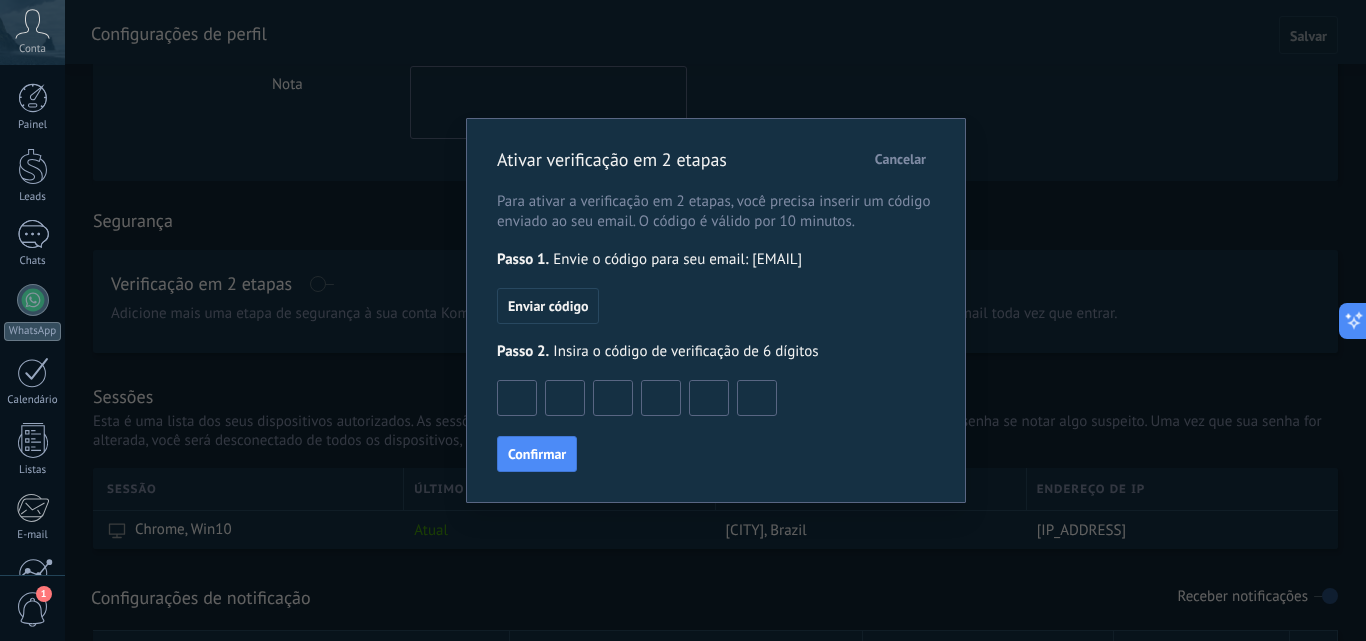 drag, startPoint x: 551, startPoint y: 339, endPoint x: 884, endPoint y: 150, distance: 382.89685 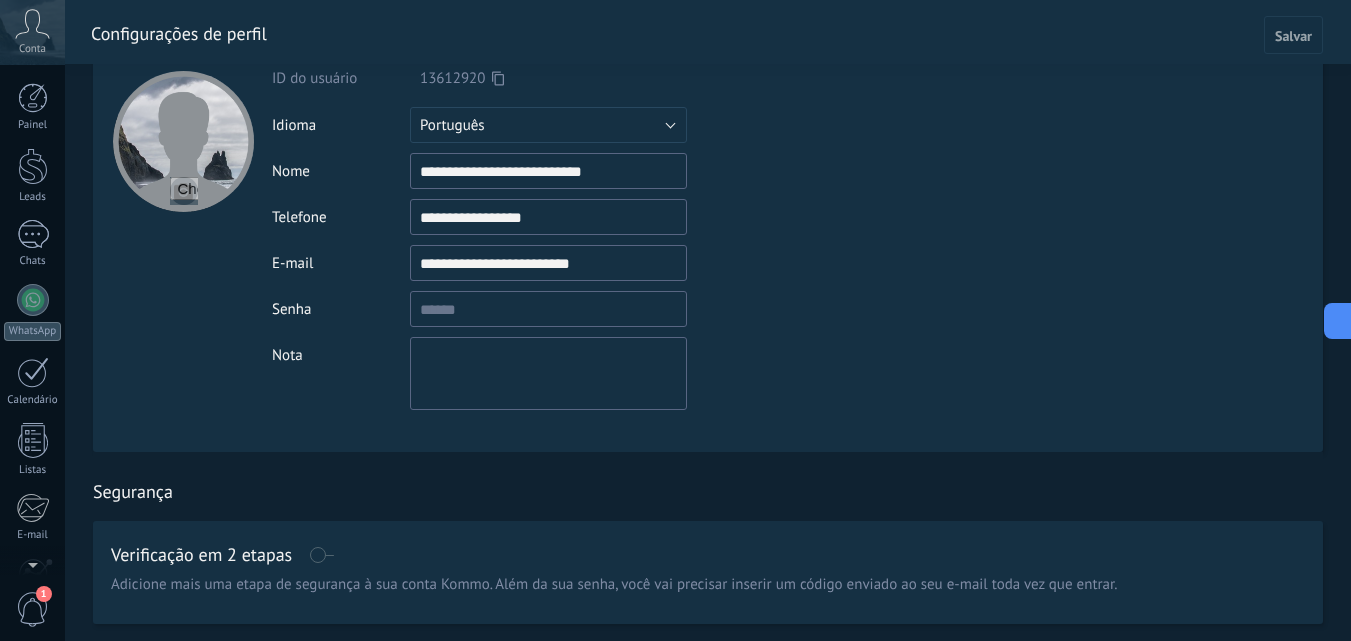 scroll, scrollTop: 0, scrollLeft: 0, axis: both 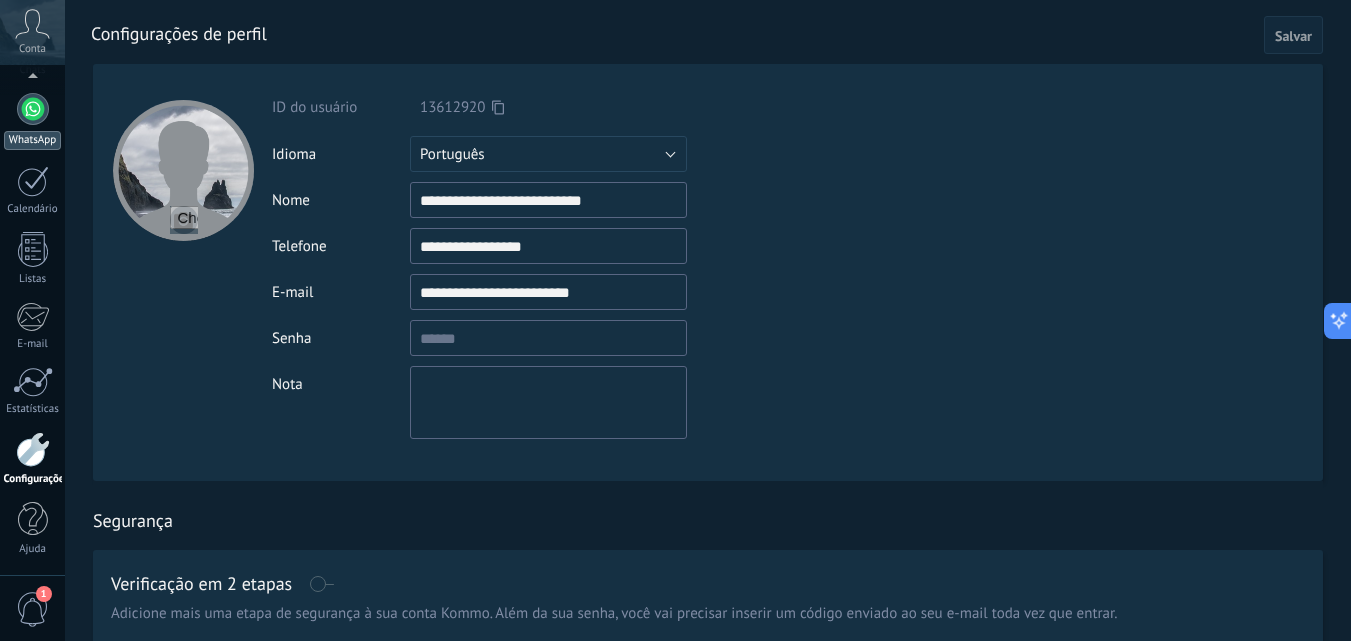click at bounding box center (33, 109) 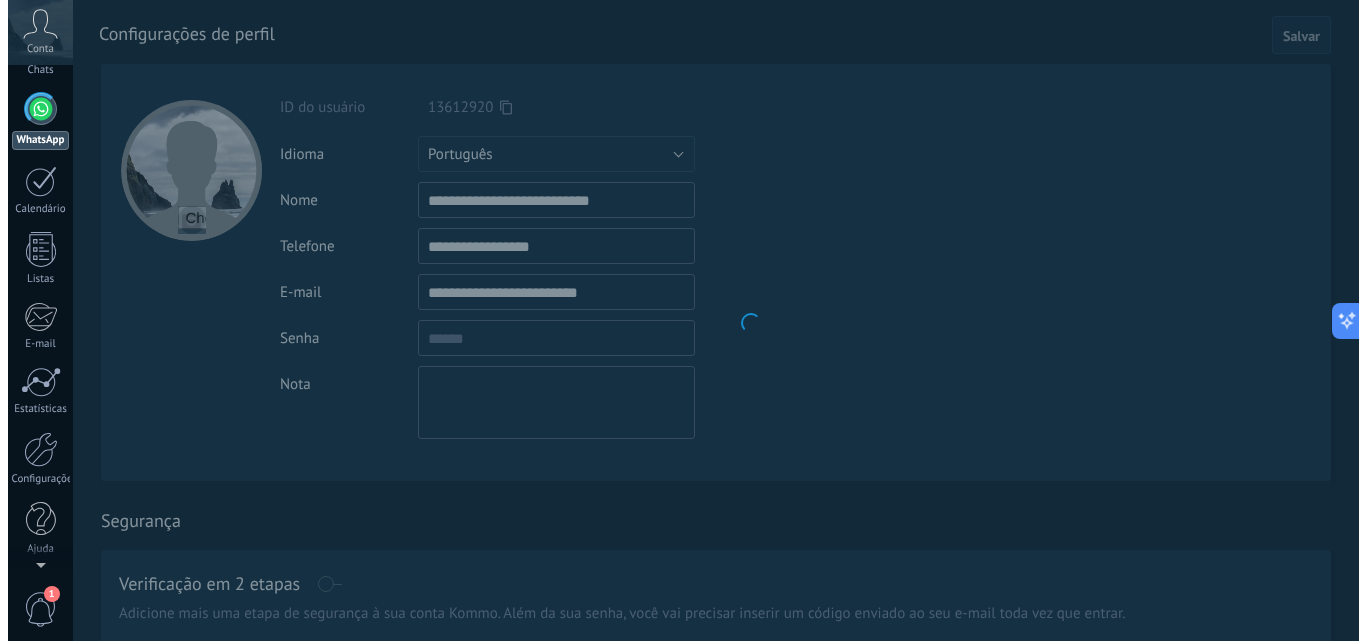 scroll, scrollTop: 0, scrollLeft: 0, axis: both 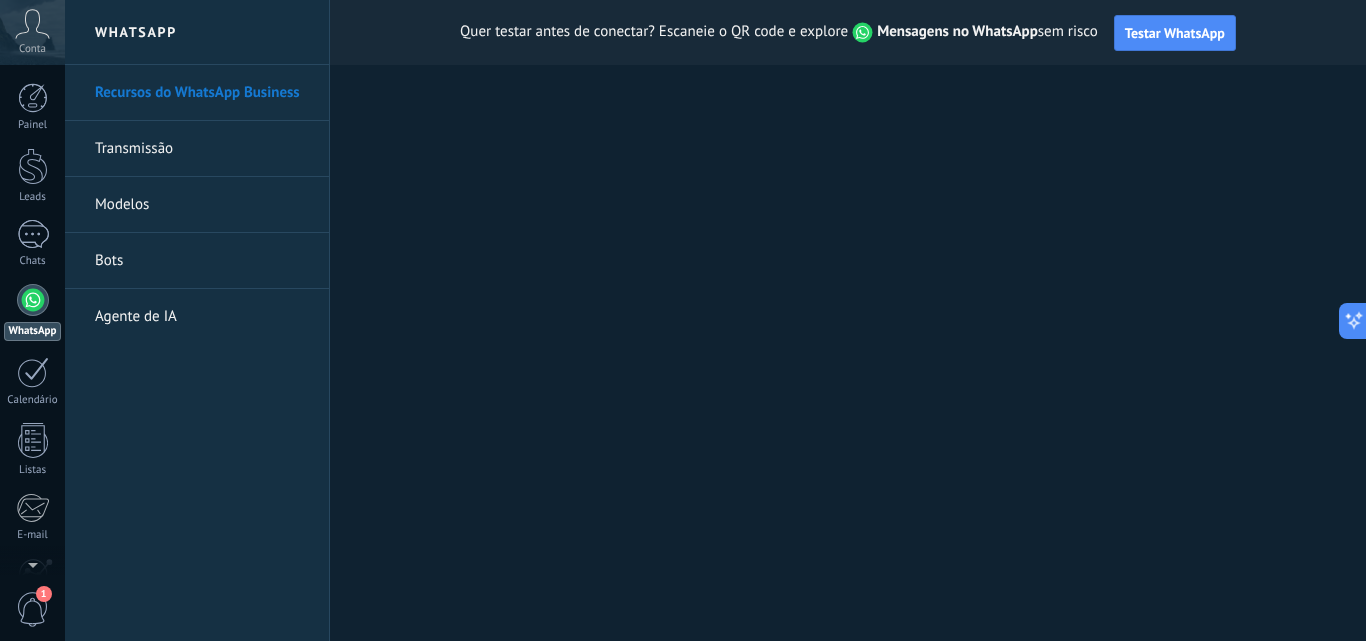 click on "Recursos do WhatsApp Business" at bounding box center [202, 93] 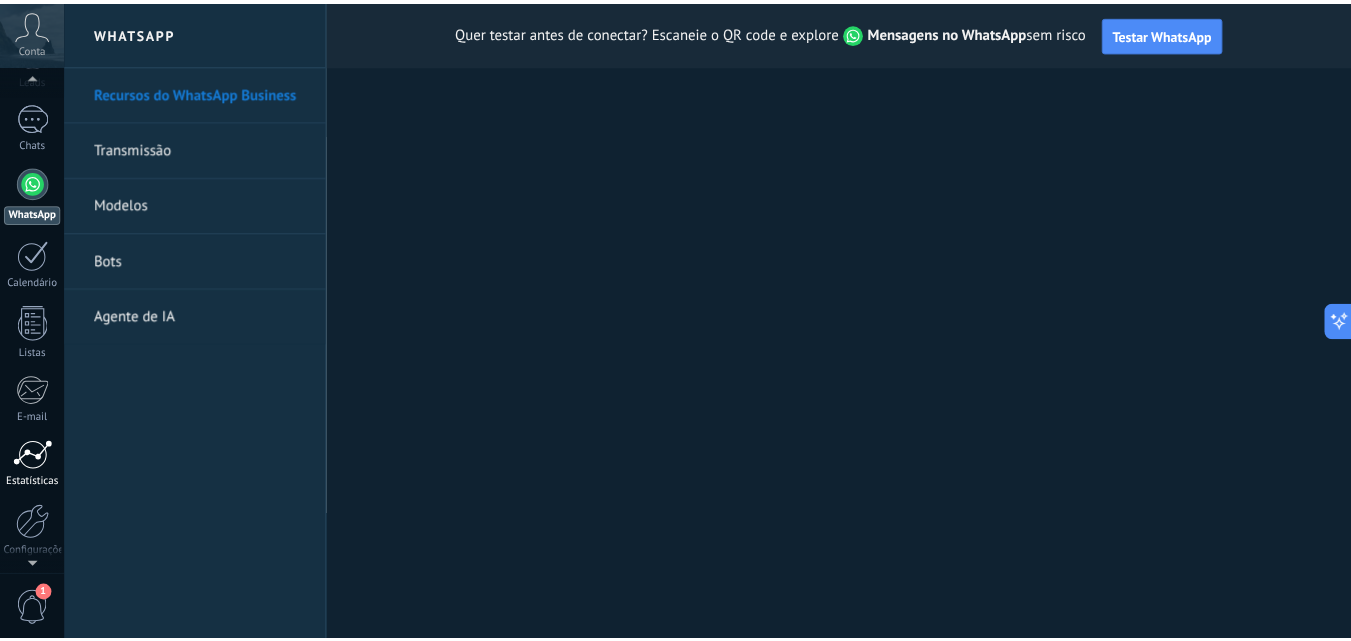 scroll, scrollTop: 191, scrollLeft: 0, axis: vertical 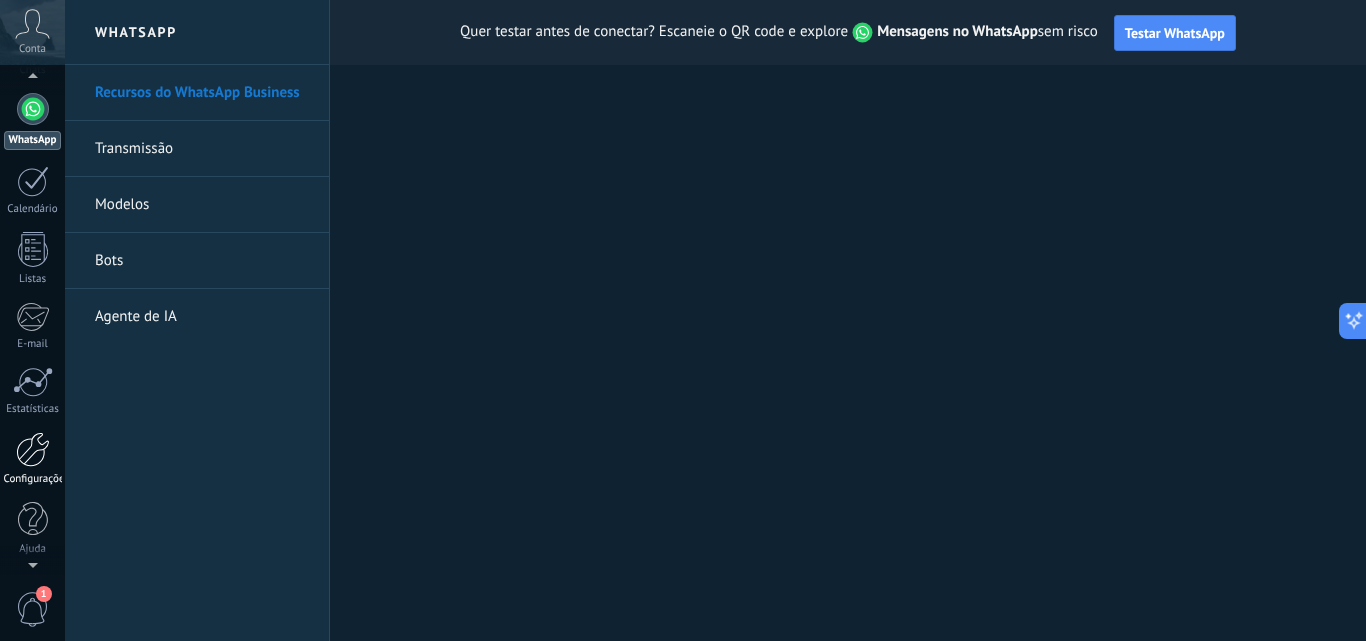 click on "Configurações" at bounding box center [33, 479] 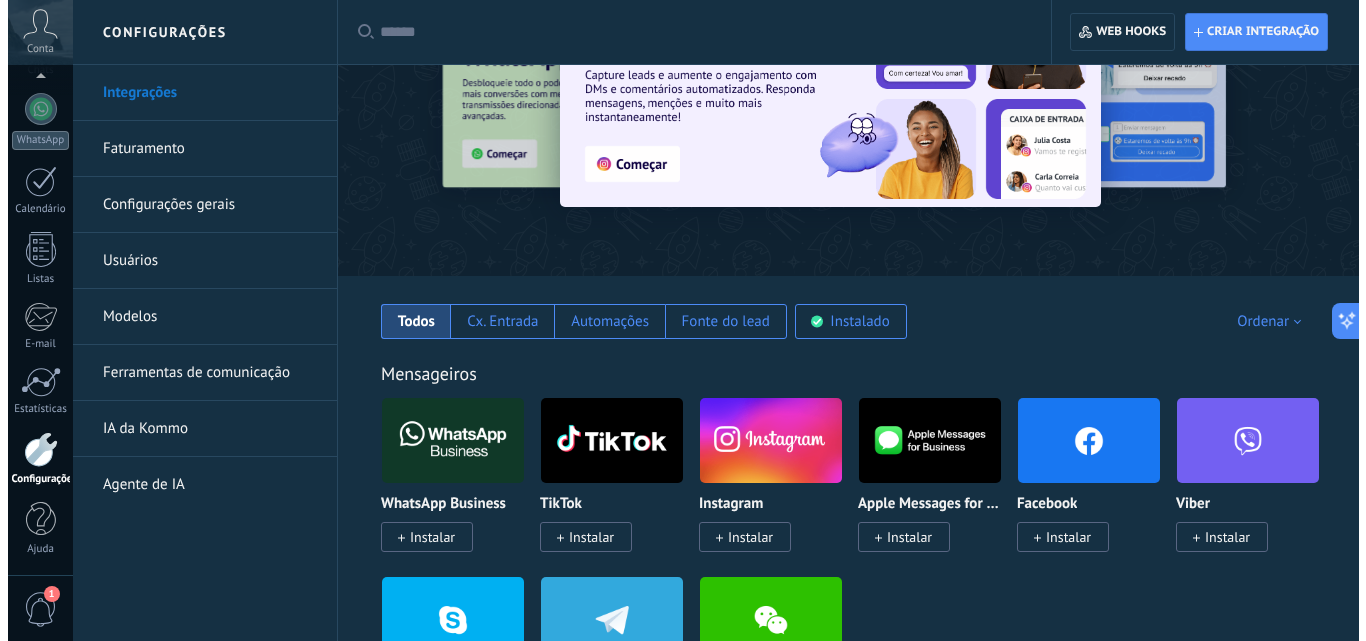 scroll, scrollTop: 300, scrollLeft: 0, axis: vertical 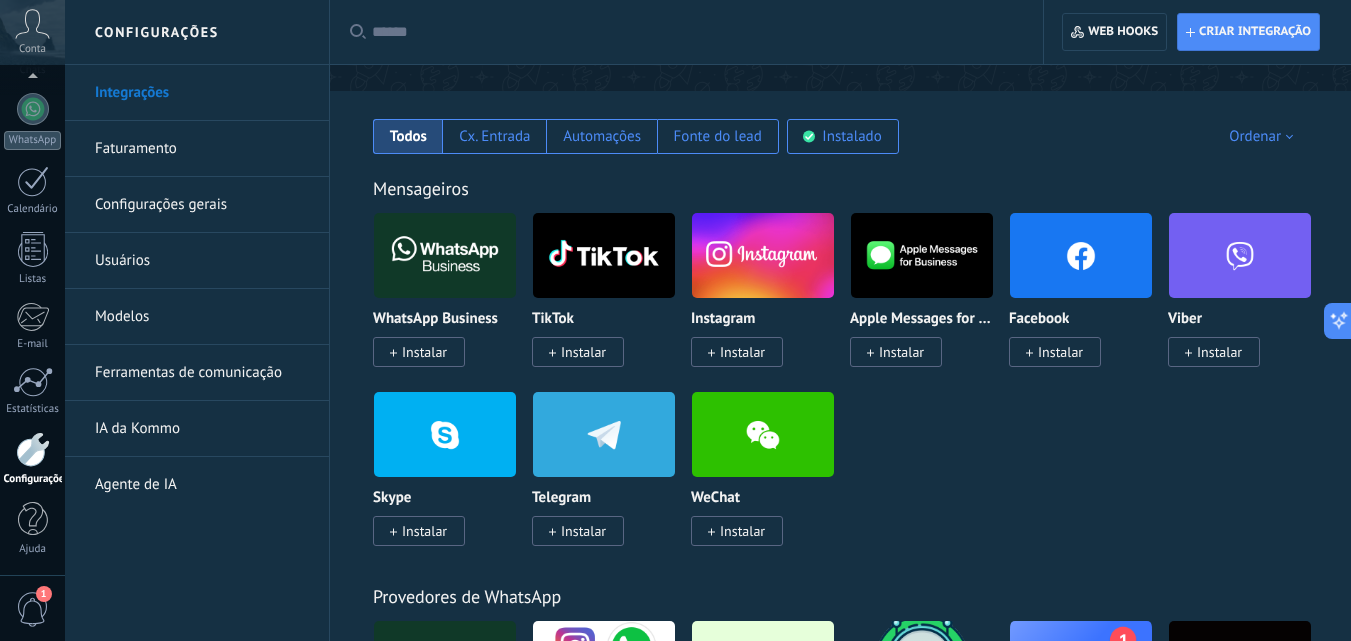 click on "Instalar" at bounding box center [419, 352] 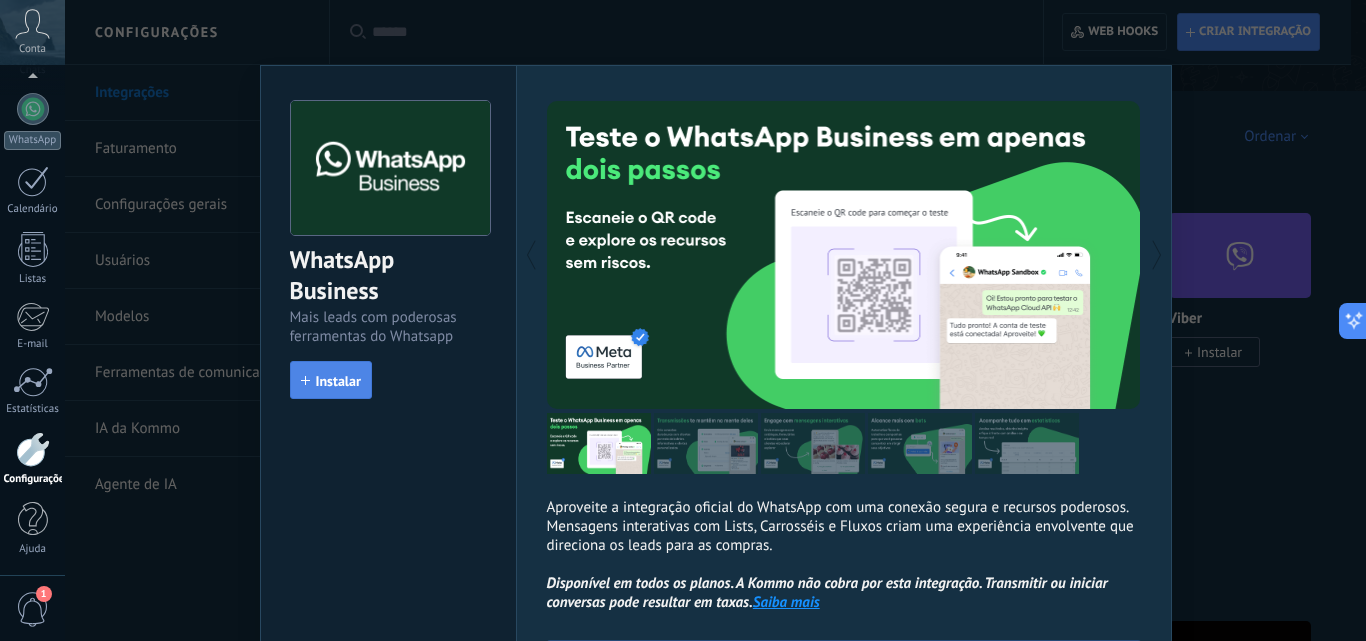 click on "Instalar" at bounding box center [338, 381] 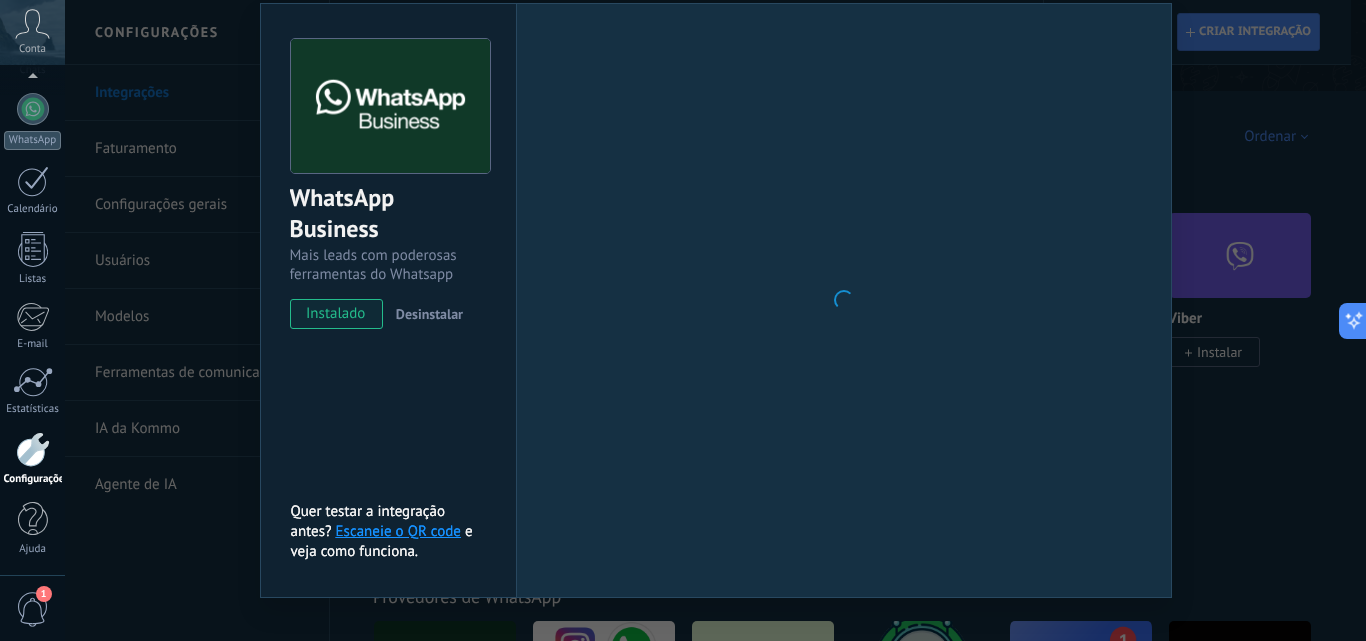 scroll, scrollTop: 94, scrollLeft: 0, axis: vertical 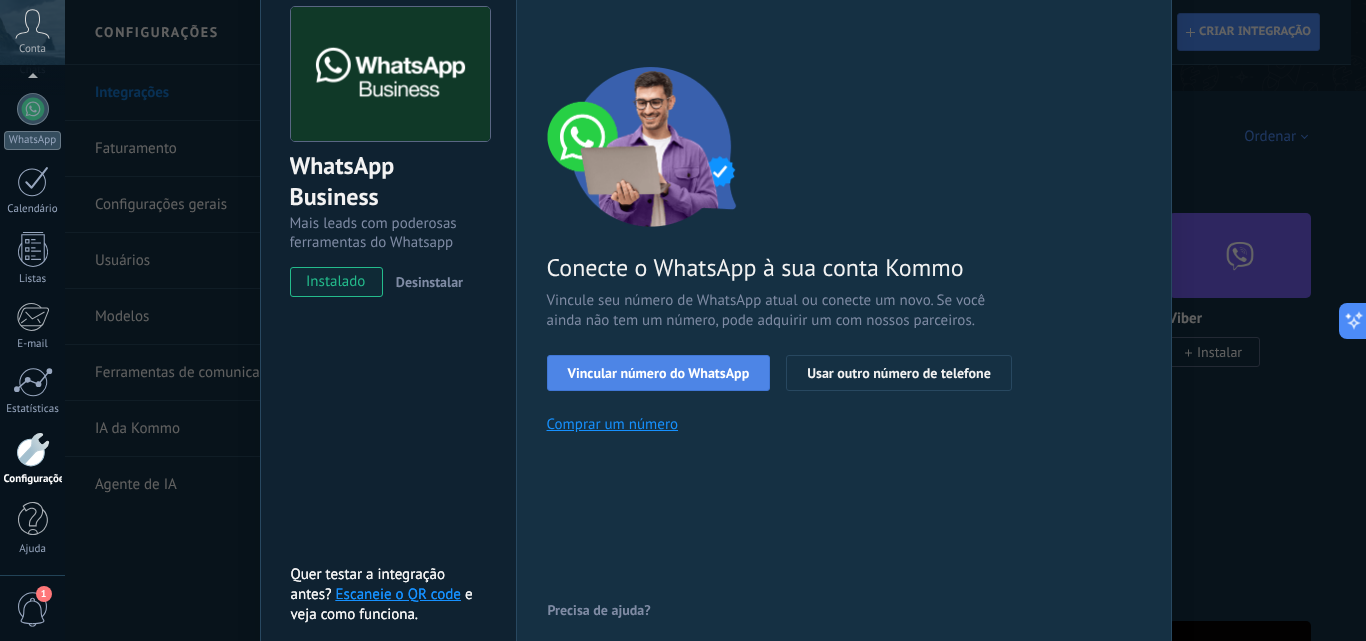 click on "Vincular número do WhatsApp" at bounding box center [659, 373] 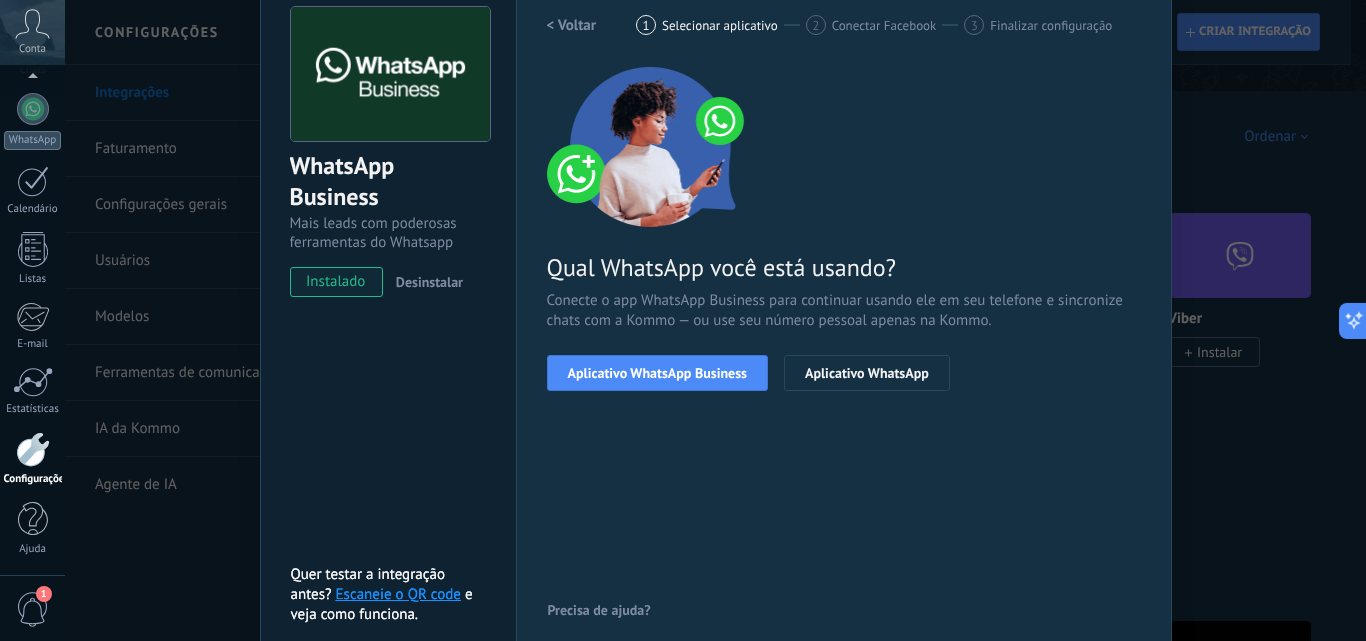 click on "Aplicativo WhatsApp Business" at bounding box center (657, 373) 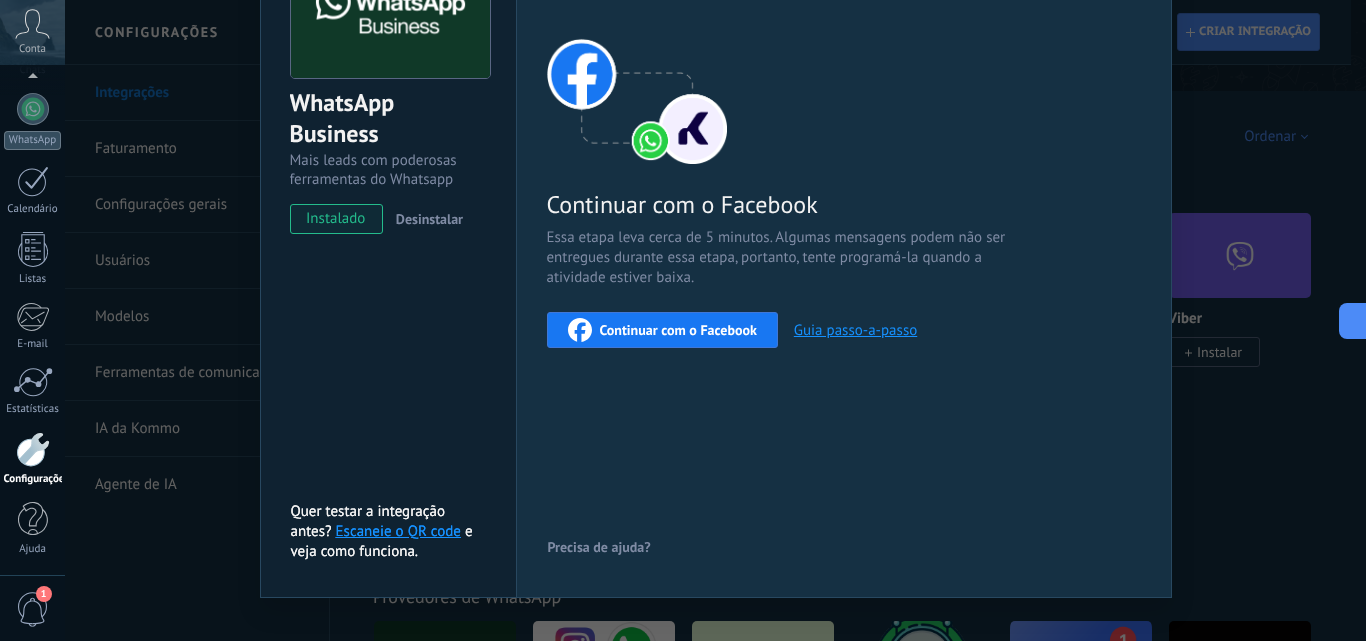 scroll, scrollTop: 189, scrollLeft: 0, axis: vertical 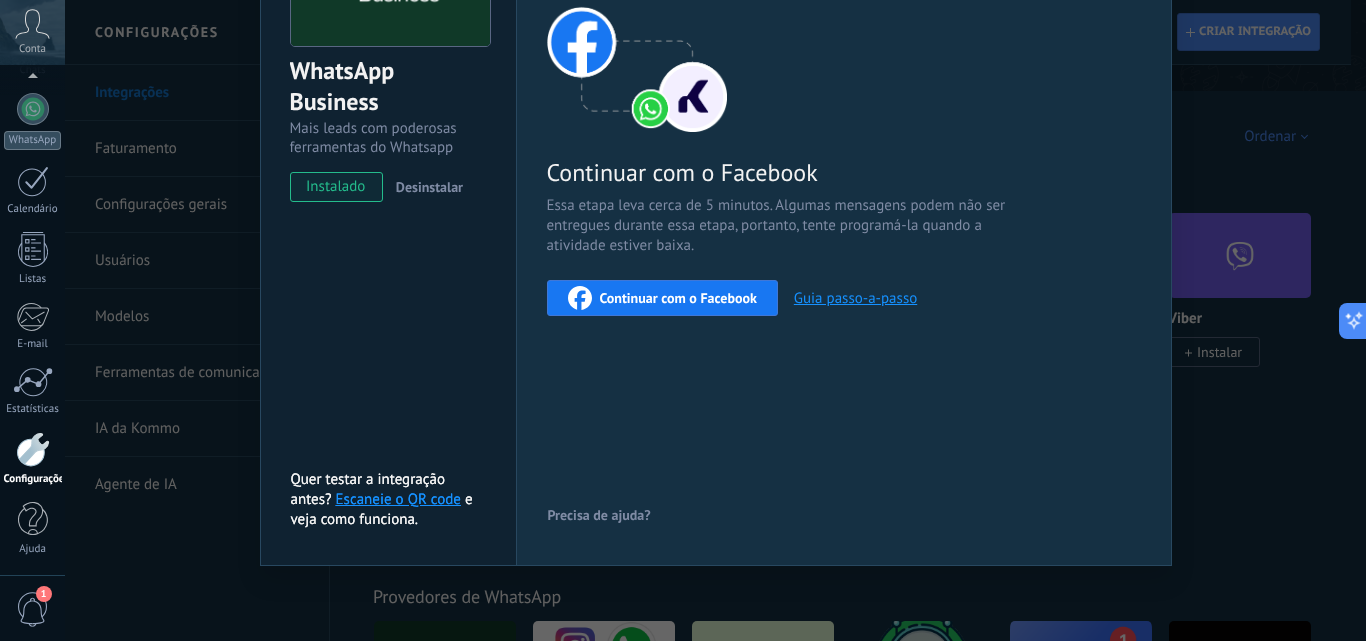 click on "Continuar com o Facebook" at bounding box center [678, 298] 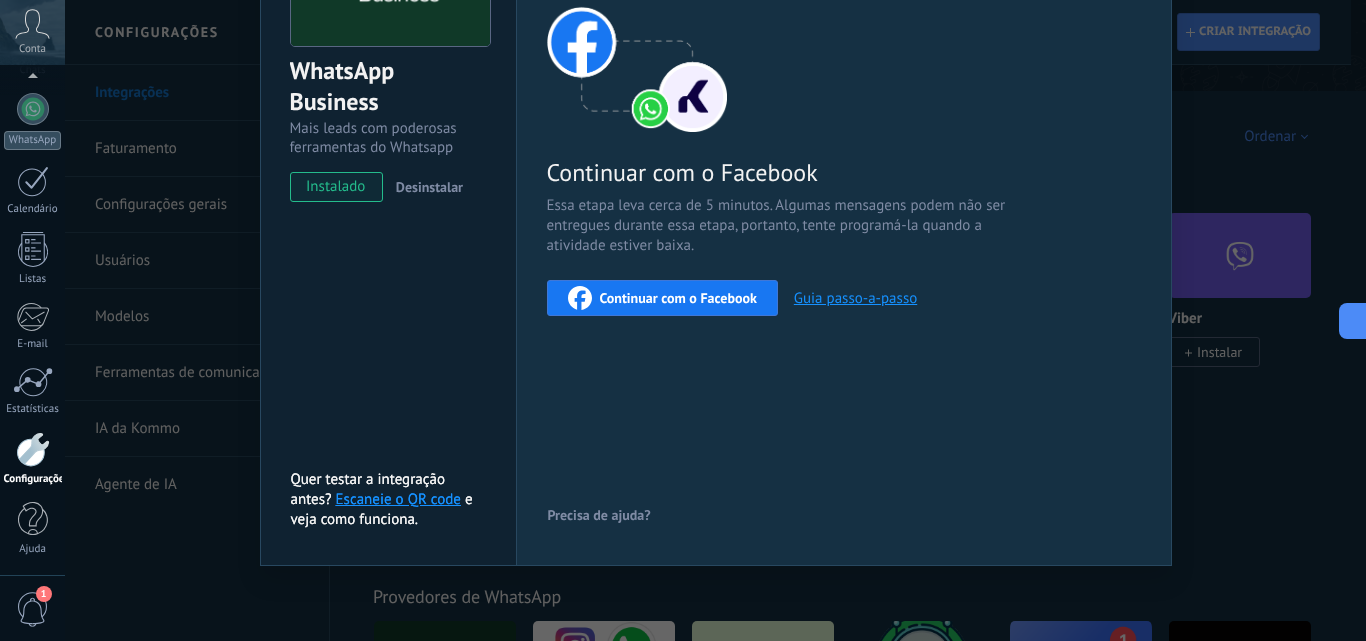 scroll, scrollTop: 0, scrollLeft: 0, axis: both 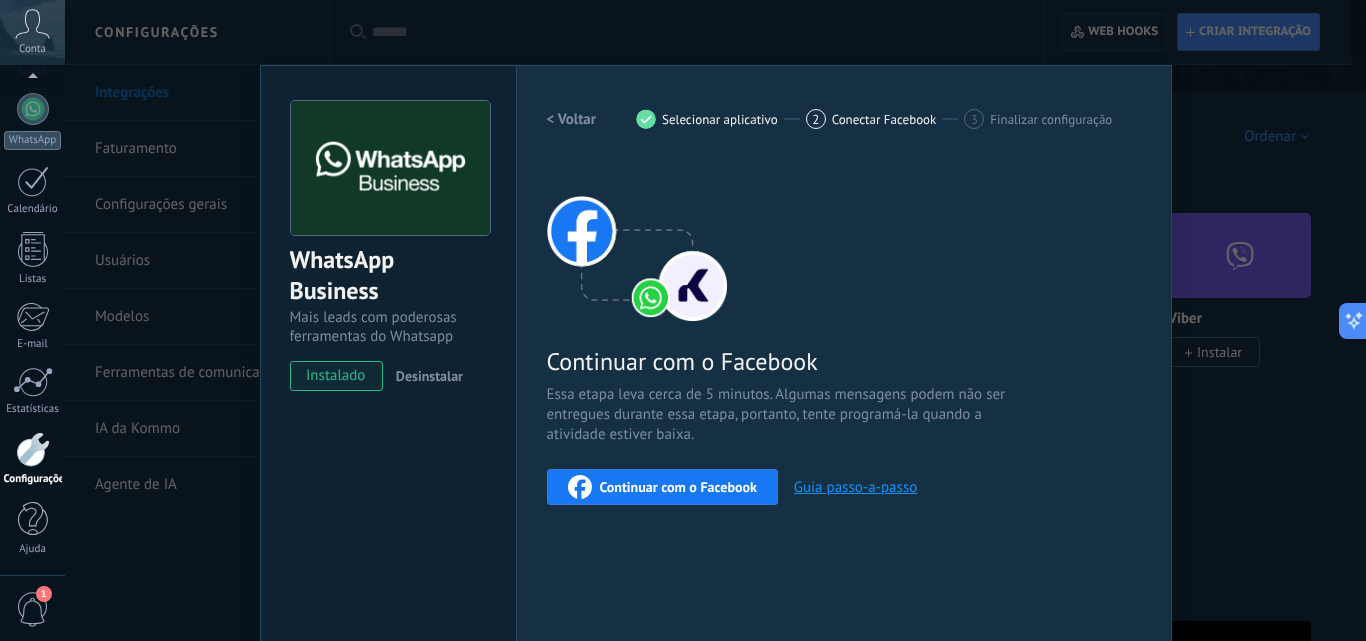 click on "< Voltar" at bounding box center (572, 119) 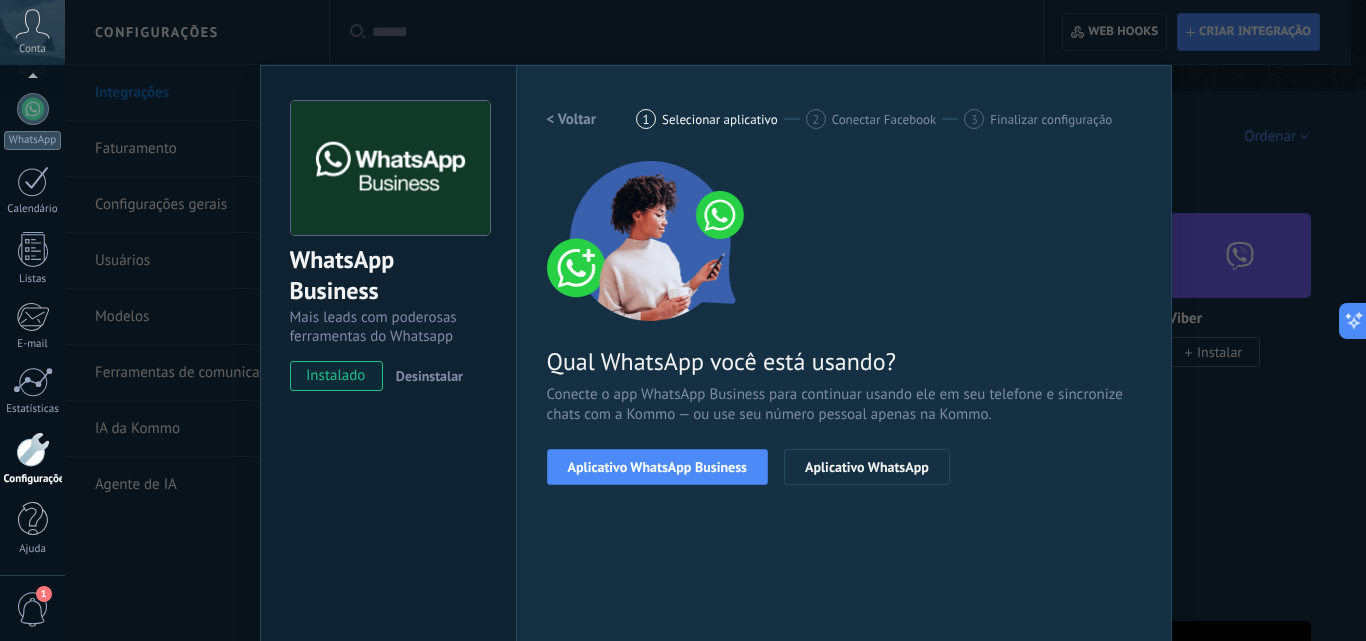 click on "< Voltar" at bounding box center [572, 119] 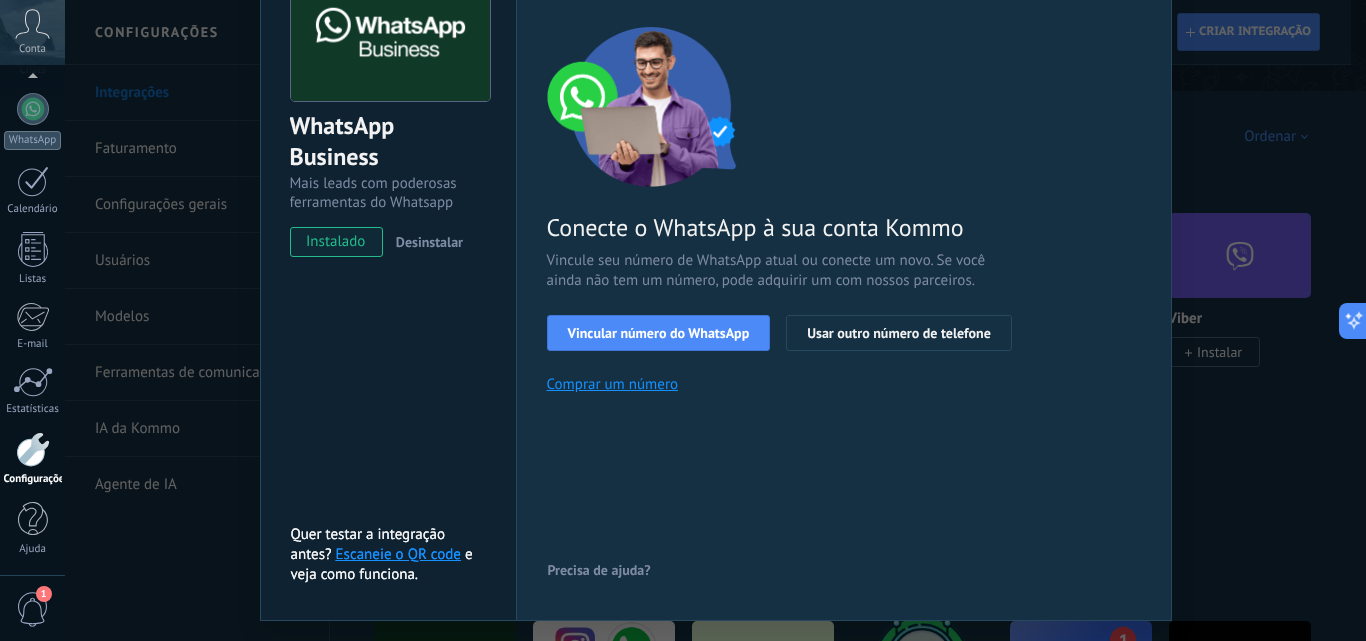 scroll, scrollTop: 189, scrollLeft: 0, axis: vertical 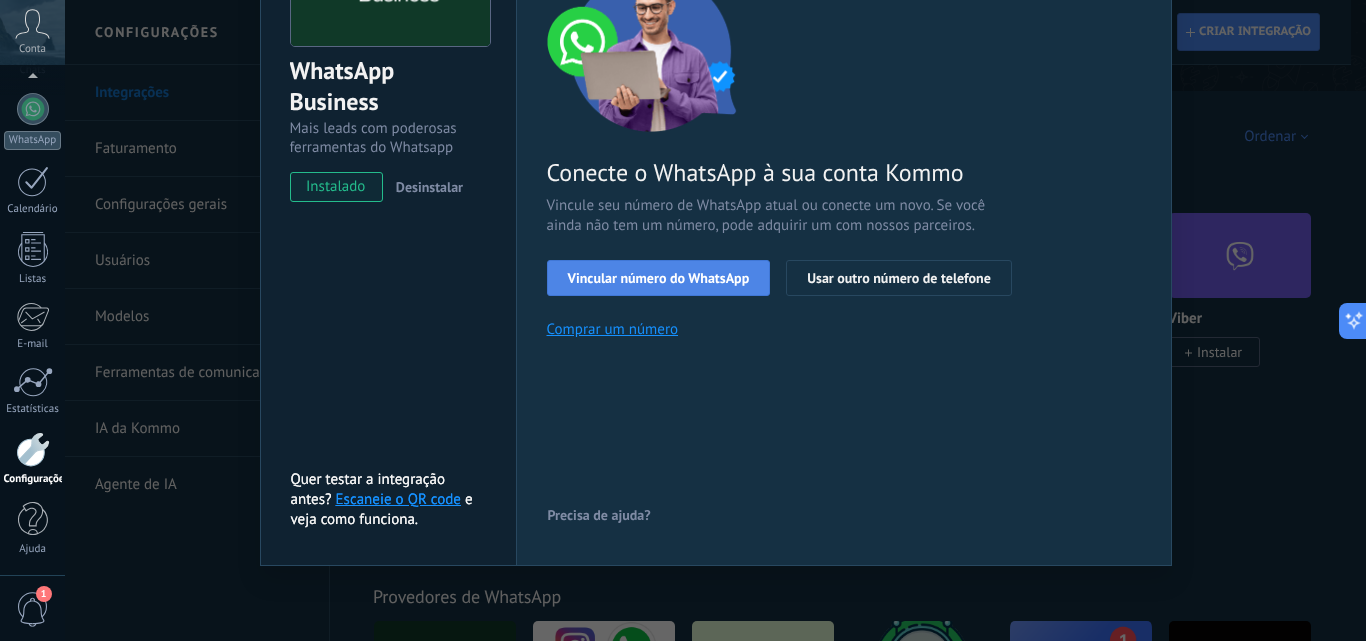 click on "Vincular número do WhatsApp" at bounding box center [659, 278] 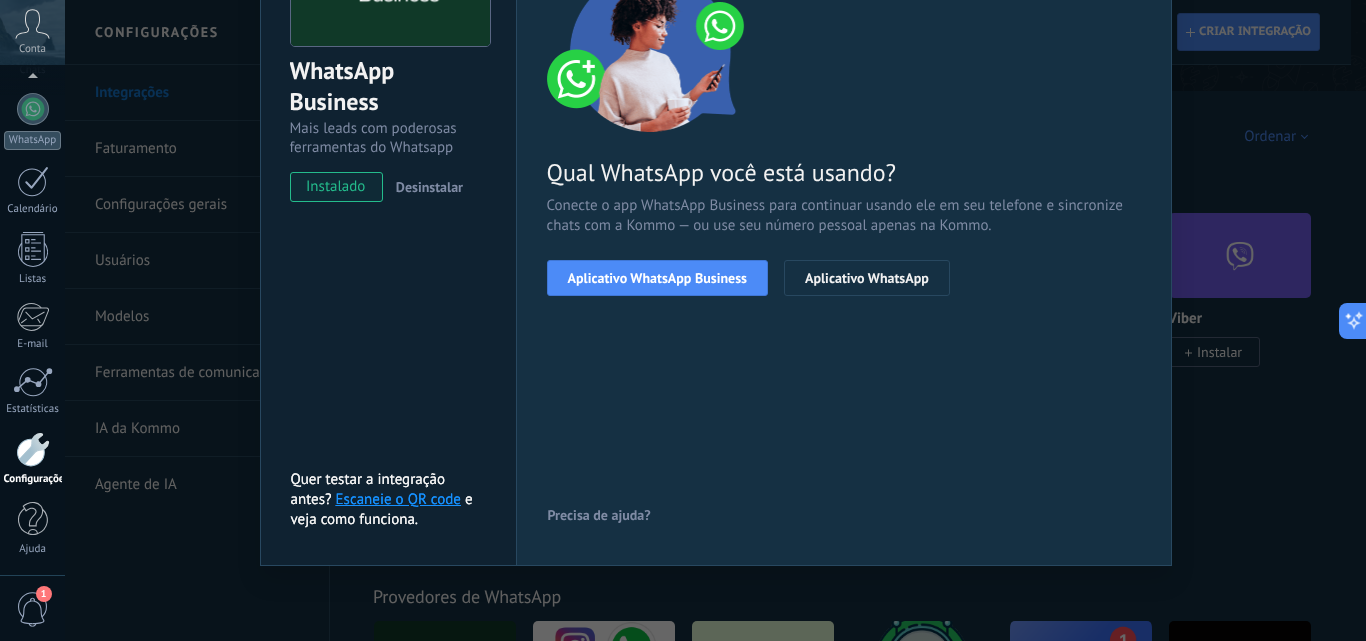 click on "Aplicativo WhatsApp Business" at bounding box center [657, 278] 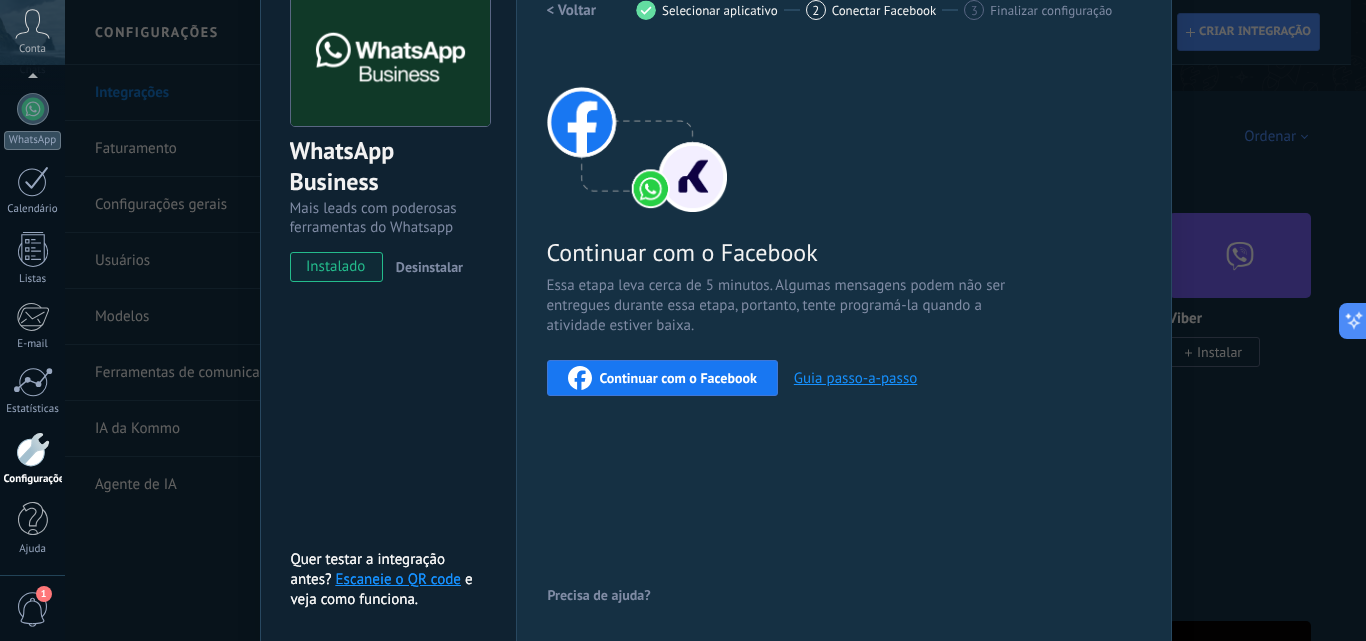 scroll, scrollTop: 89, scrollLeft: 0, axis: vertical 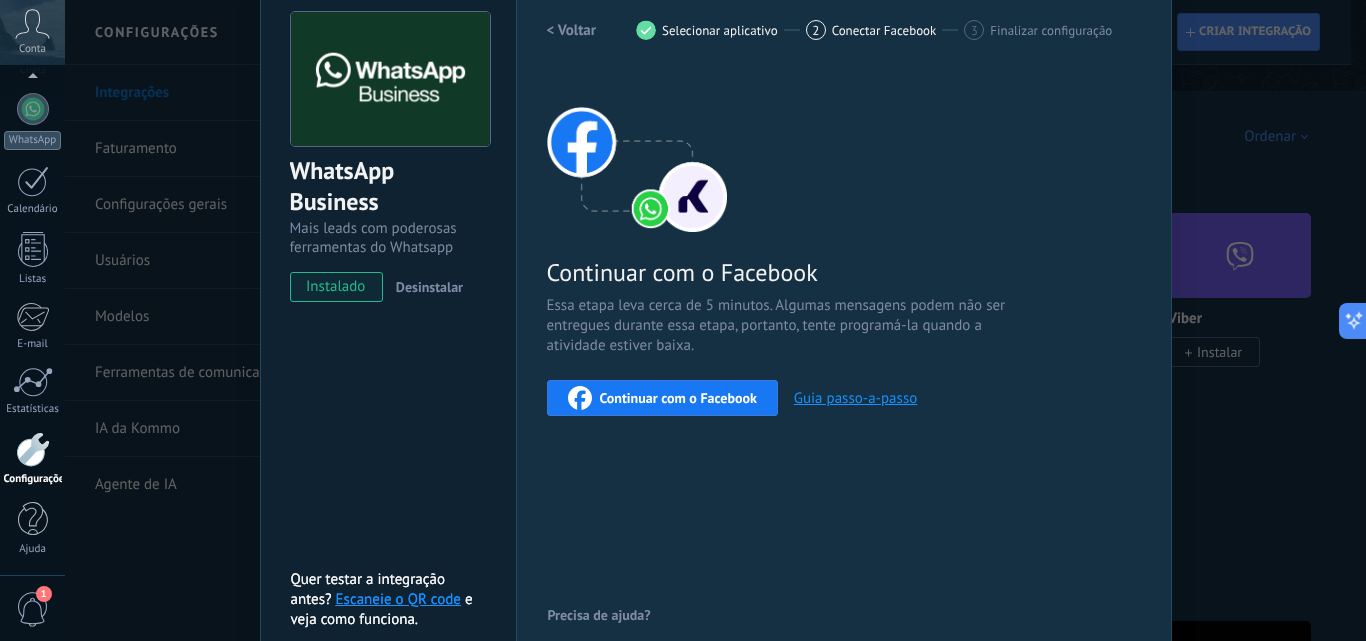 click on "Continuar com o Facebook" at bounding box center [662, 398] 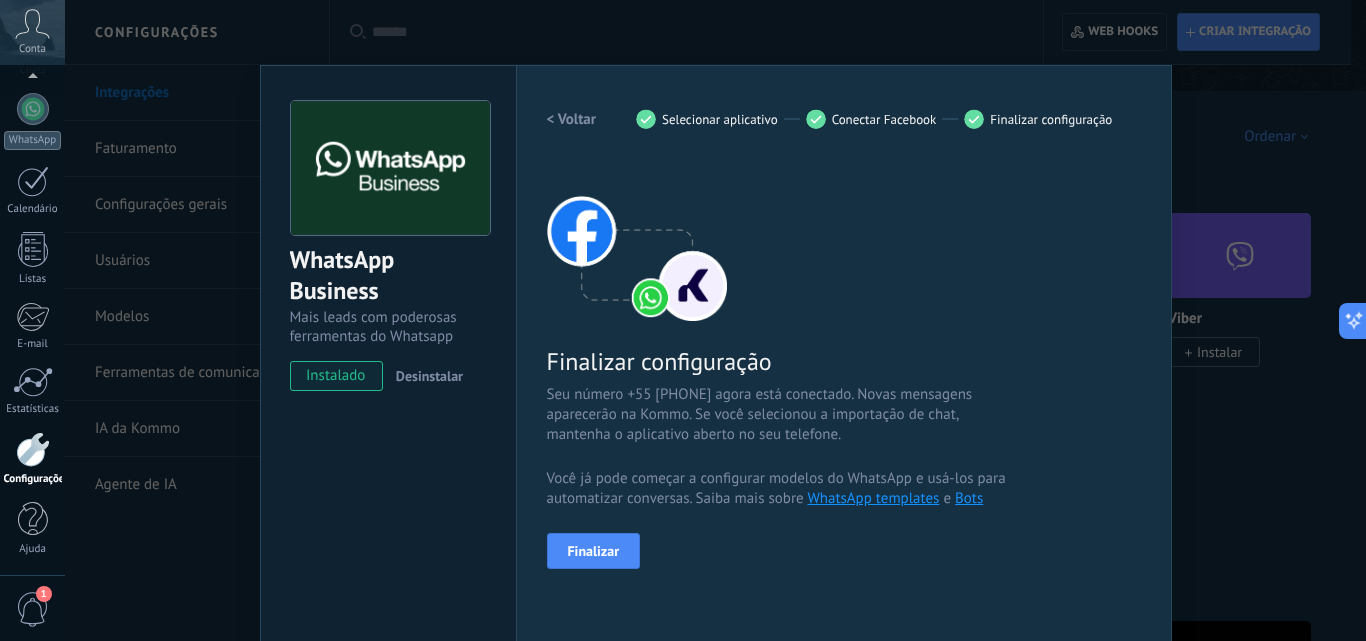 scroll, scrollTop: 189, scrollLeft: 0, axis: vertical 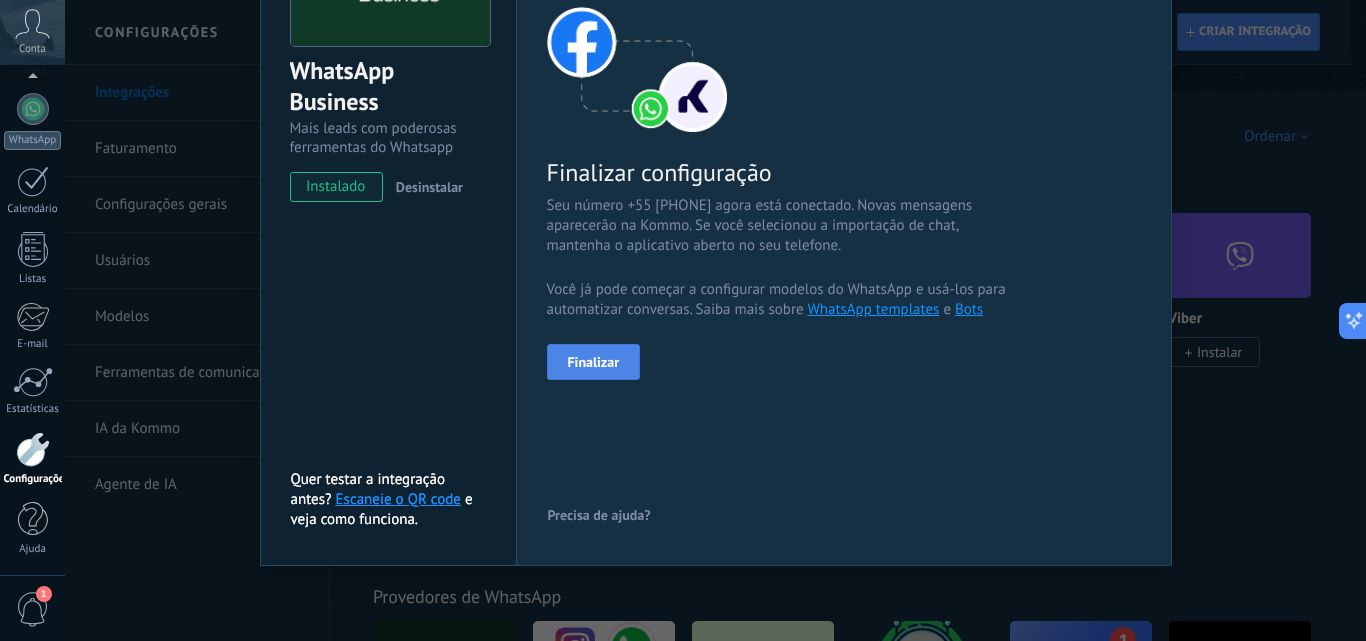 click on "Finalizar" at bounding box center (594, 362) 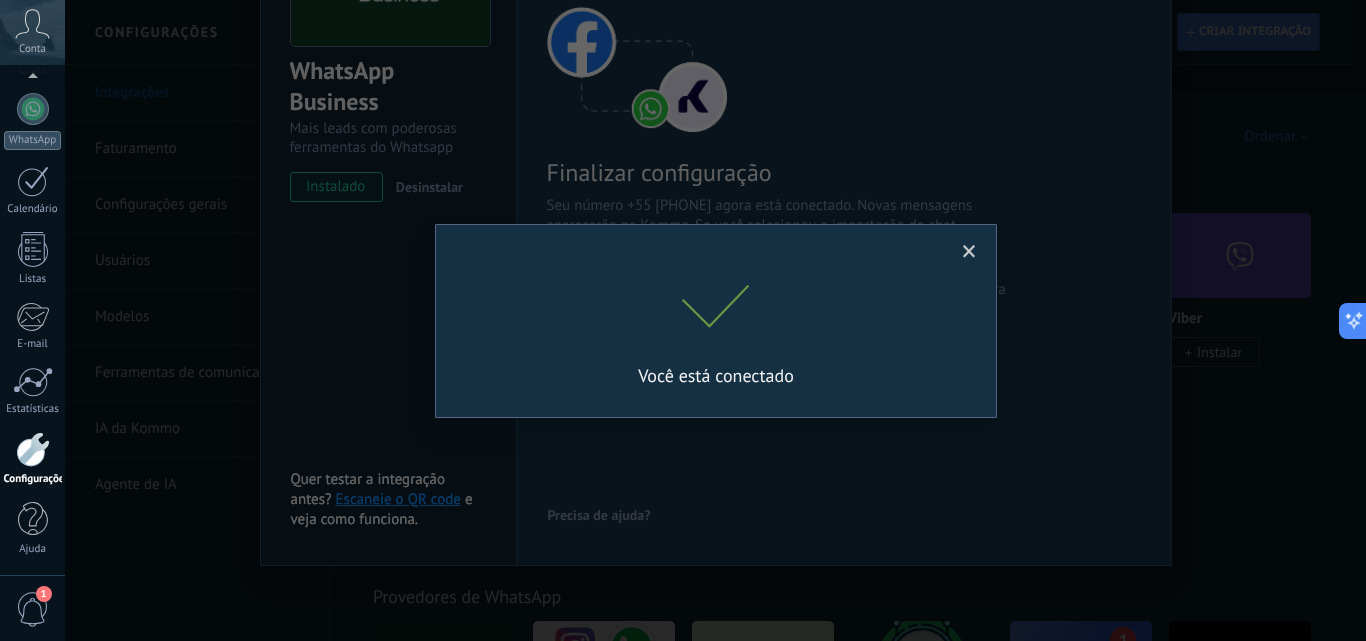 click at bounding box center [969, 252] 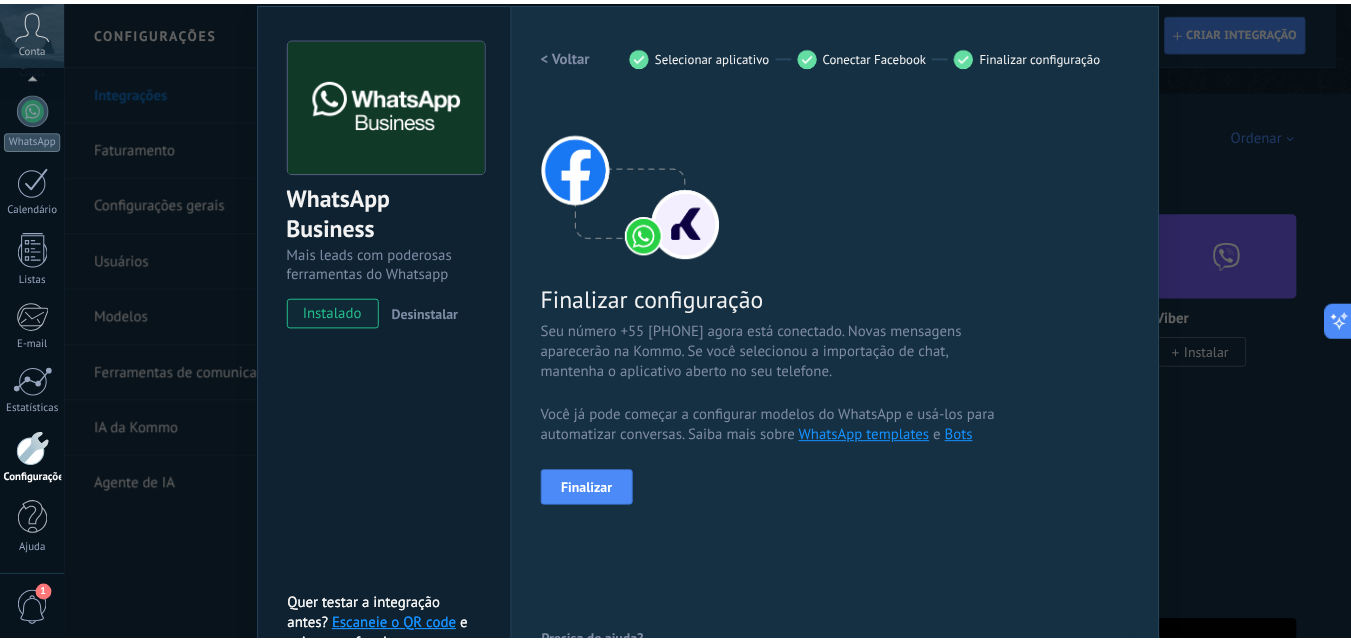 scroll, scrollTop: 0, scrollLeft: 0, axis: both 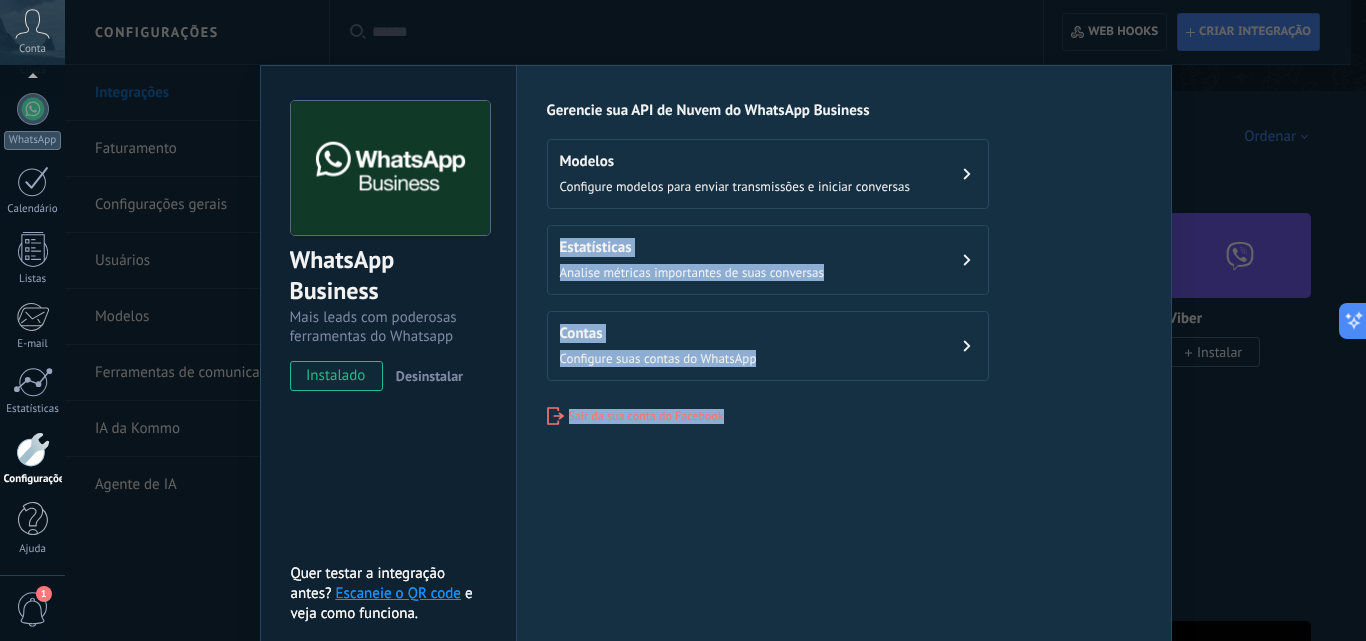 drag, startPoint x: 1204, startPoint y: 126, endPoint x: 1010, endPoint y: 411, distance: 344.76224 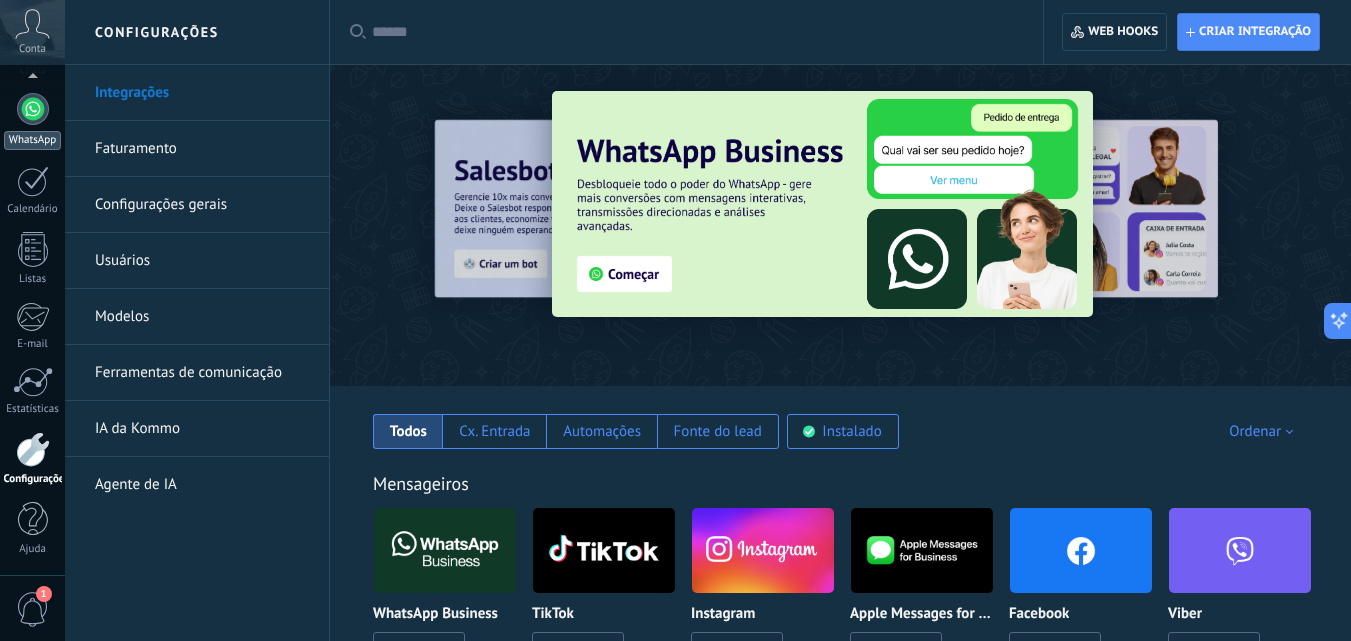 scroll, scrollTop: 0, scrollLeft: 0, axis: both 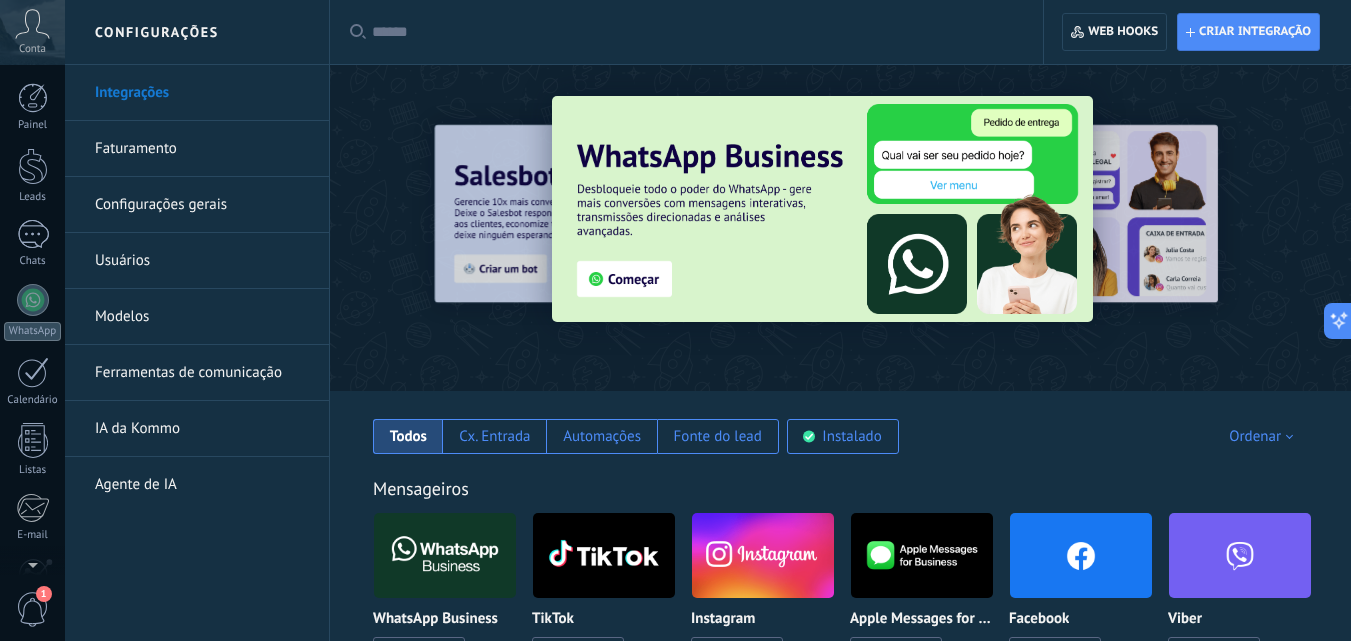 click on "Painel
Leads
Chats
WhatsApp
Clientes" at bounding box center [32, 425] 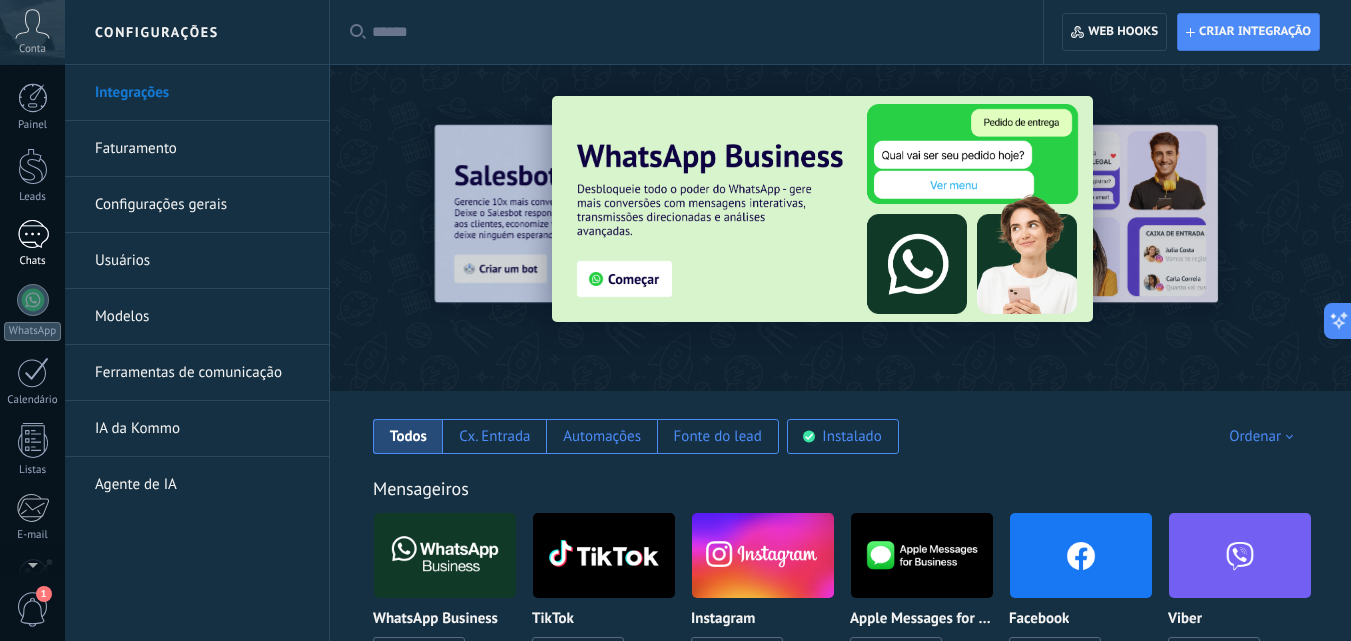 click at bounding box center [33, 234] 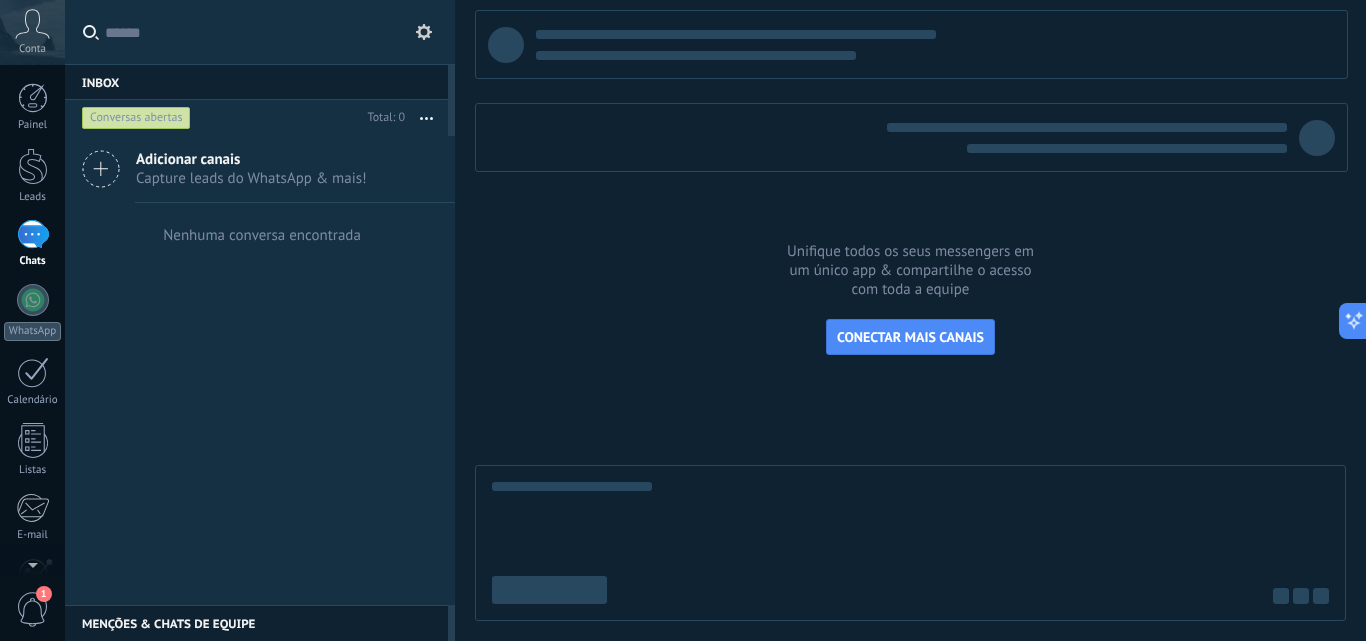 click on "Conversas abertas" at bounding box center (136, 118) 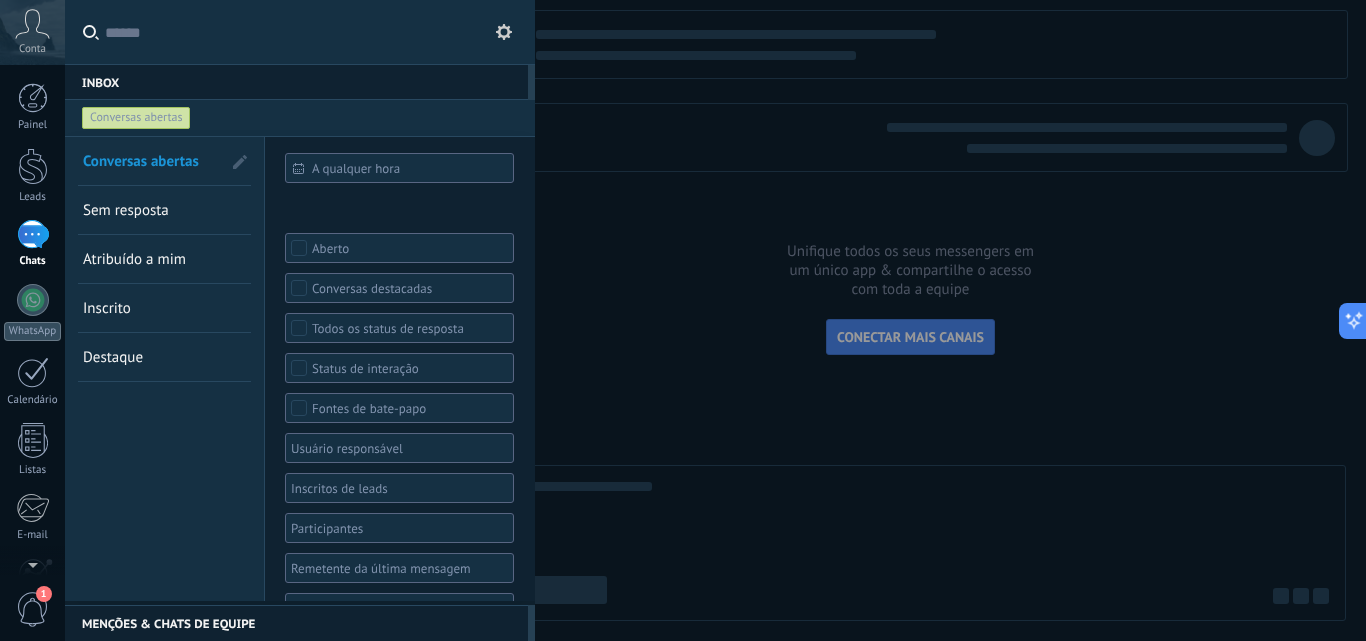 click on "Conversas abertas" at bounding box center (136, 118) 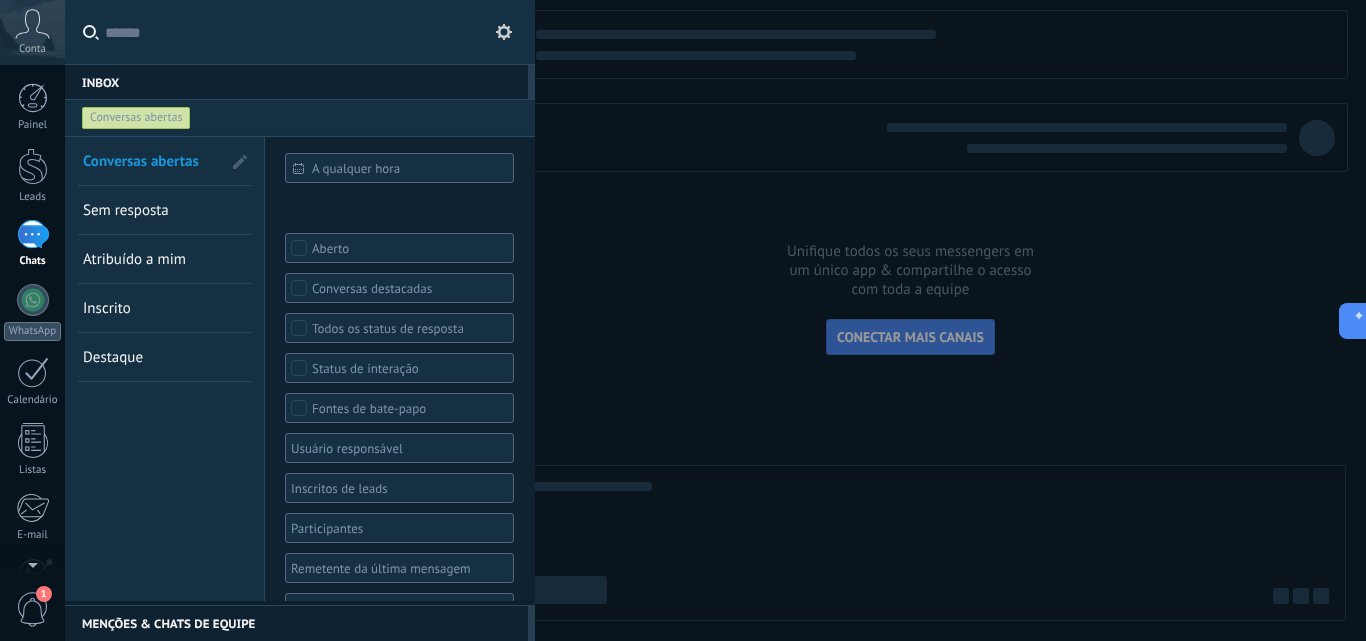 click at bounding box center [683, 320] 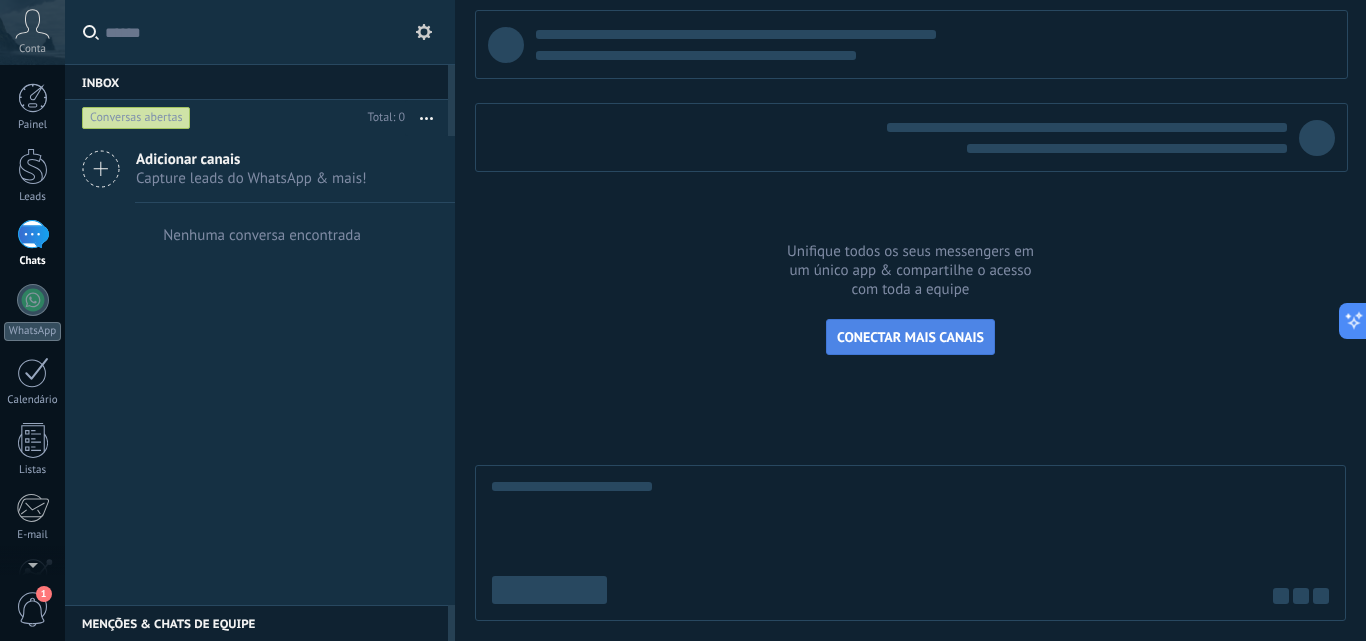 click on "CONECTAR MAIS CANAIS" at bounding box center (910, 337) 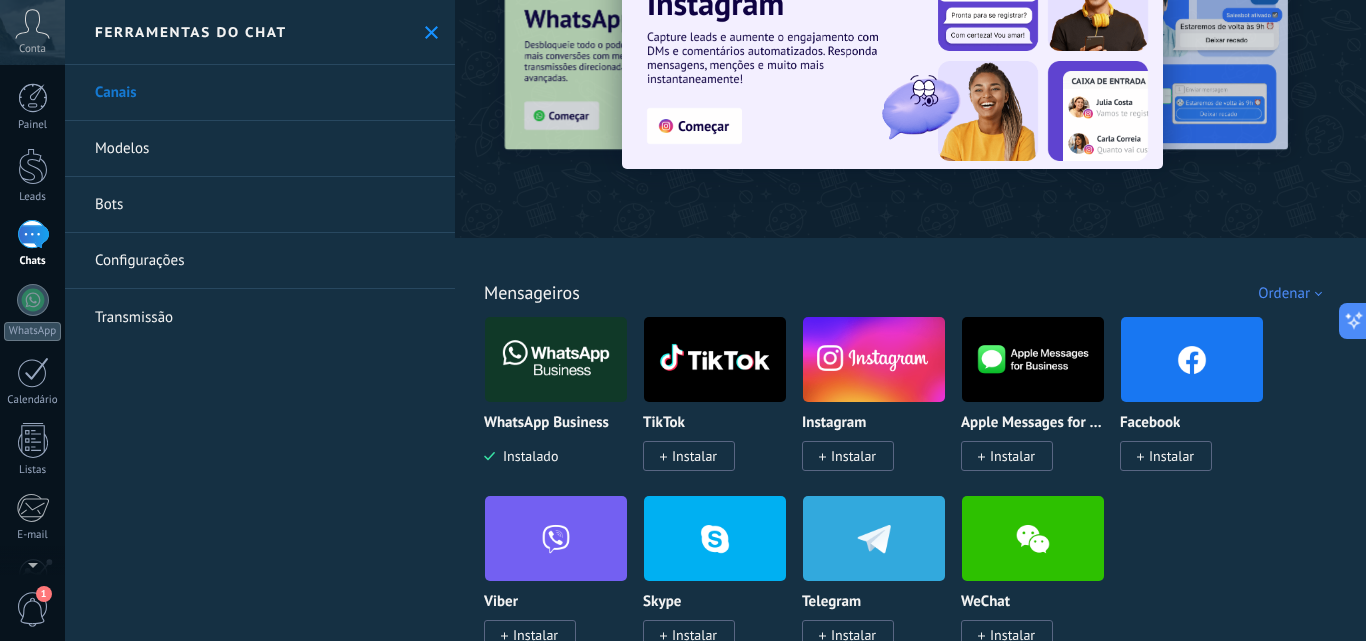 scroll, scrollTop: 100, scrollLeft: 0, axis: vertical 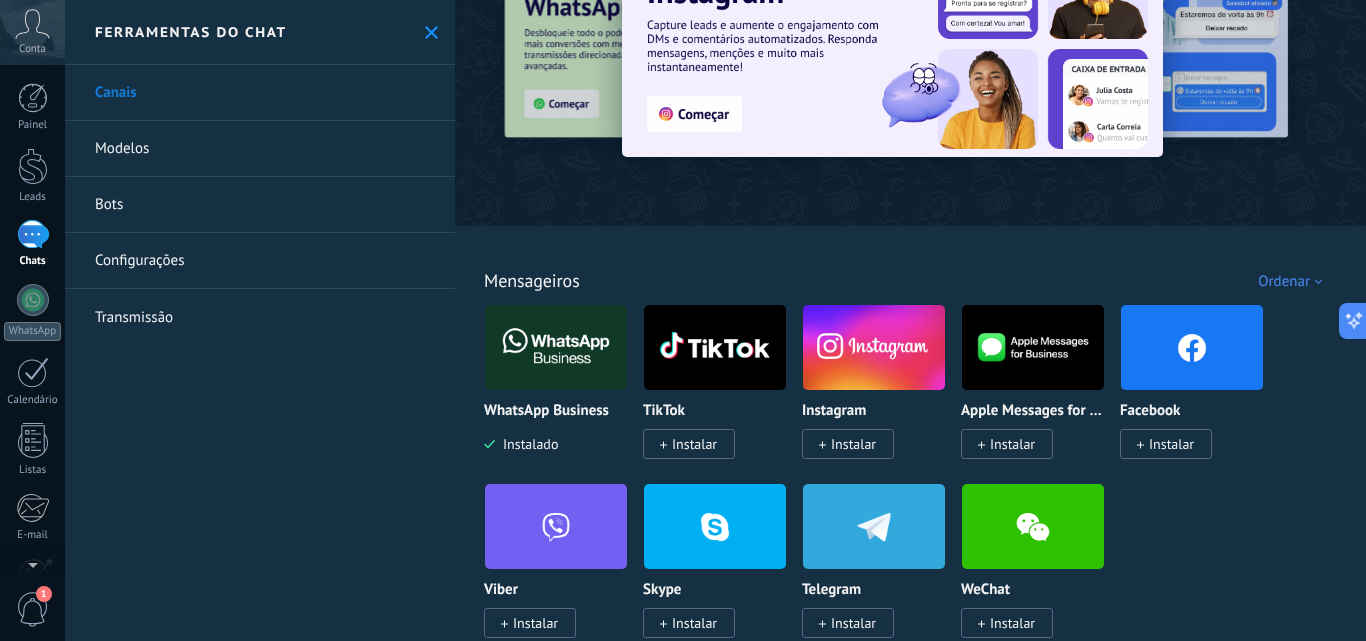 click at bounding box center (556, 347) 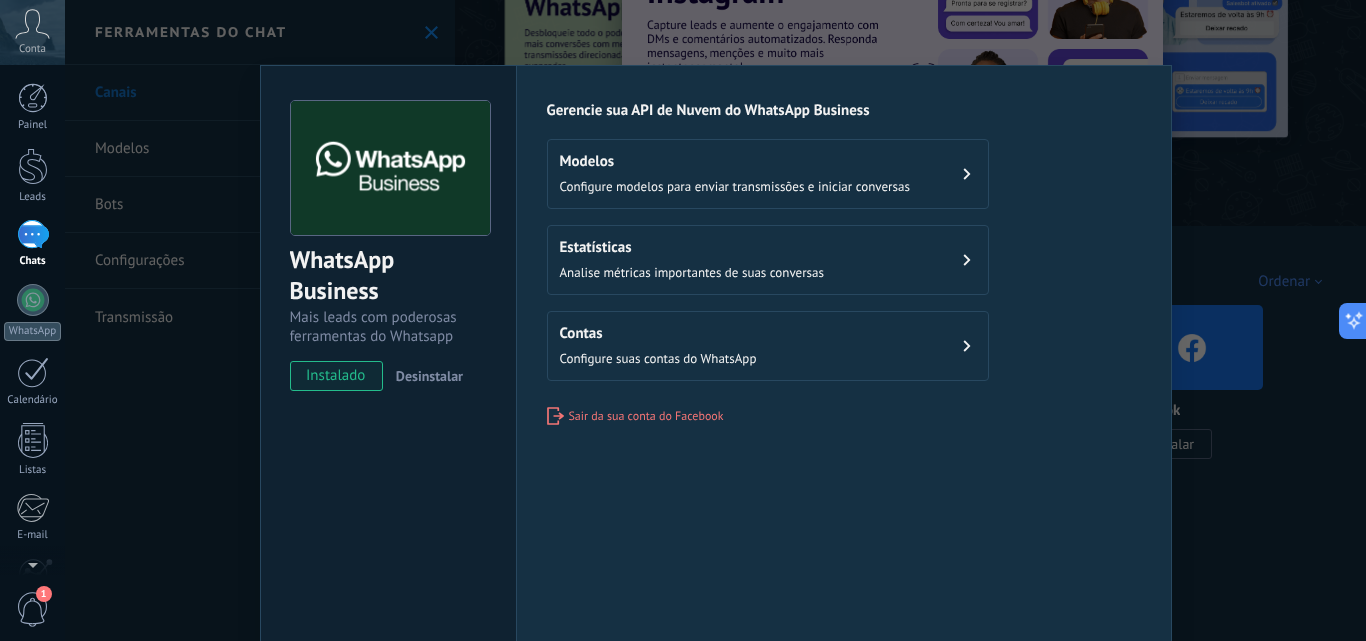 click on "WhatsApp Business Mais leads com poderosas ferramentas do Whatsapp instalado Desinstalar Configurações Autorização Esta aba registra os usuários que permitiram acesso à esta conta. Se você quiser remover a possibilidade de um usuário de enviar solicitações para a conta em relação a esta integração, você pode revogar o acesso. Se o acesso de todos os usuários for revogado, a integração parará de funcionar. Este app está instalado, mas ninguém concedeu acesso ainda. WhatsApp Cloud API Mais _:  Salvar Gerencie sua API de Nuvem do WhatsApp Business Modelos Configure modelos para enviar transmissões e iniciar conversas Estatísticas Analise métricas importantes de suas conversas Contas Configure suas contas do WhatsApp Sair da sua conta do Facebook" at bounding box center (715, 320) 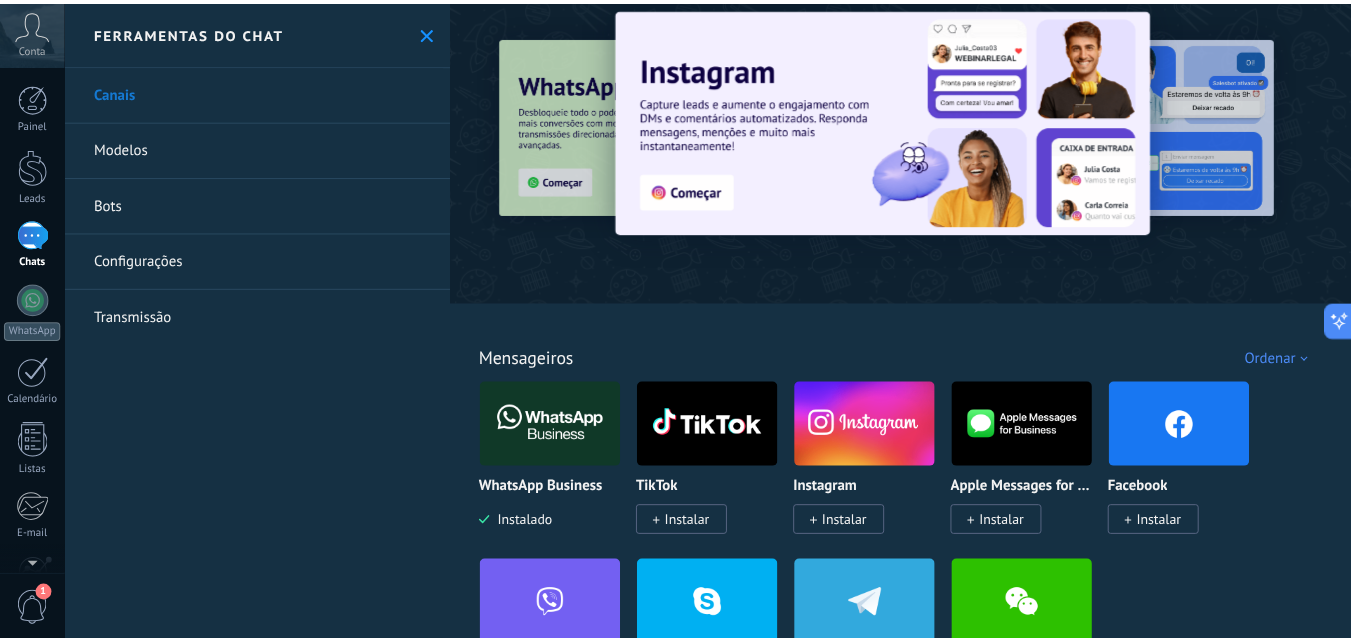scroll, scrollTop: 0, scrollLeft: 0, axis: both 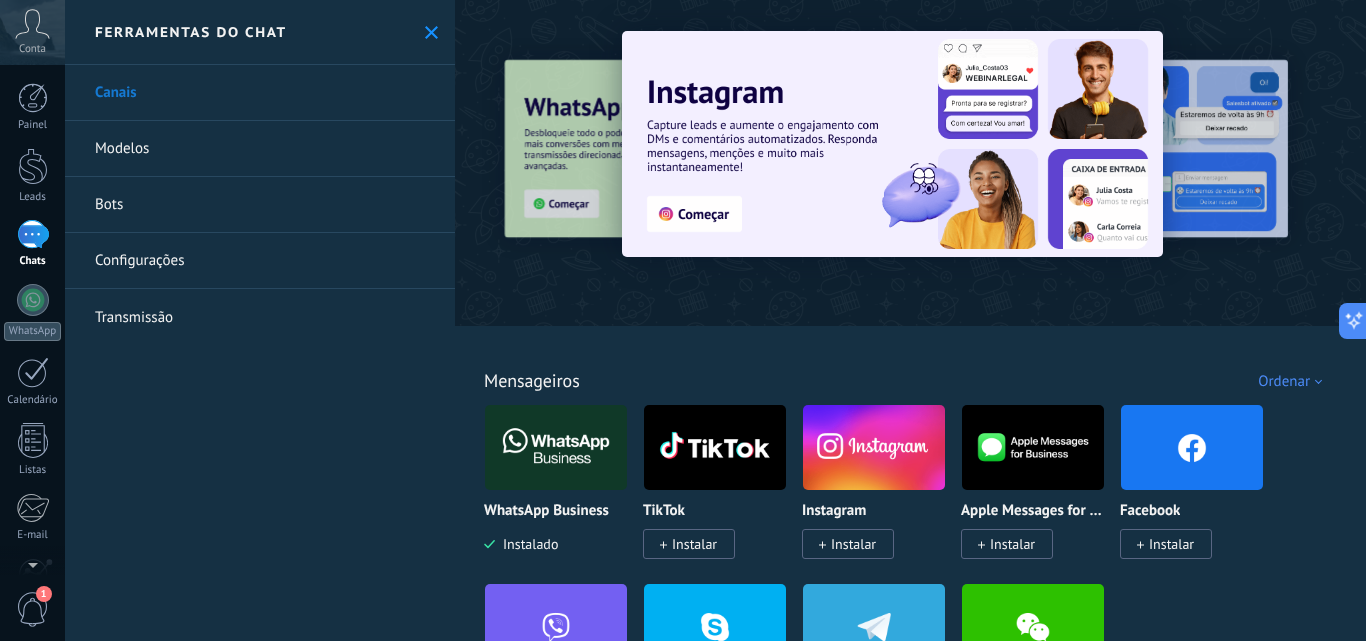 click at bounding box center (33, 234) 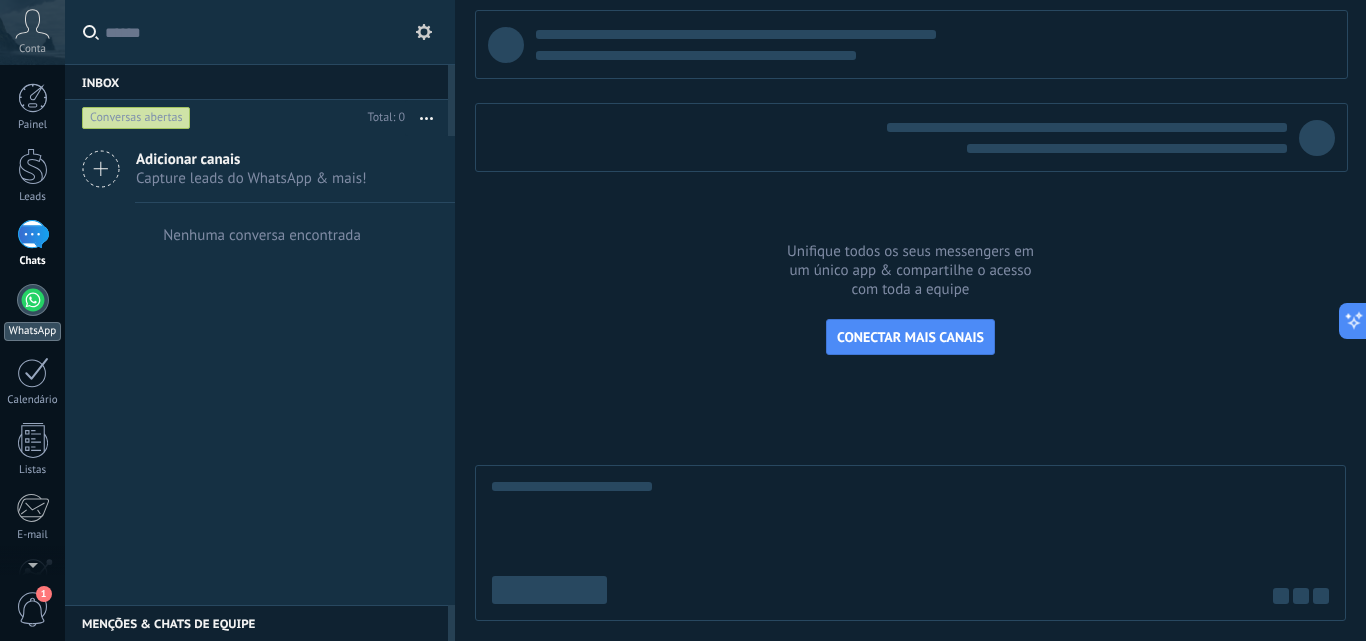 click at bounding box center [33, 300] 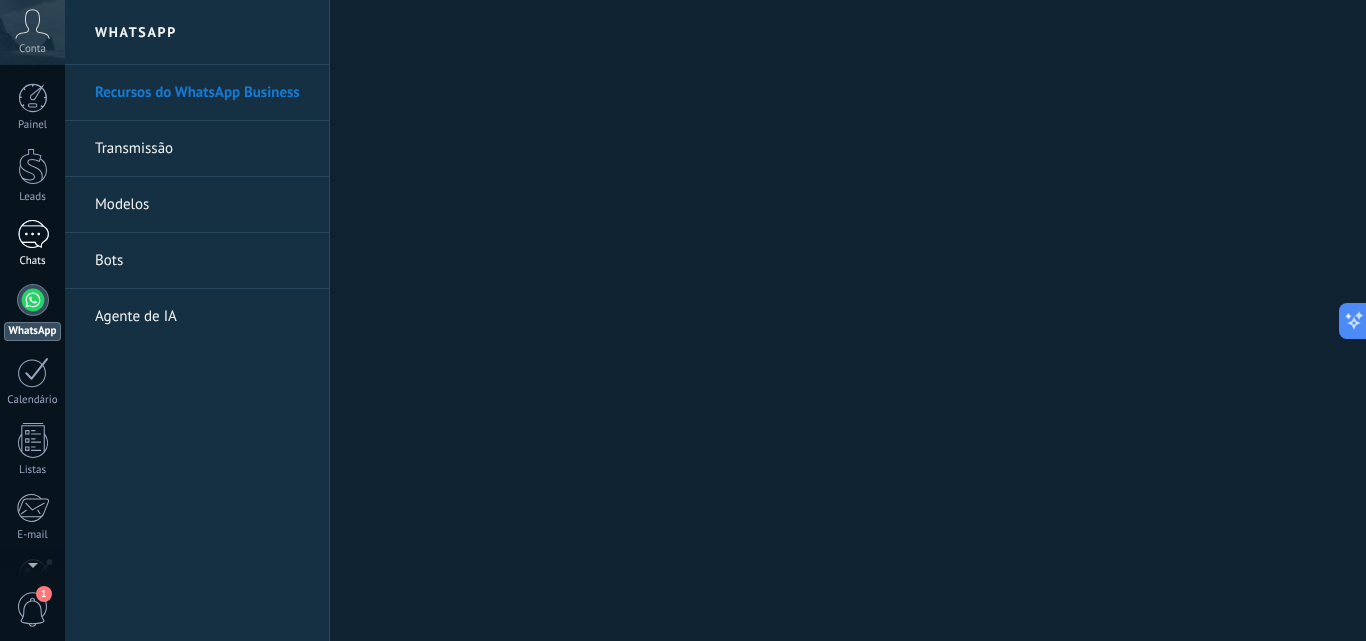 click at bounding box center (33, 234) 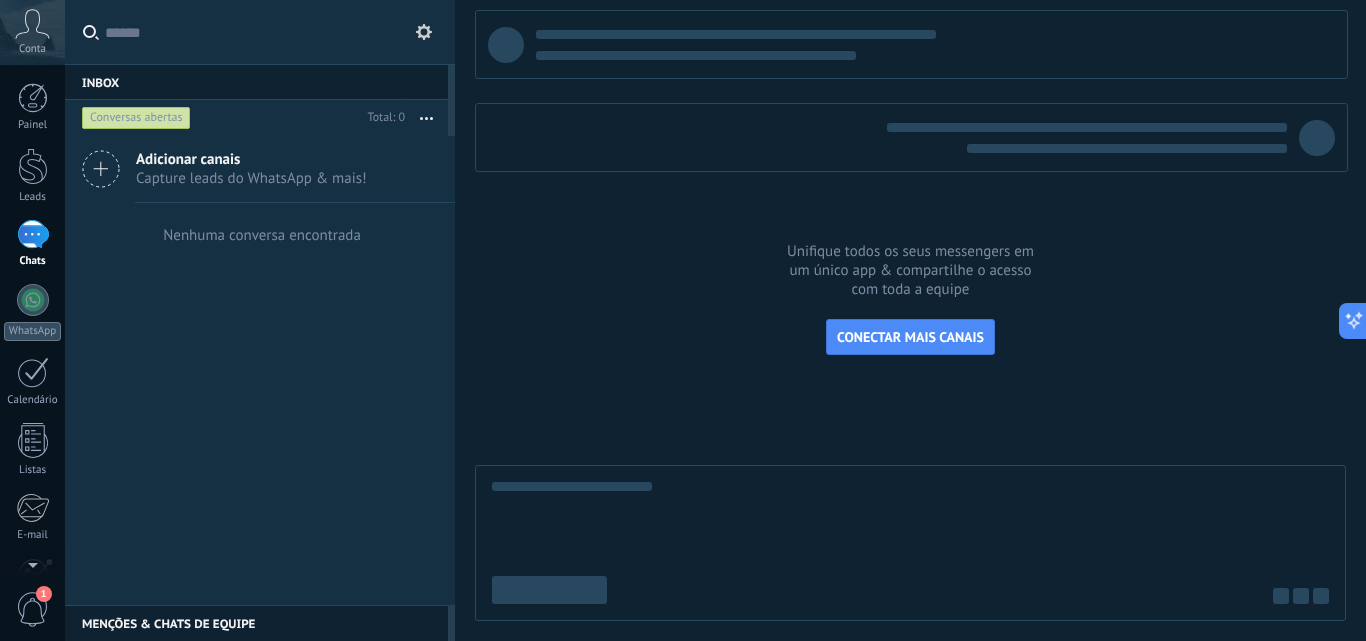 click on "Nenhuma conversa encontrada" at bounding box center [262, 235] 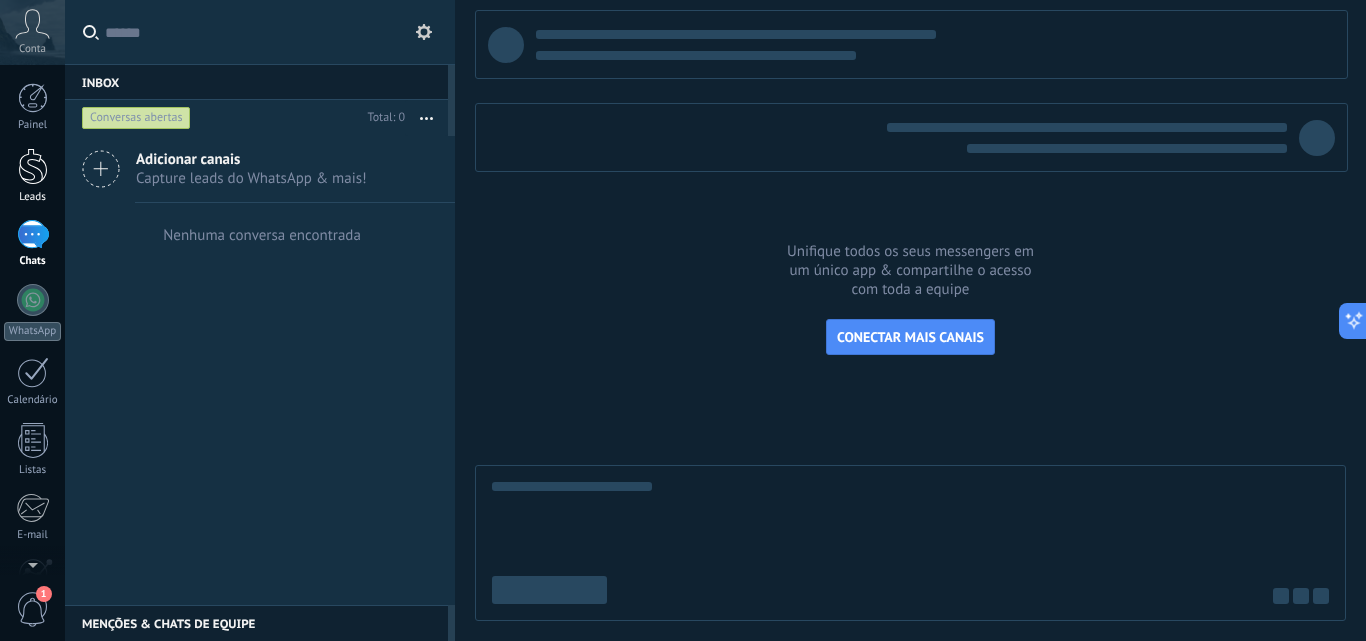 click on "Leads" at bounding box center (32, 176) 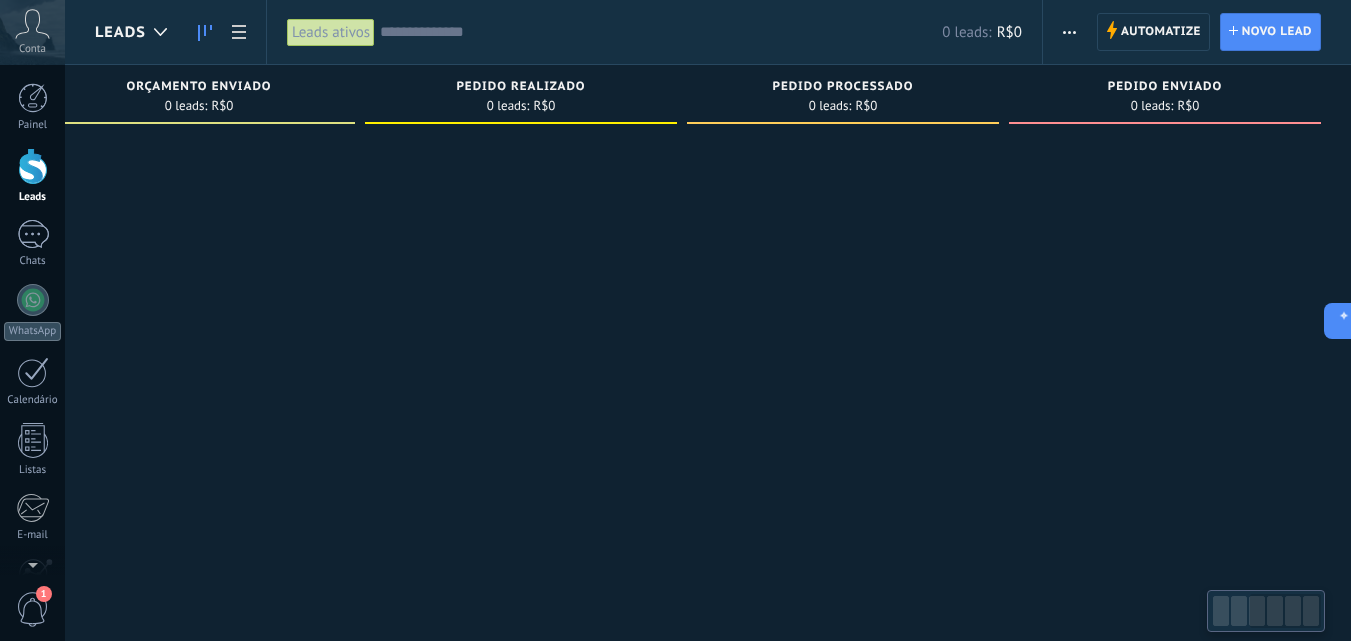 drag, startPoint x: 957, startPoint y: 392, endPoint x: 1294, endPoint y: 405, distance: 337.25064 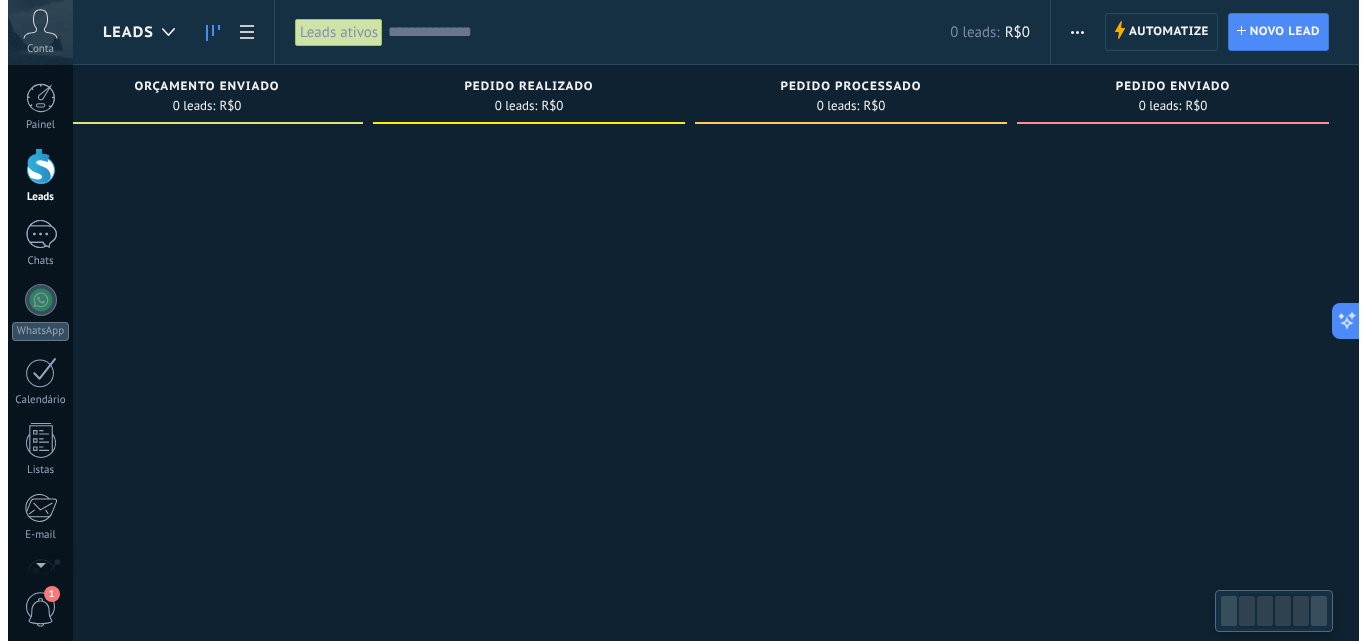 scroll, scrollTop: 0, scrollLeft: 0, axis: both 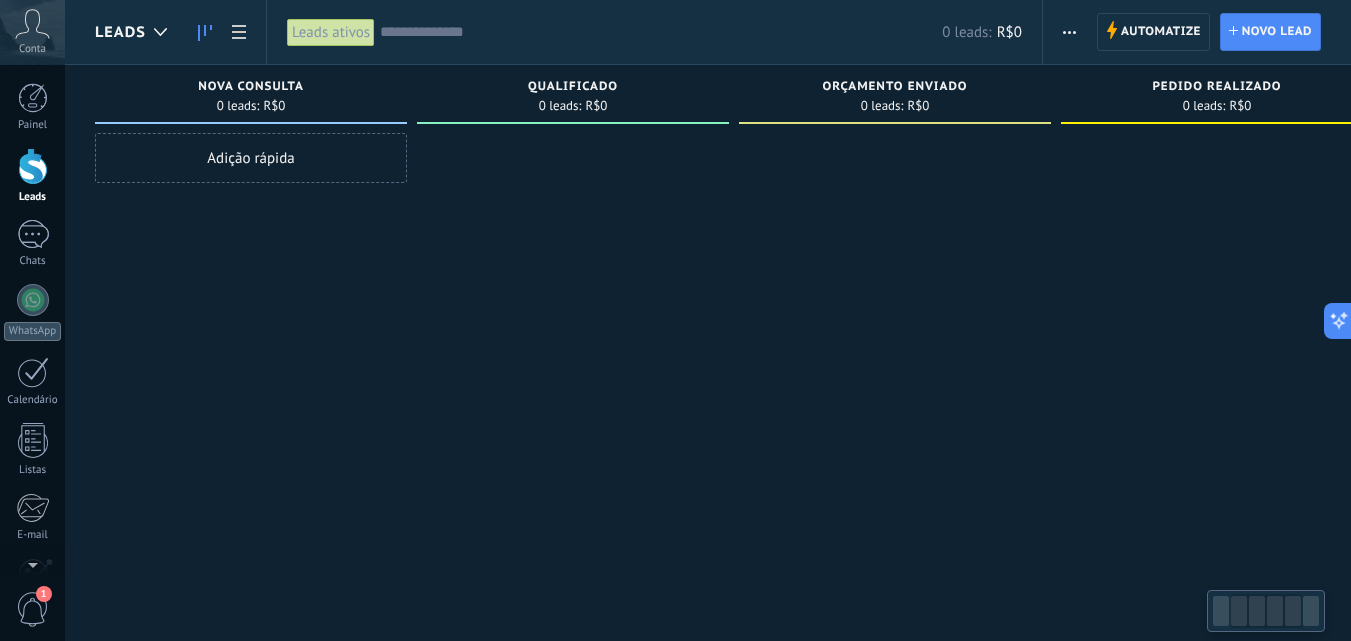 drag, startPoint x: 1244, startPoint y: 423, endPoint x: 838, endPoint y: 421, distance: 406.0049 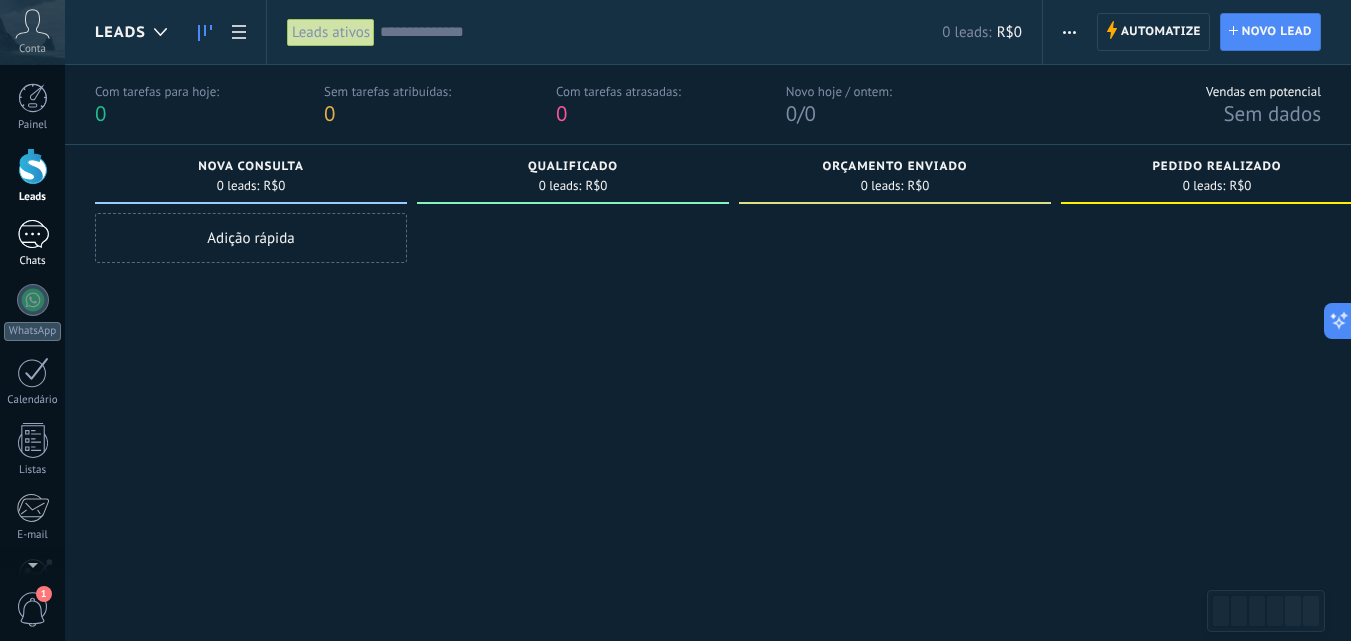 click on "Chats" at bounding box center (32, 244) 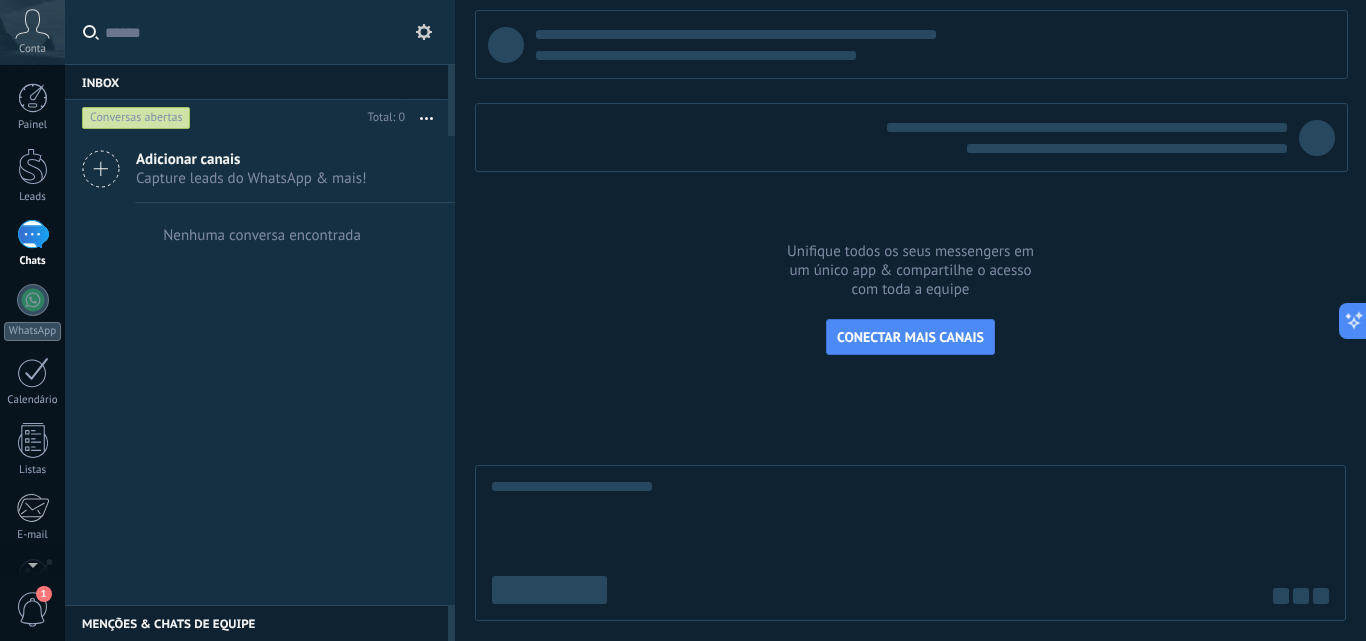 click 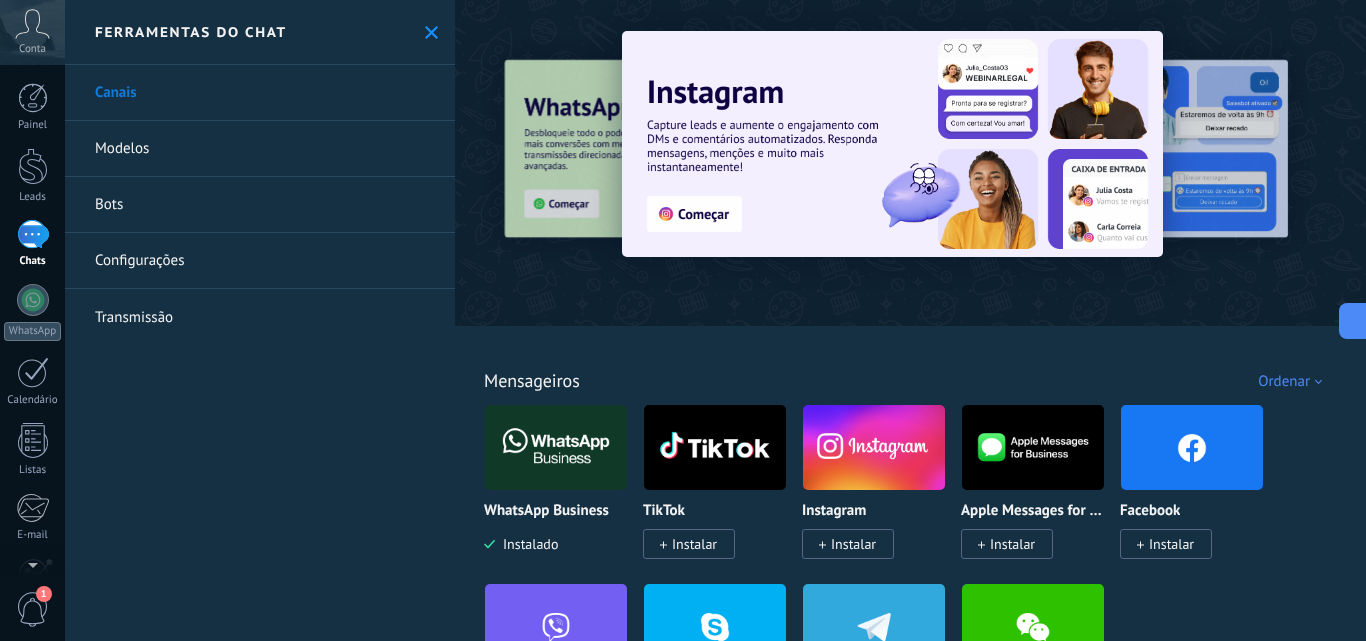click on "Ferramentas do chat" at bounding box center (260, 32) 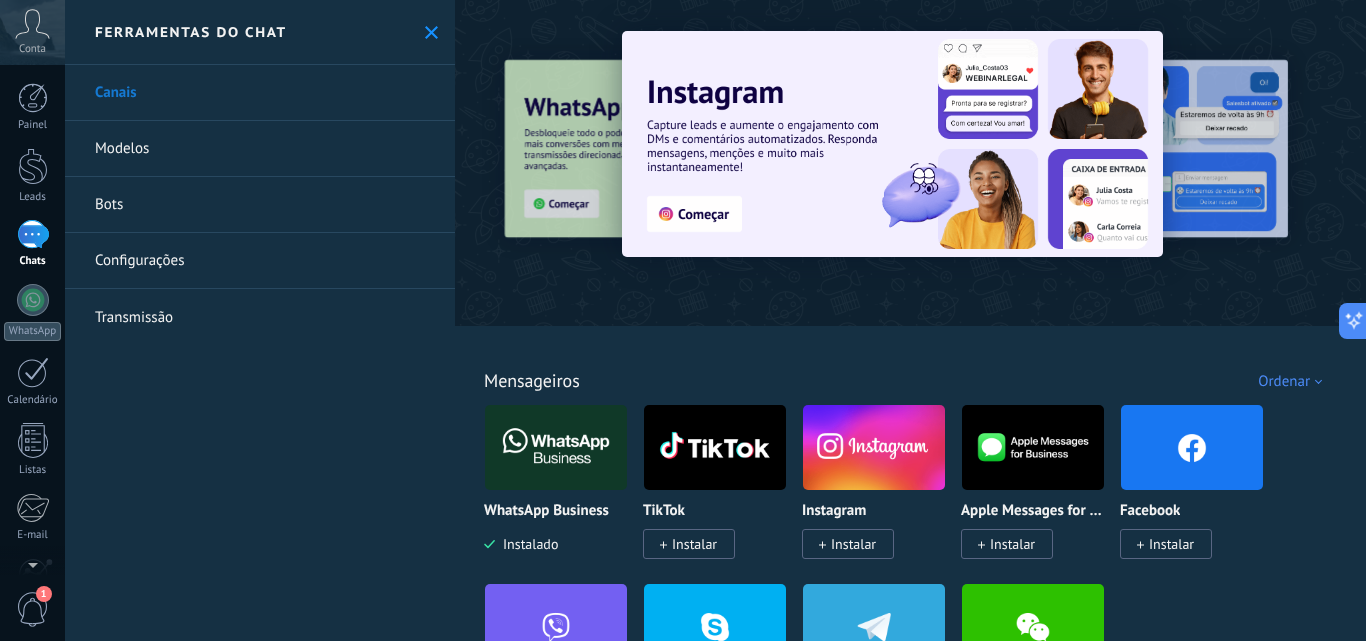 click 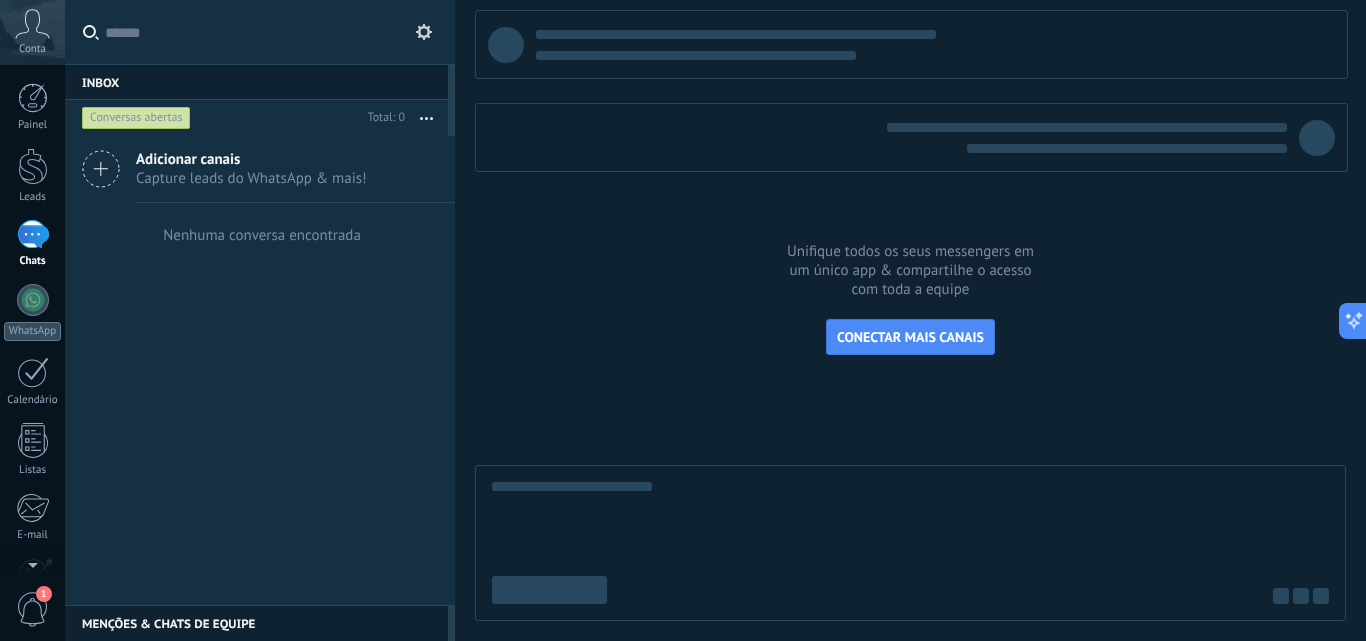 click on "Nenhuma conversa encontrada" at bounding box center [262, 235] 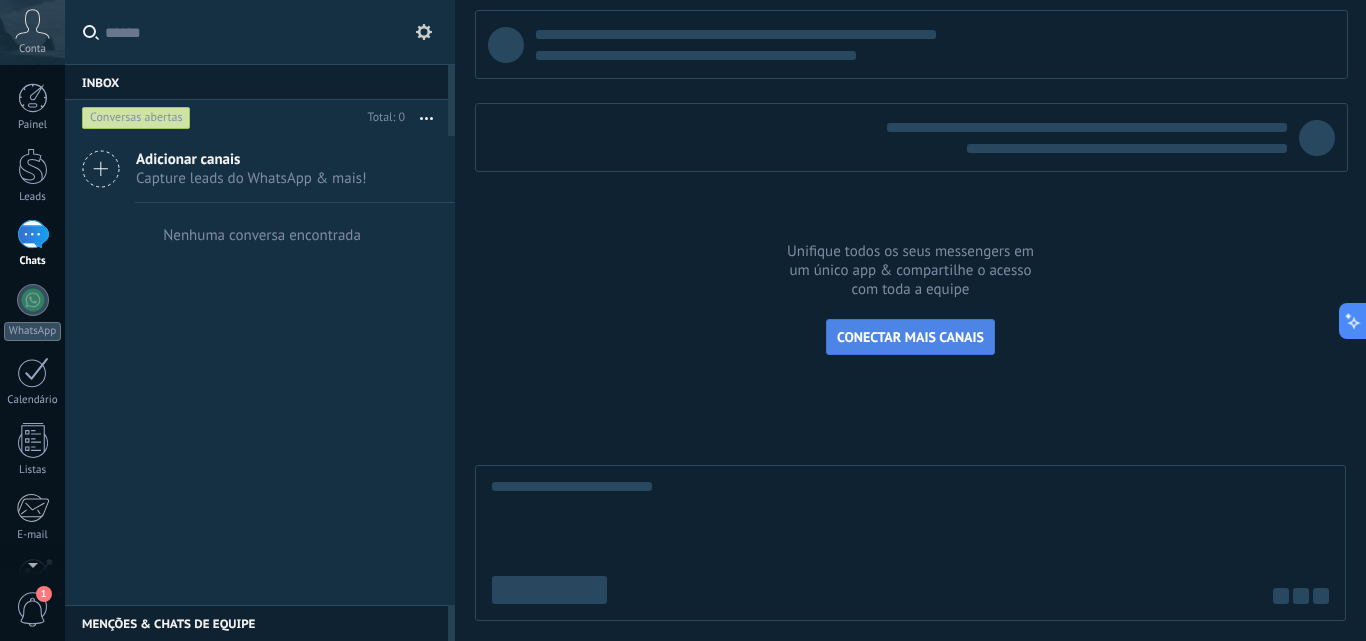 click on "CONECTAR MAIS CANAIS" at bounding box center (910, 337) 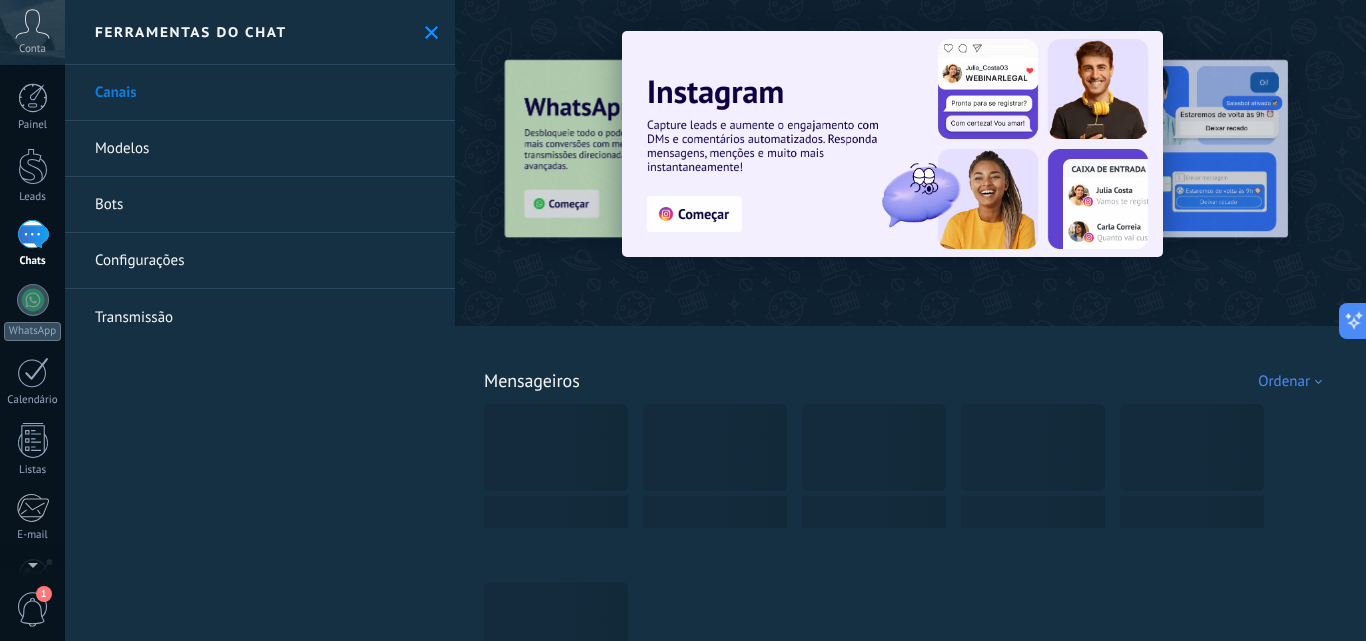 click on "Ferramentas do chat" at bounding box center (260, 32) 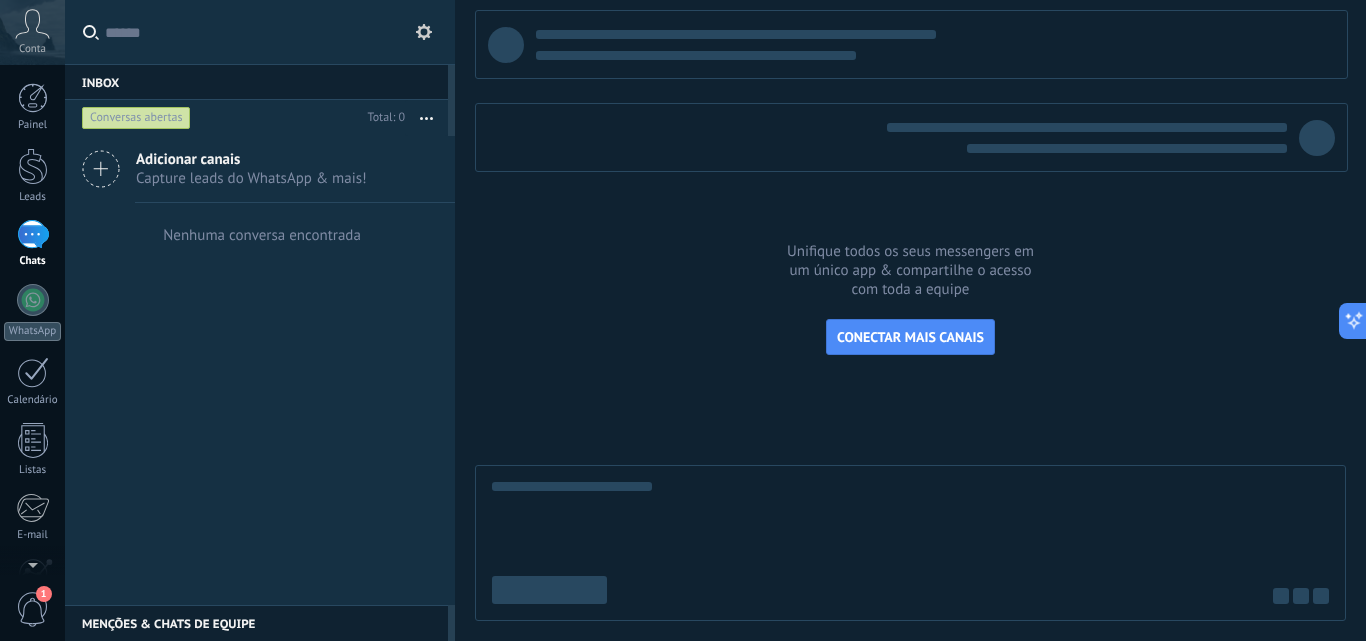 click 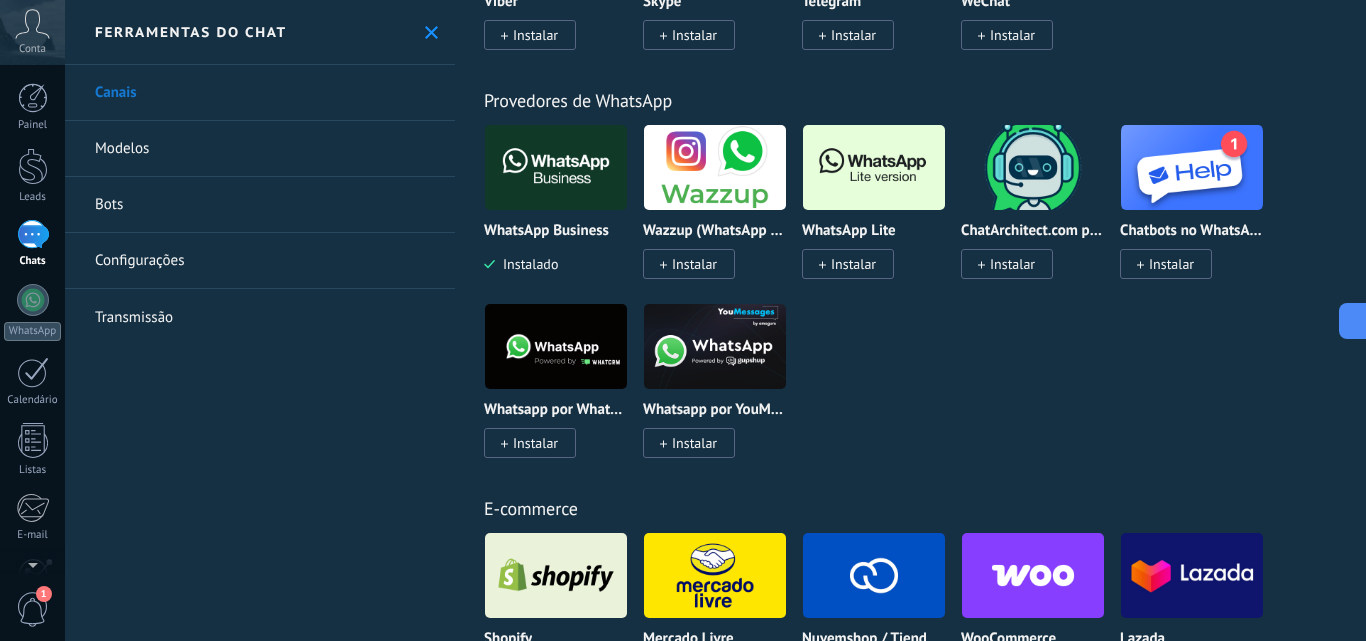 scroll, scrollTop: 700, scrollLeft: 0, axis: vertical 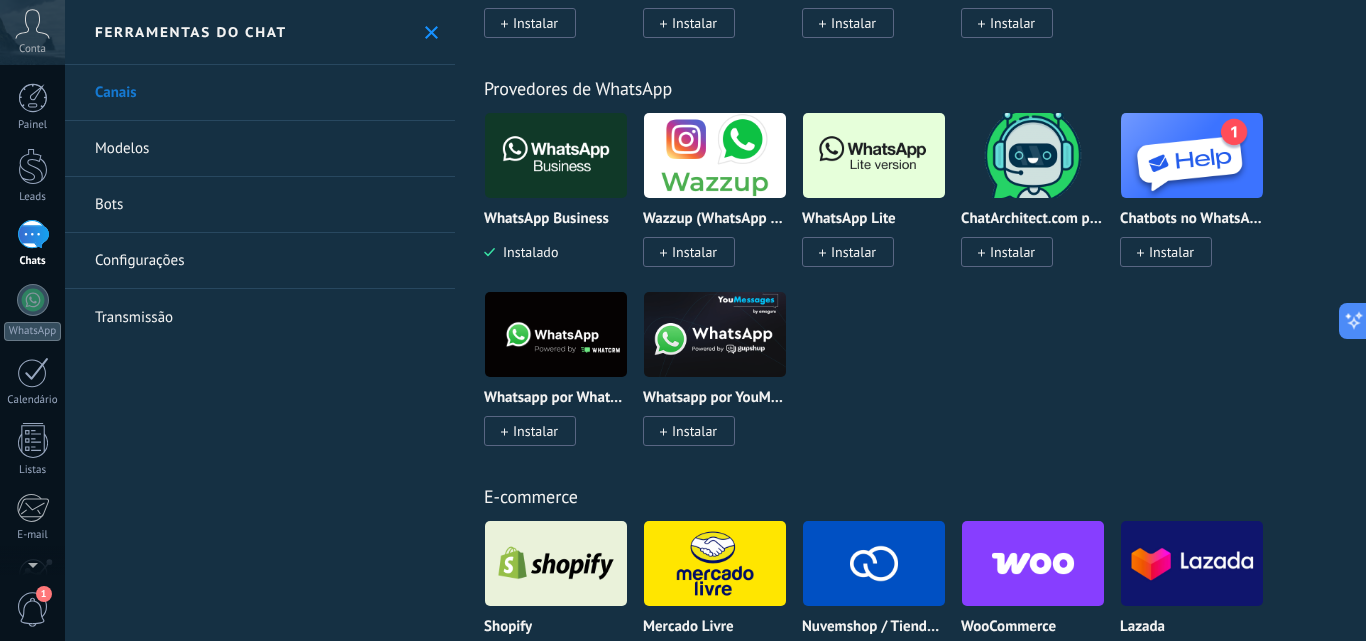 click on "Modelos" at bounding box center (260, 149) 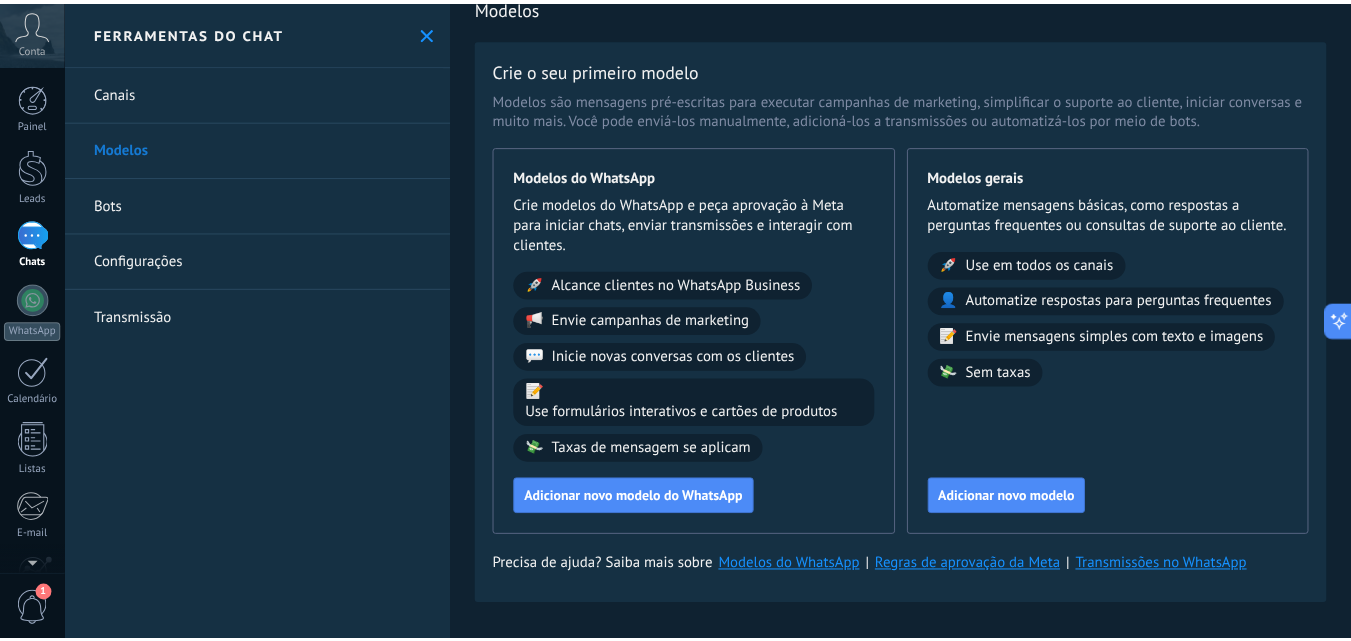 scroll, scrollTop: 32, scrollLeft: 0, axis: vertical 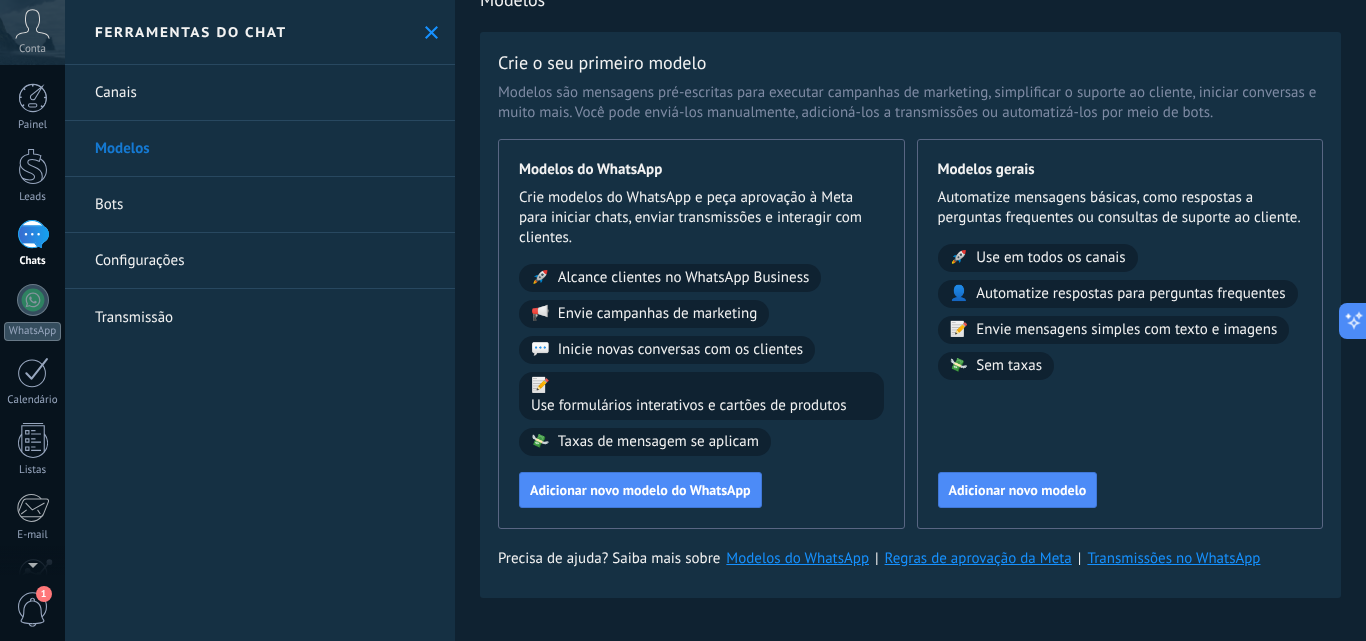 click on "Configurações" at bounding box center (260, 261) 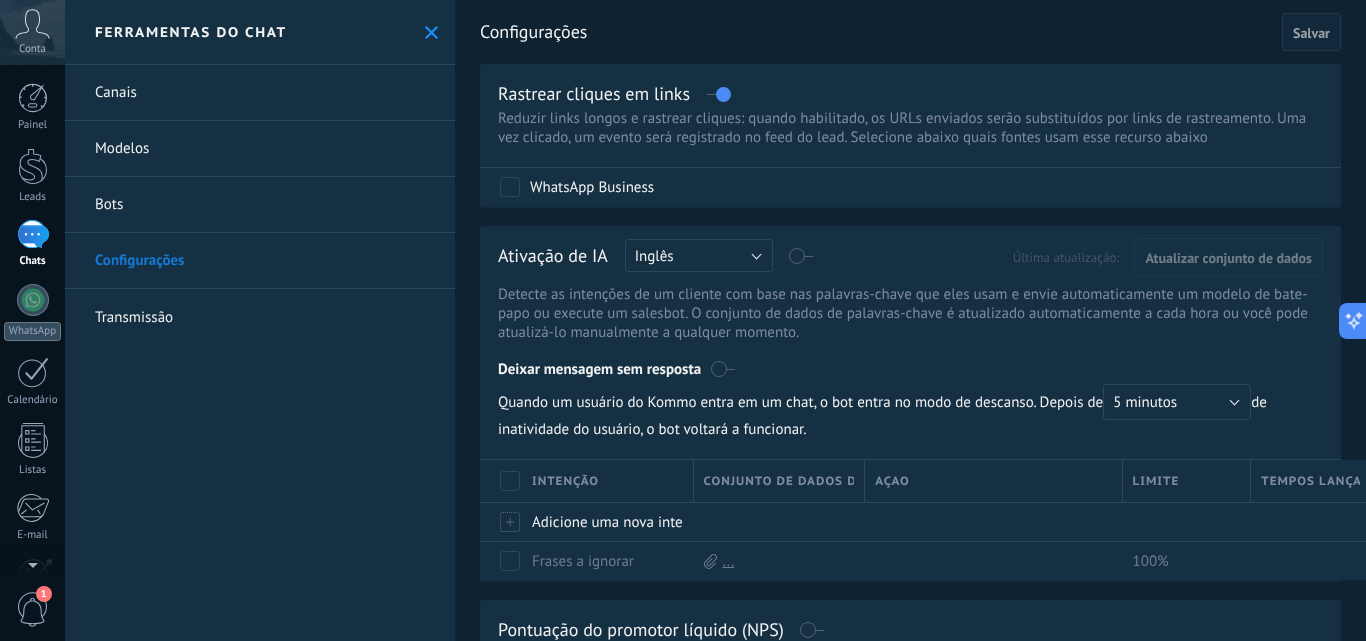 click on "Transmissão" at bounding box center (260, 317) 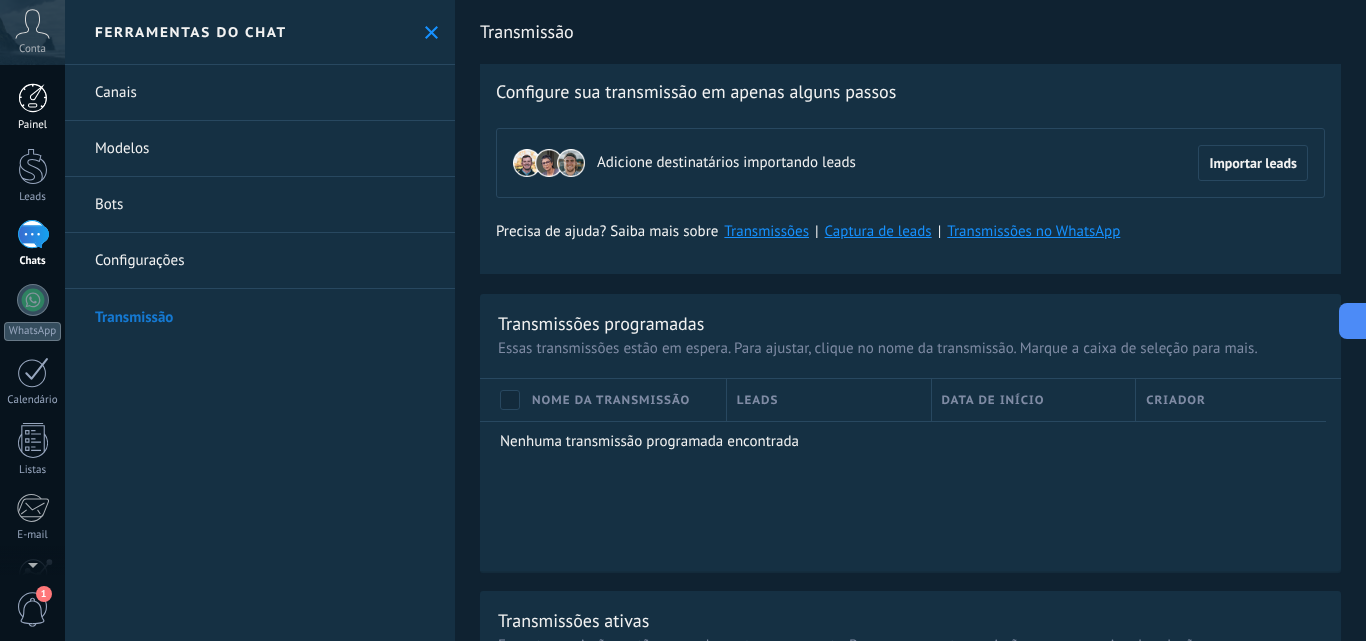 click on "Painel" at bounding box center [32, 107] 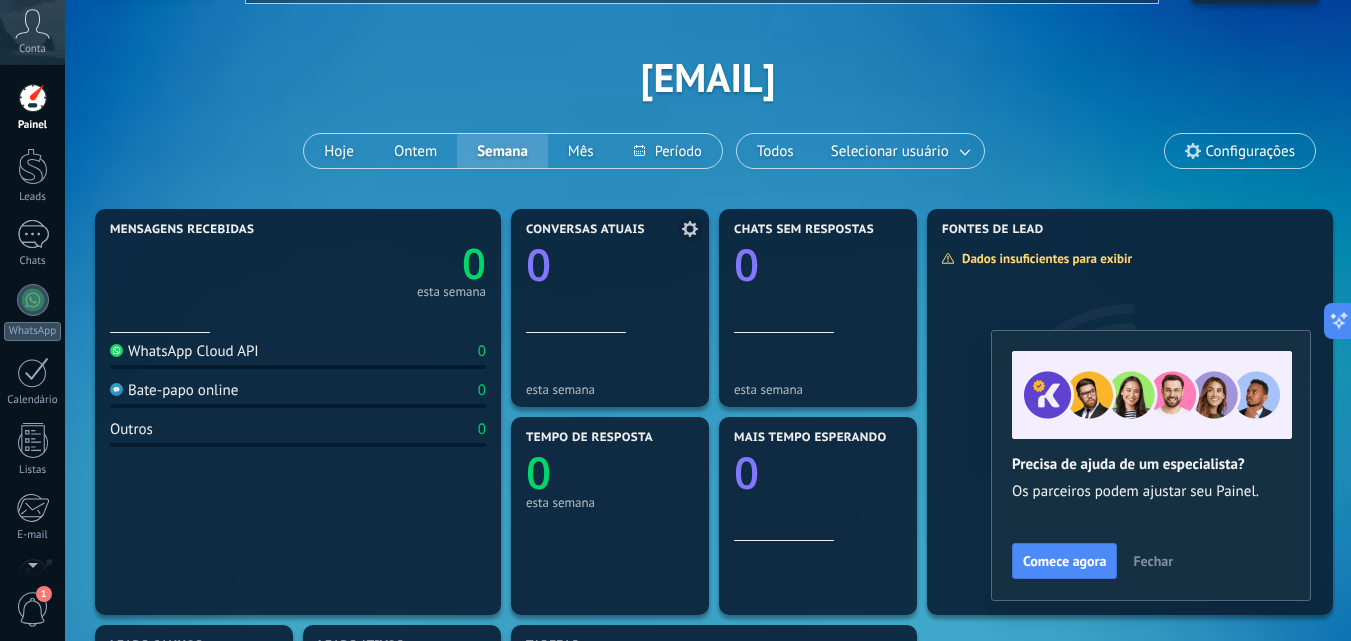 scroll, scrollTop: 0, scrollLeft: 0, axis: both 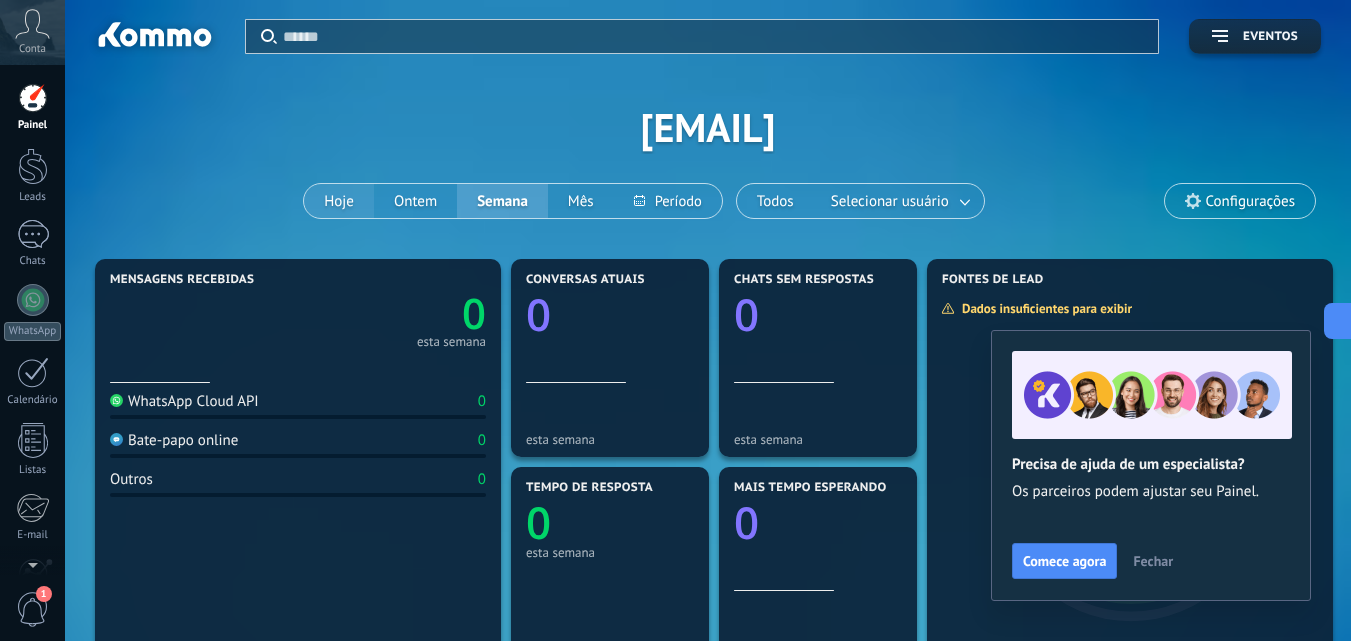 click on "Hoje" at bounding box center (339, 201) 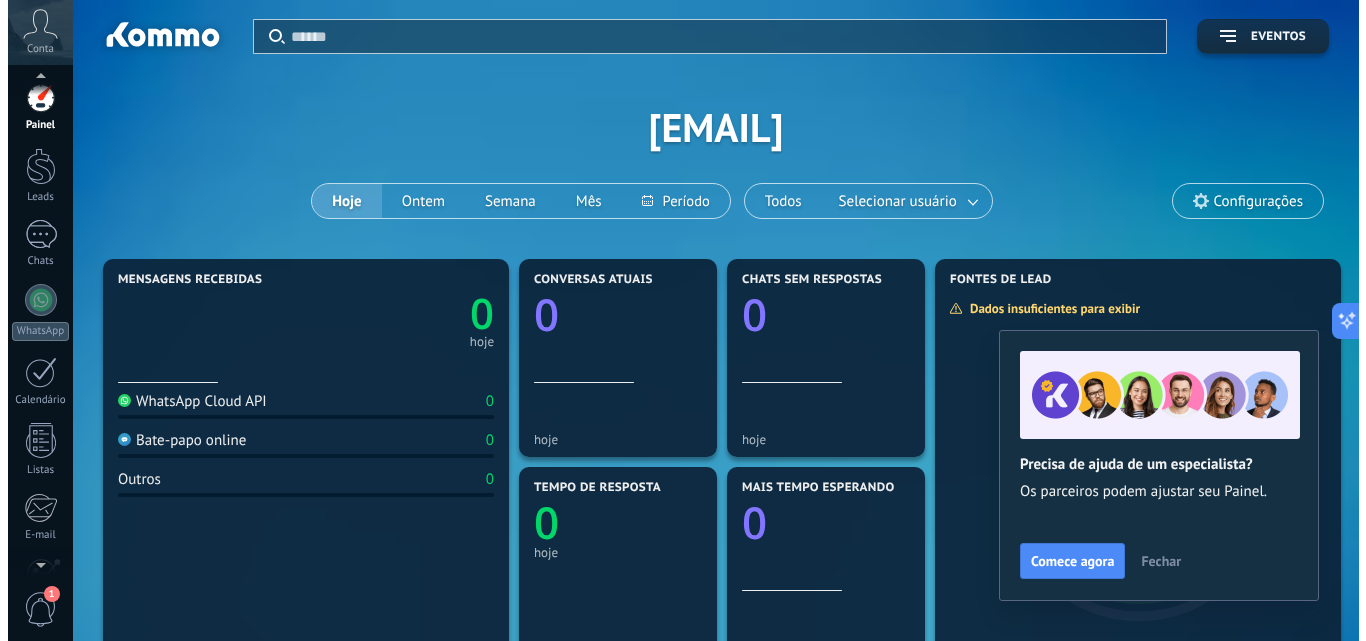 scroll, scrollTop: 3, scrollLeft: 0, axis: vertical 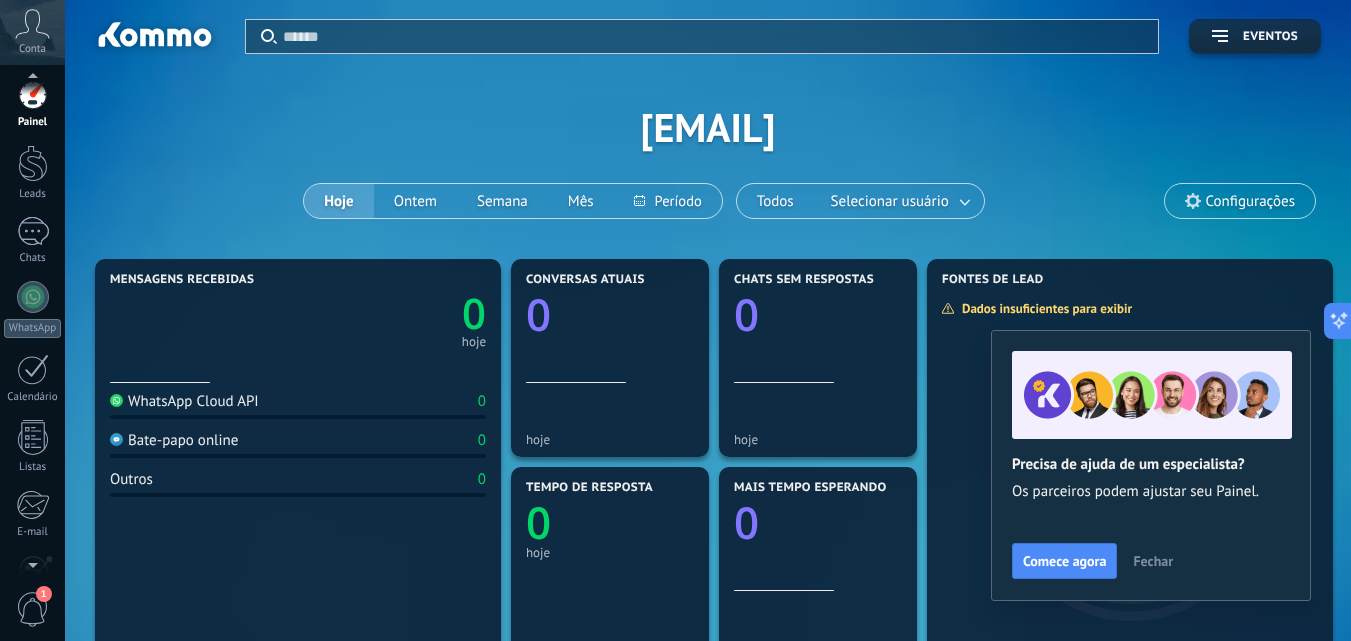 click on "1" at bounding box center (33, 609) 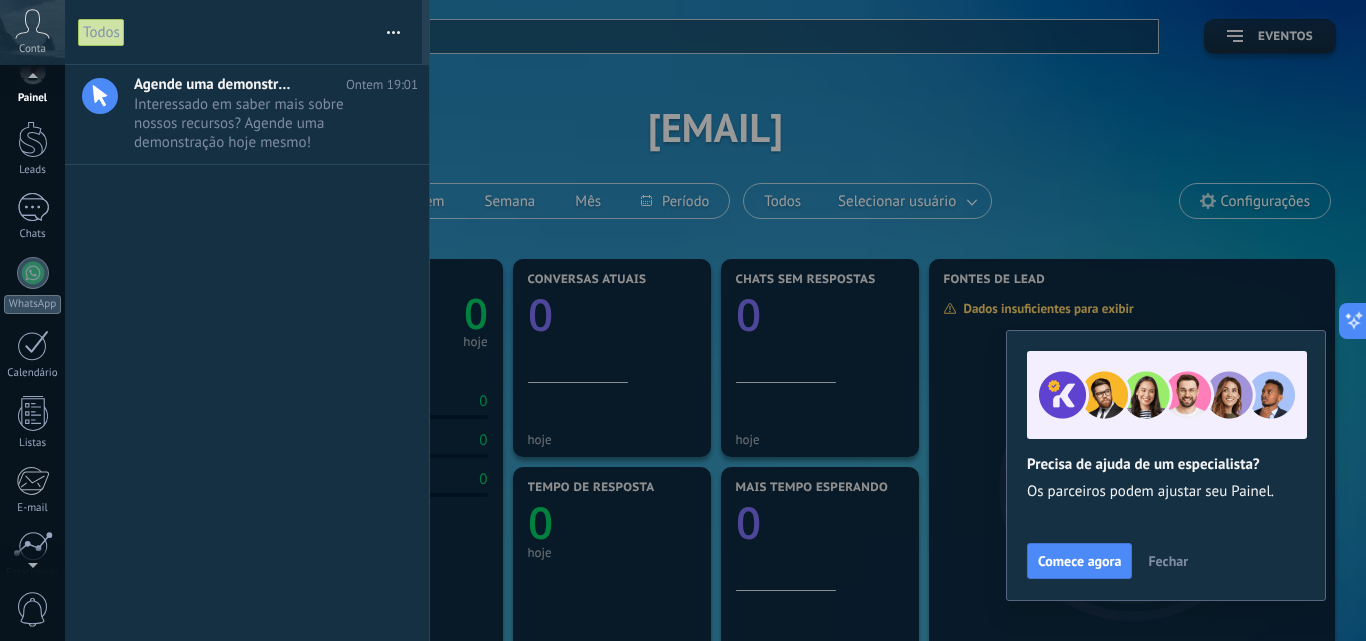 scroll, scrollTop: 0, scrollLeft: 0, axis: both 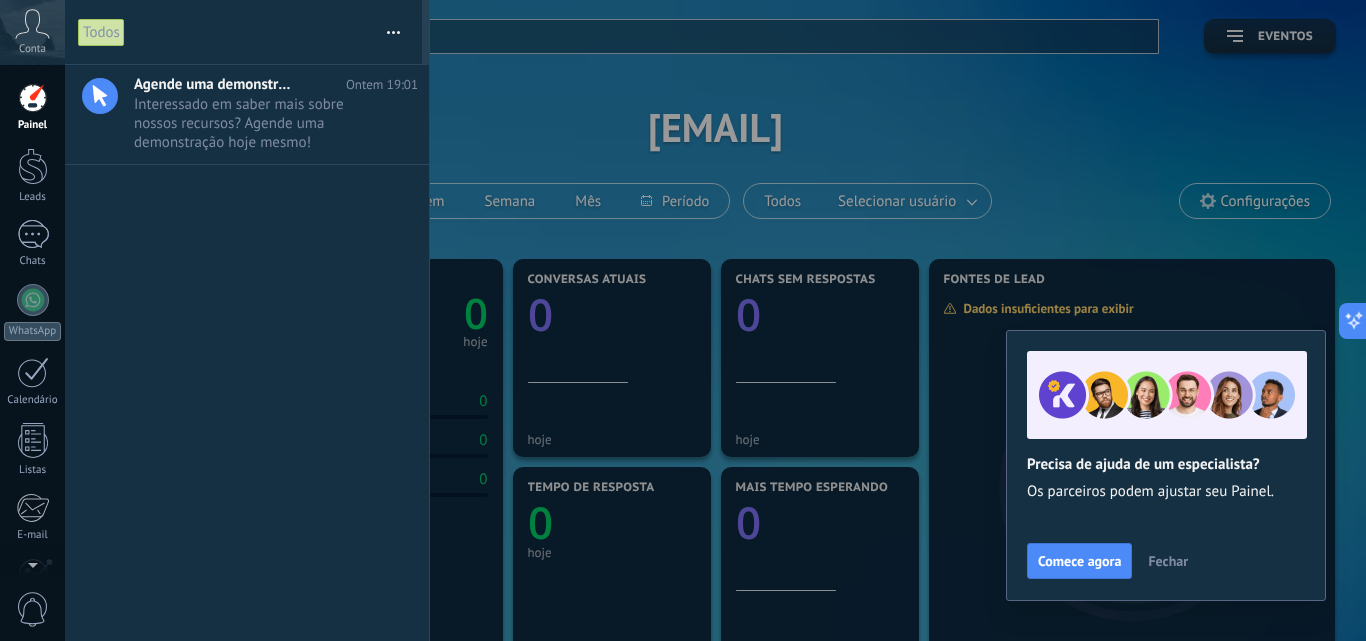 click at bounding box center [683, 320] 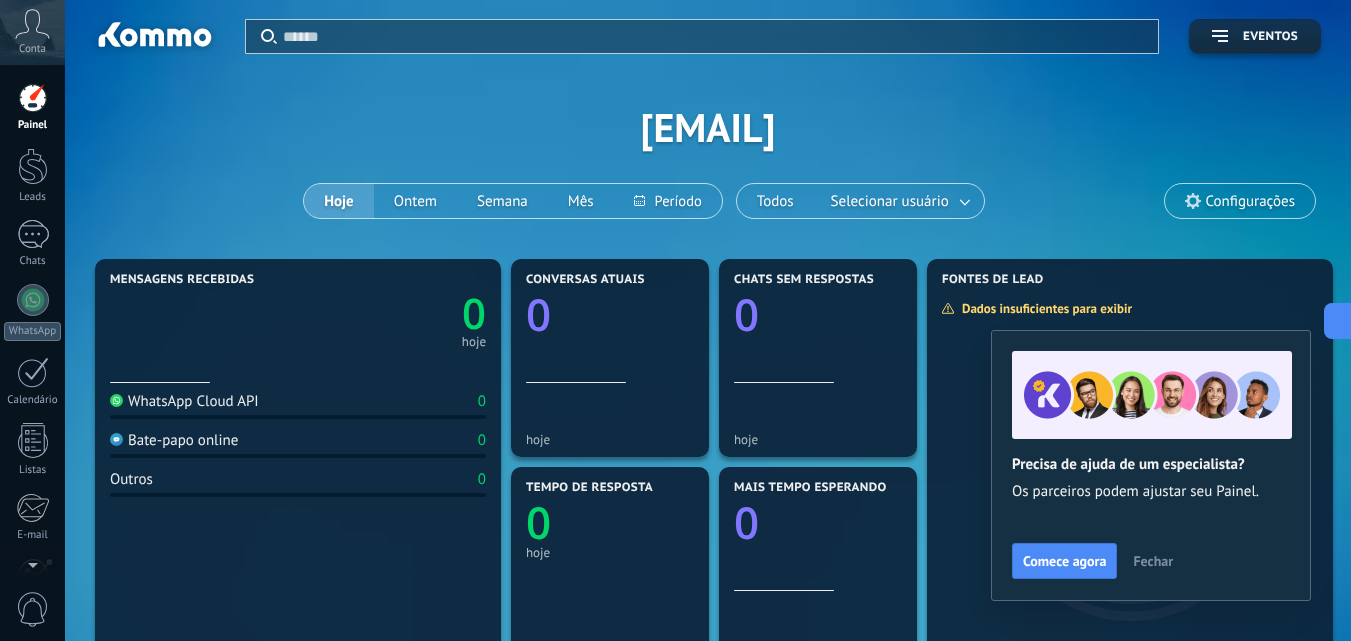 click on "Painel" at bounding box center [33, 125] 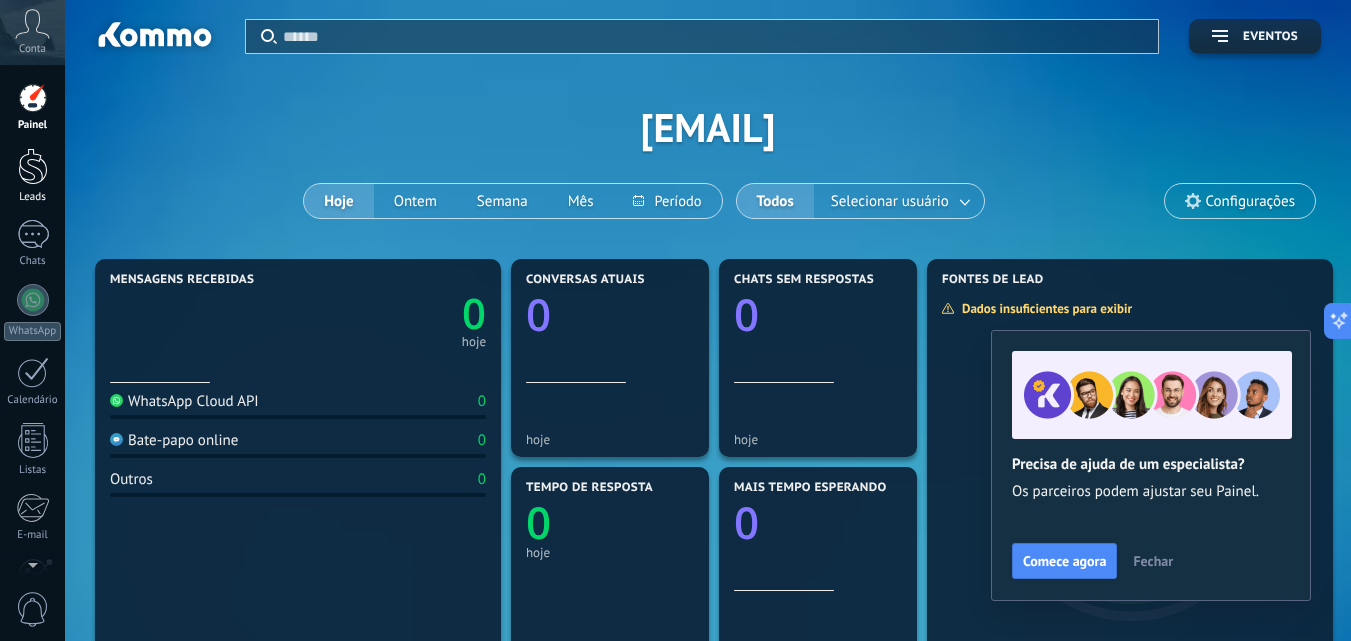 click on "Leads" at bounding box center [33, 197] 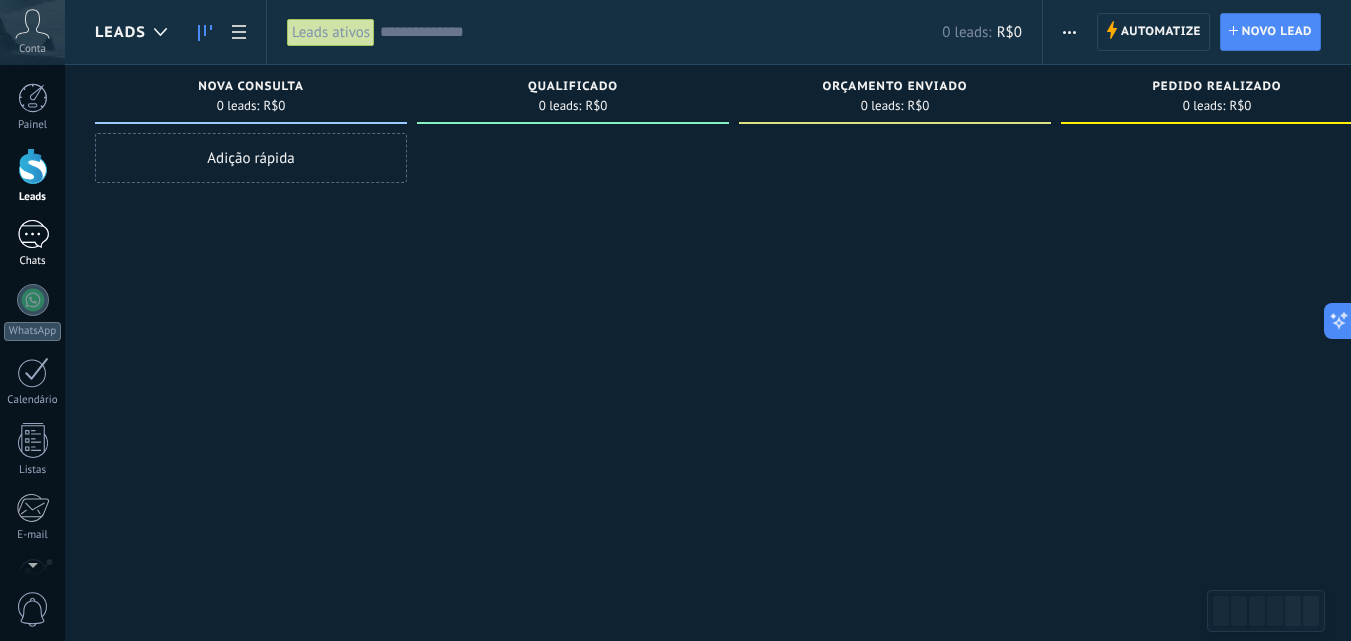 click at bounding box center [33, 234] 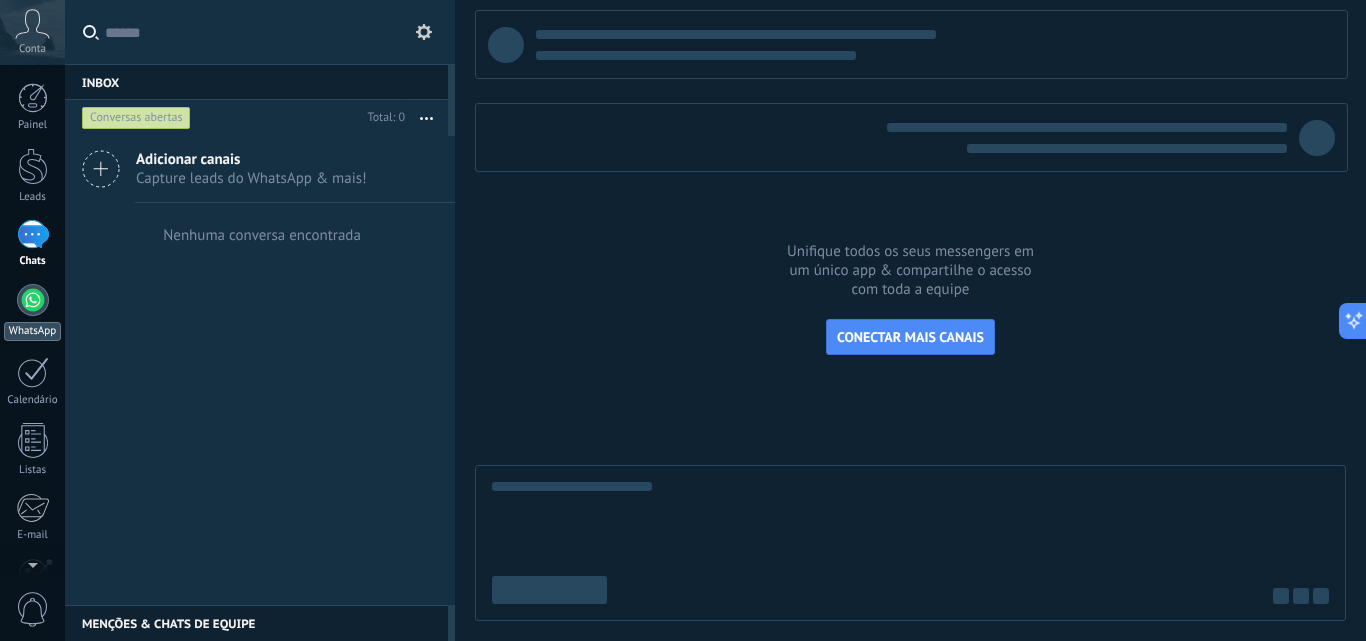 click at bounding box center (33, 300) 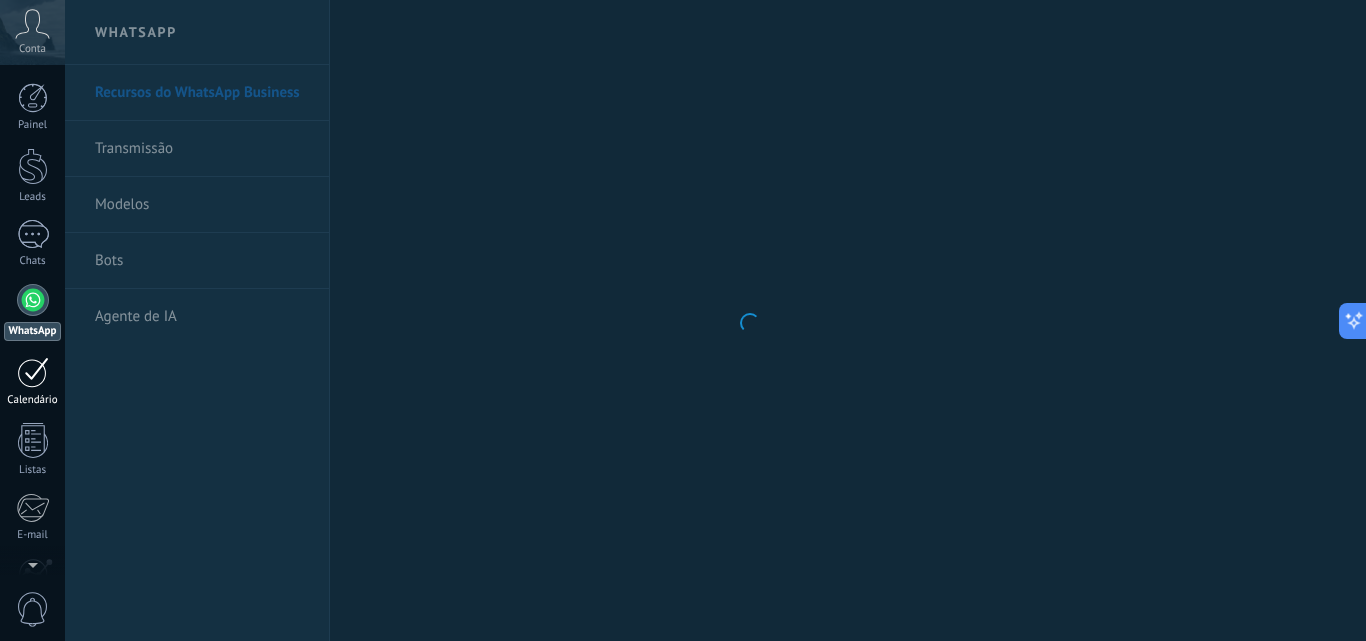 click at bounding box center [33, 372] 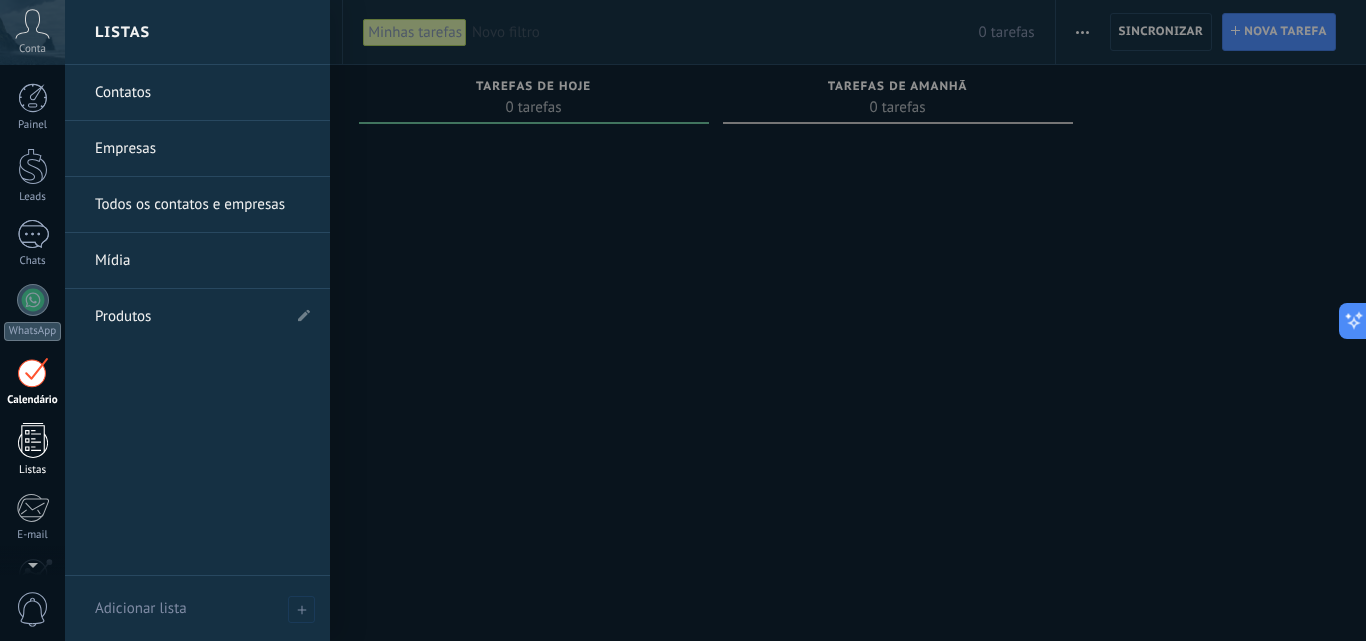 click on "Listas" at bounding box center [32, 450] 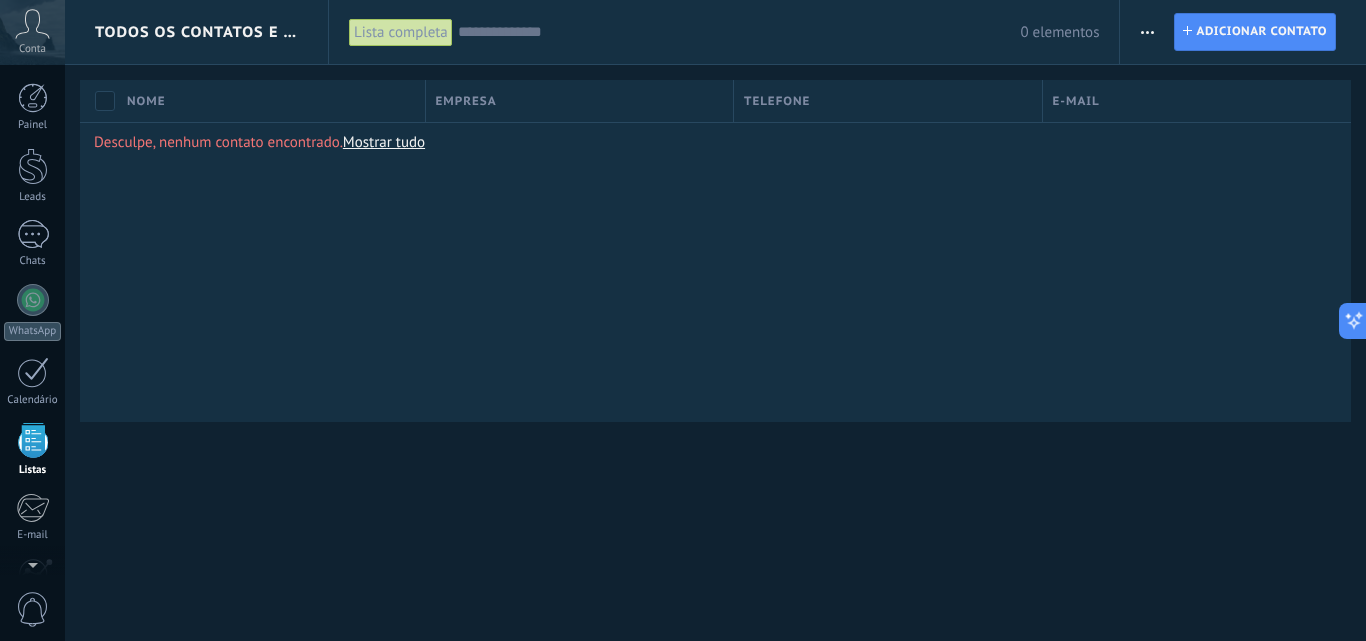 scroll, scrollTop: 124, scrollLeft: 0, axis: vertical 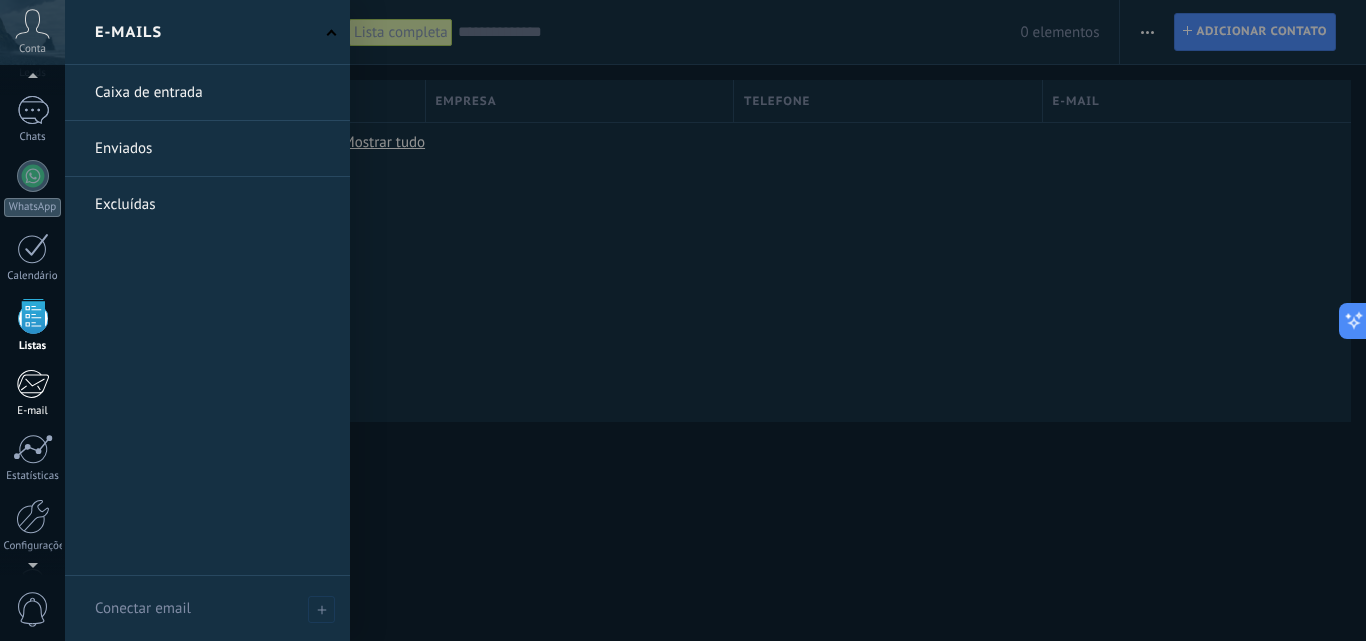 click on "E-mail" at bounding box center (32, 393) 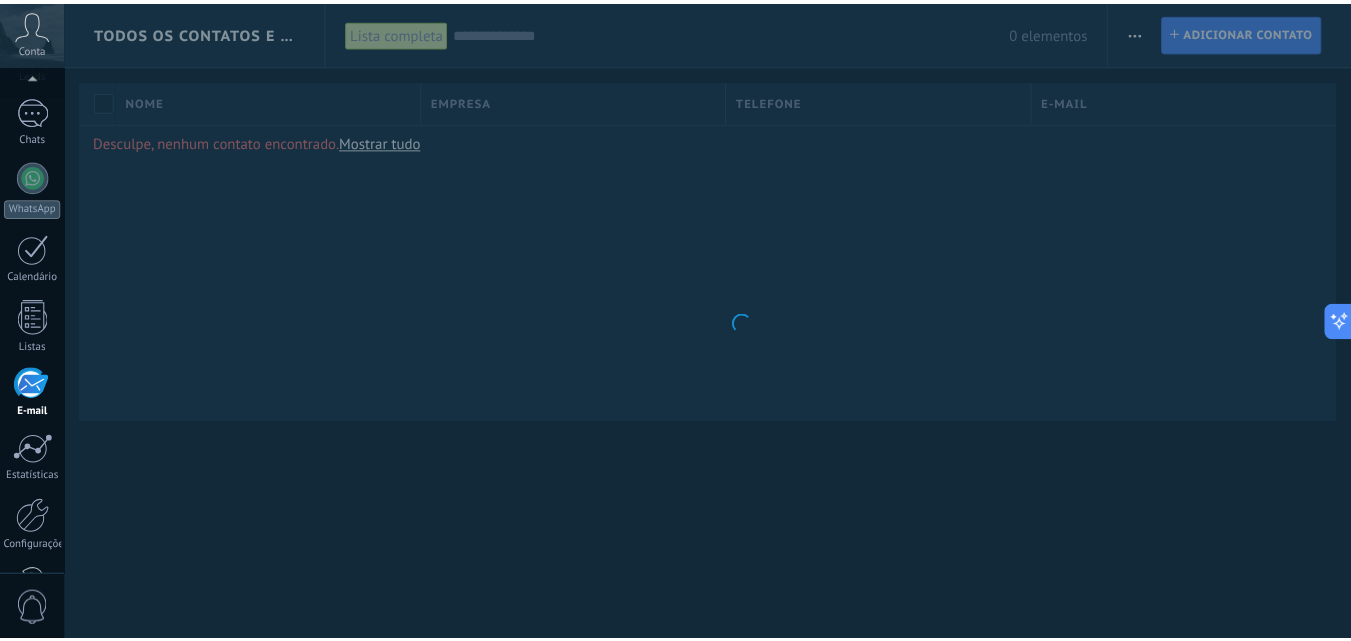 scroll, scrollTop: 191, scrollLeft: 0, axis: vertical 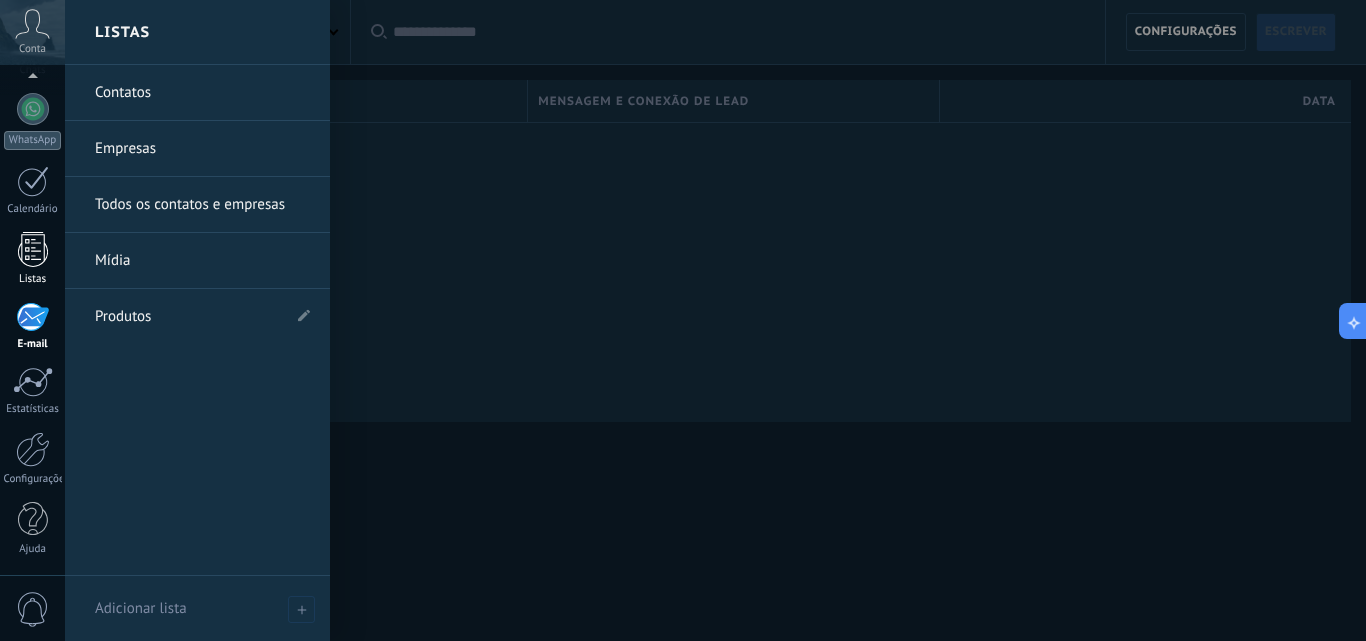 click at bounding box center [33, 249] 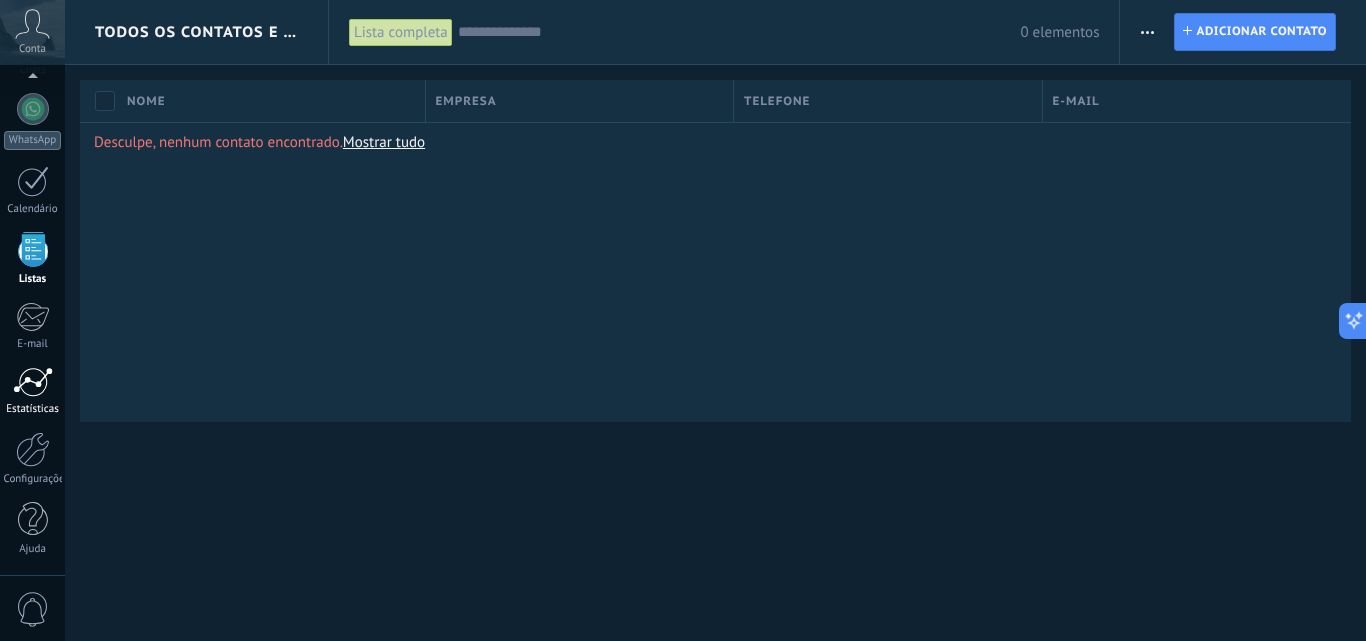 click at bounding box center [33, 382] 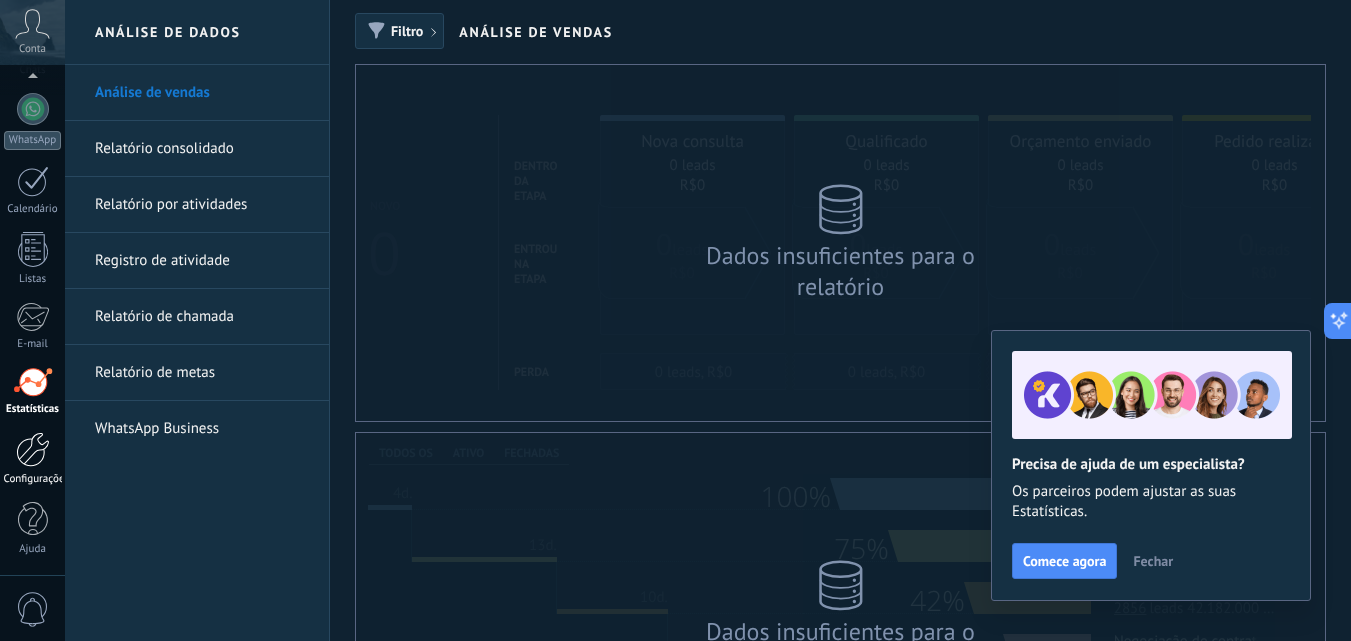 click at bounding box center [33, 449] 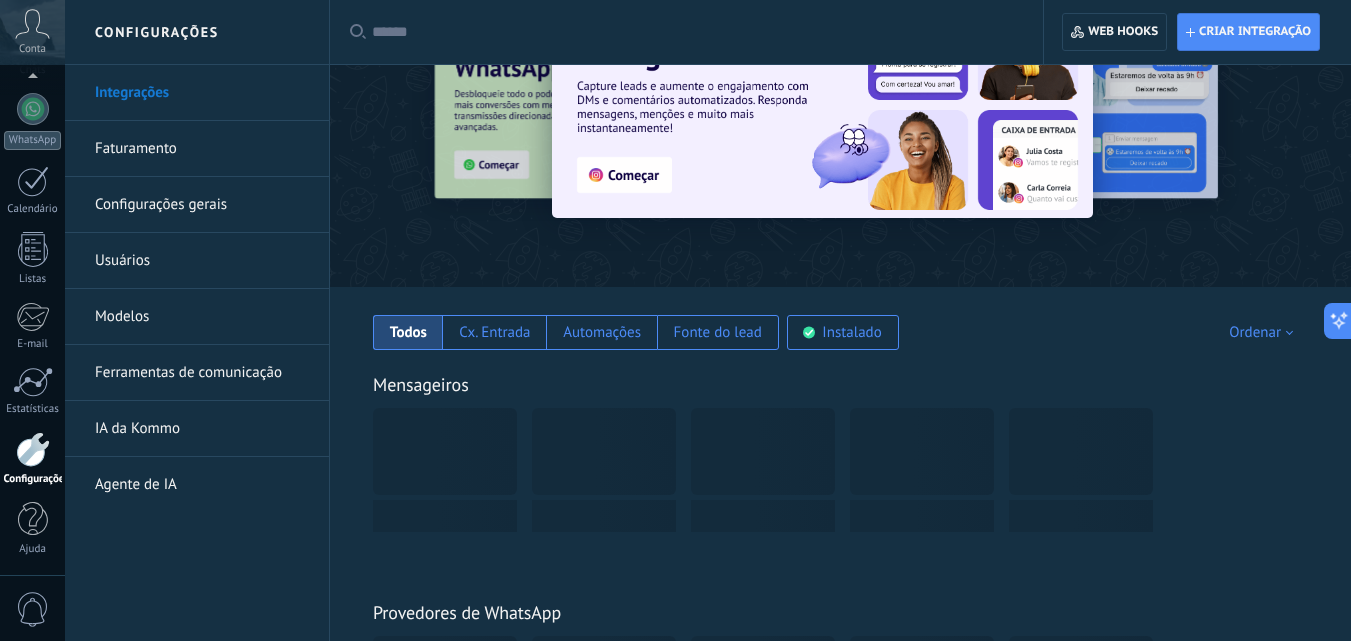 scroll, scrollTop: 200, scrollLeft: 0, axis: vertical 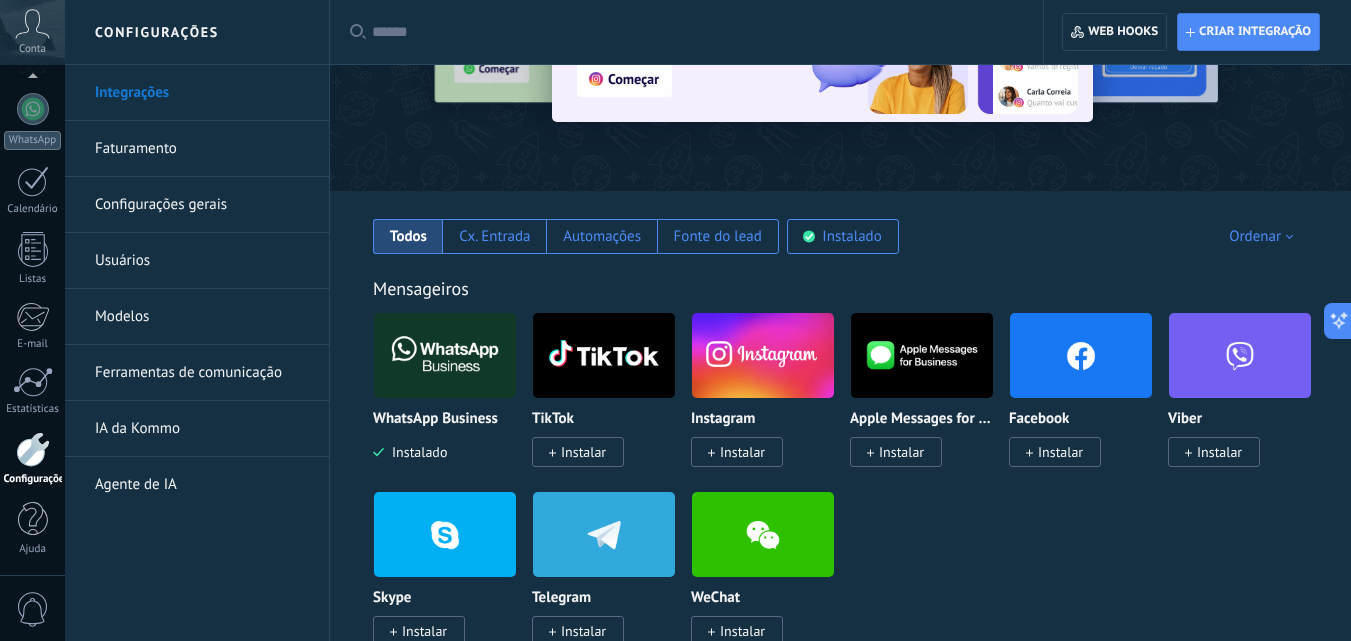 click on "Faturamento" at bounding box center [202, 149] 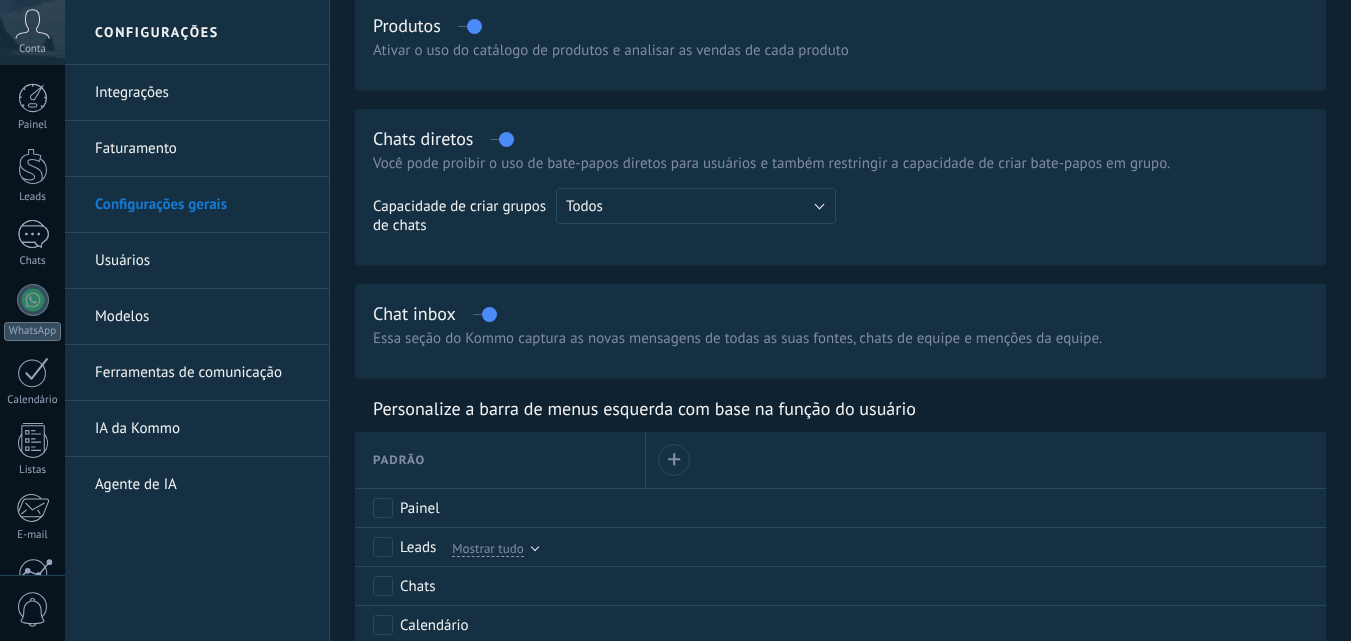 scroll, scrollTop: 400, scrollLeft: 0, axis: vertical 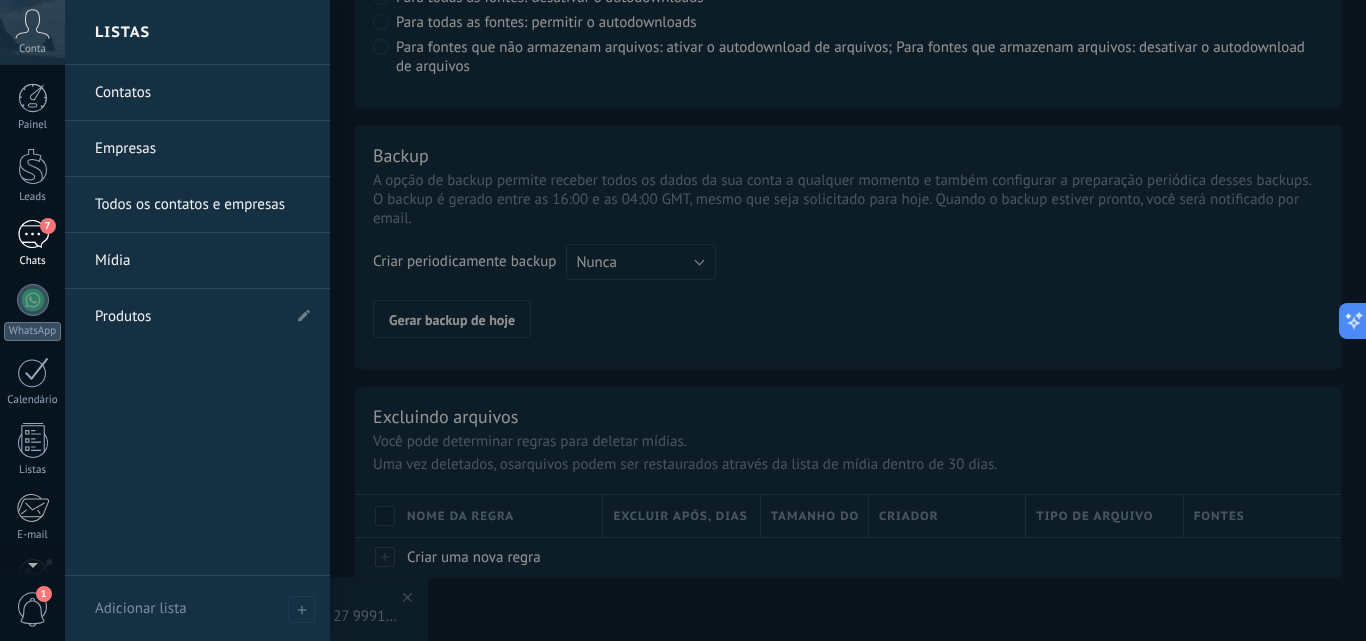 click on "7
Chats" at bounding box center [32, 244] 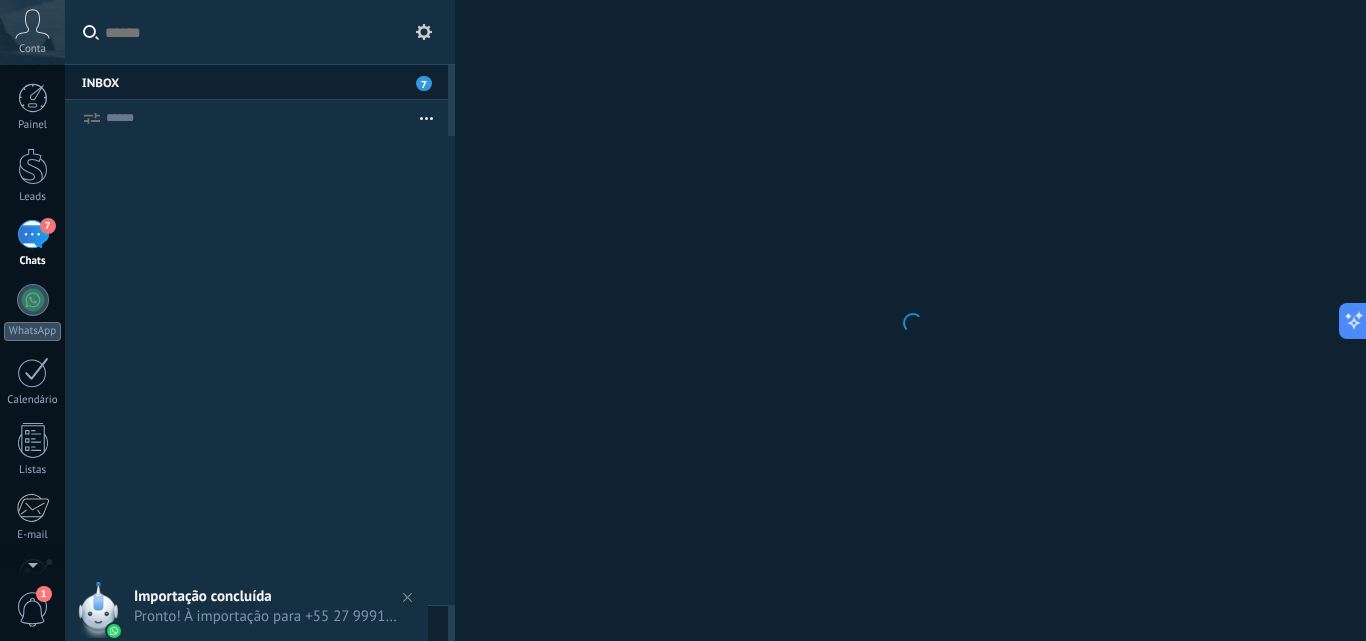 scroll, scrollTop: 0, scrollLeft: 0, axis: both 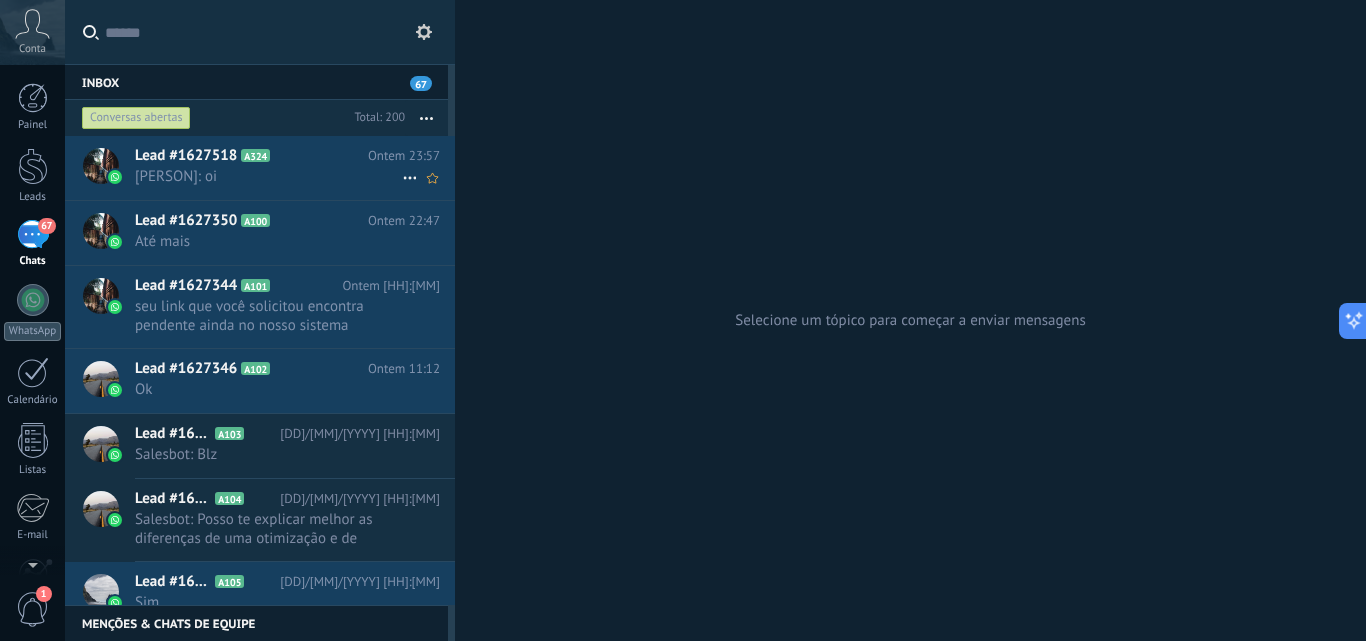 click on "Lead #1627518
A324" at bounding box center [251, 156] 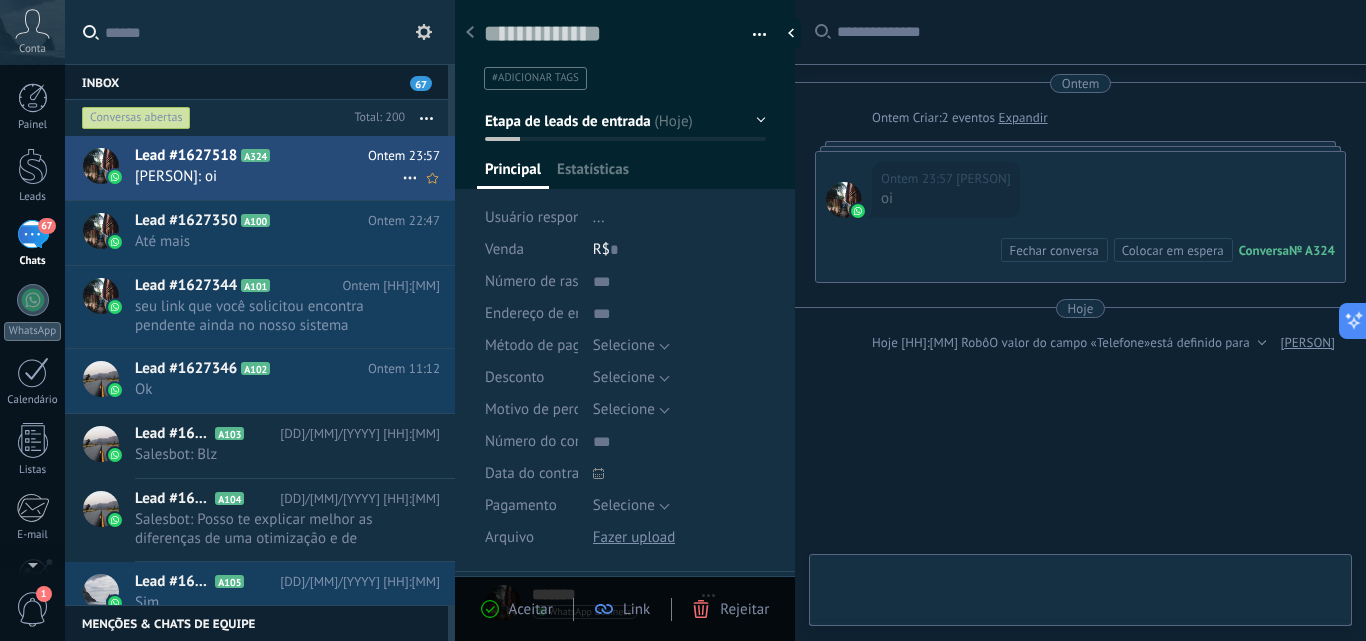 scroll, scrollTop: 61, scrollLeft: 0, axis: vertical 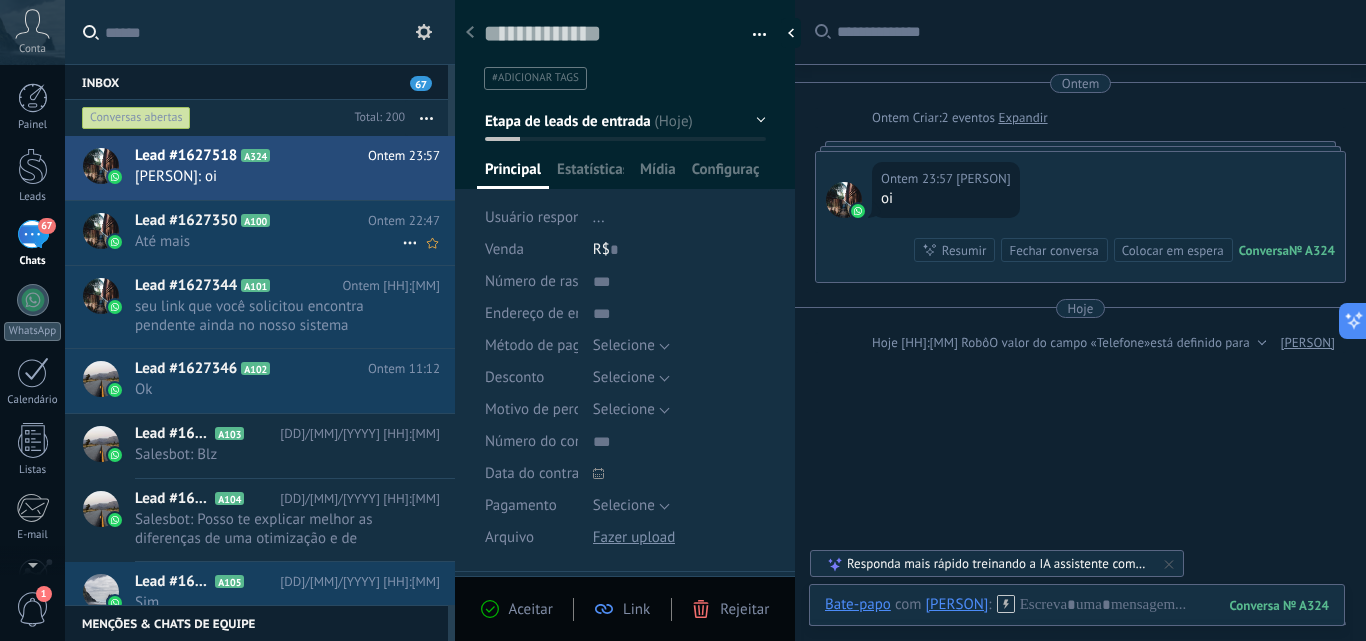 click on "Lead #1627350
A100
Ontem 22:47
Até mais" at bounding box center [295, 232] 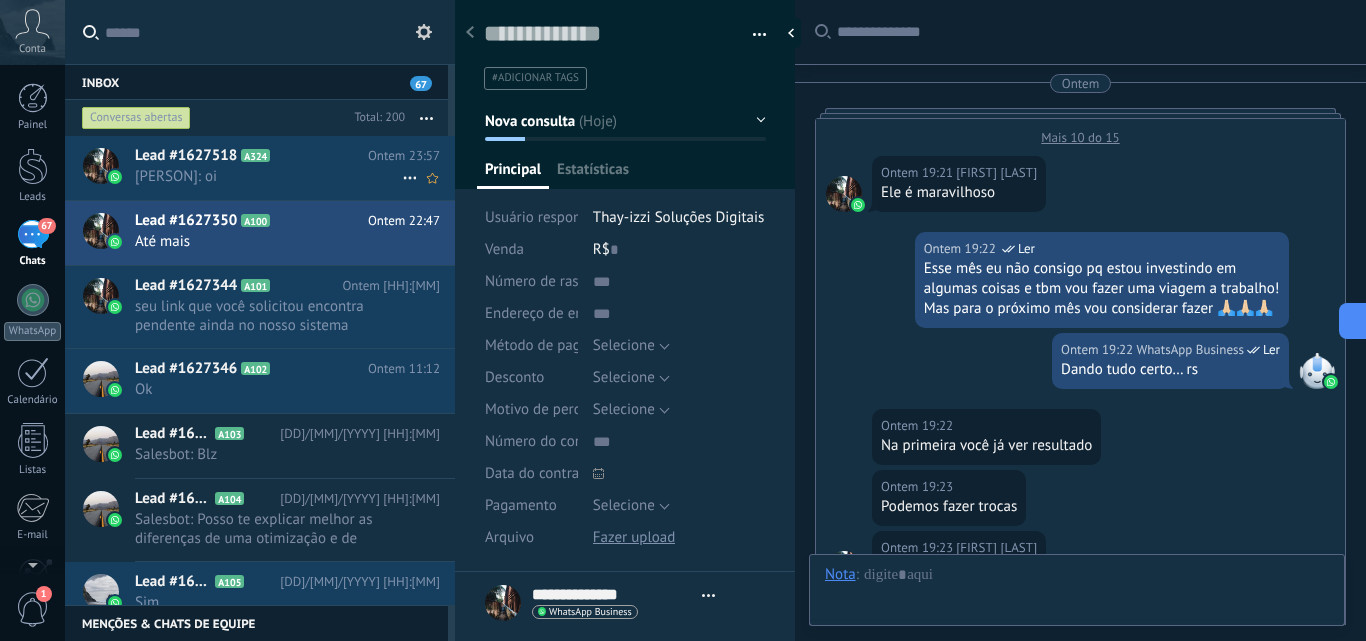 scroll, scrollTop: 1470, scrollLeft: 0, axis: vertical 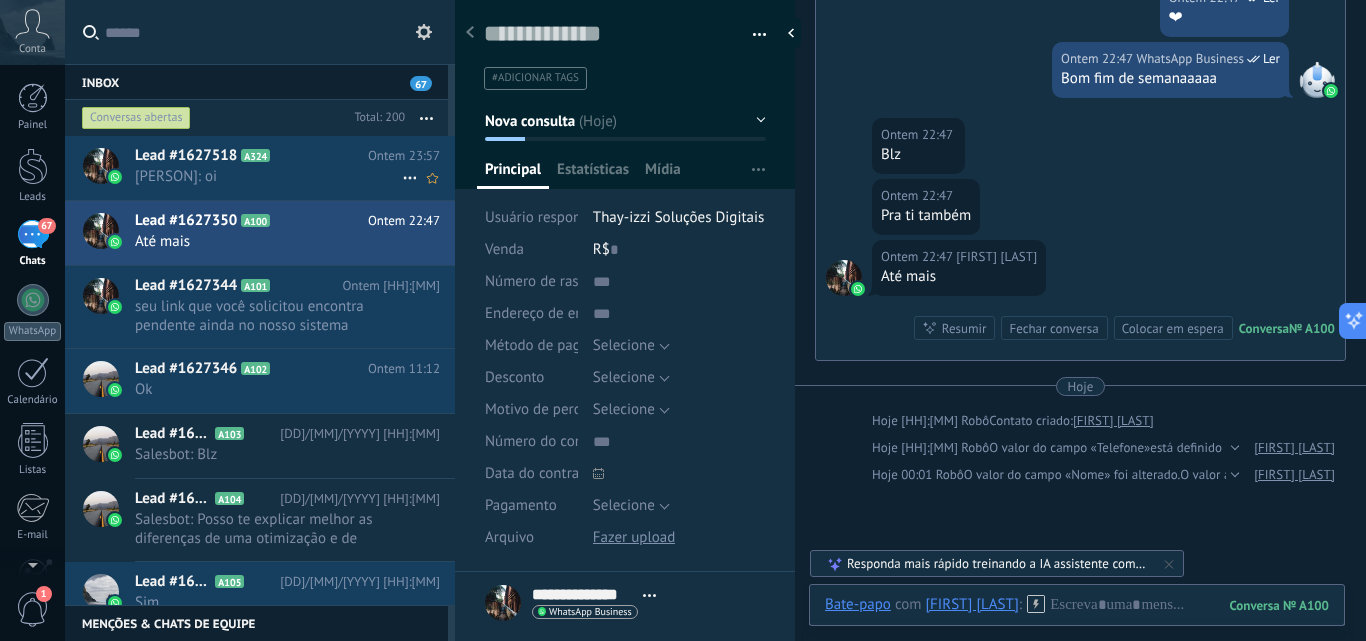 click on "Thalyta: oi" at bounding box center [268, 176] 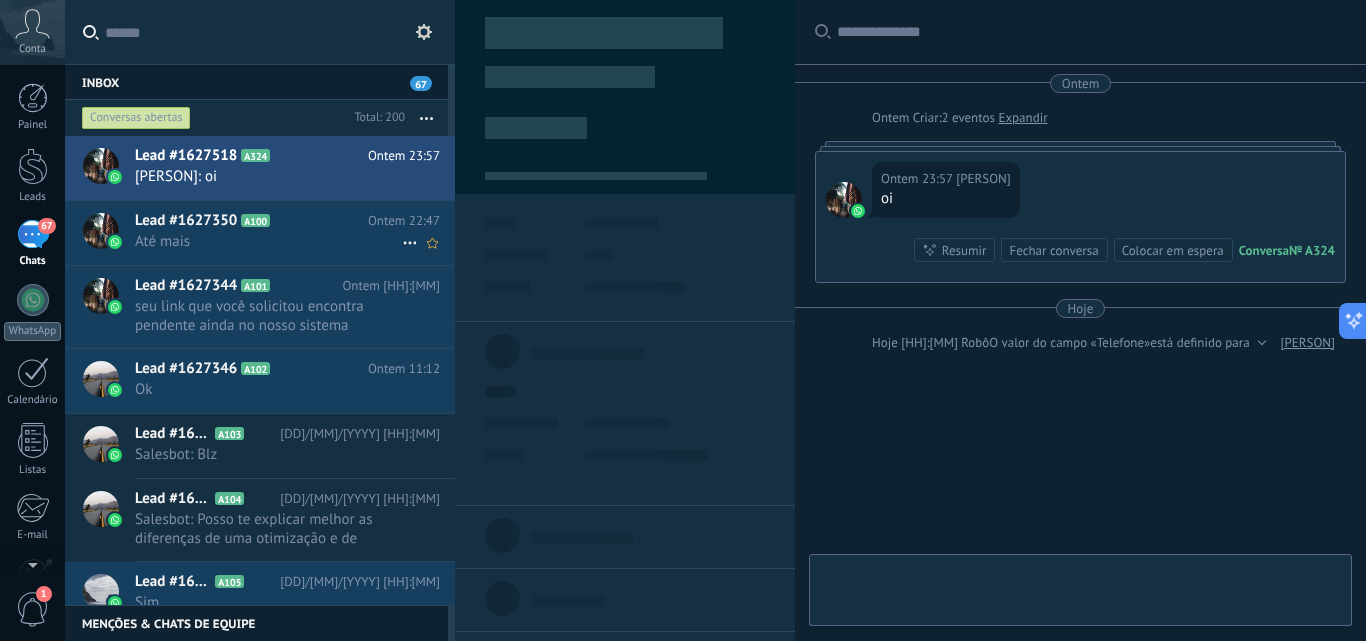 scroll, scrollTop: 61, scrollLeft: 0, axis: vertical 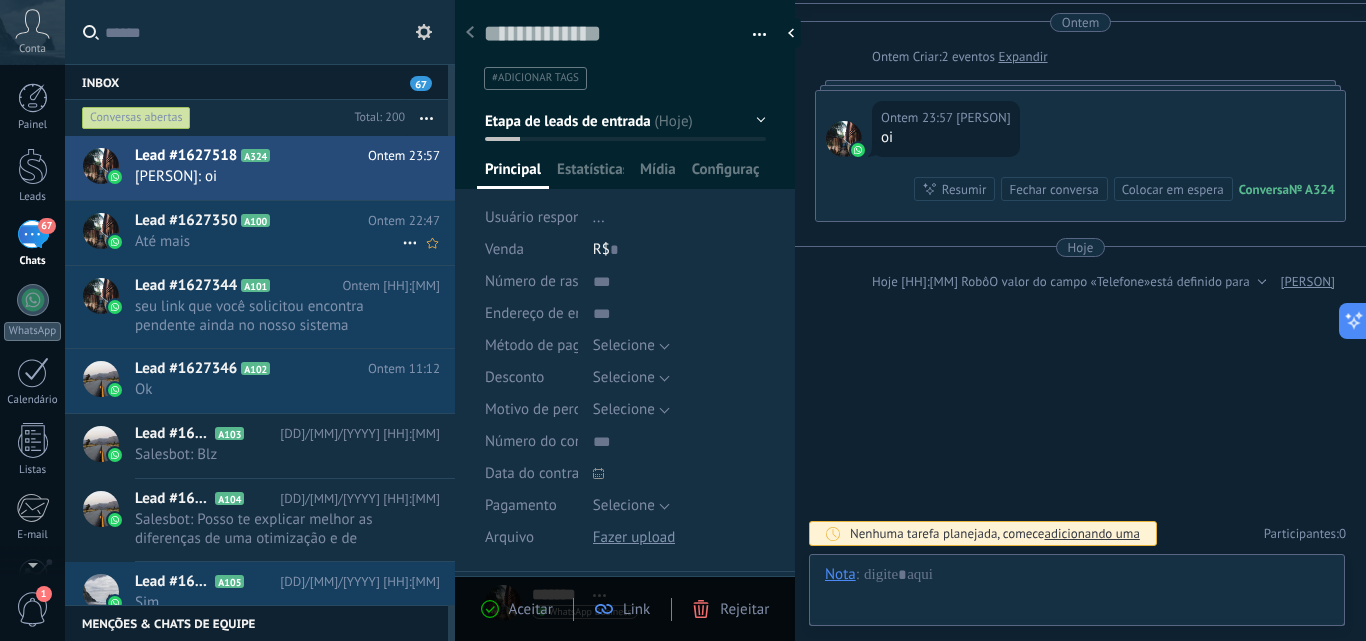 click on "Lead #1627350
A100
Ontem 22:47
Até mais" at bounding box center [295, 232] 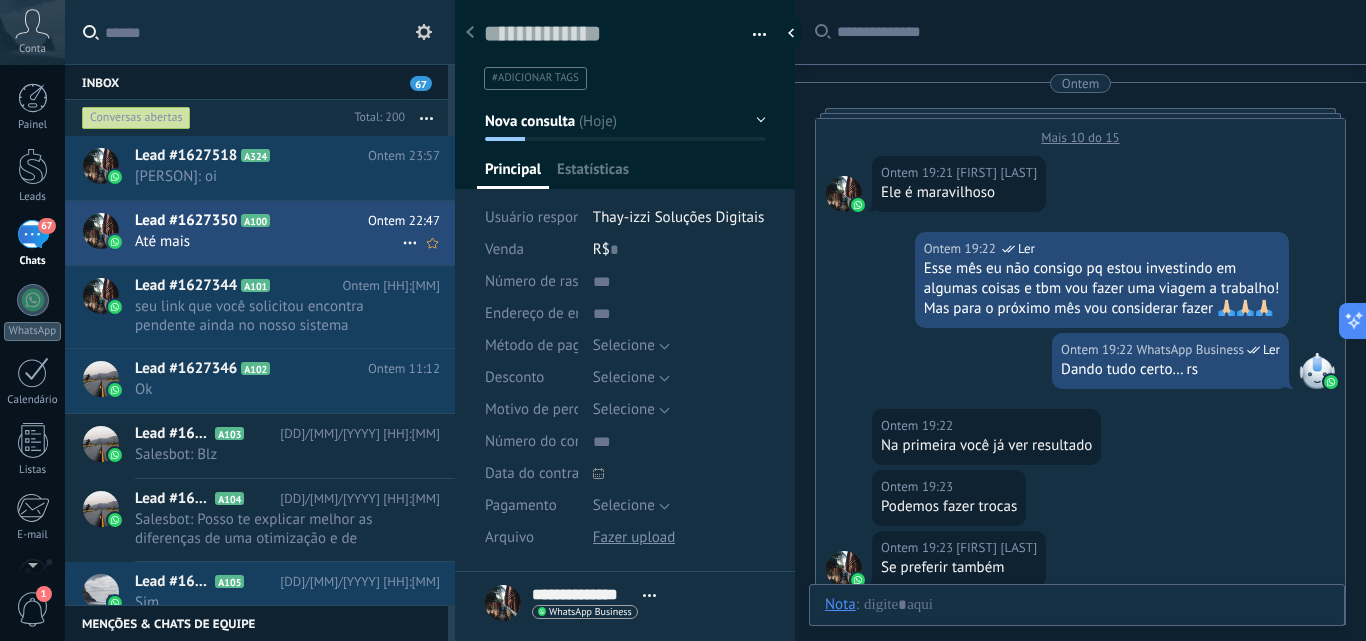 scroll, scrollTop: 1470, scrollLeft: 0, axis: vertical 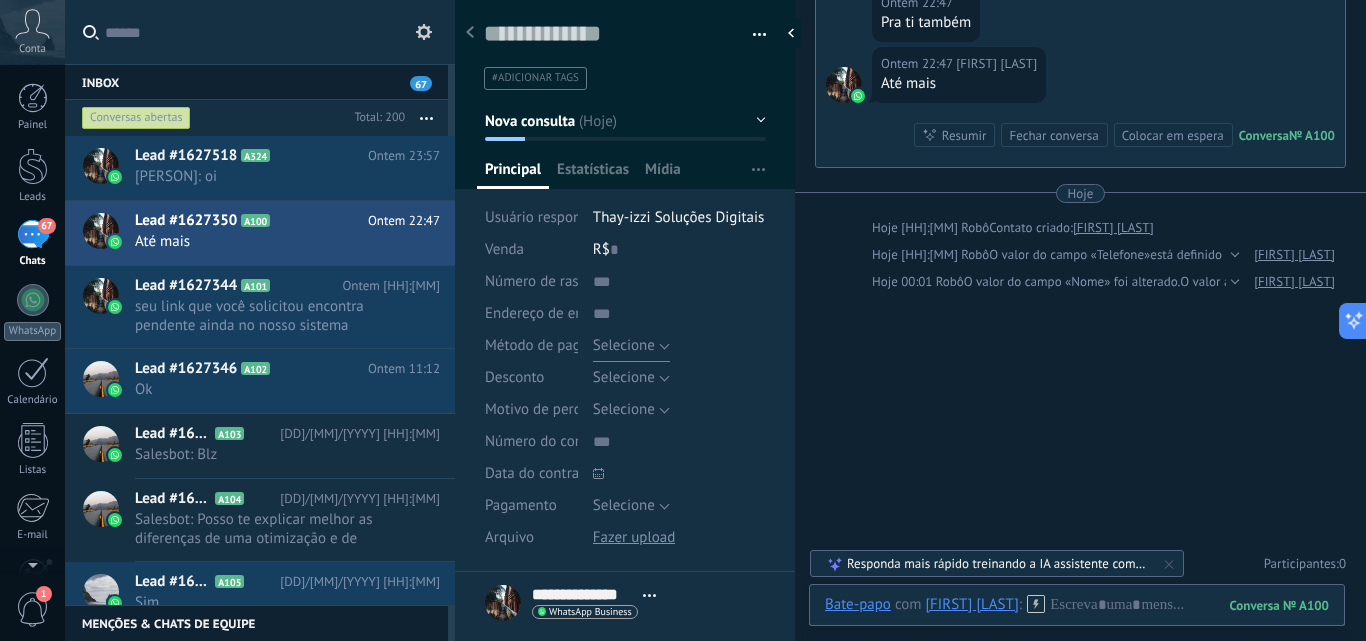 click on "Selecione" at bounding box center (624, 345) 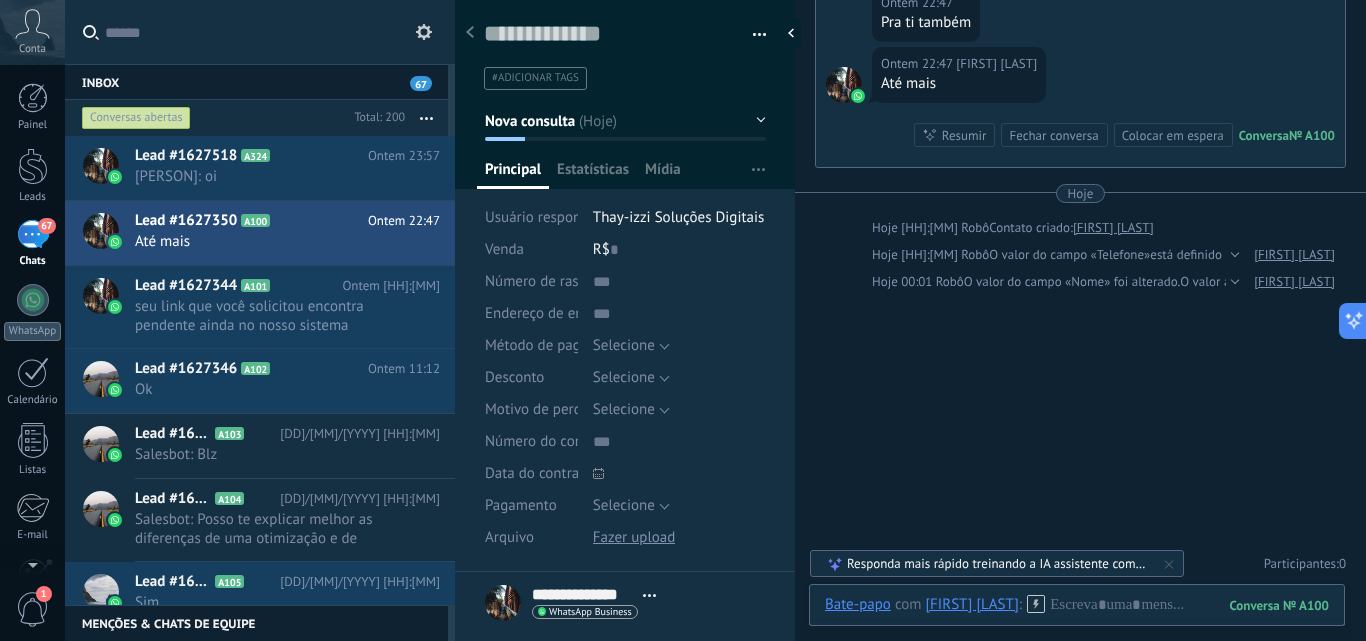 click on "Selecione
Fatura
Pagamento com cartão
Dinheiro
Selecione" at bounding box center (679, 346) 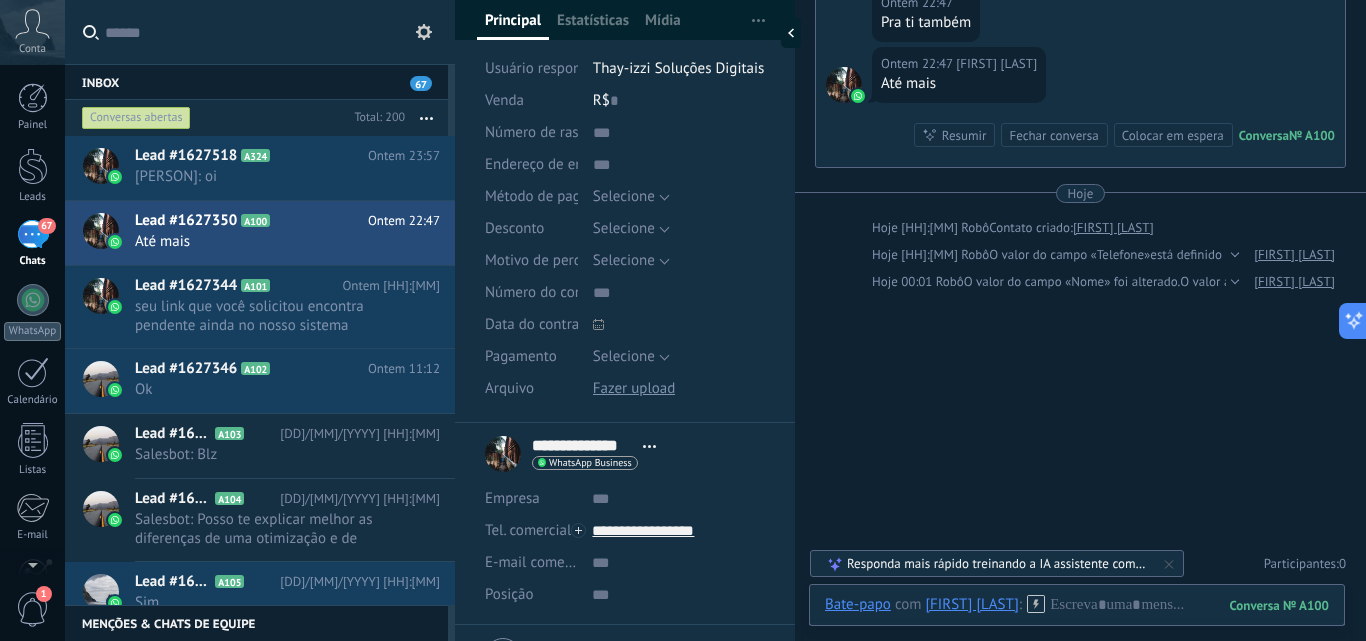 scroll, scrollTop: 59, scrollLeft: 0, axis: vertical 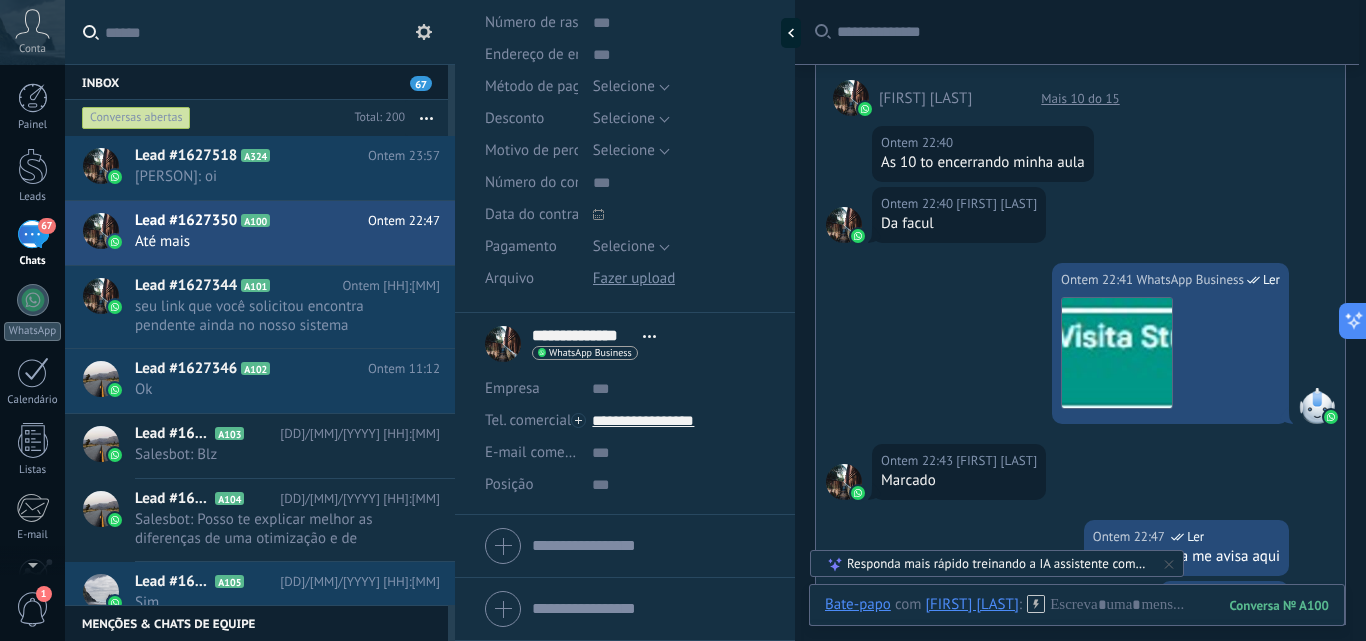 click on "Empresa
Tel. comercial
Comercial direto
Celular
Faz
Casa
Outros
Tel. comercial
Ligar
Copiar
Editar o lead
E-mail comercial
Email privado
Outro email
Posição" at bounding box center (625, 546) 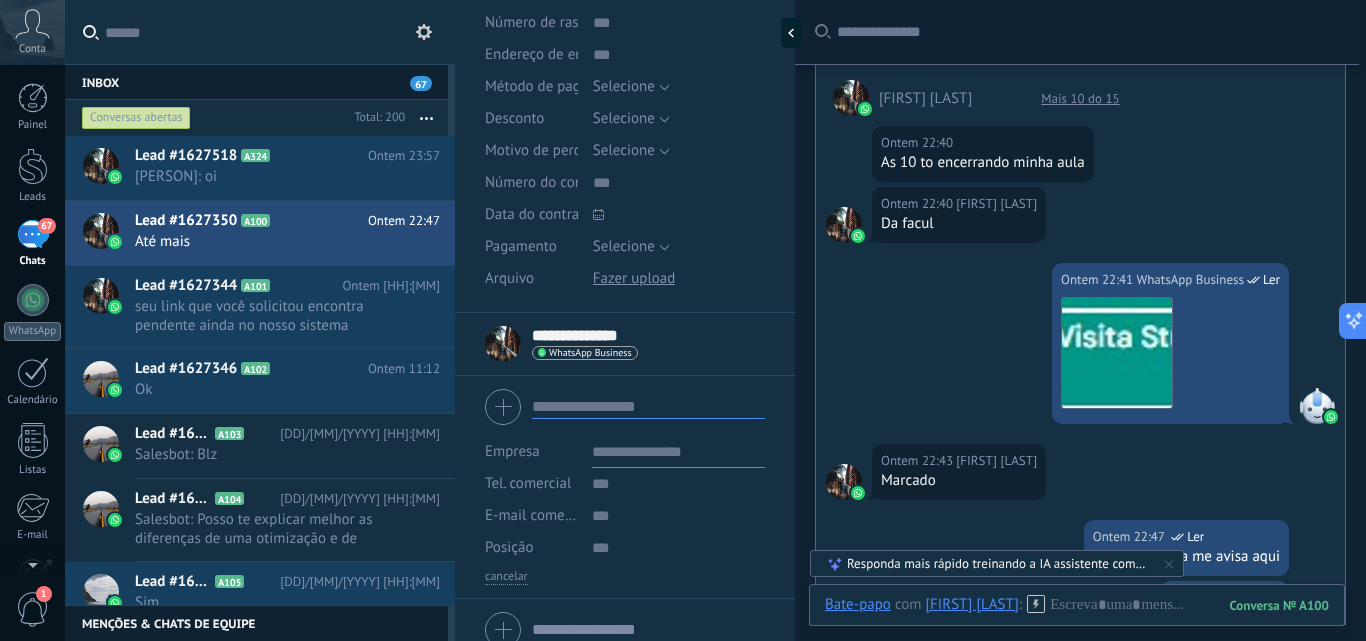 click on "Ontem 22:41 WhatsApp Business  Ler Download" at bounding box center (1080, 353) 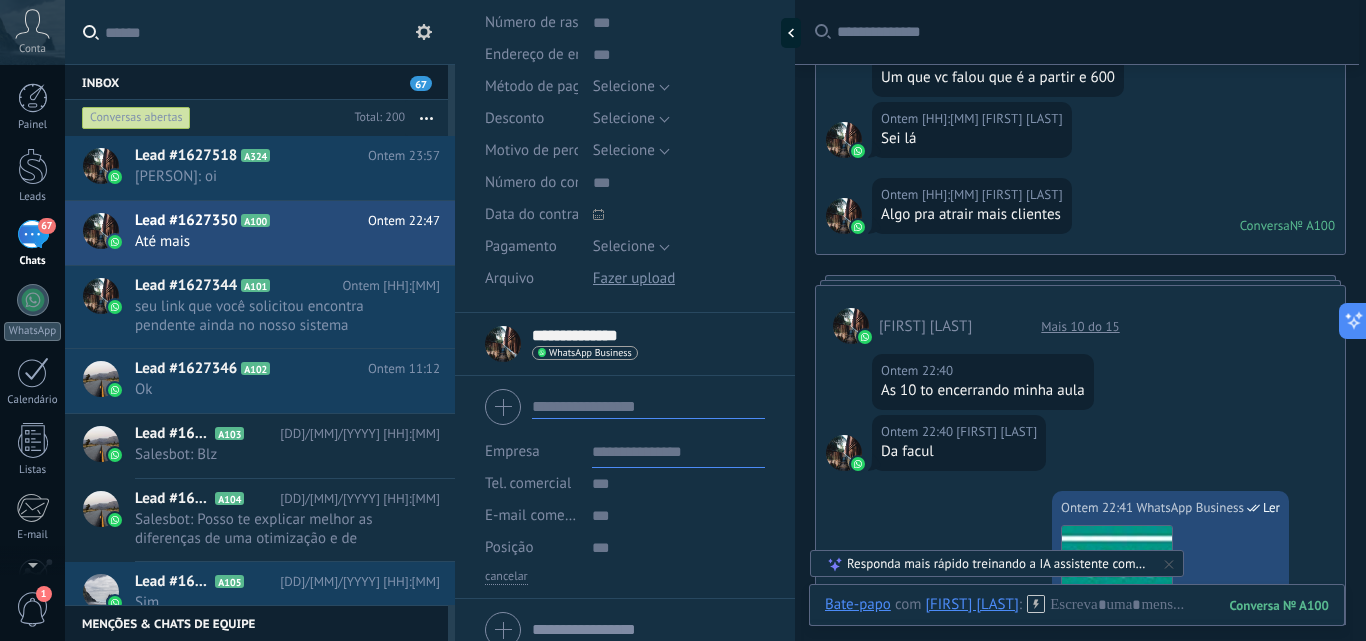 scroll, scrollTop: 470, scrollLeft: 0, axis: vertical 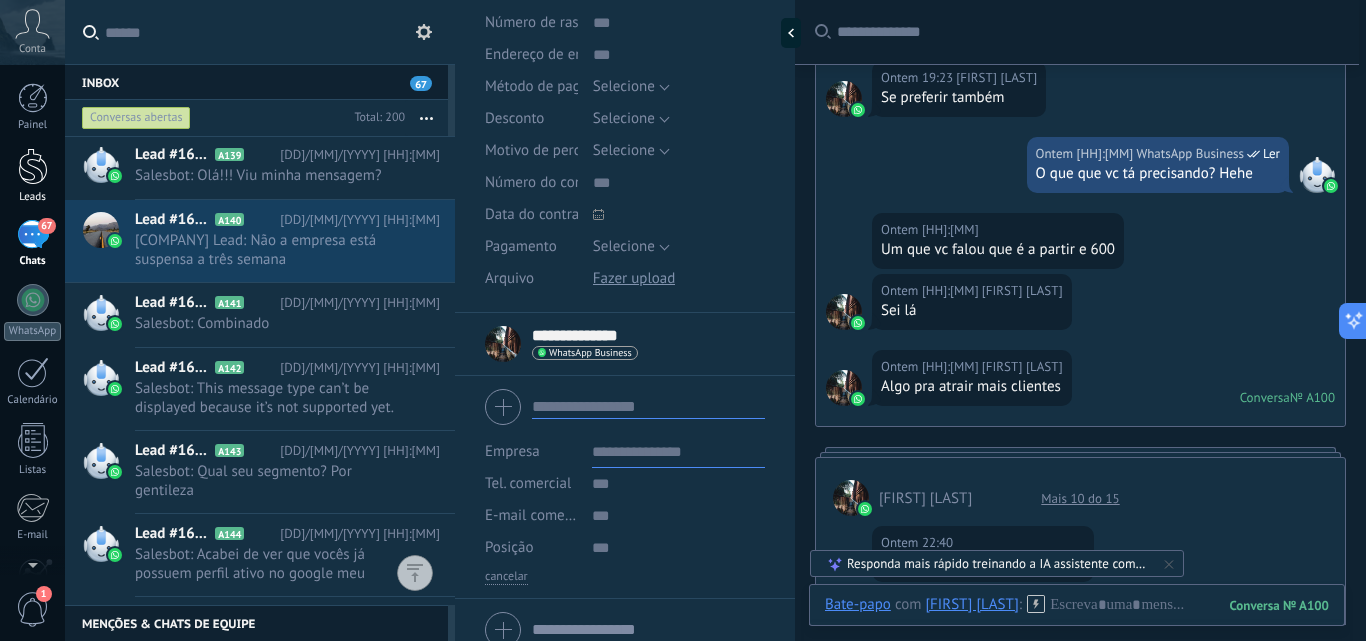 click at bounding box center [33, 166] 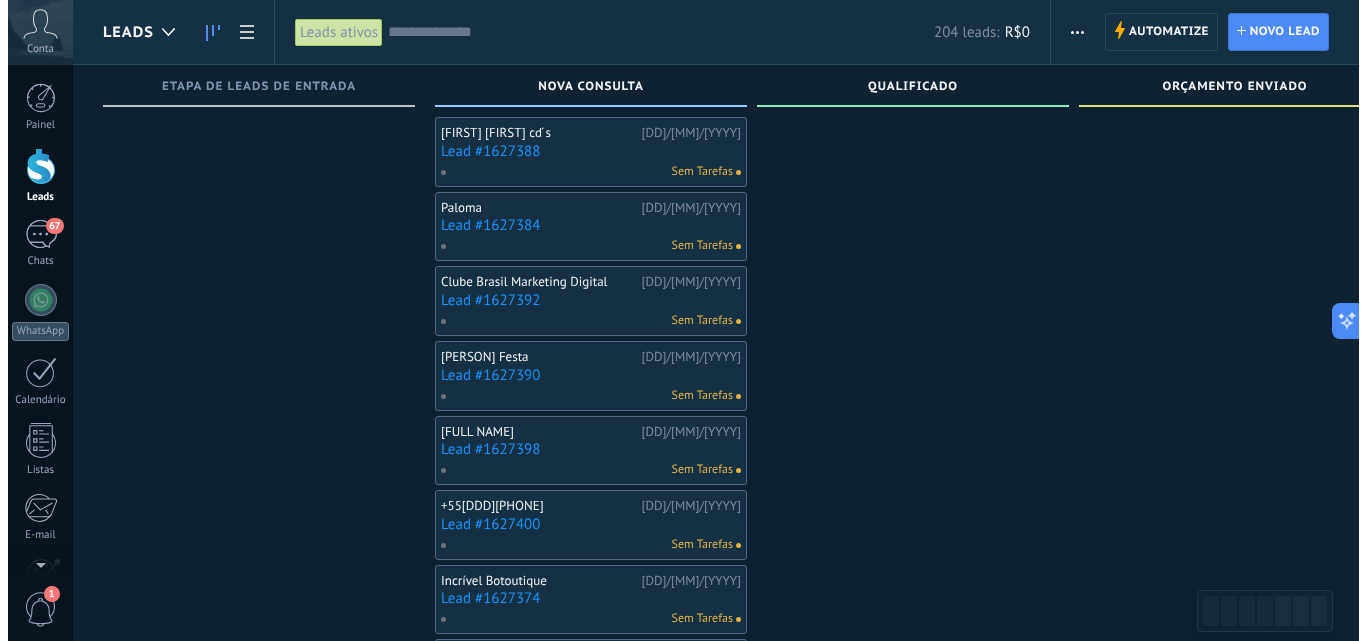 scroll, scrollTop: 220, scrollLeft: 0, axis: vertical 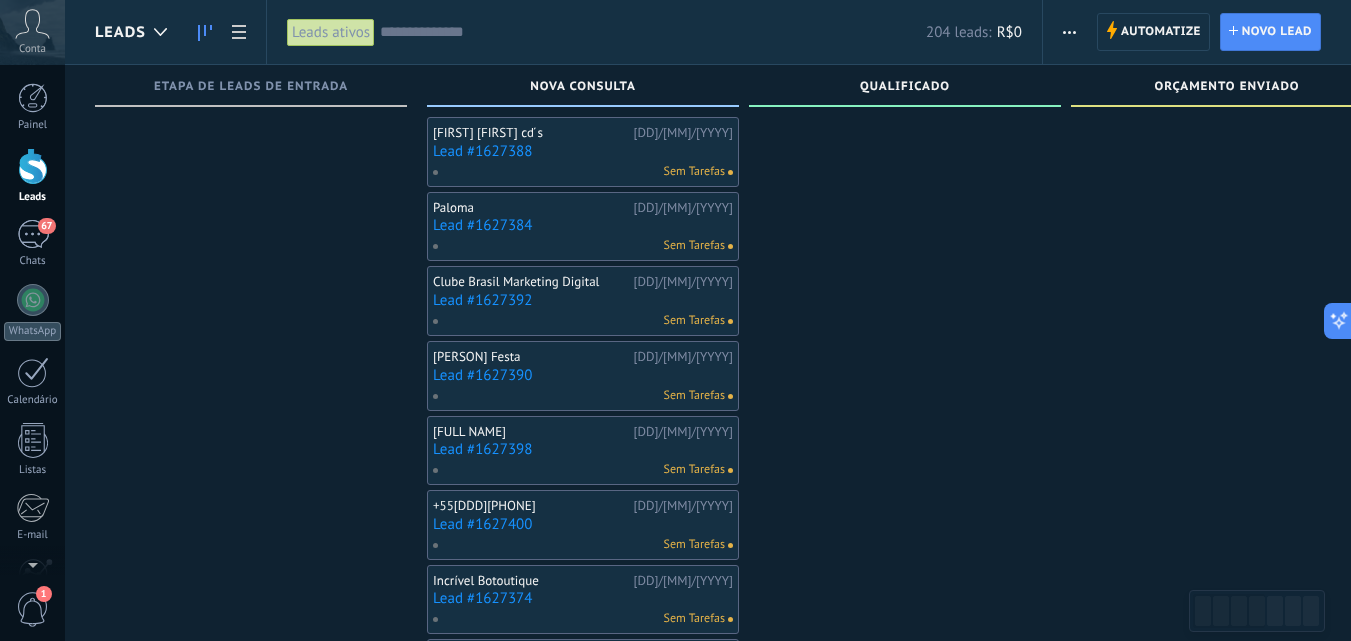 click on "Lead #1627392" at bounding box center (583, 300) 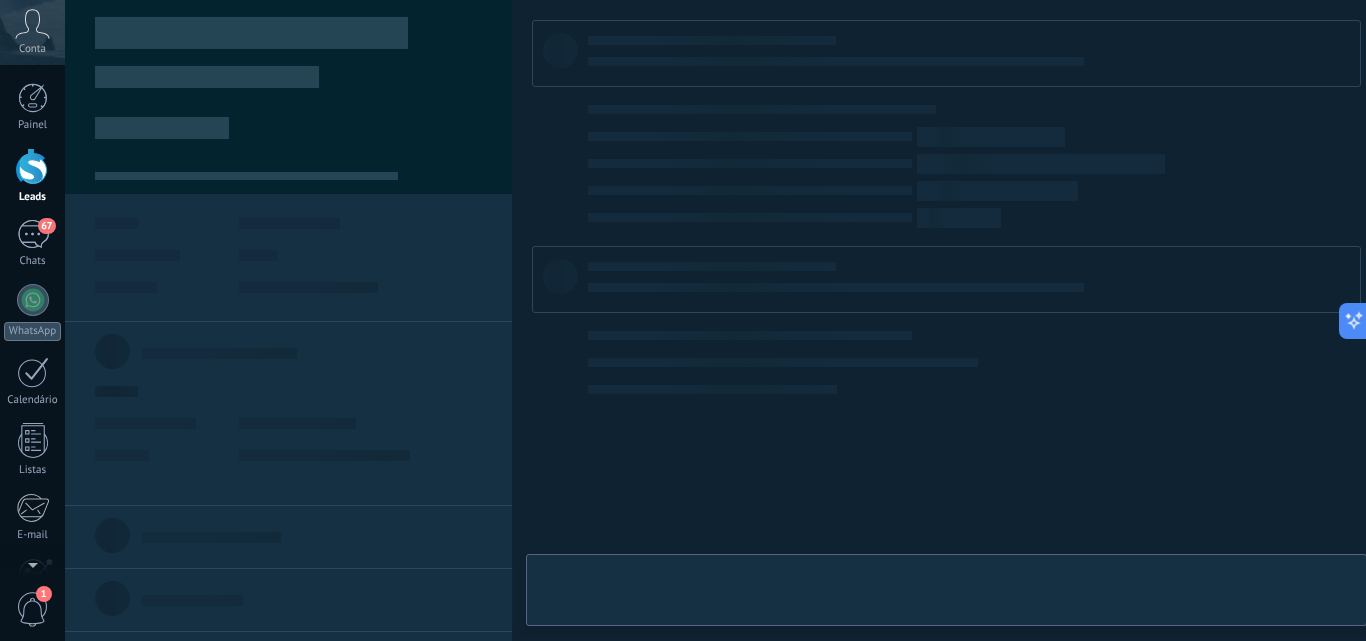 scroll, scrollTop: 0, scrollLeft: 0, axis: both 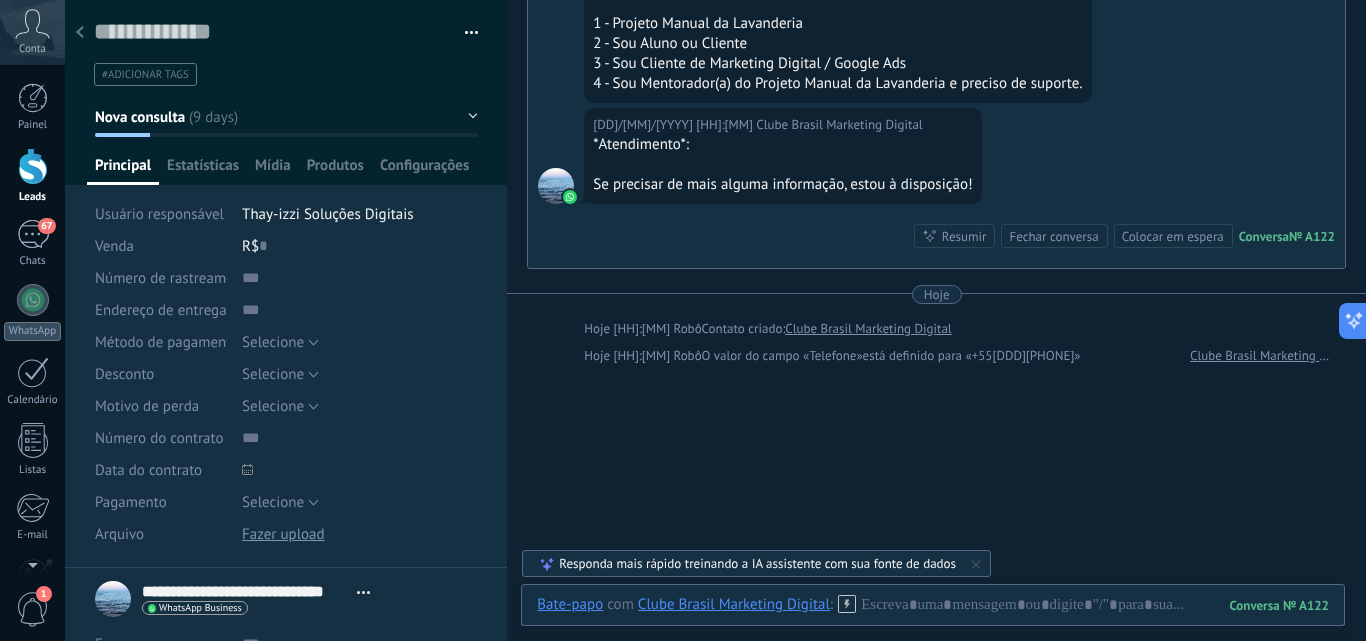 click at bounding box center (80, 33) 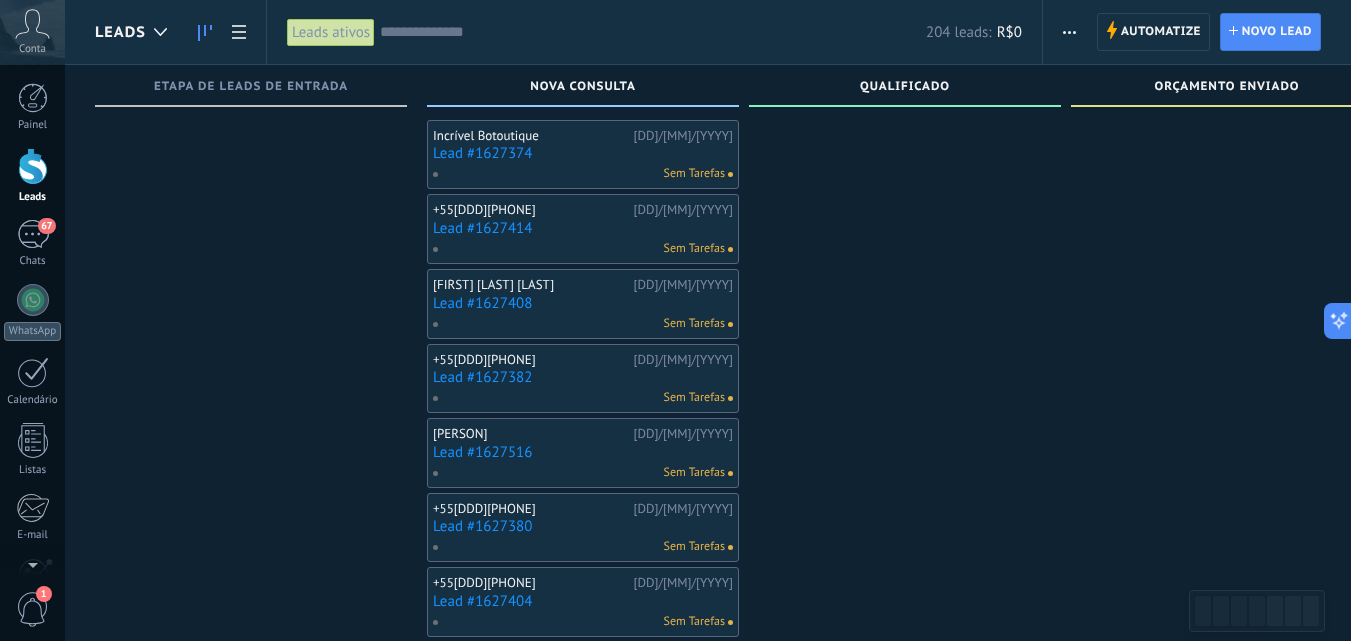 scroll, scrollTop: 620, scrollLeft: 0, axis: vertical 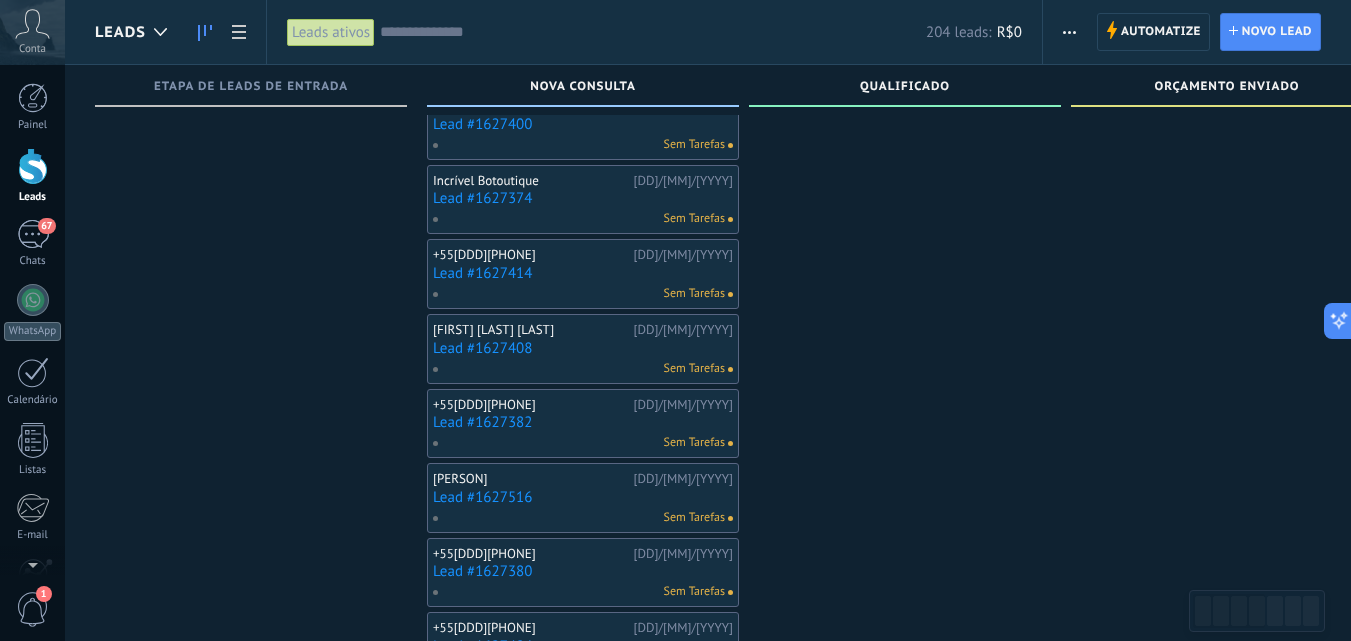 click on "Sem Tarefas" at bounding box center [578, 219] 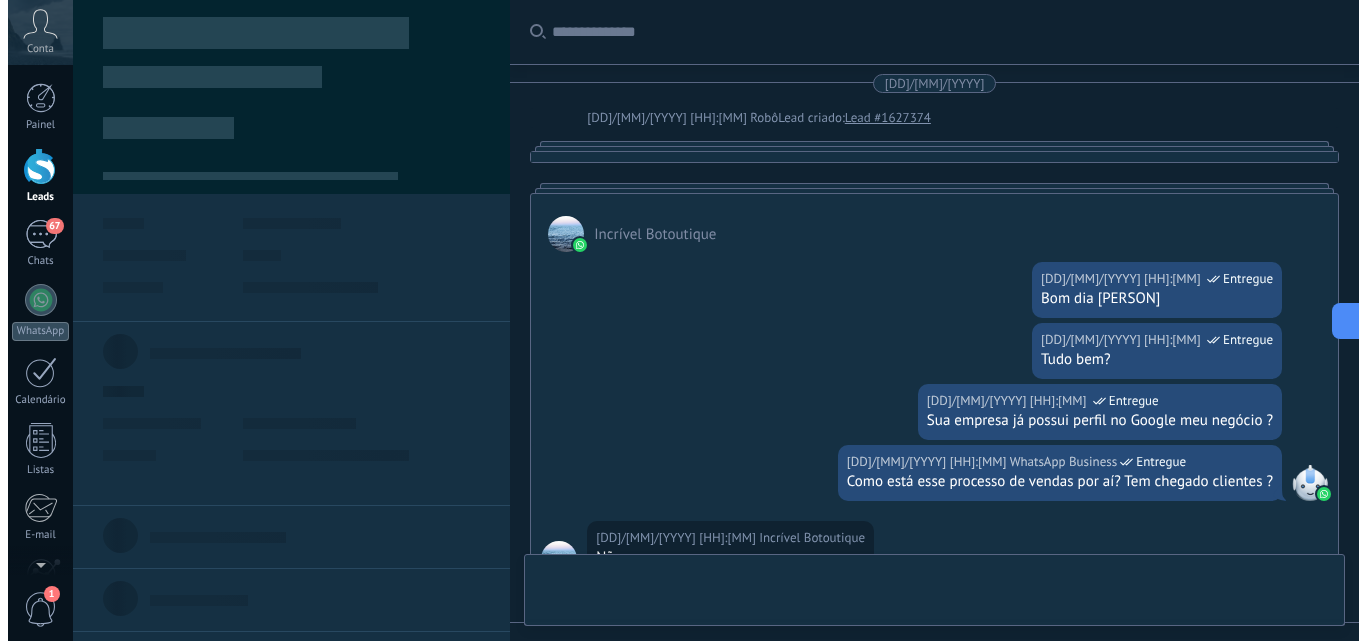 scroll, scrollTop: 0, scrollLeft: 0, axis: both 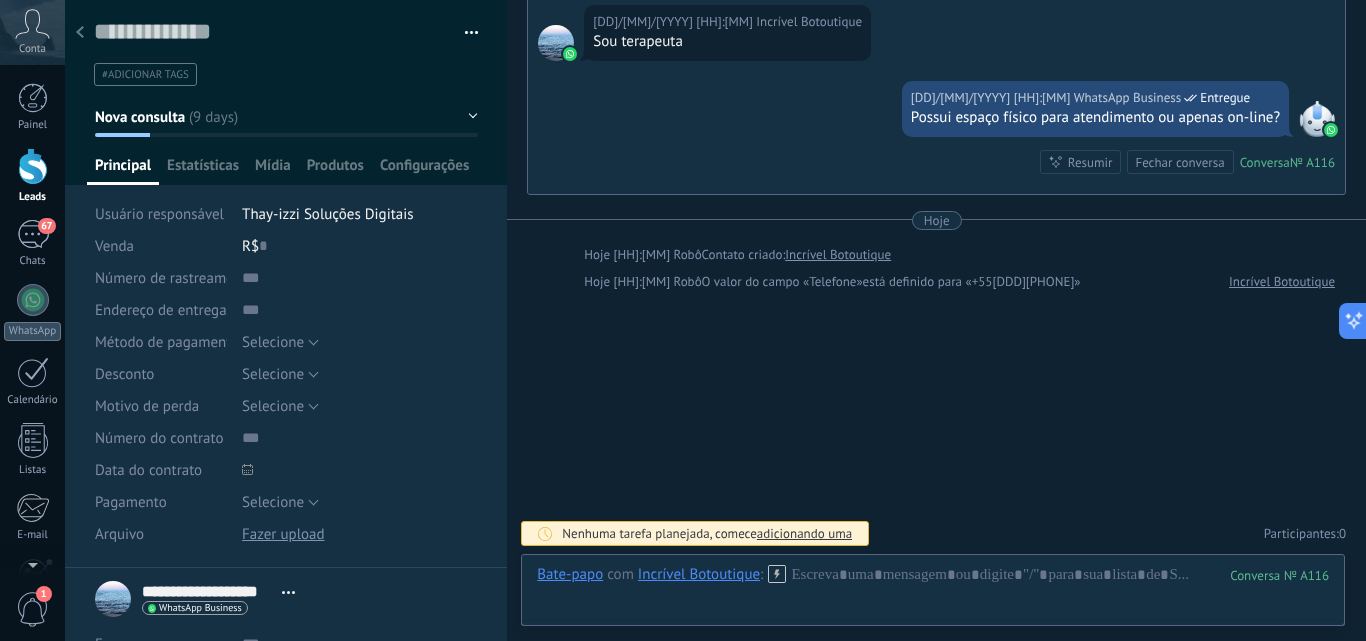 click 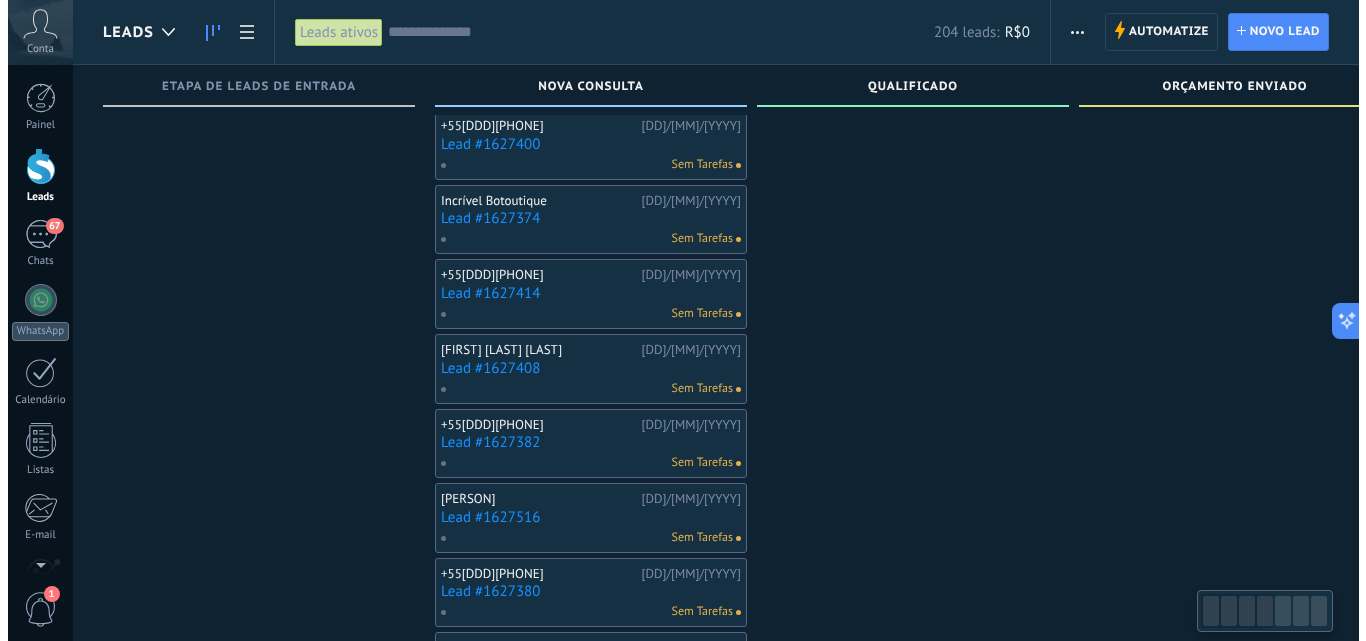 scroll, scrollTop: 520, scrollLeft: 0, axis: vertical 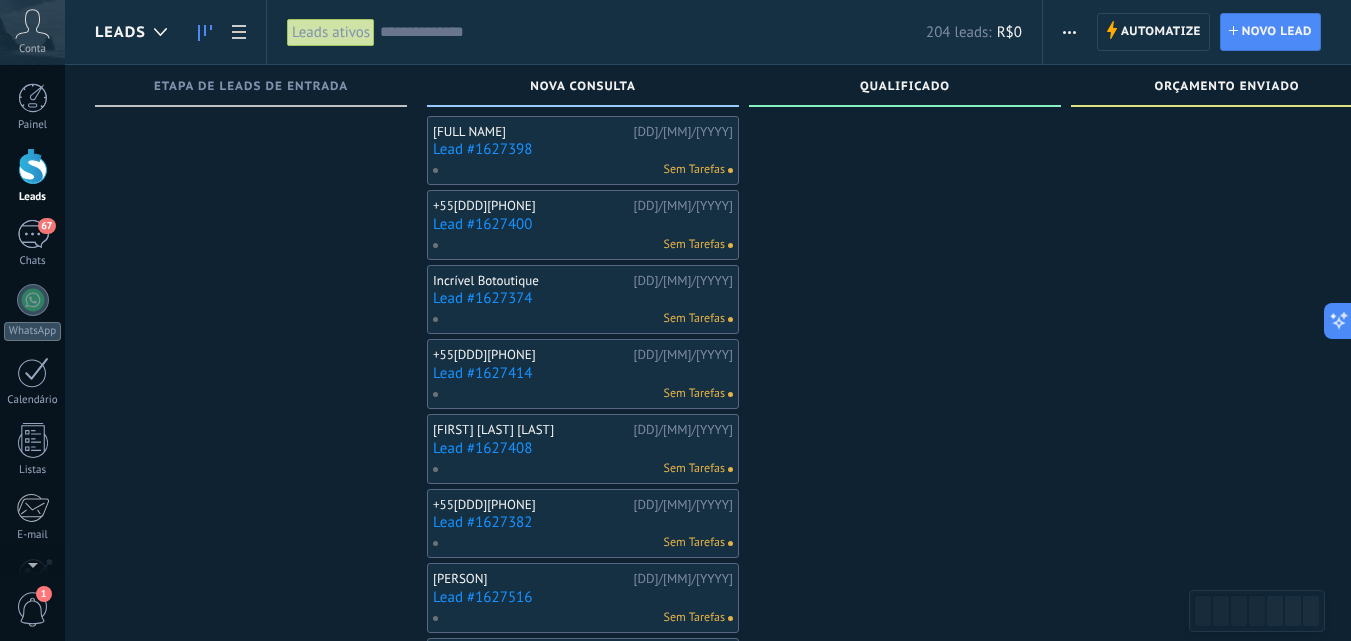 click on "Lead #1627408" at bounding box center [583, 448] 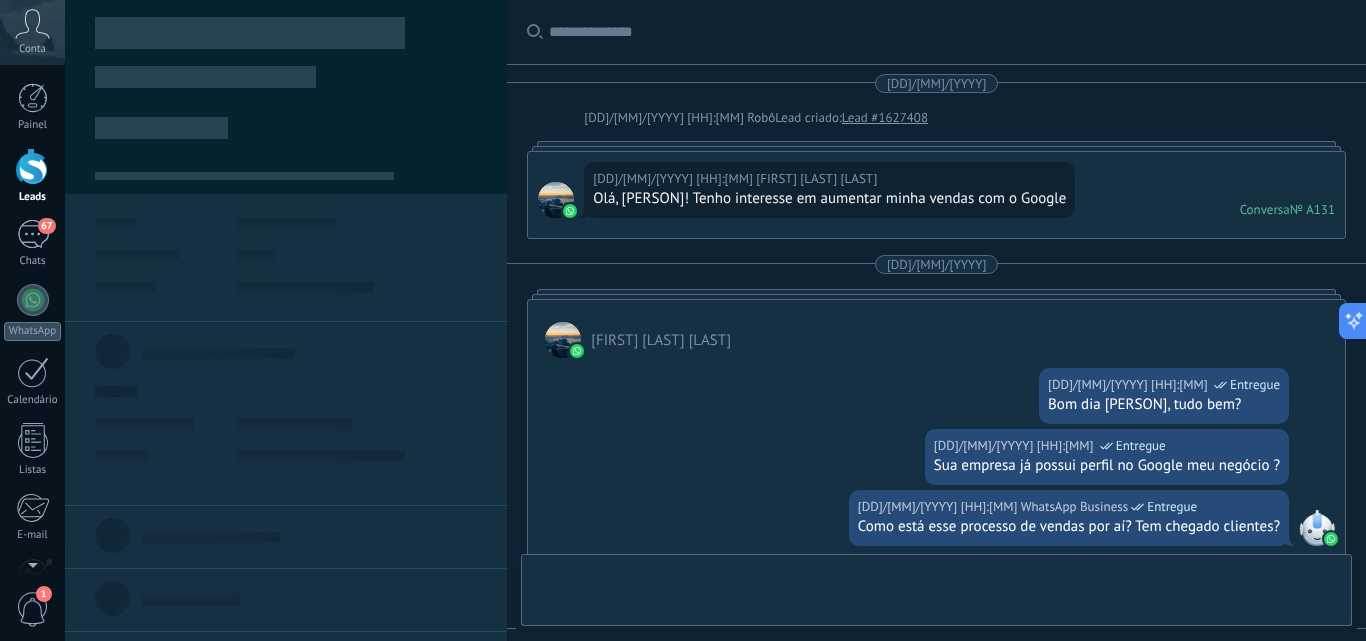 scroll, scrollTop: 0, scrollLeft: 0, axis: both 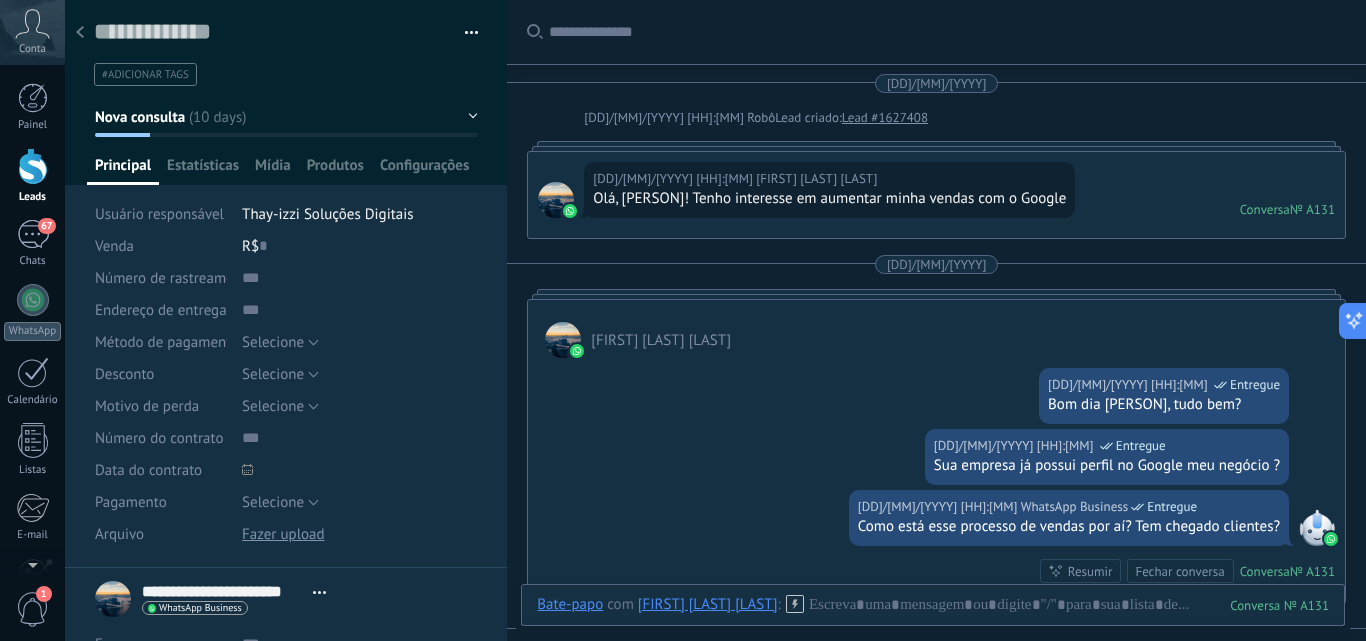 click at bounding box center (80, 33) 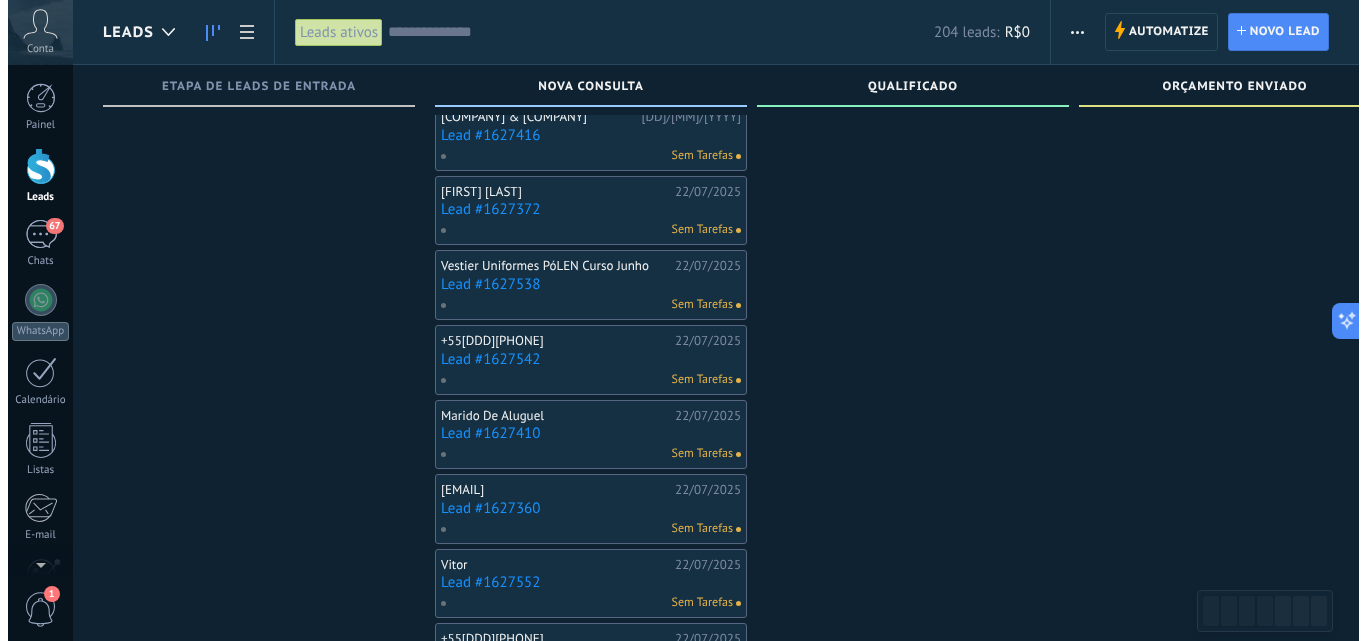 scroll, scrollTop: 1483, scrollLeft: 0, axis: vertical 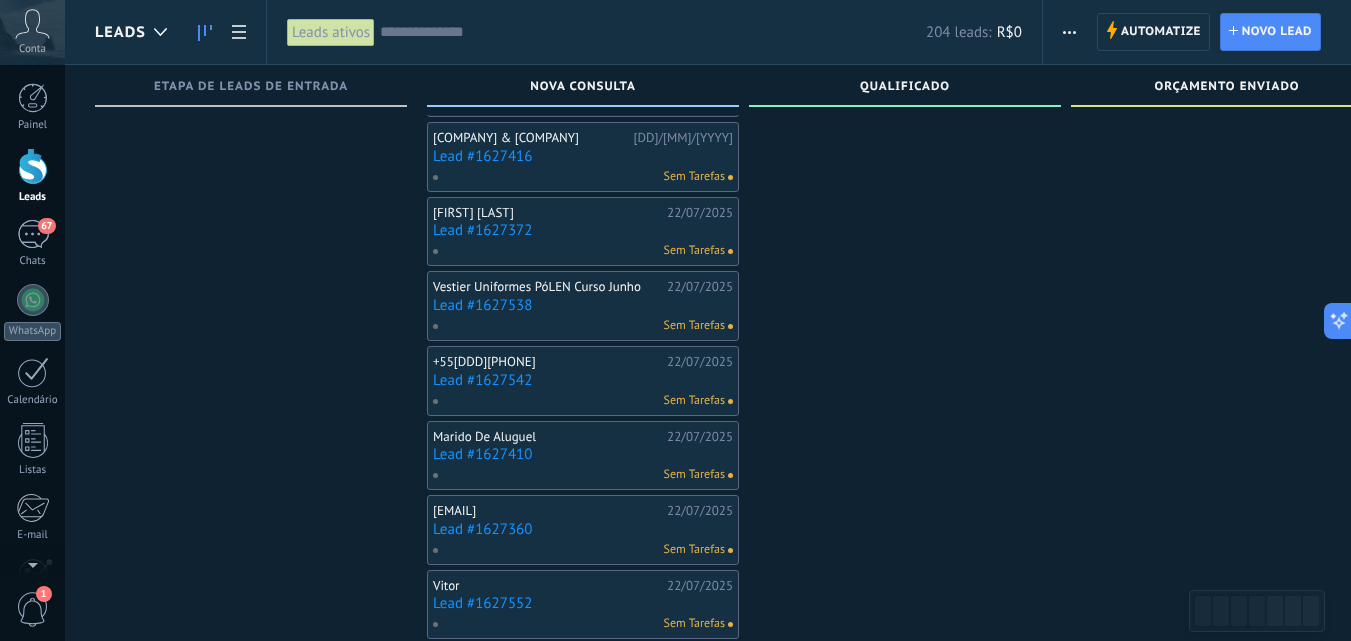 click on "Lead #1627538" at bounding box center [583, 305] 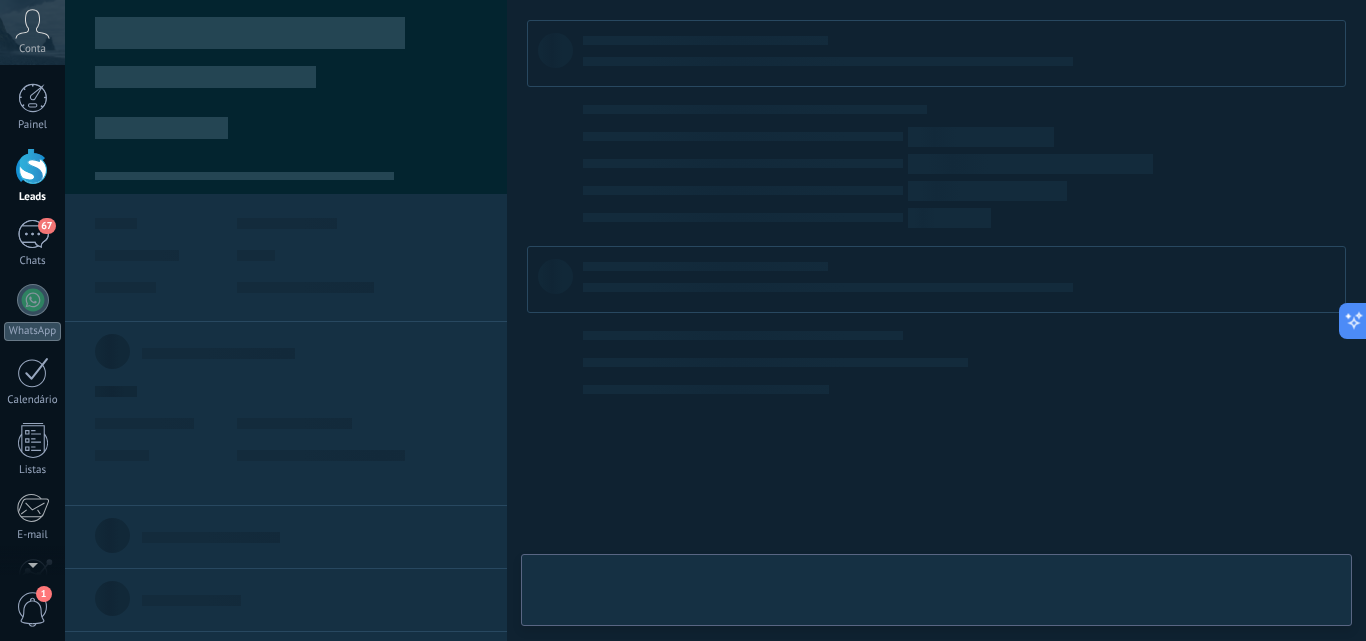 scroll, scrollTop: 0, scrollLeft: 0, axis: both 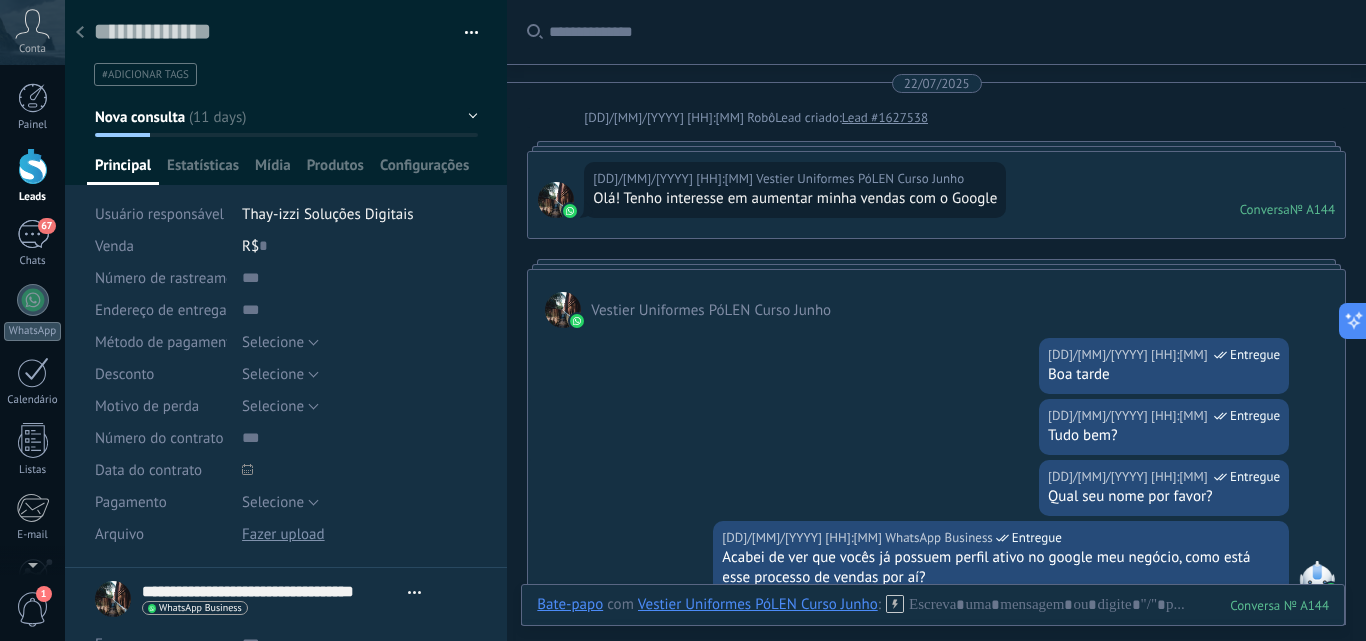 click at bounding box center (556, 200) 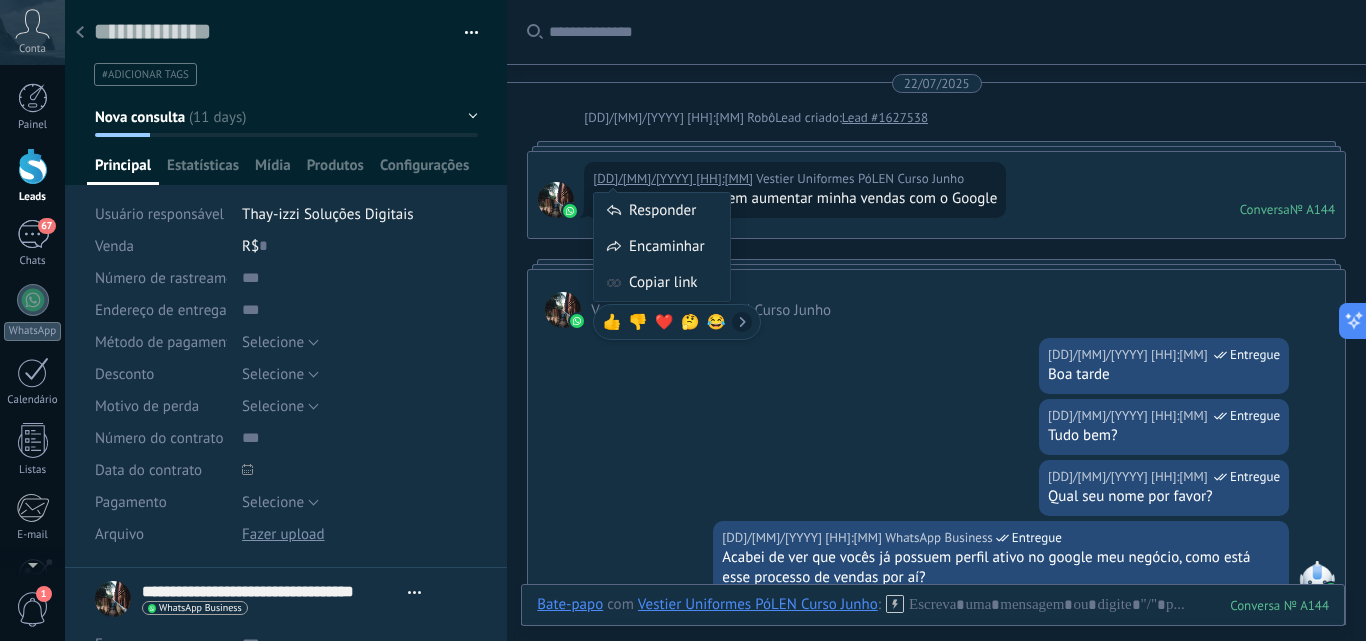 click on "Responder Encaminhar Copiar link 👍 👎 ❤️ 🤔 😂" at bounding box center (677, 256) 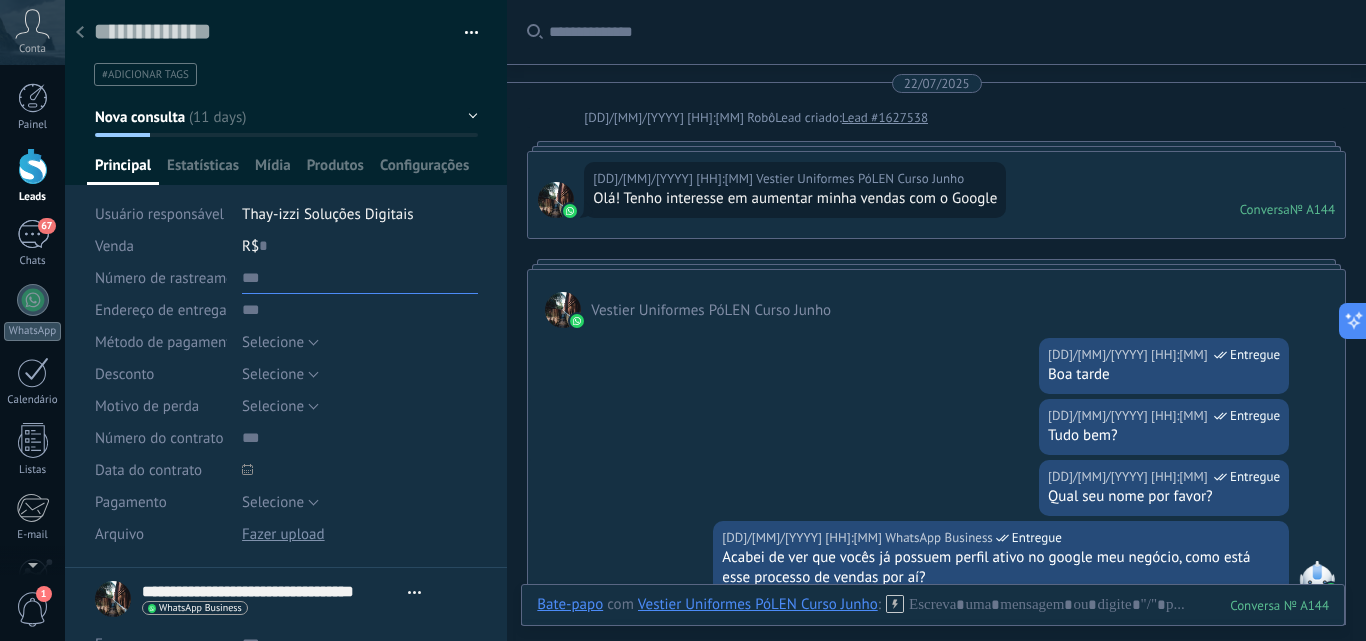 click at bounding box center (360, 278) 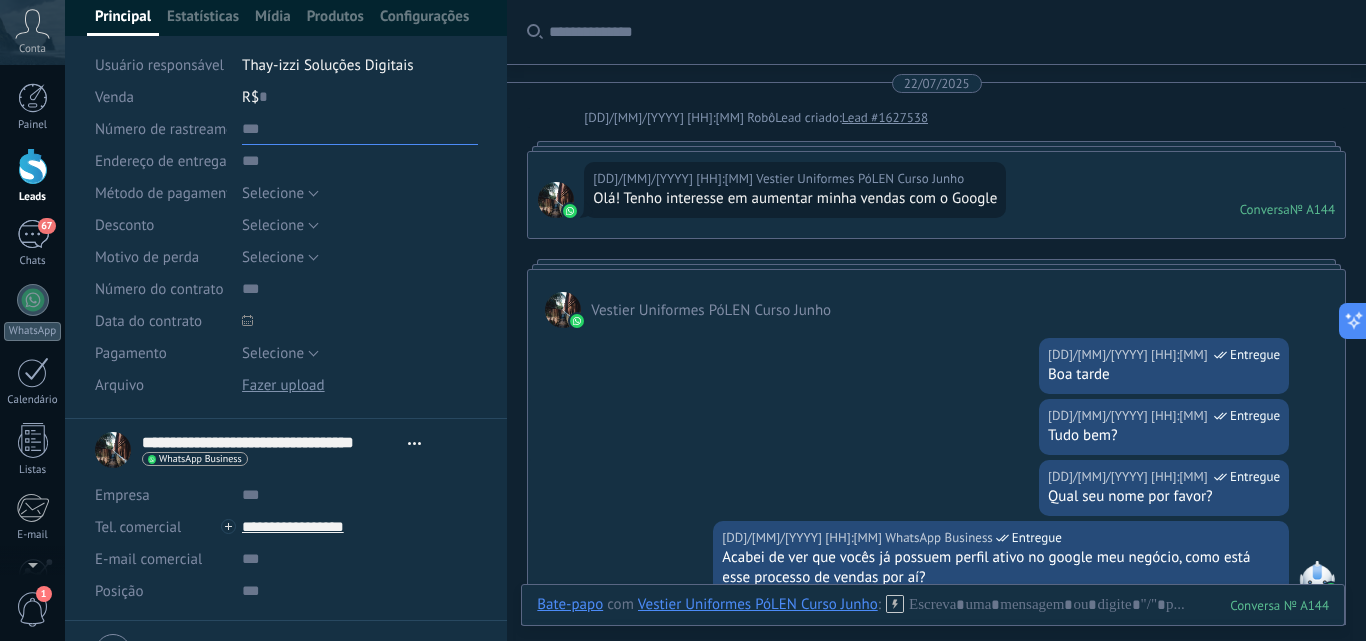 scroll, scrollTop: 200, scrollLeft: 0, axis: vertical 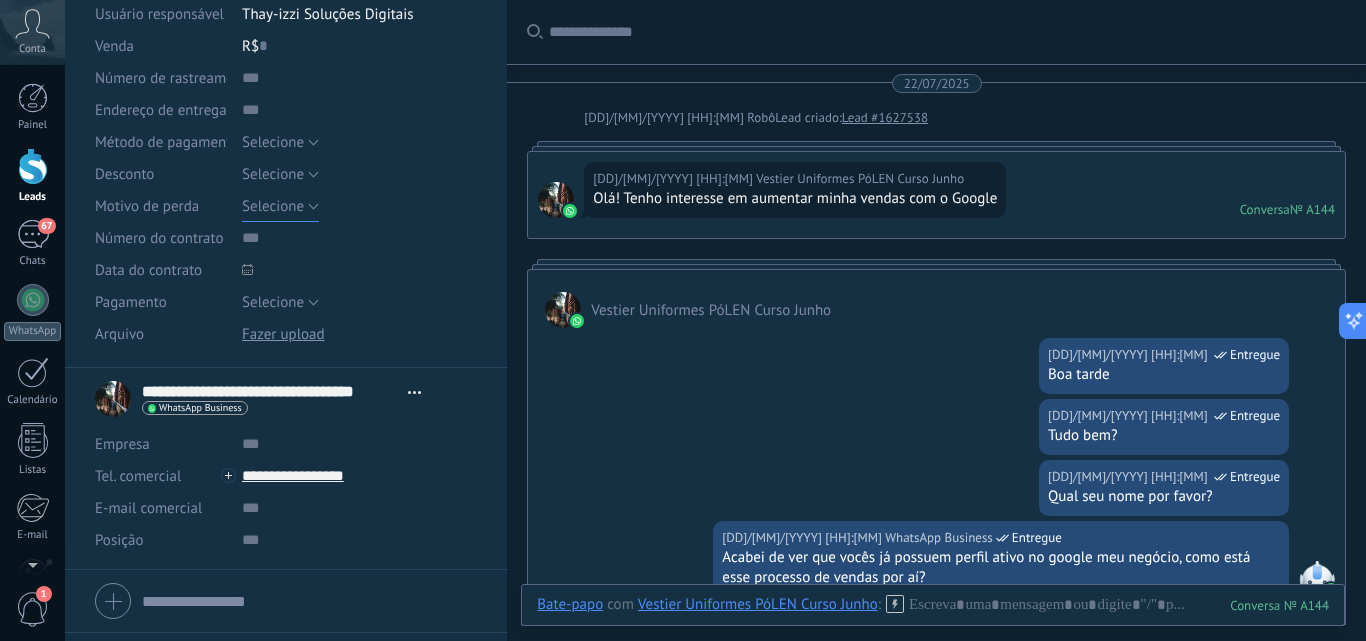 click on "Selecione" at bounding box center (273, 206) 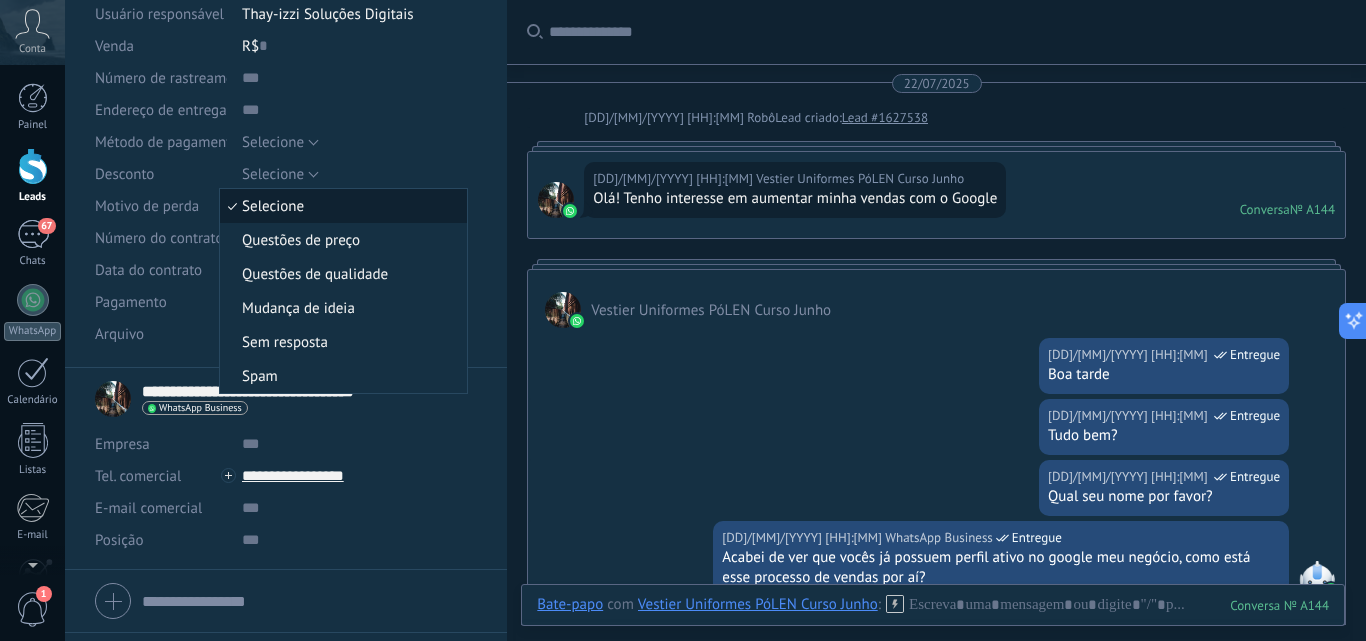 click at bounding box center (507, 320) 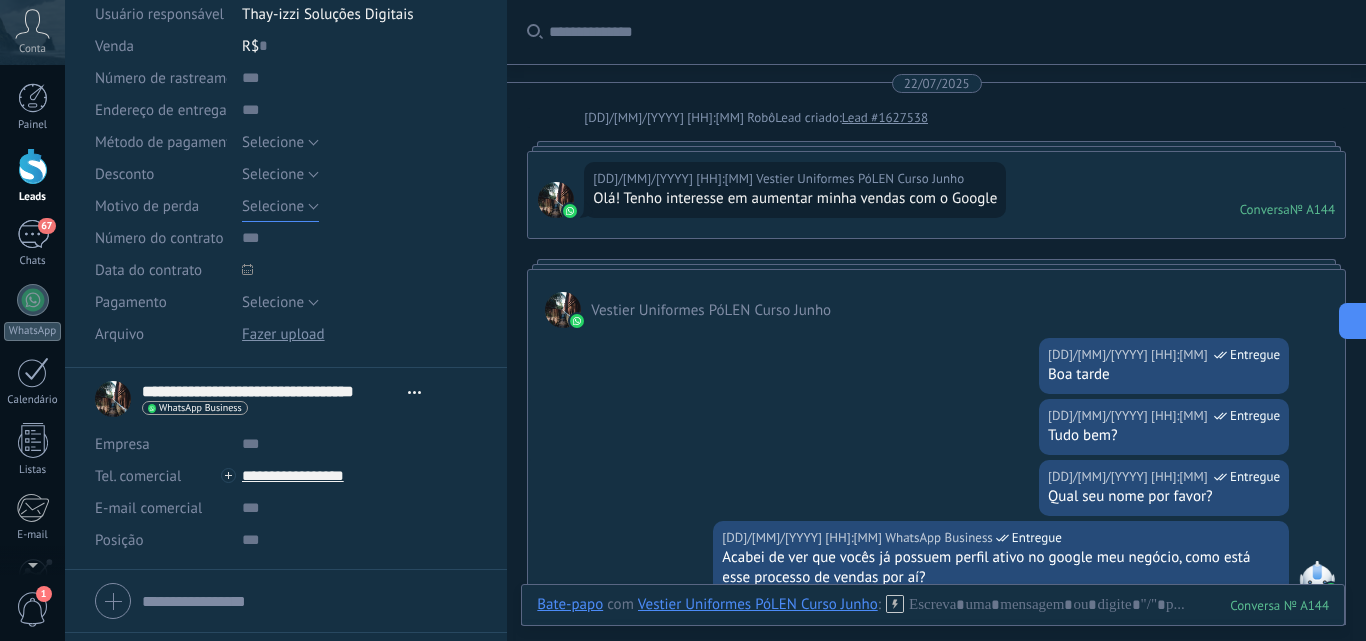 scroll, scrollTop: 19, scrollLeft: 0, axis: vertical 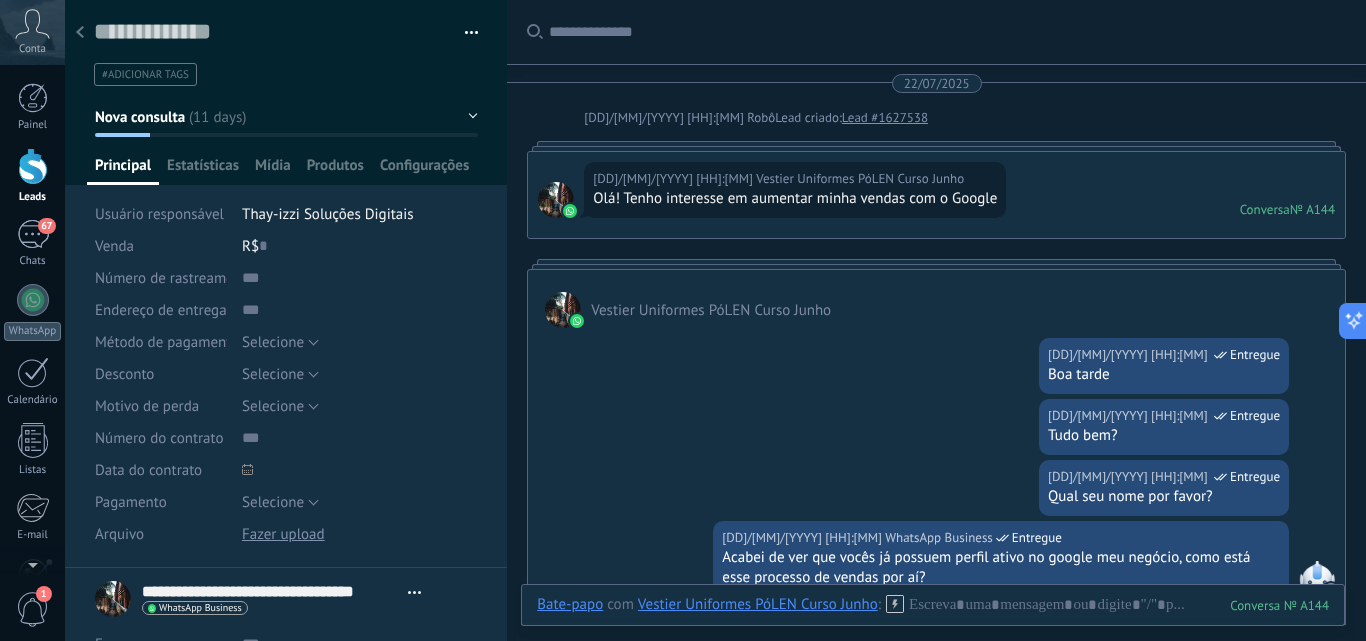 click at bounding box center [80, 33] 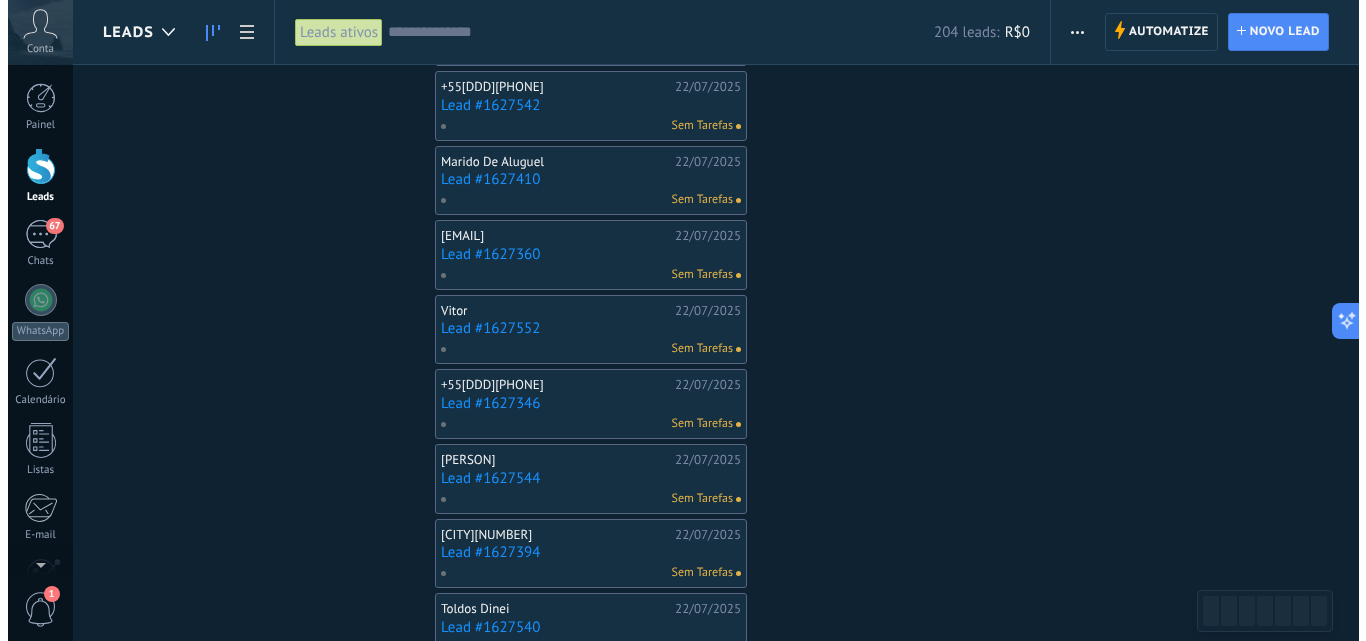scroll, scrollTop: 1883, scrollLeft: 0, axis: vertical 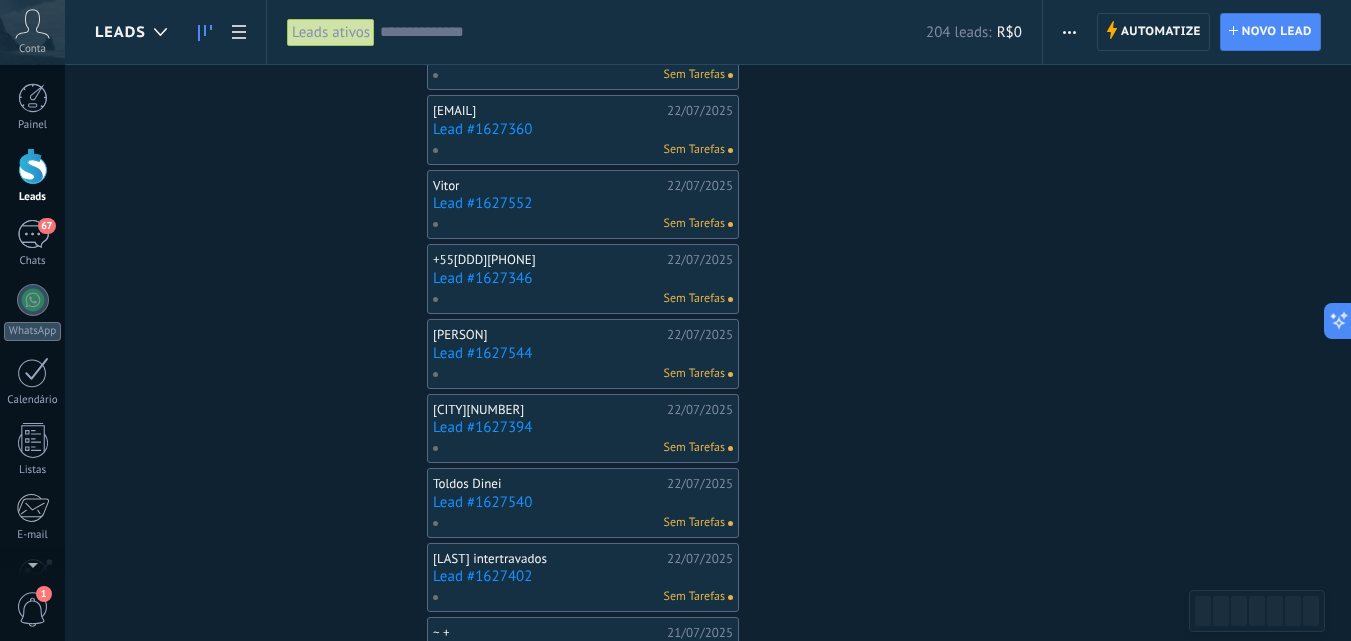 click on "Sem Tarefas" at bounding box center [578, 374] 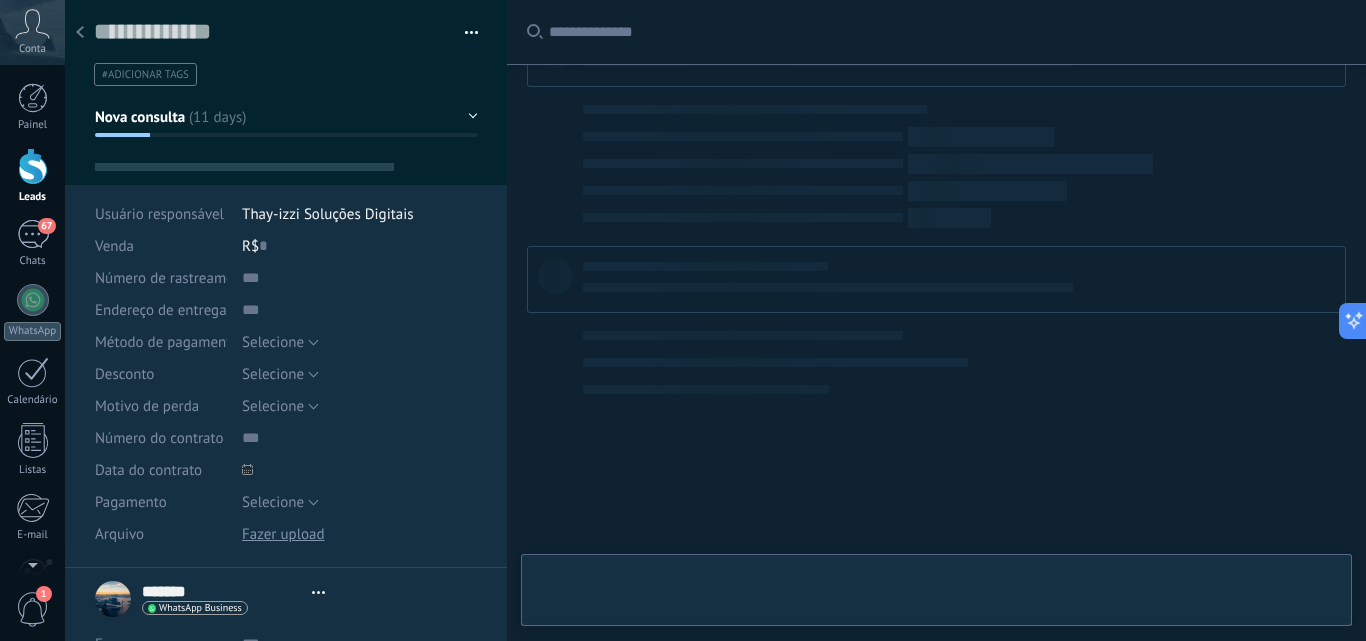 scroll, scrollTop: 0, scrollLeft: 0, axis: both 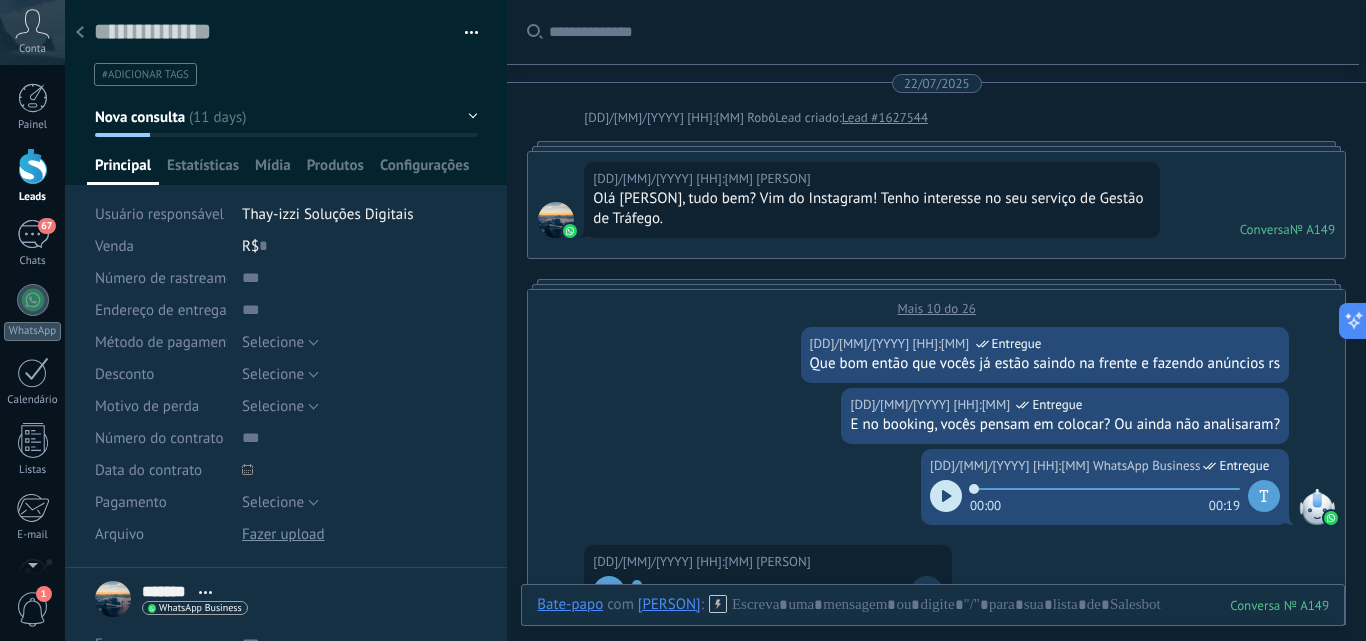 click 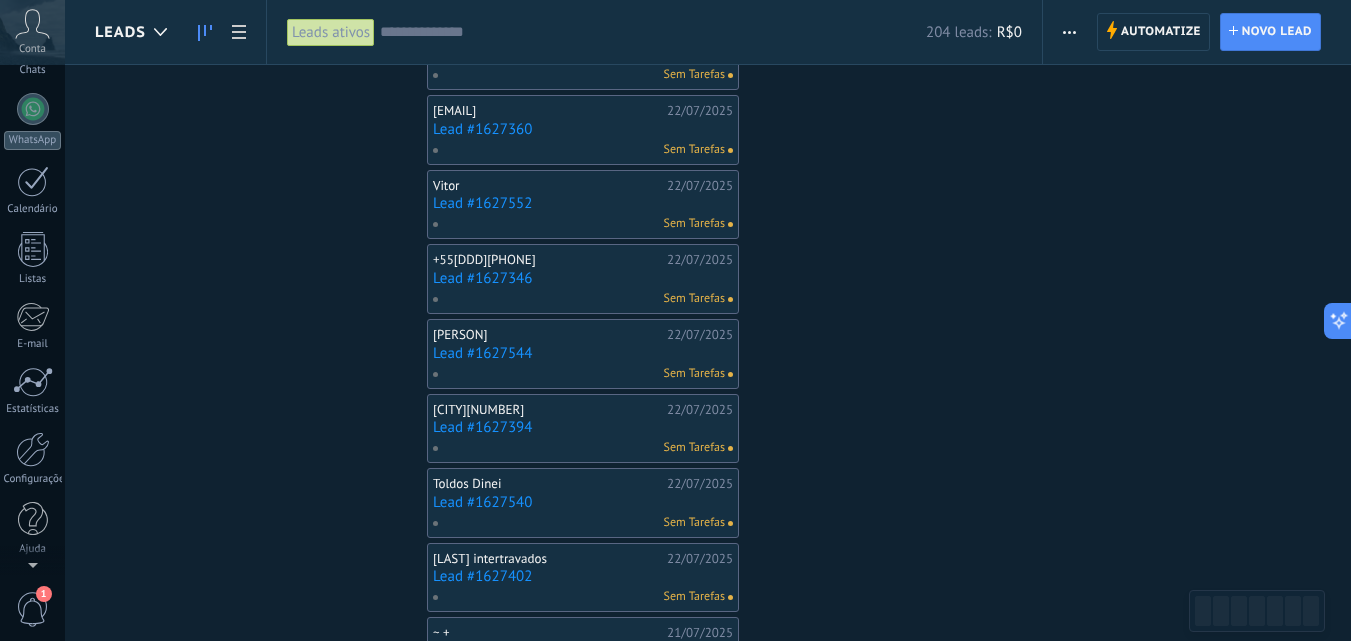 scroll, scrollTop: 0, scrollLeft: 0, axis: both 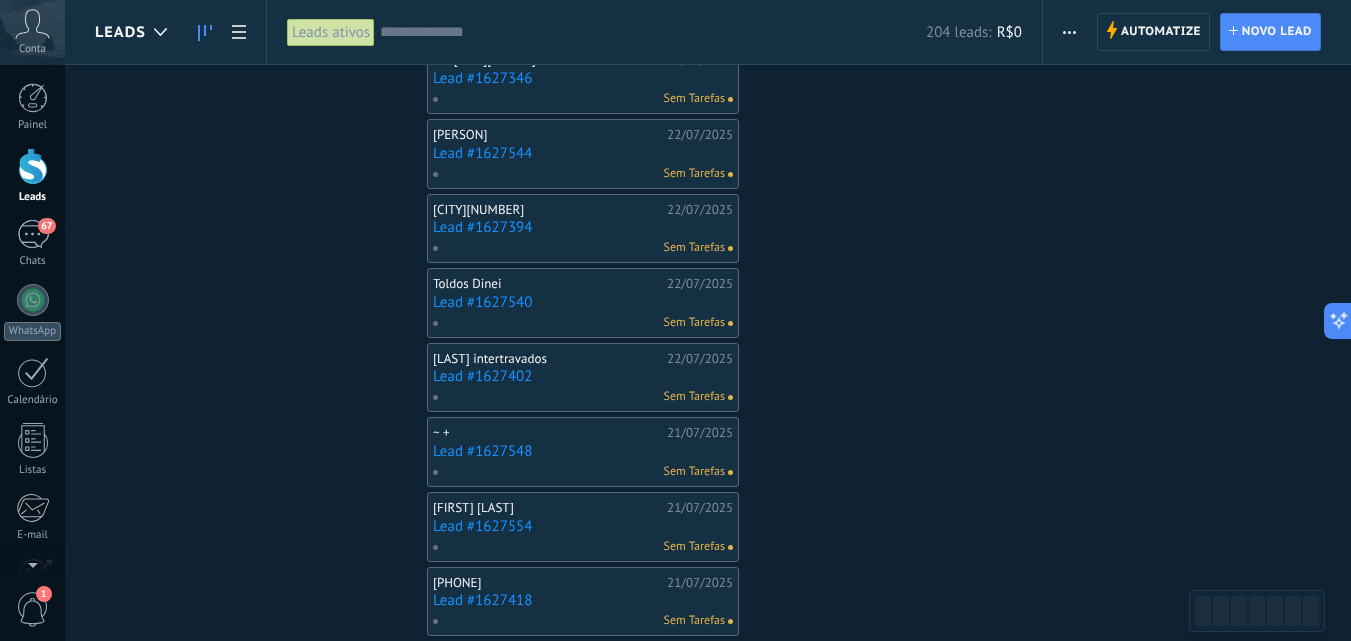 click on "Lead #1627394" at bounding box center [583, 227] 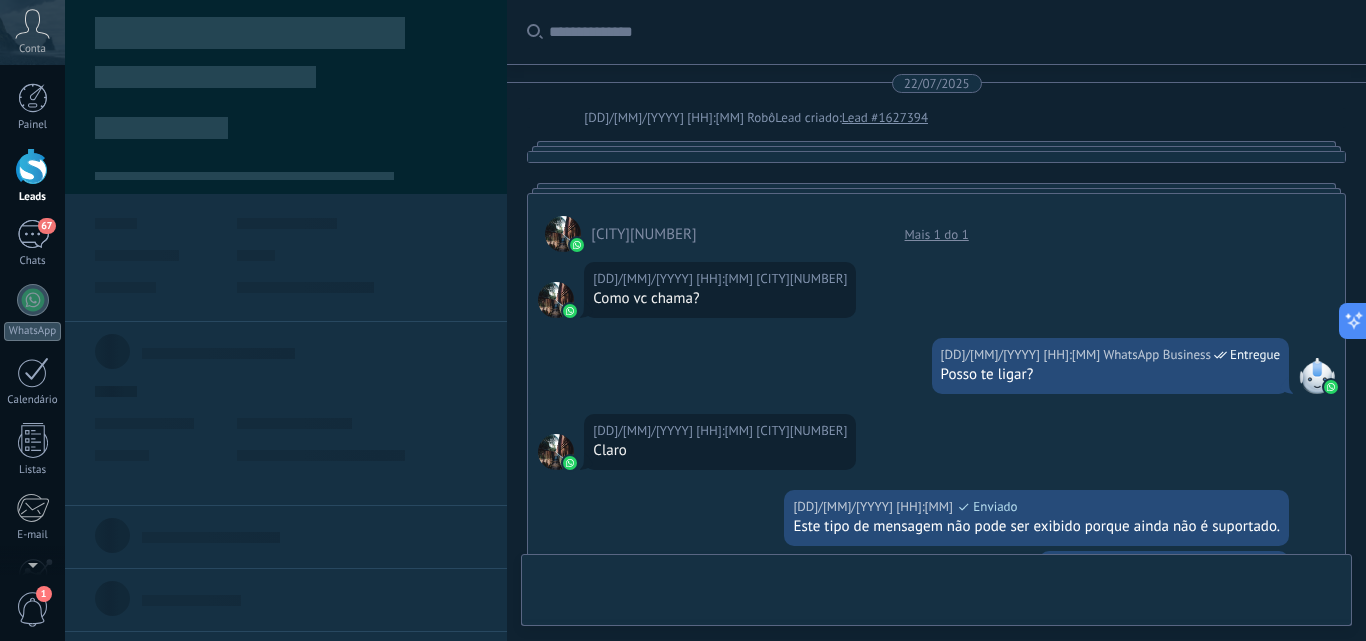 scroll, scrollTop: 0, scrollLeft: 0, axis: both 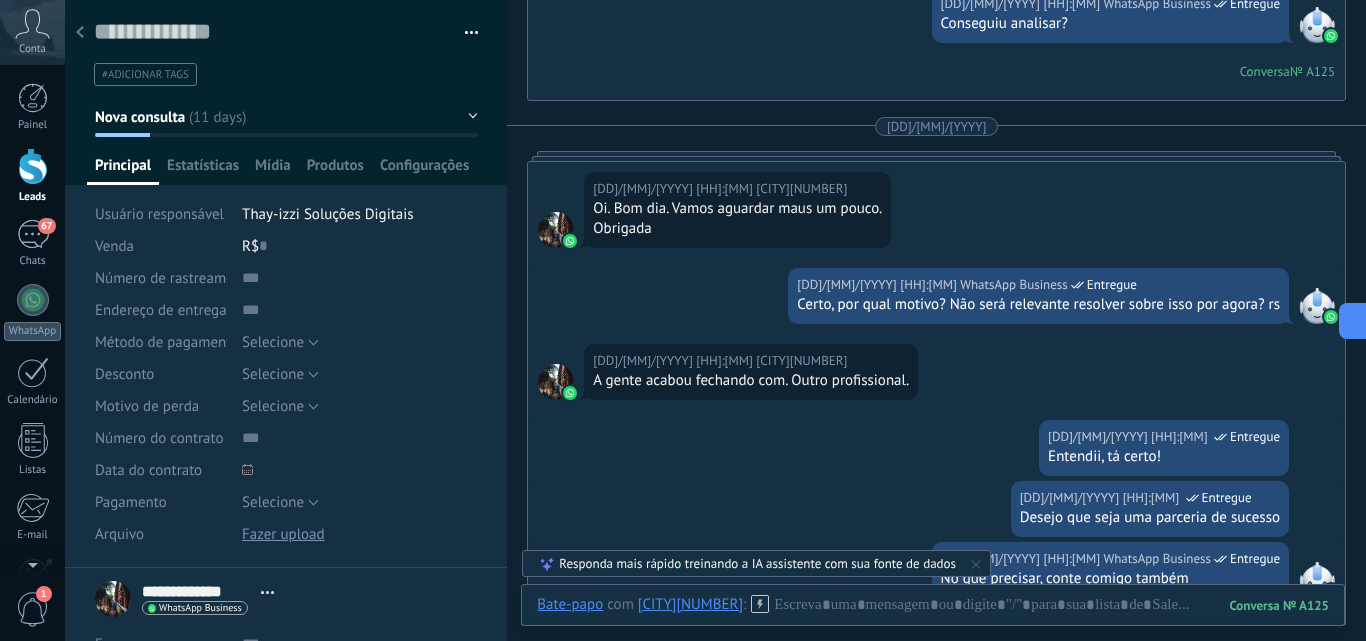 click at bounding box center (80, 33) 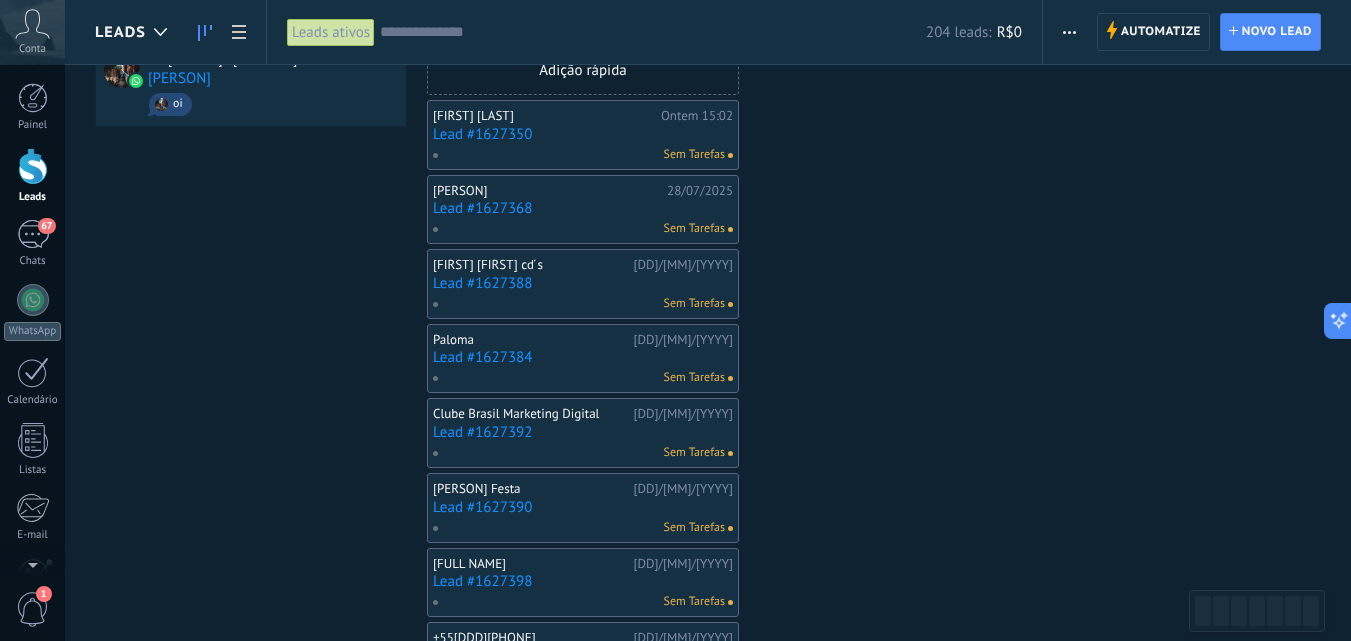 scroll, scrollTop: 0, scrollLeft: 0, axis: both 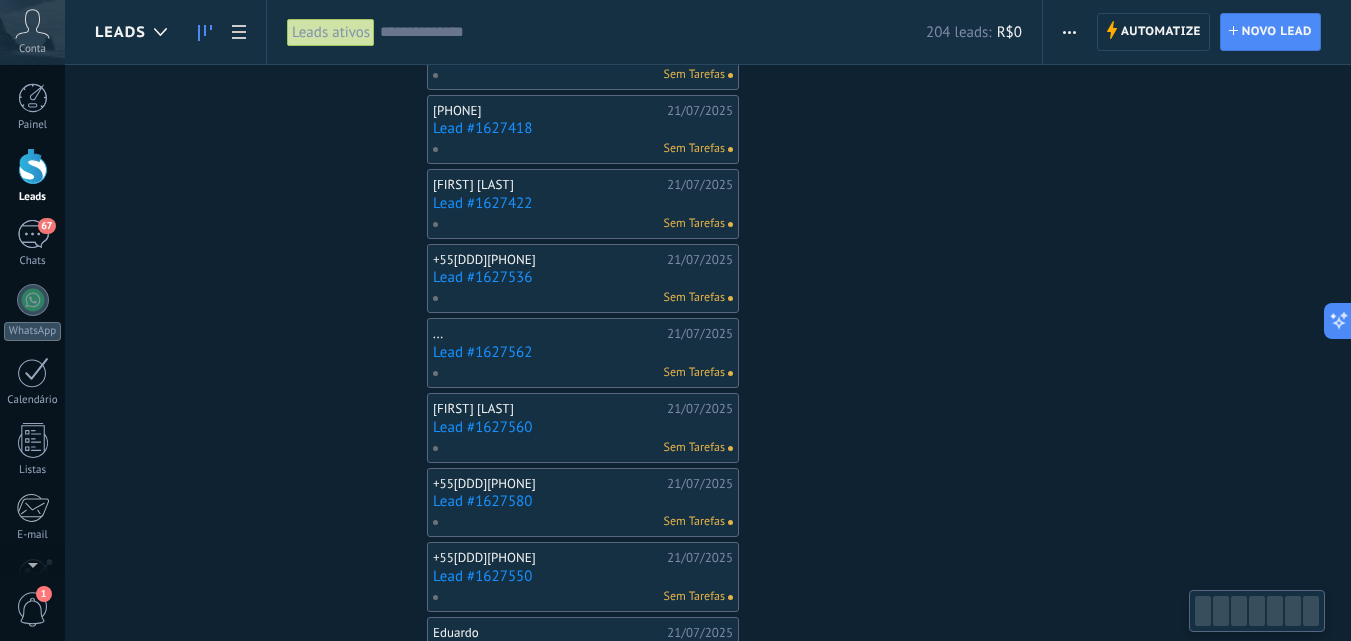 click on "Sem Tarefas" at bounding box center (578, 298) 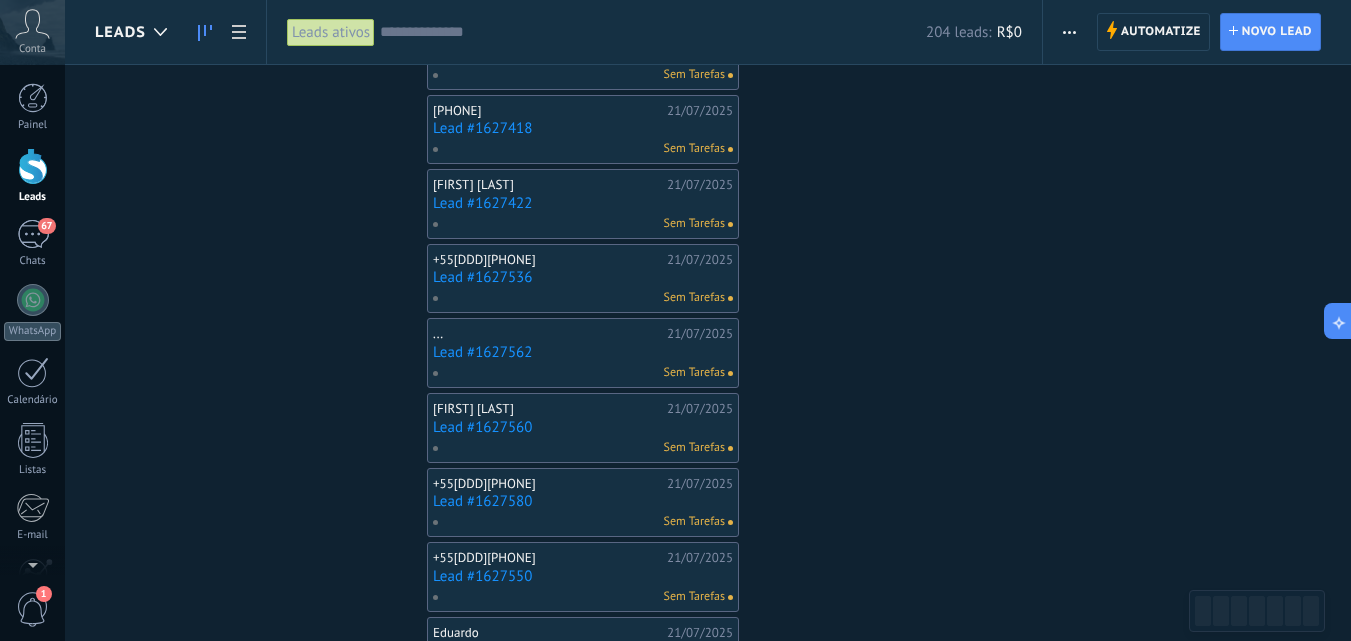 click on "Lead #1627536" at bounding box center [583, 277] 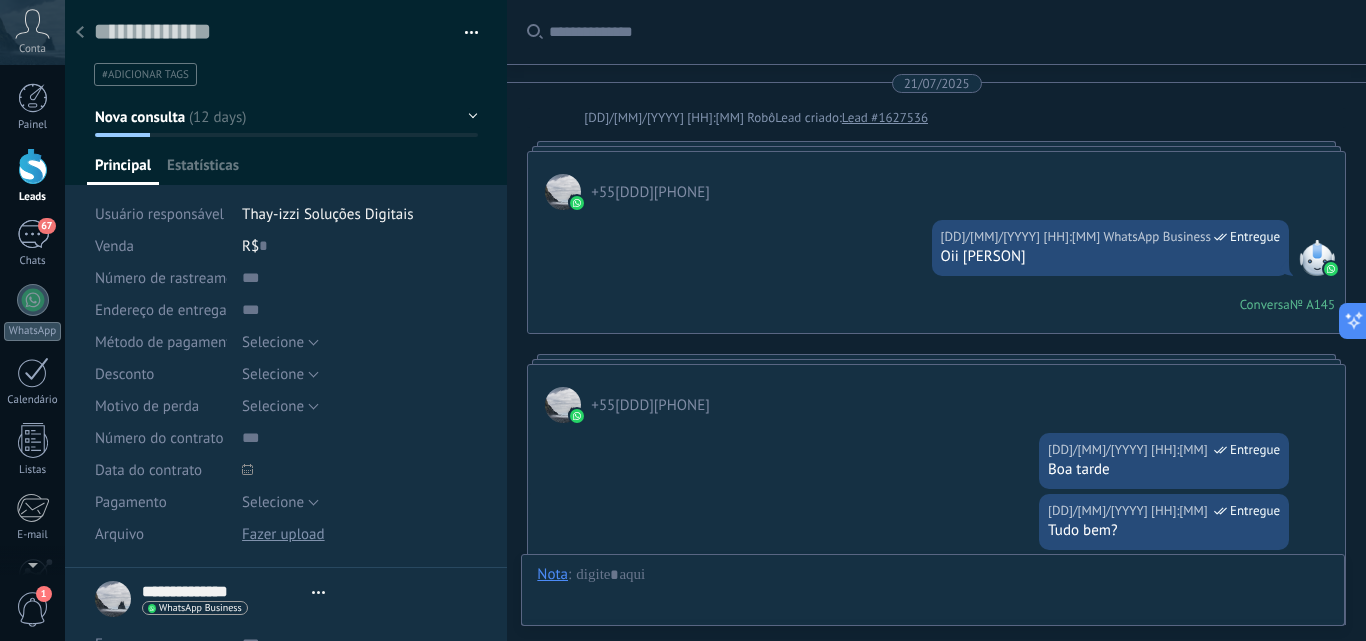 scroll, scrollTop: 0, scrollLeft: 0, axis: both 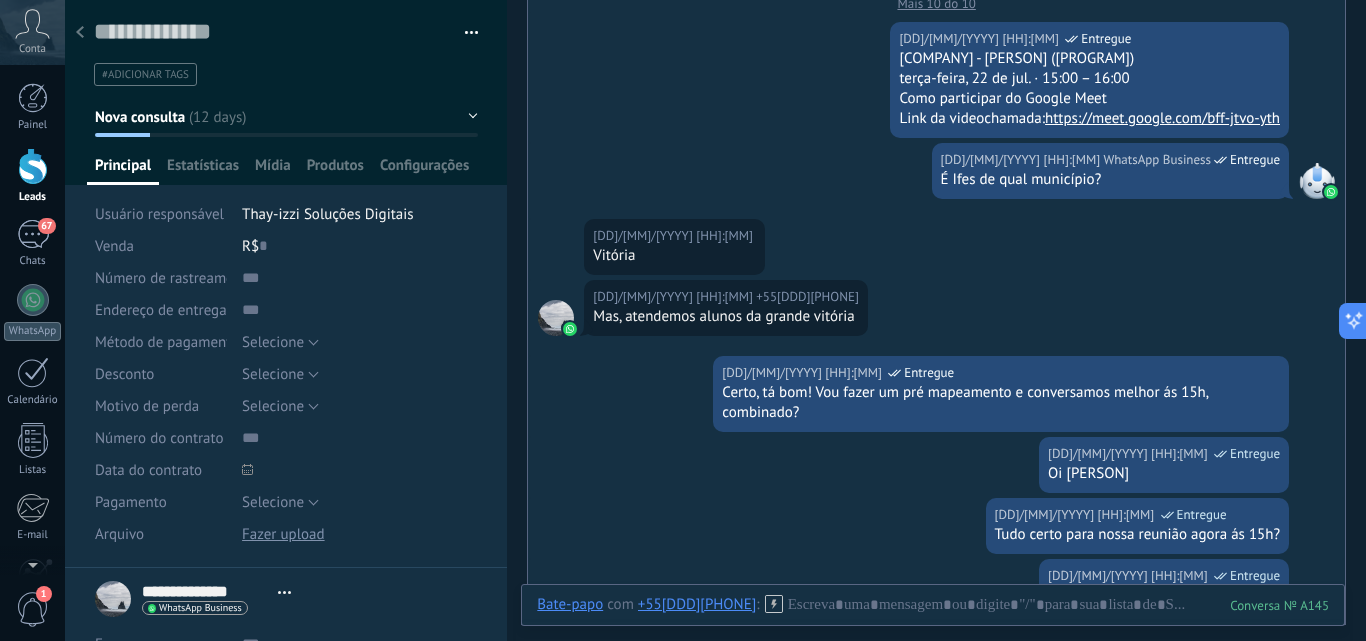 click on "22/07/2025 09:07 WhatsApp Business  Entregue É Ifes de qual município?" at bounding box center [936, 181] 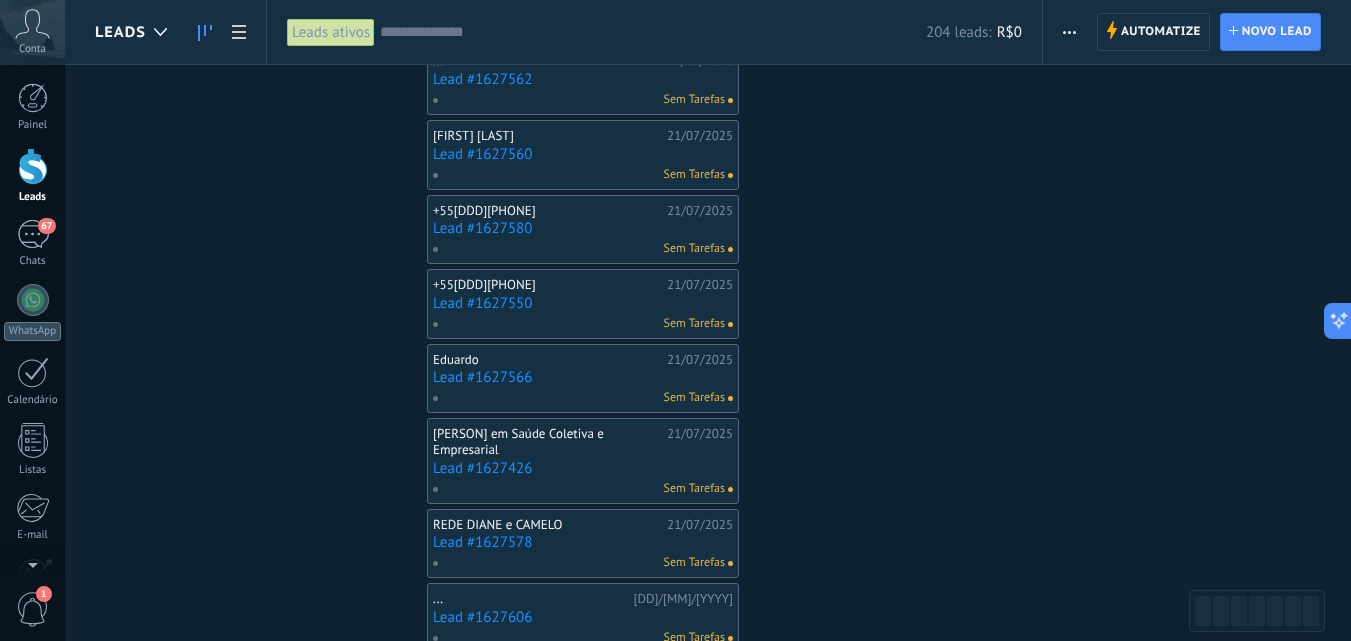 scroll, scrollTop: 2855, scrollLeft: 0, axis: vertical 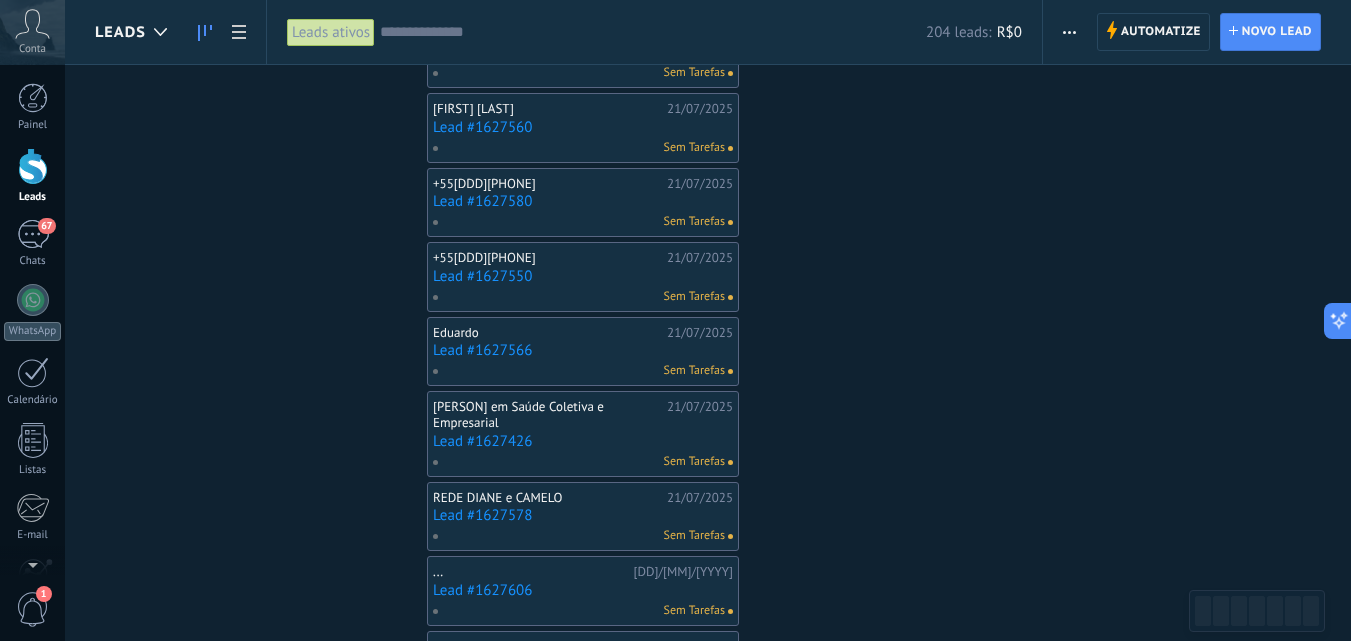 click on "Alê Gestora em Saúde Coletiva e Empresarial" at bounding box center [547, 414] 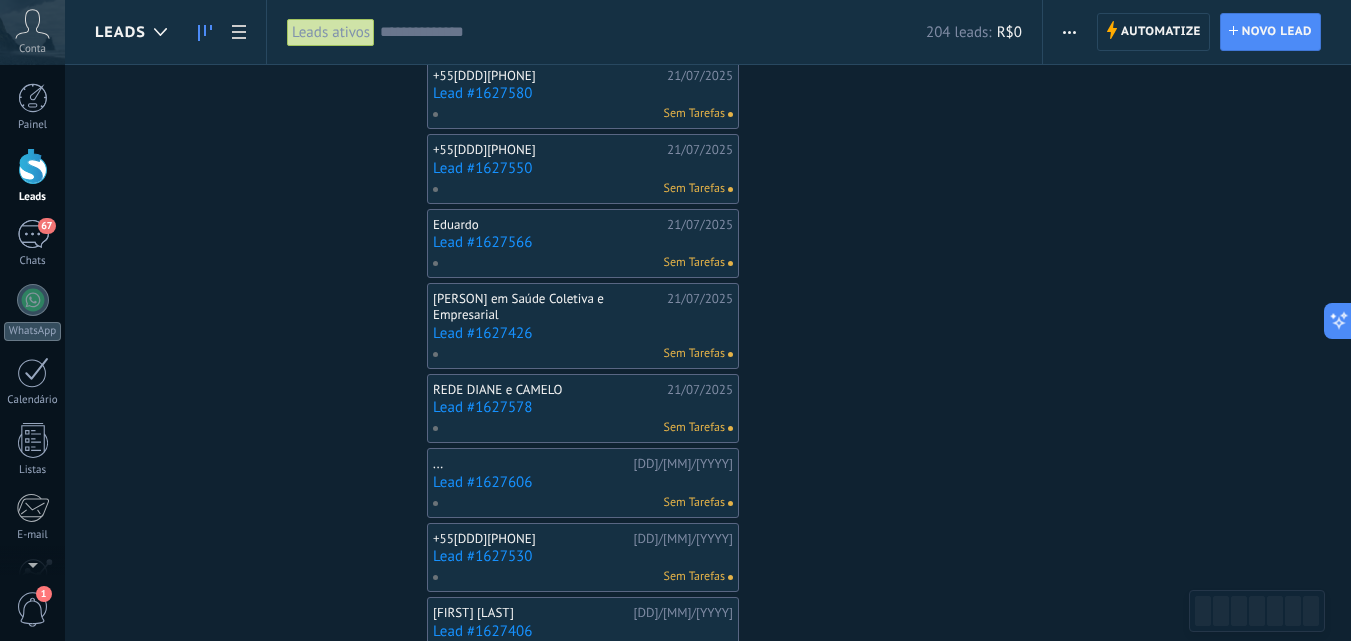 scroll, scrollTop: 3055, scrollLeft: 0, axis: vertical 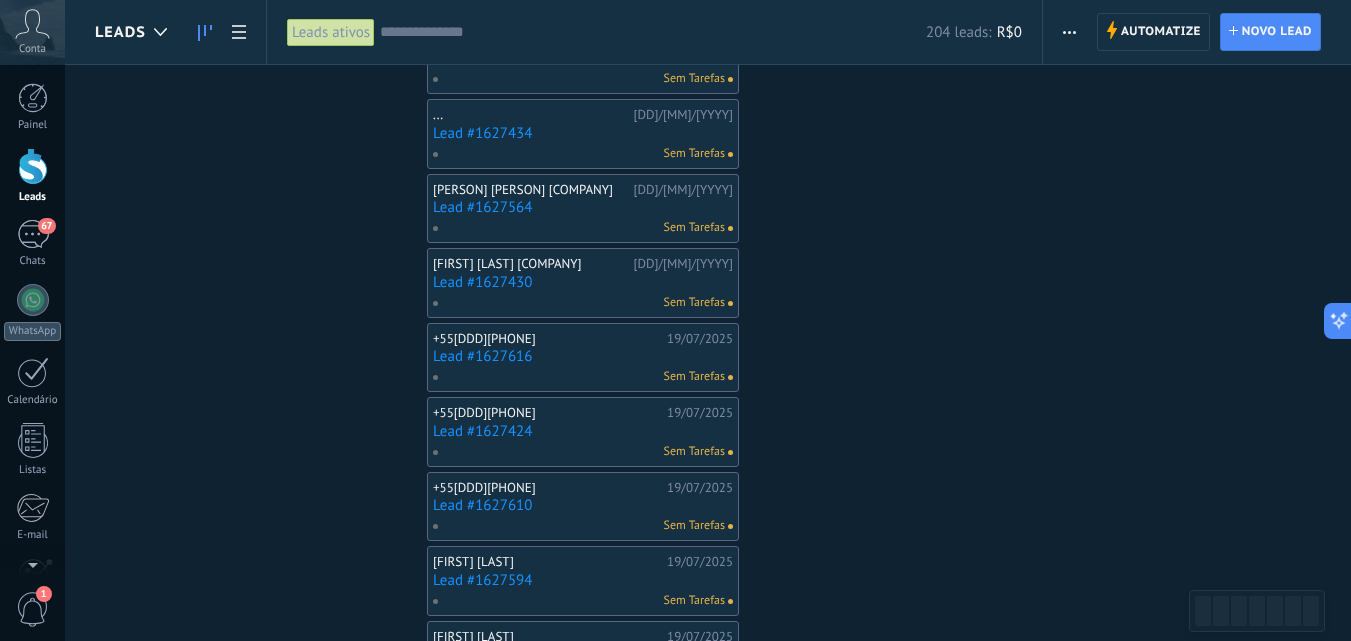 click on "+559299078015 19/07/2025 Lead #1627616 Sem Tarefas" at bounding box center (583, 358) 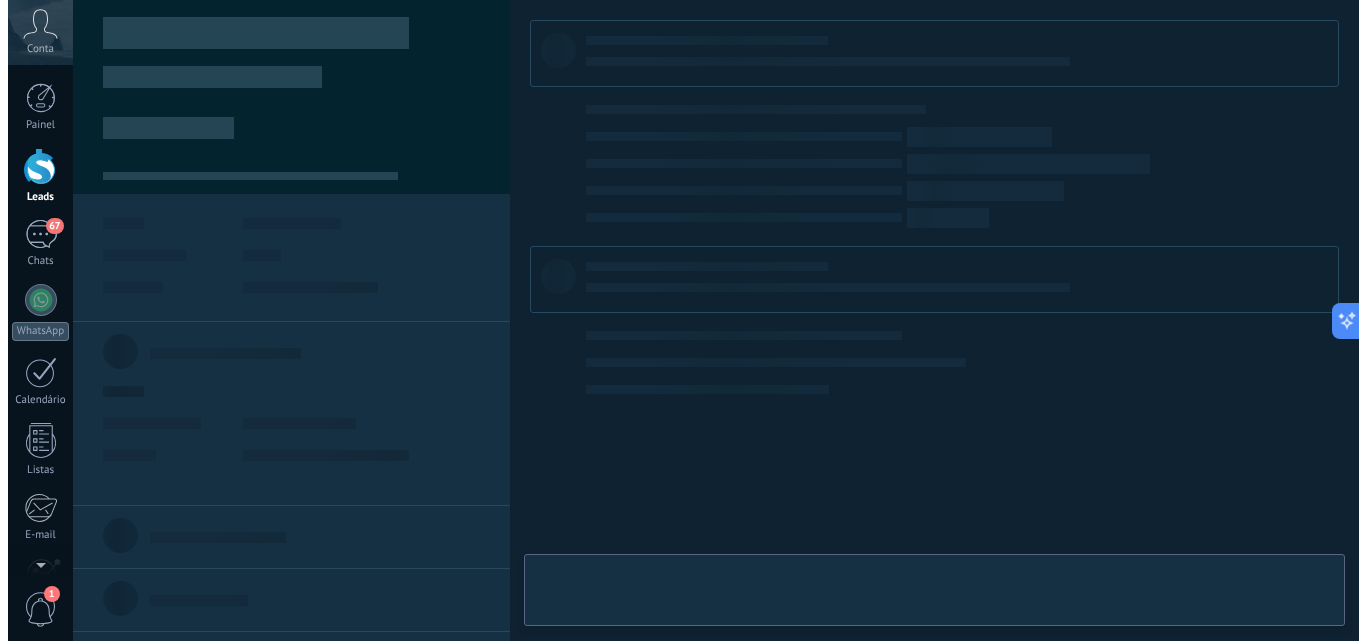 scroll, scrollTop: 0, scrollLeft: 0, axis: both 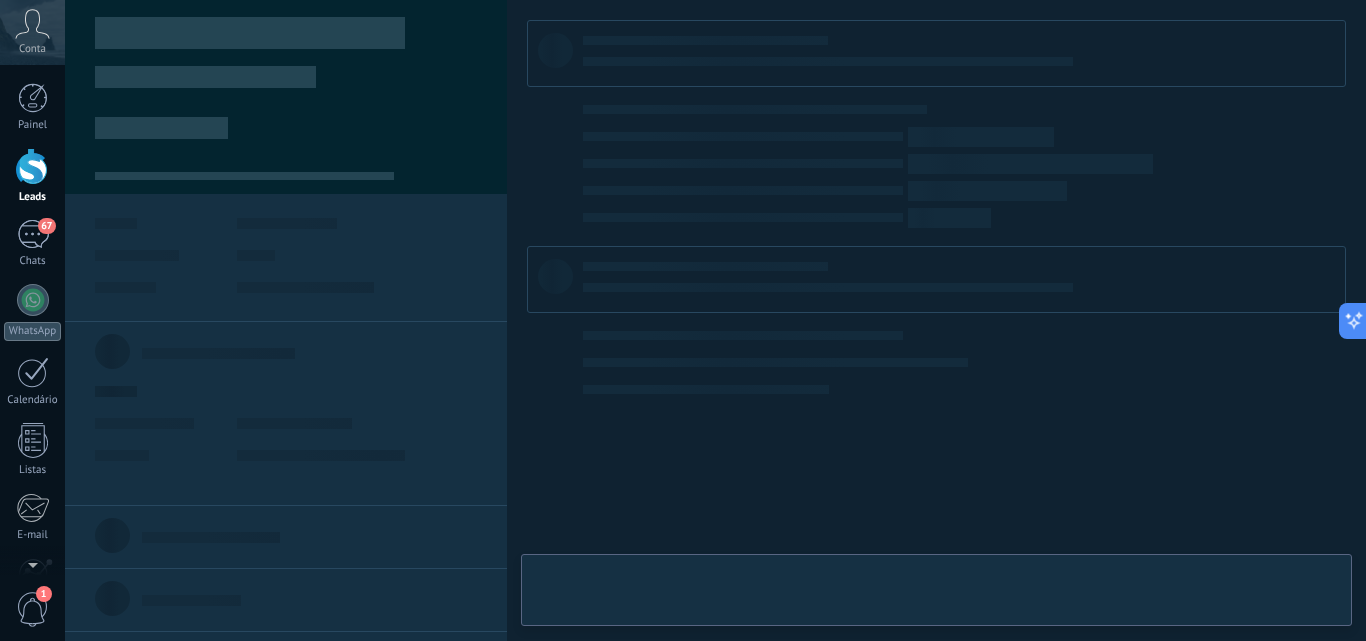 type on "**********" 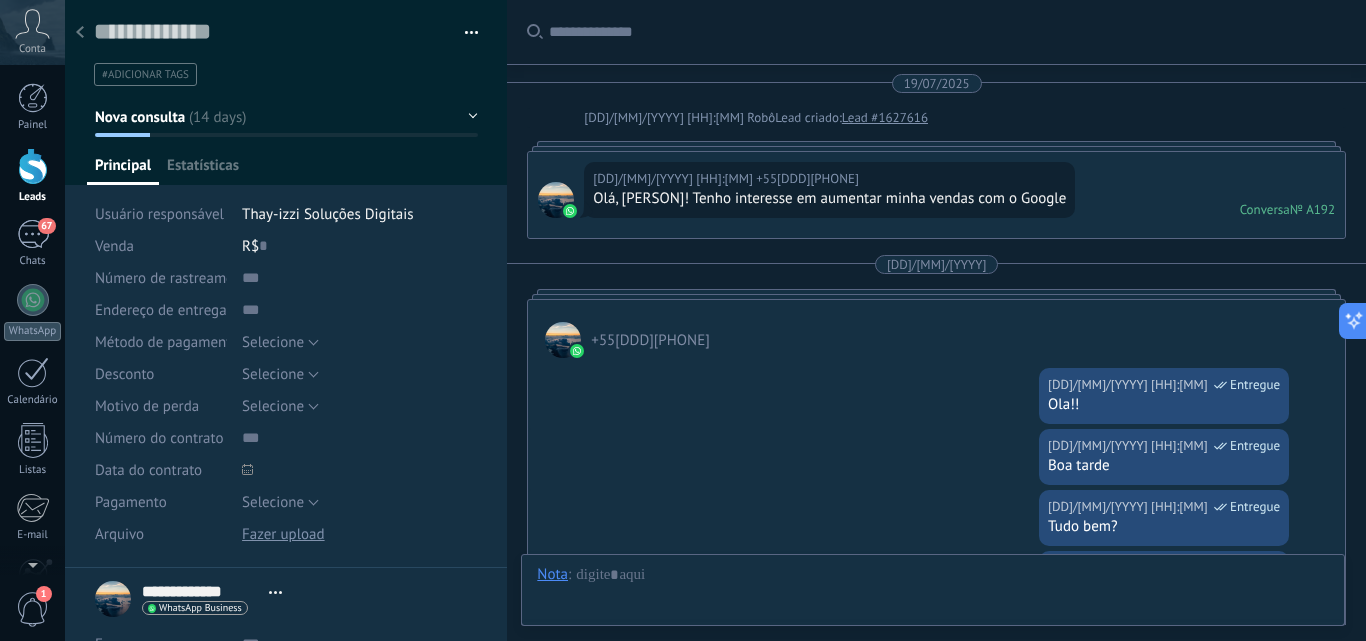 scroll, scrollTop: 30, scrollLeft: 0, axis: vertical 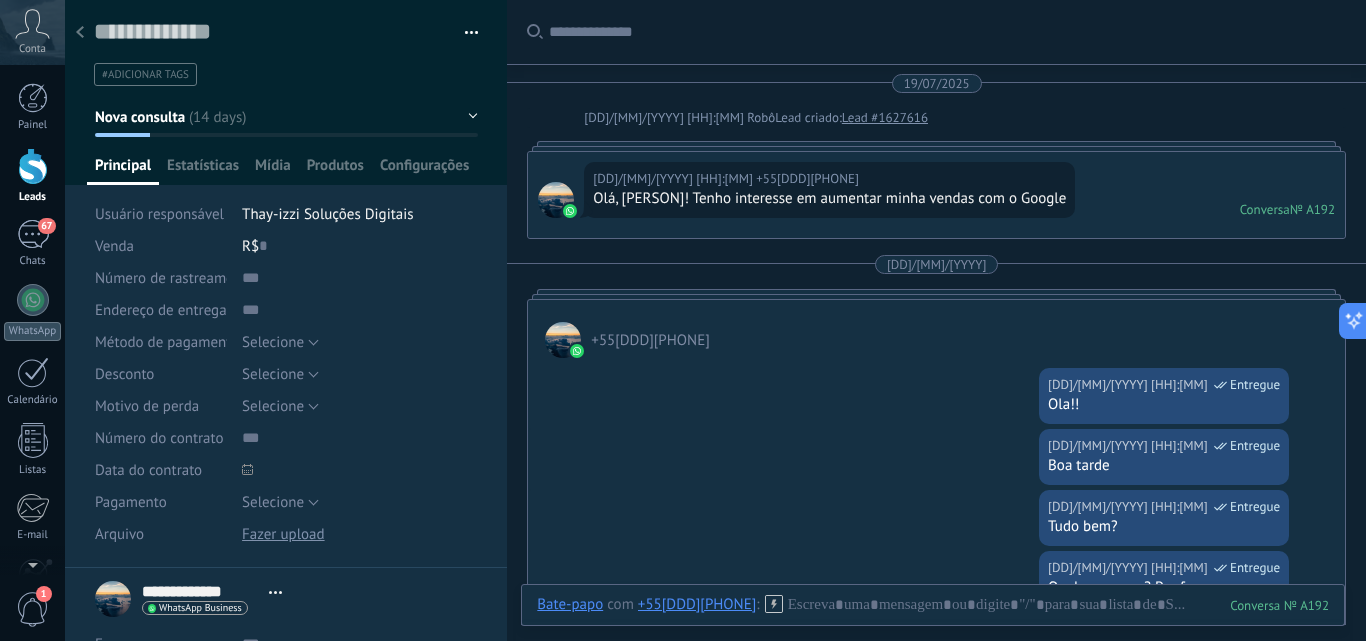click at bounding box center [80, 33] 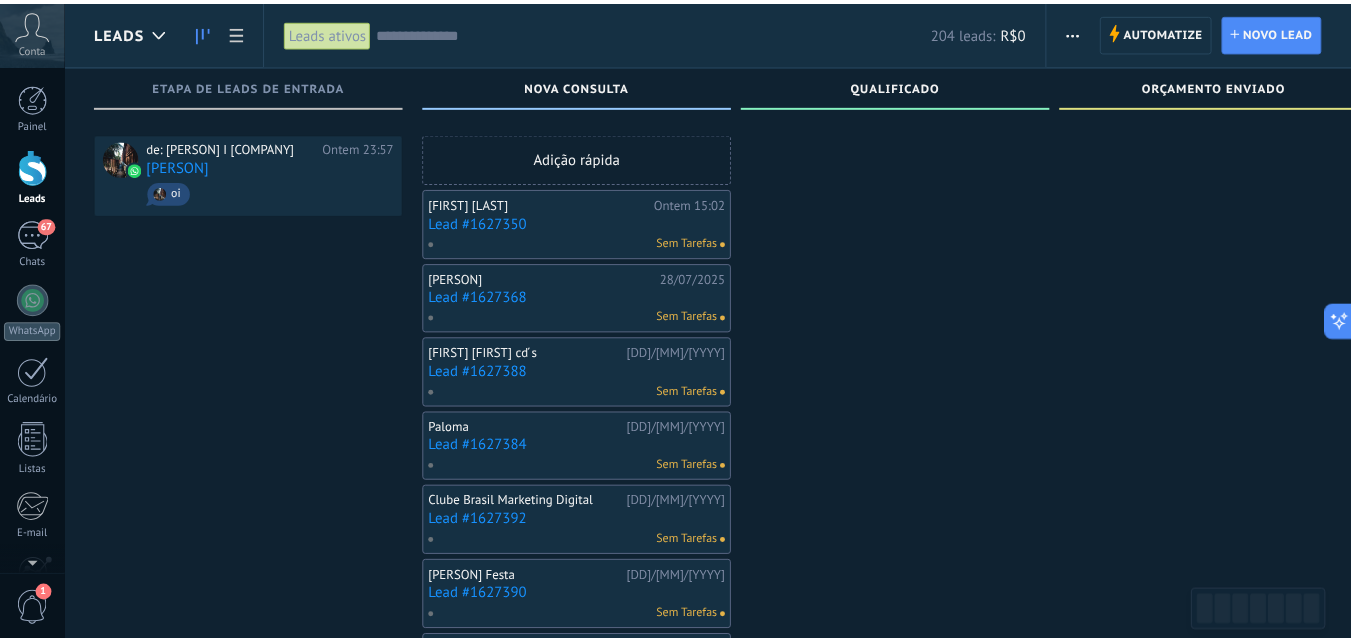 scroll, scrollTop: 3536, scrollLeft: 0, axis: vertical 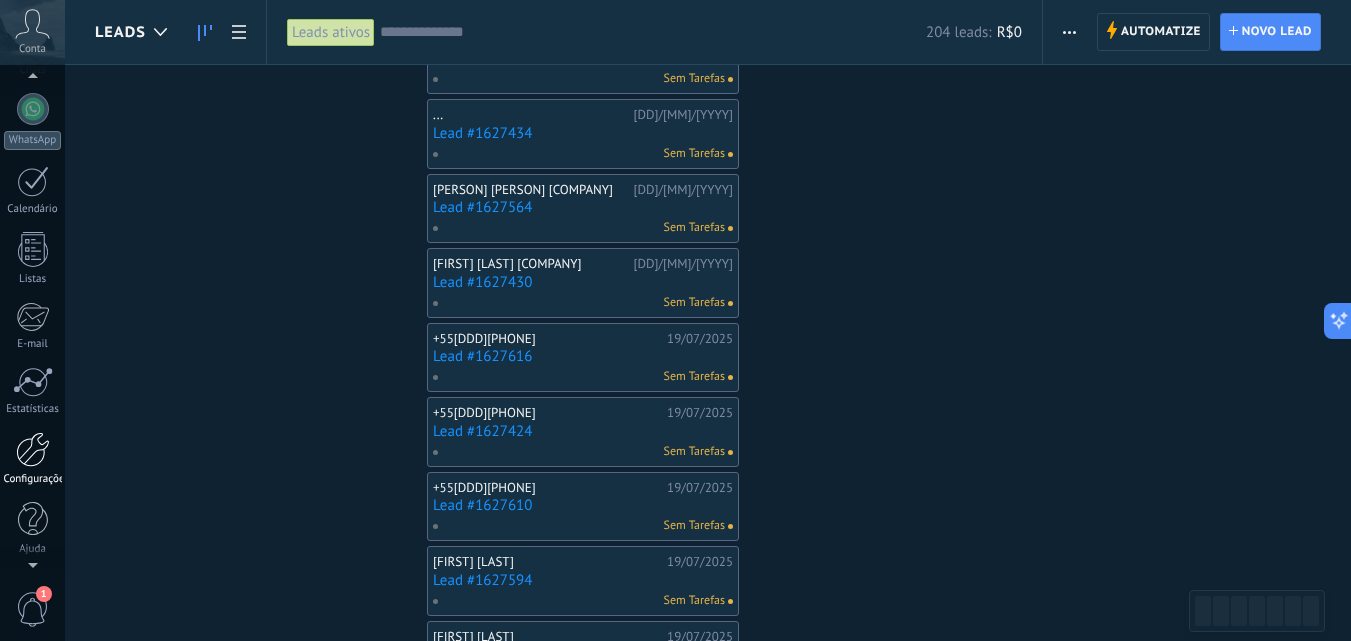 click at bounding box center [33, 449] 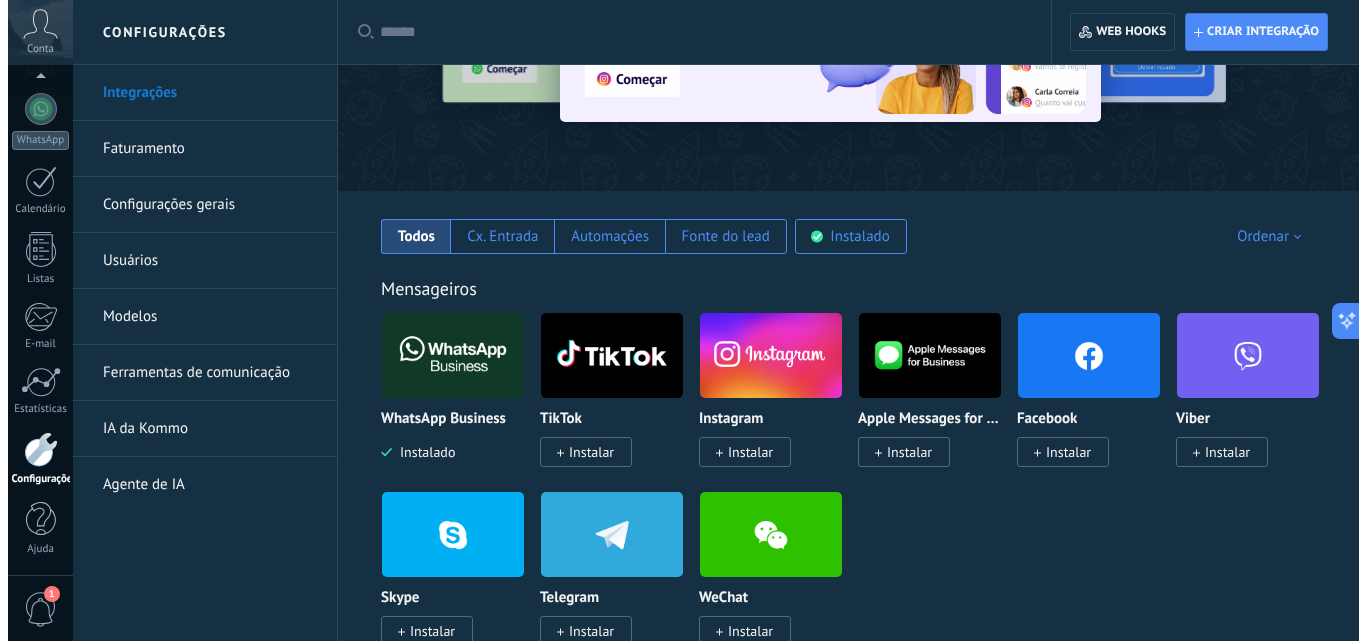 scroll, scrollTop: 400, scrollLeft: 0, axis: vertical 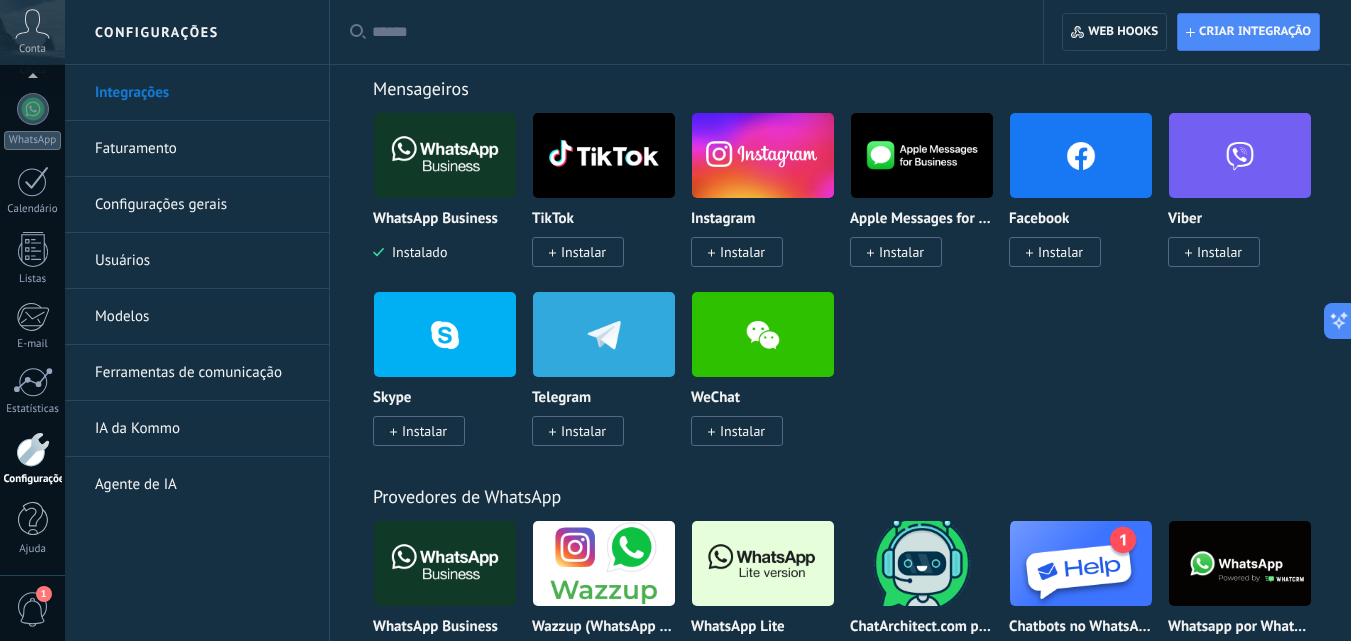 click on "Instalar" at bounding box center (742, 252) 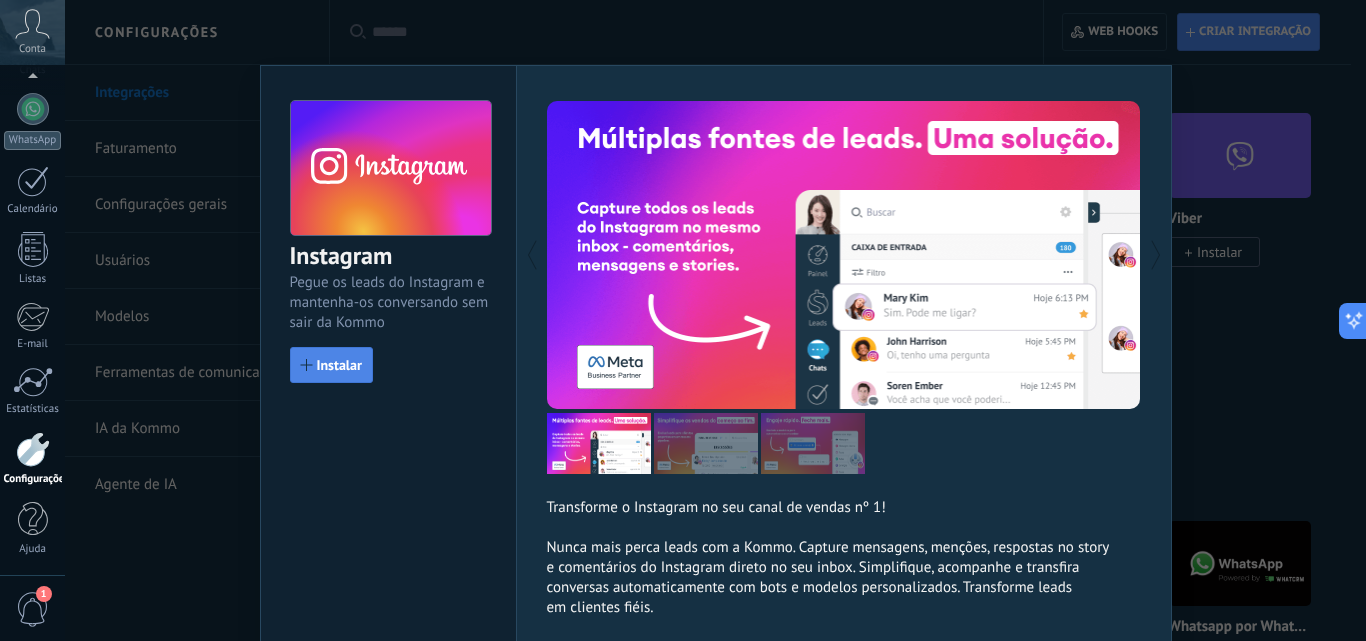 click on "Instalar" at bounding box center (339, 365) 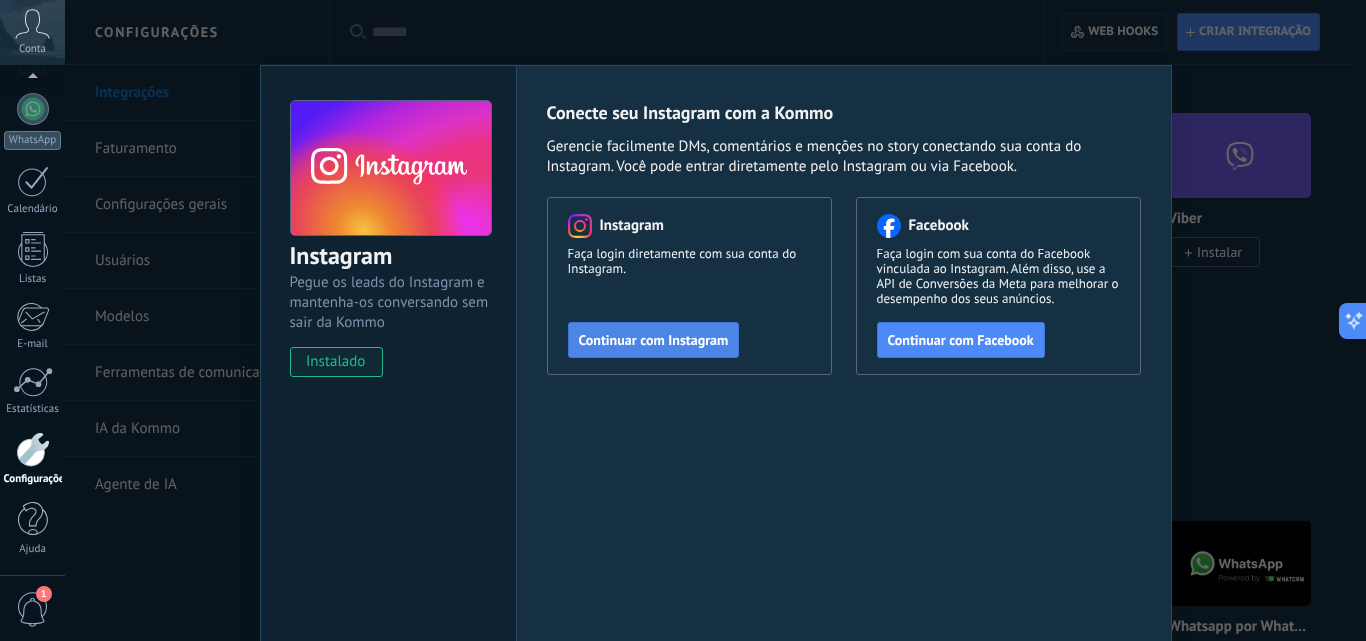 click on "Continuar com Instagram" at bounding box center [654, 340] 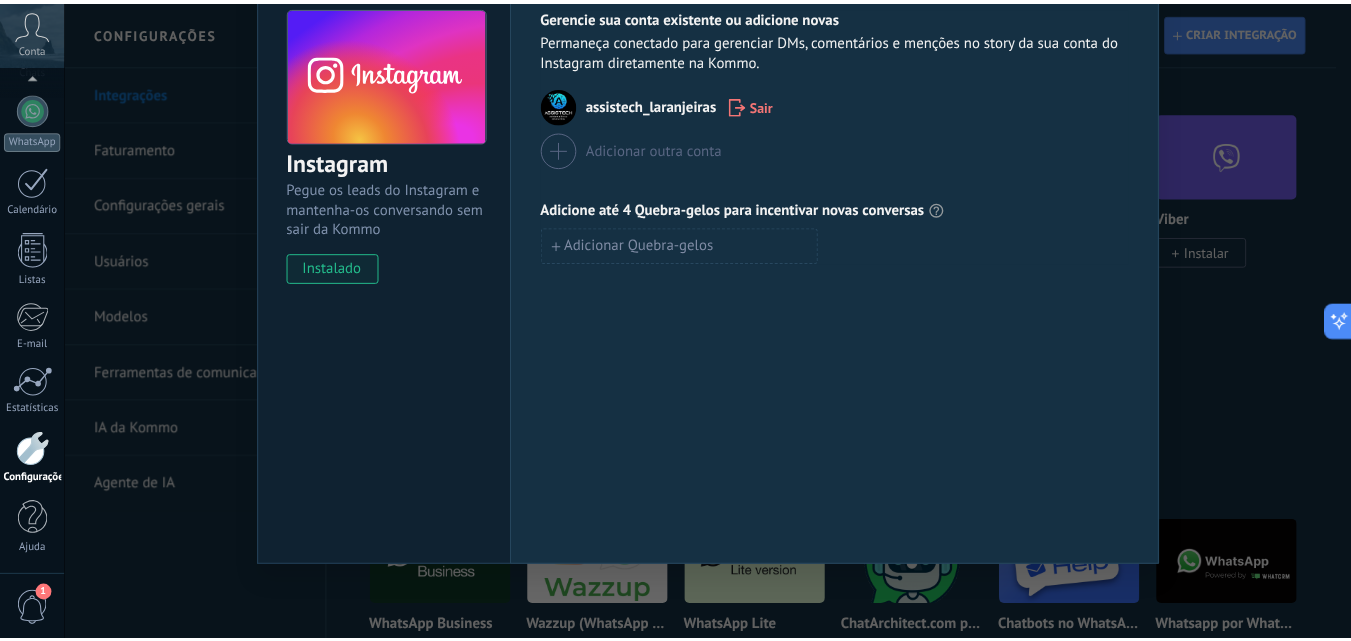 scroll, scrollTop: 0, scrollLeft: 0, axis: both 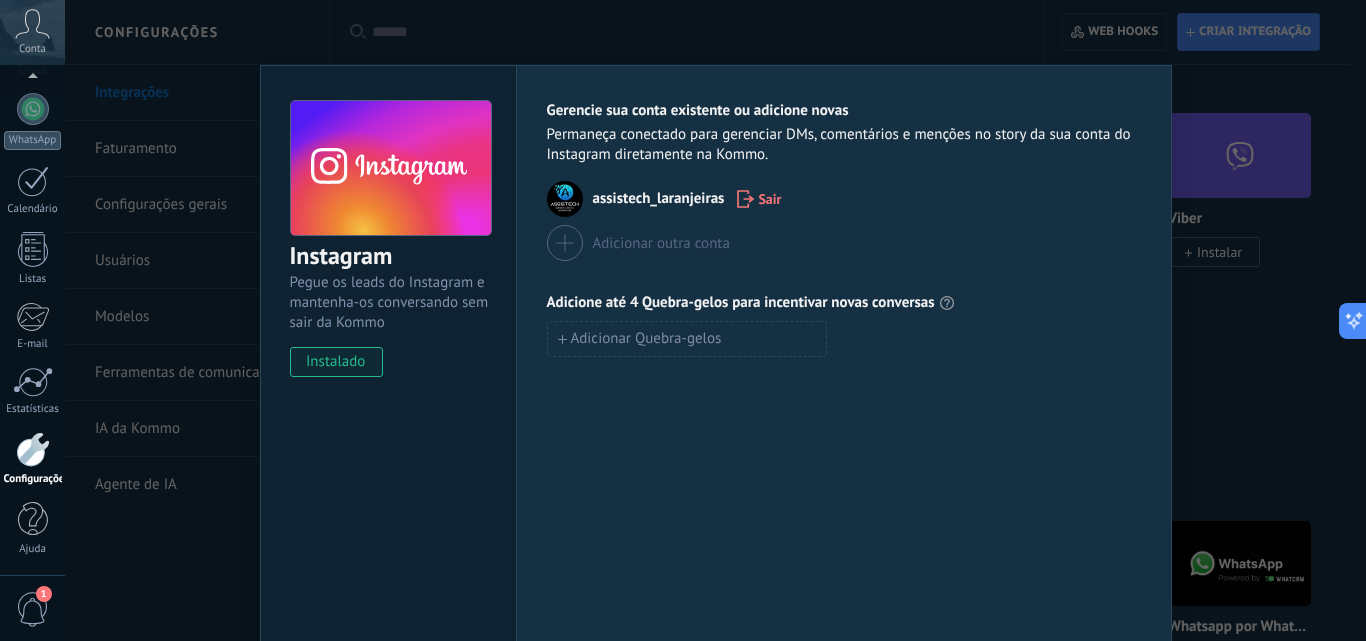 click 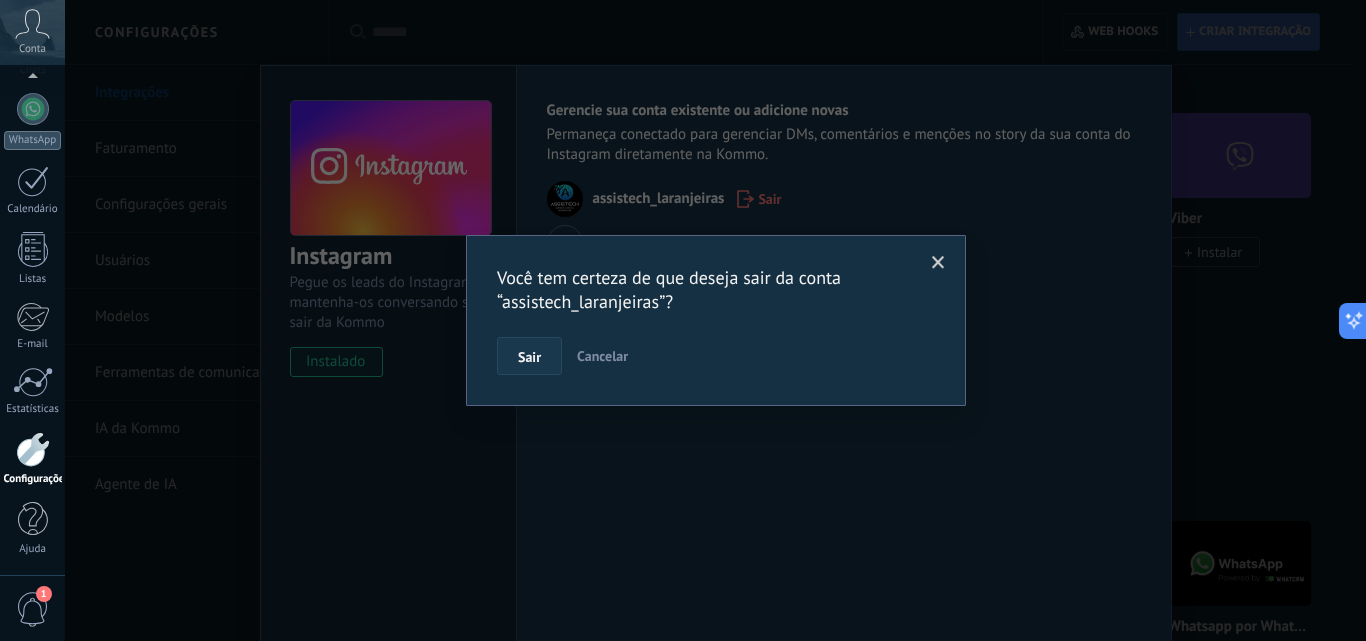 click on "Sair" at bounding box center [529, 356] 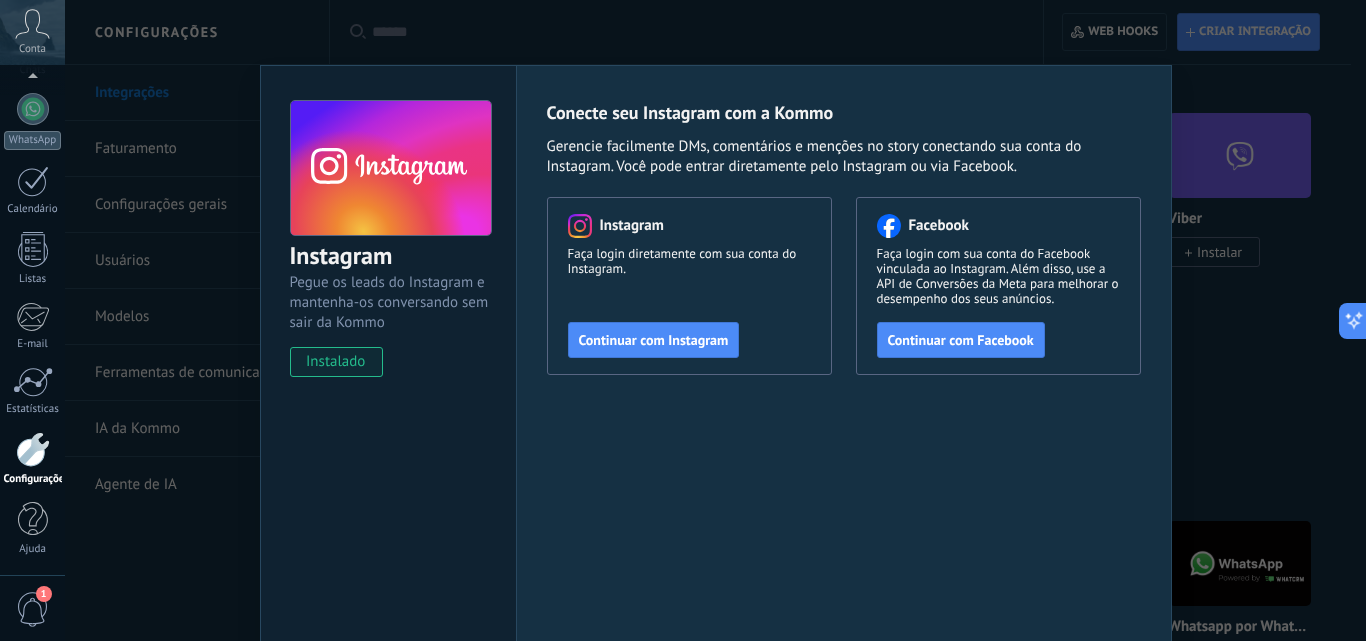 click on "Instagram Pegue os leads do Instagram e mantenha-os conversando sem sair da Kommo instalado Conecte seu Instagram com a Kommo Gerencie facilmente DMs, comentários e menções no story conectando sua conta do Instagram. Você pode entrar diretamente pelo Instagram ou via Facebook. Instagram Faça login diretamente com sua conta do Instagram. Continuar com Instagram Facebook Faça login com sua conta do Facebook vinculada ao Instagram. Além disso, use a API de Conversões da Meta para melhorar o desempenho dos seus anúncios. Continuar com Facebook" at bounding box center (715, 320) 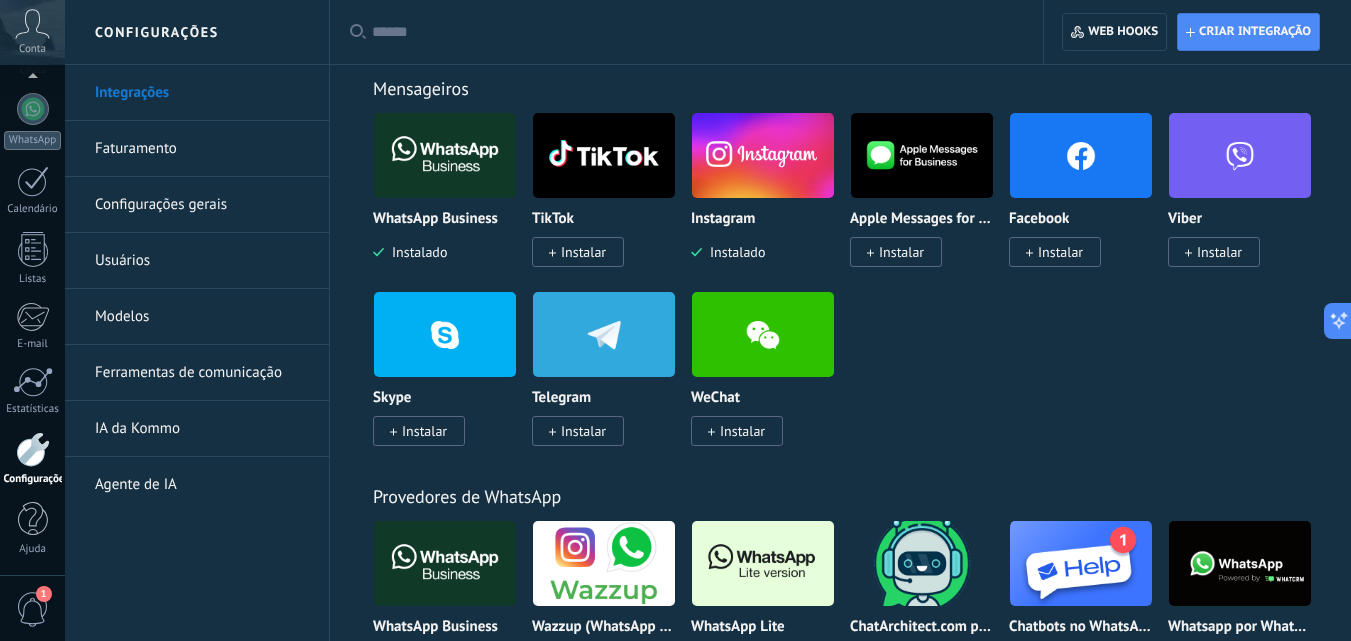 click on "Configurações gerais" at bounding box center (202, 205) 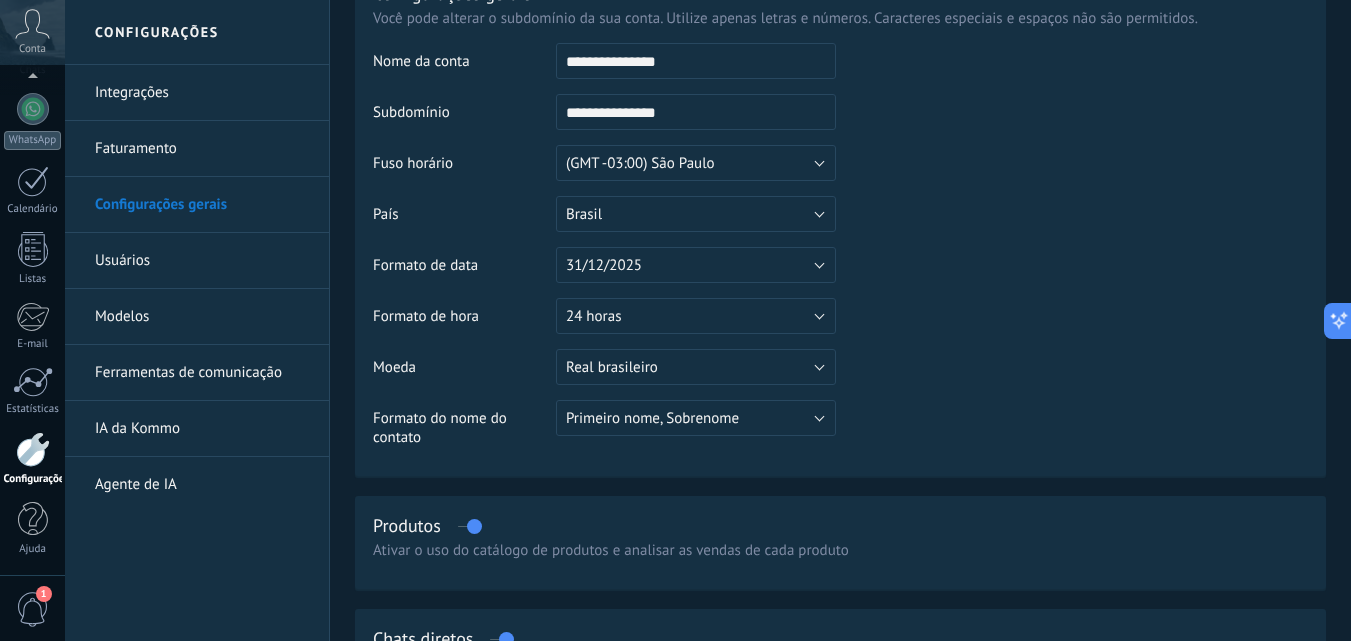 scroll, scrollTop: 0, scrollLeft: 0, axis: both 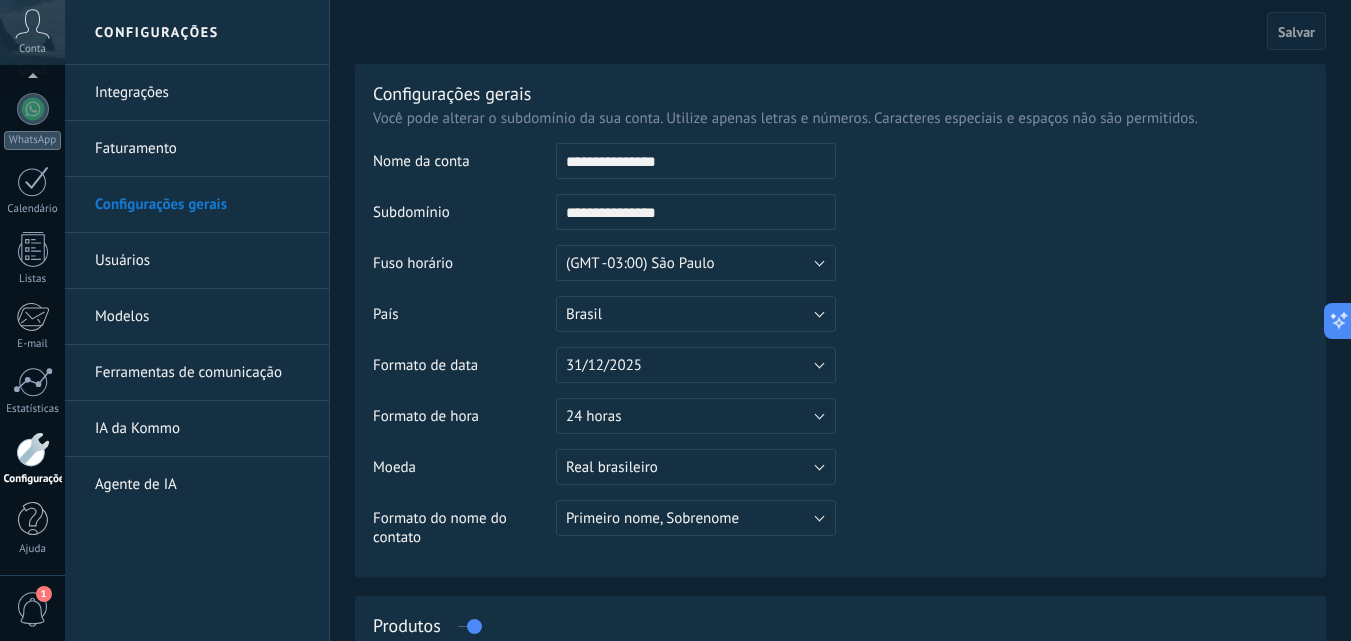 click on "Integrações" at bounding box center [202, 93] 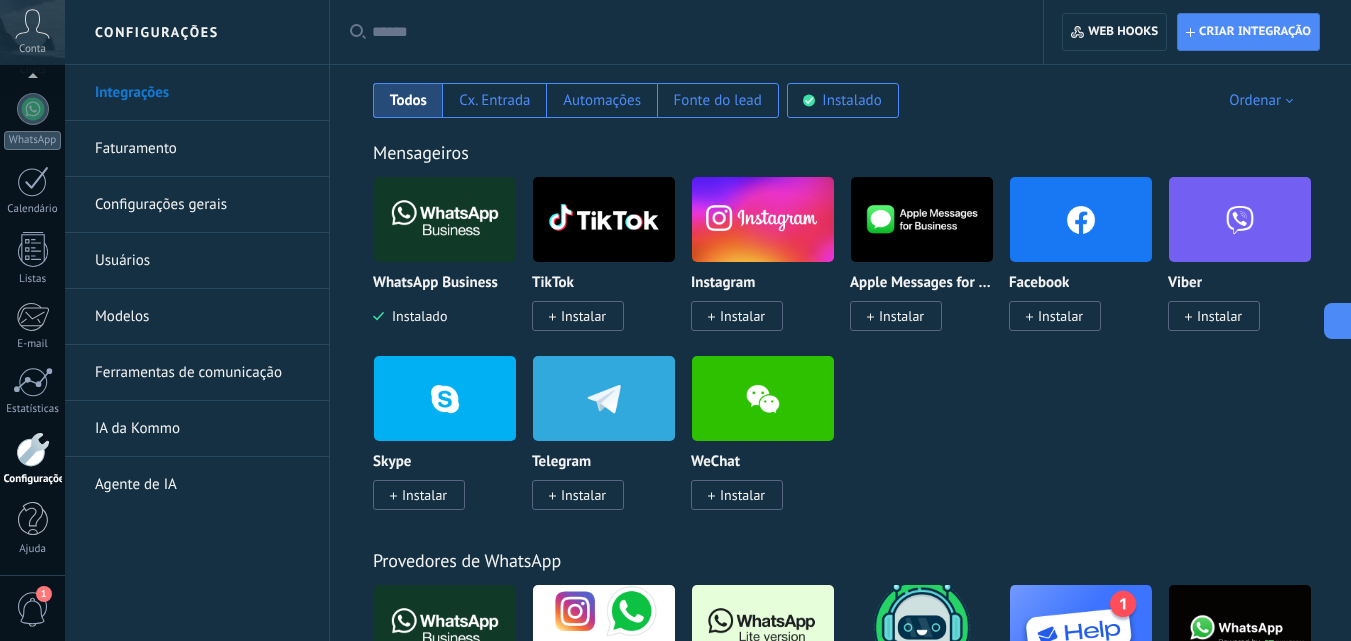 scroll, scrollTop: 100, scrollLeft: 0, axis: vertical 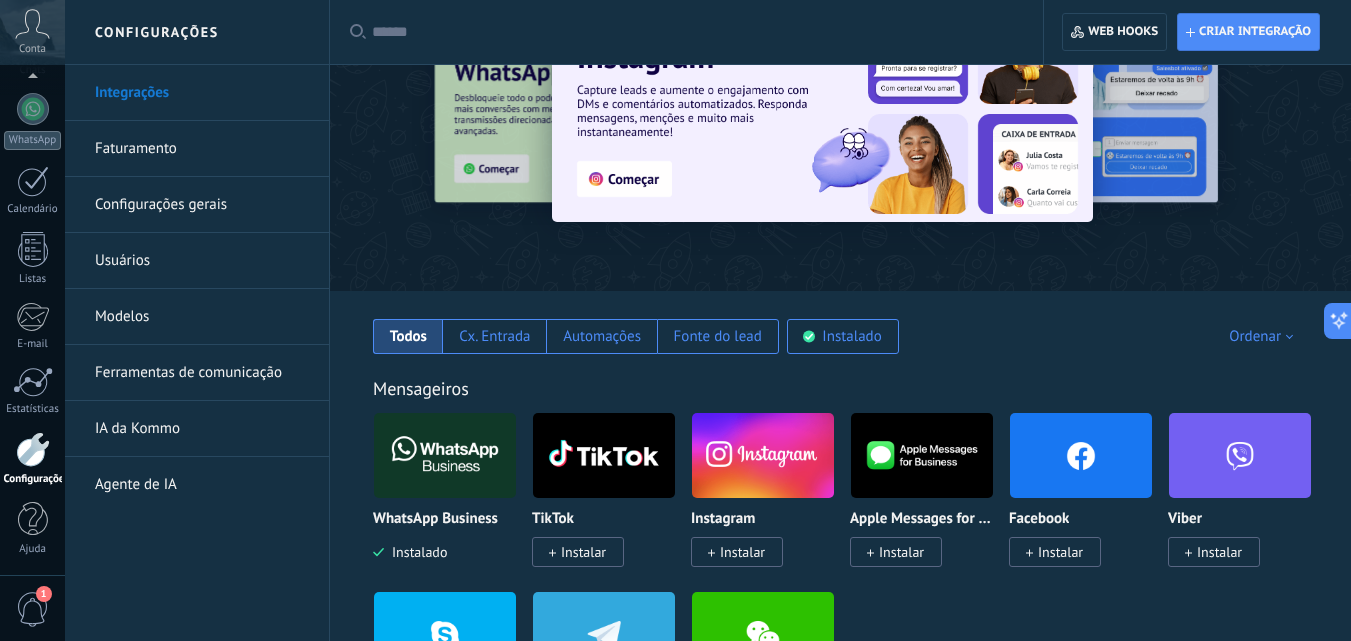 click on "Faturamento" at bounding box center (202, 149) 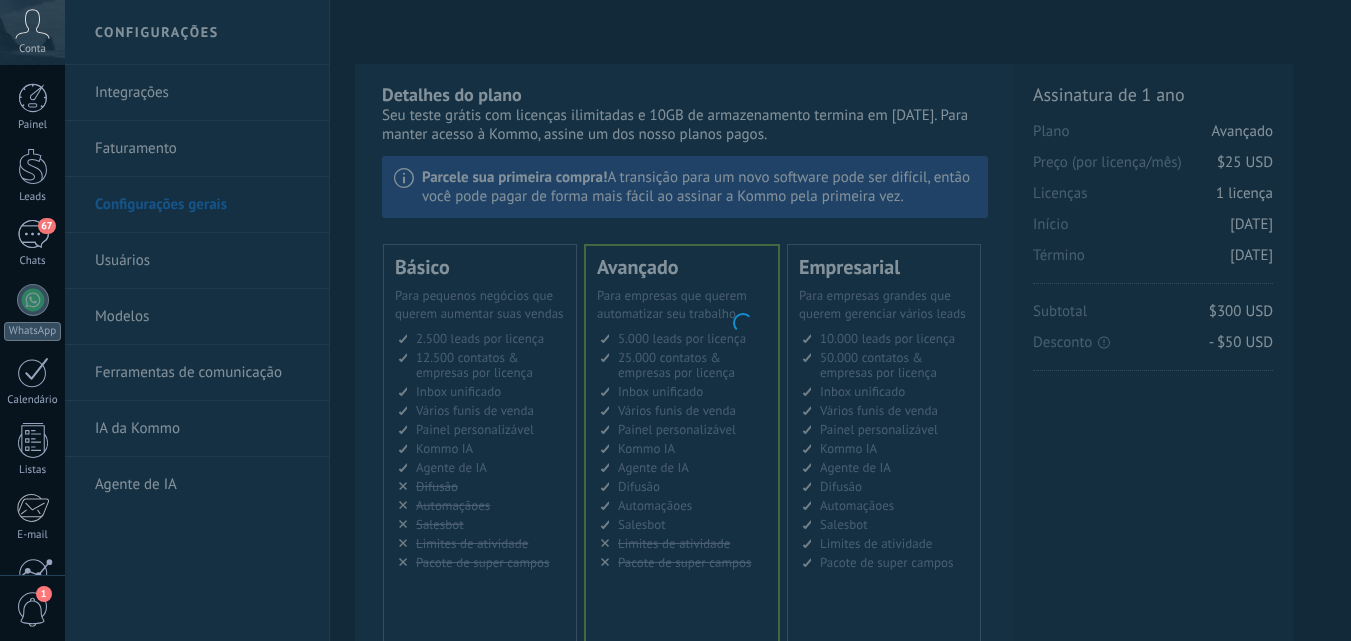 scroll, scrollTop: 0, scrollLeft: 0, axis: both 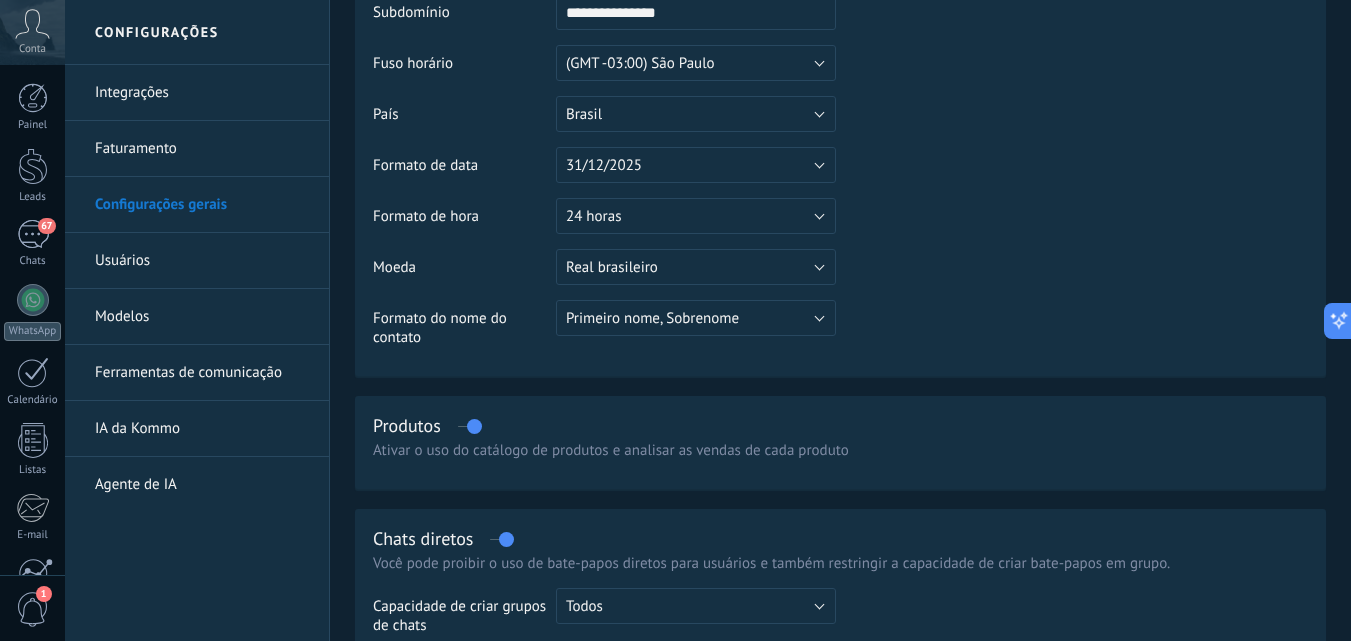 click on "Usuários" at bounding box center (202, 261) 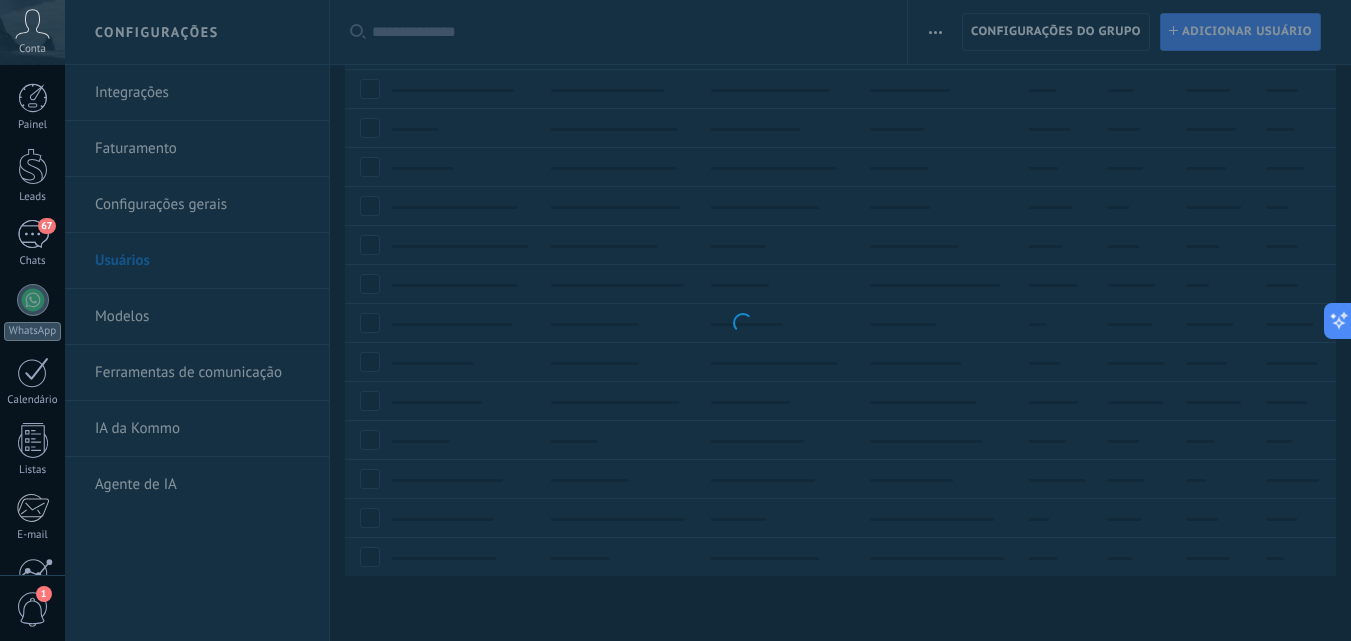scroll, scrollTop: 0, scrollLeft: 0, axis: both 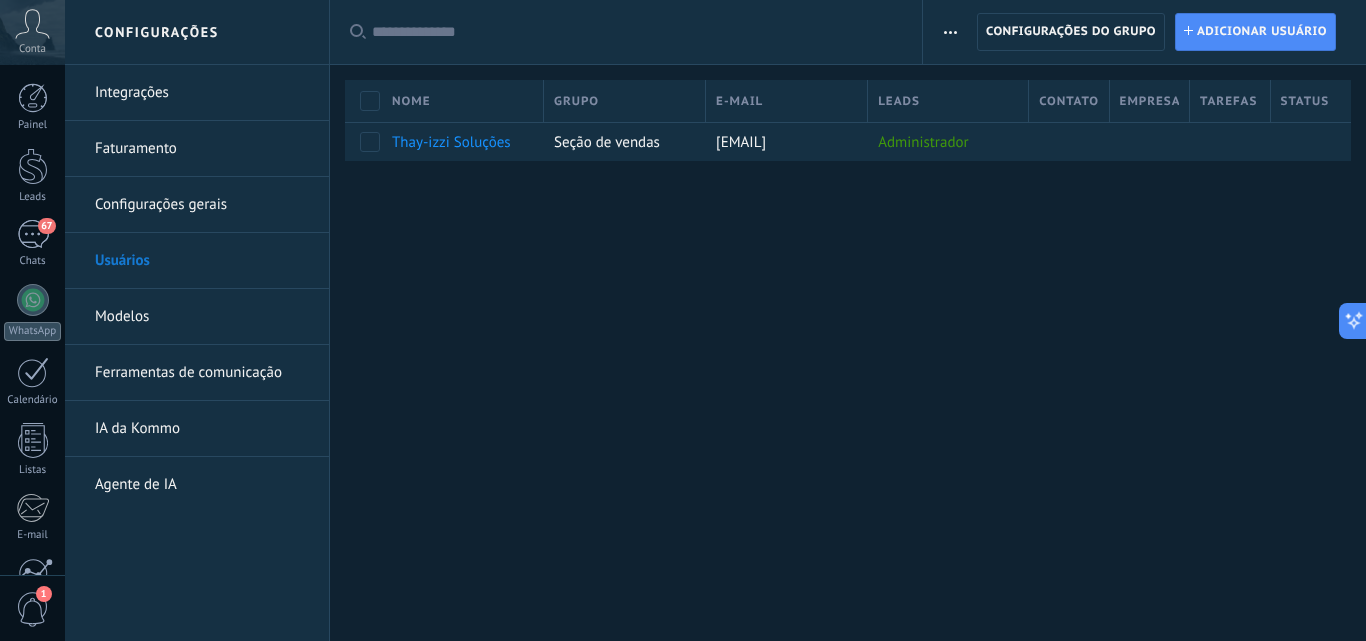 click on "Modelos" at bounding box center [202, 317] 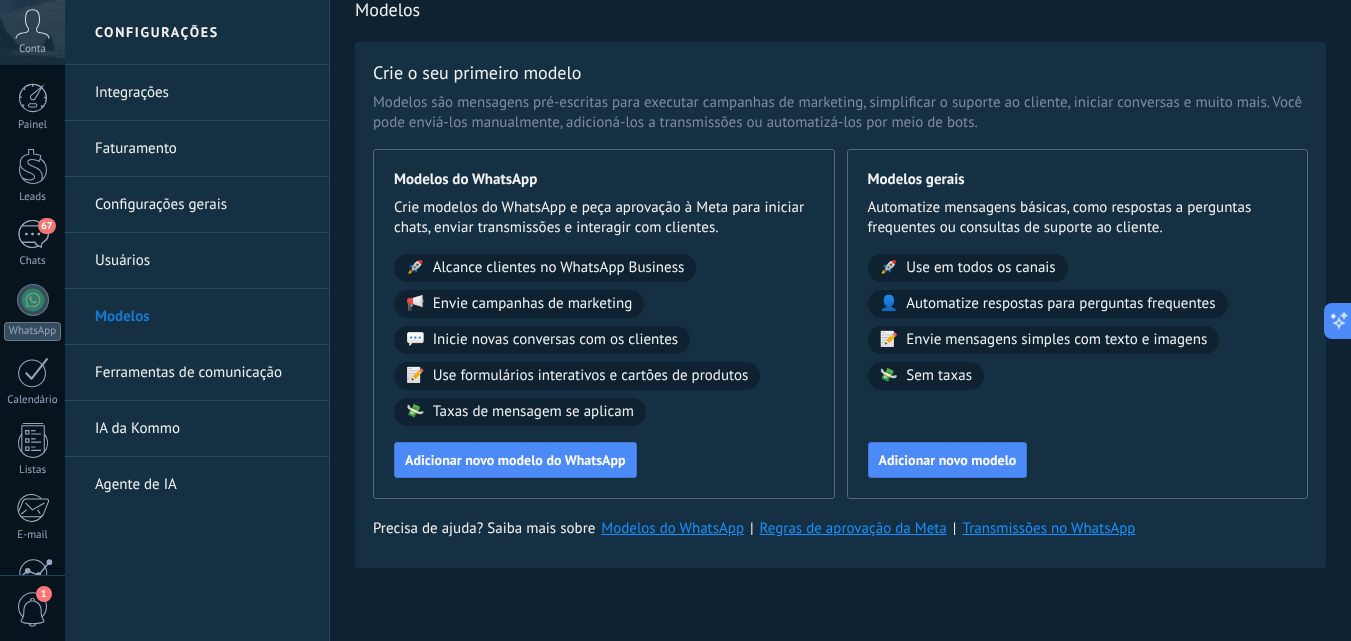 scroll, scrollTop: 34, scrollLeft: 0, axis: vertical 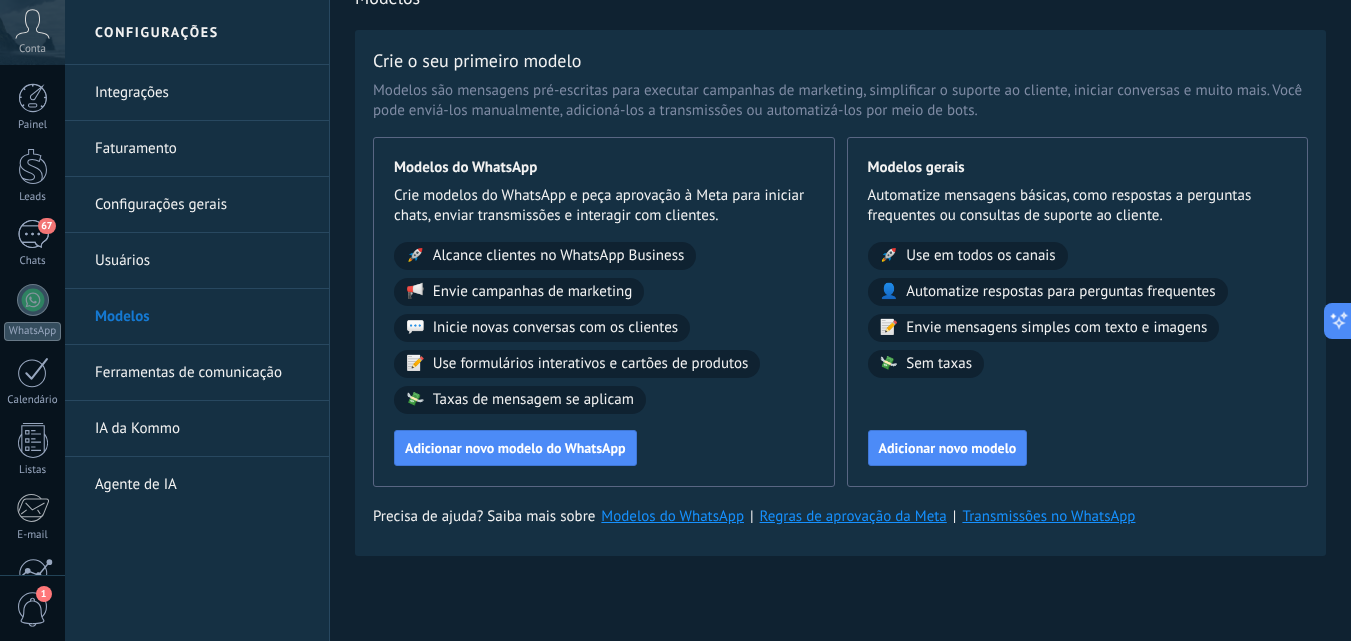 click on "Ferramentas de comunicação" at bounding box center (202, 373) 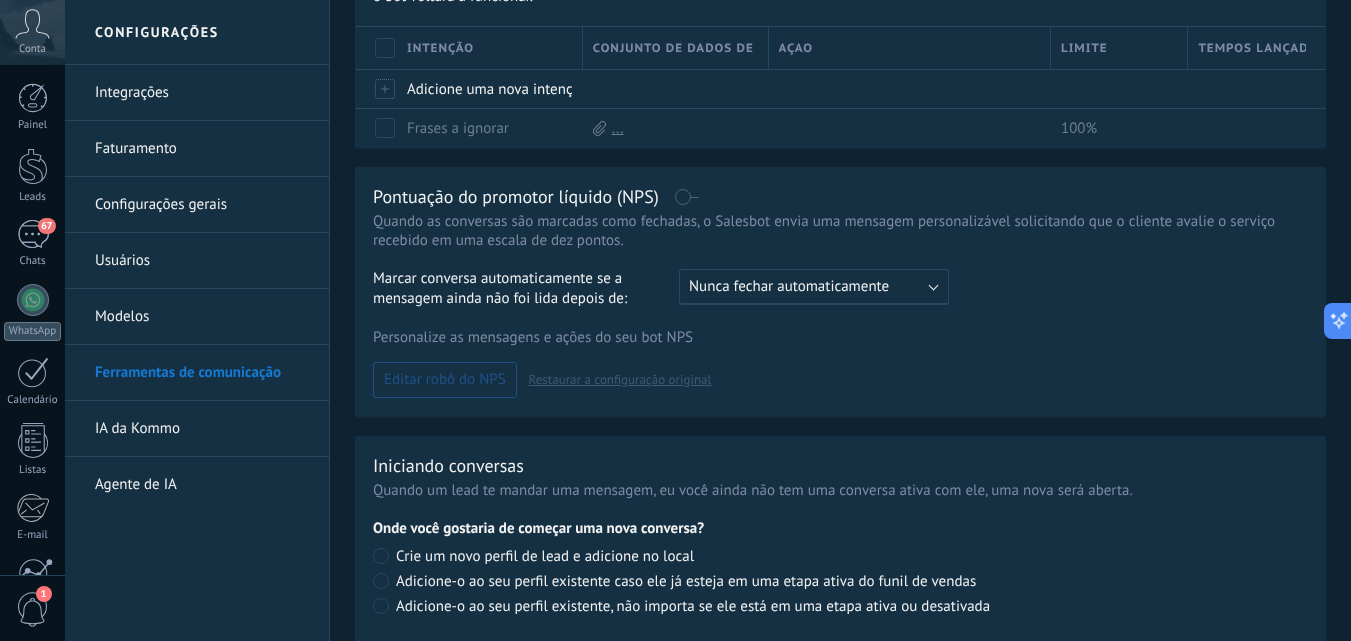 scroll, scrollTop: 839, scrollLeft: 0, axis: vertical 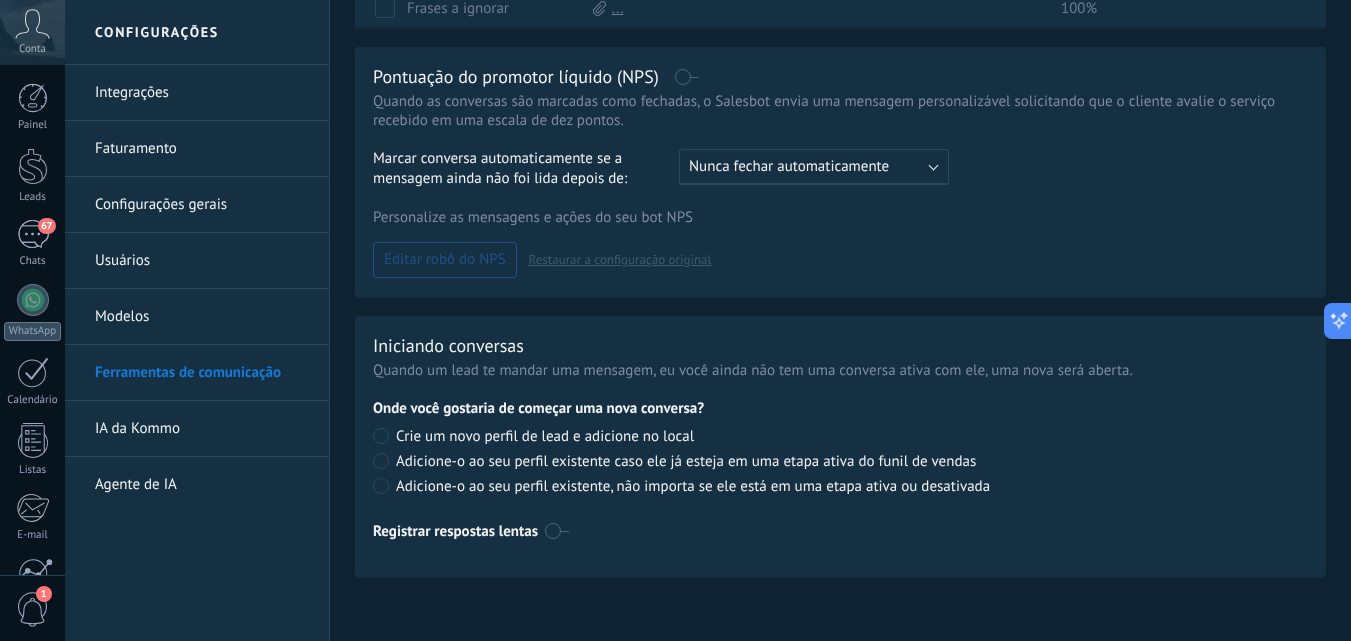 click on "IA da Kommo" at bounding box center [202, 429] 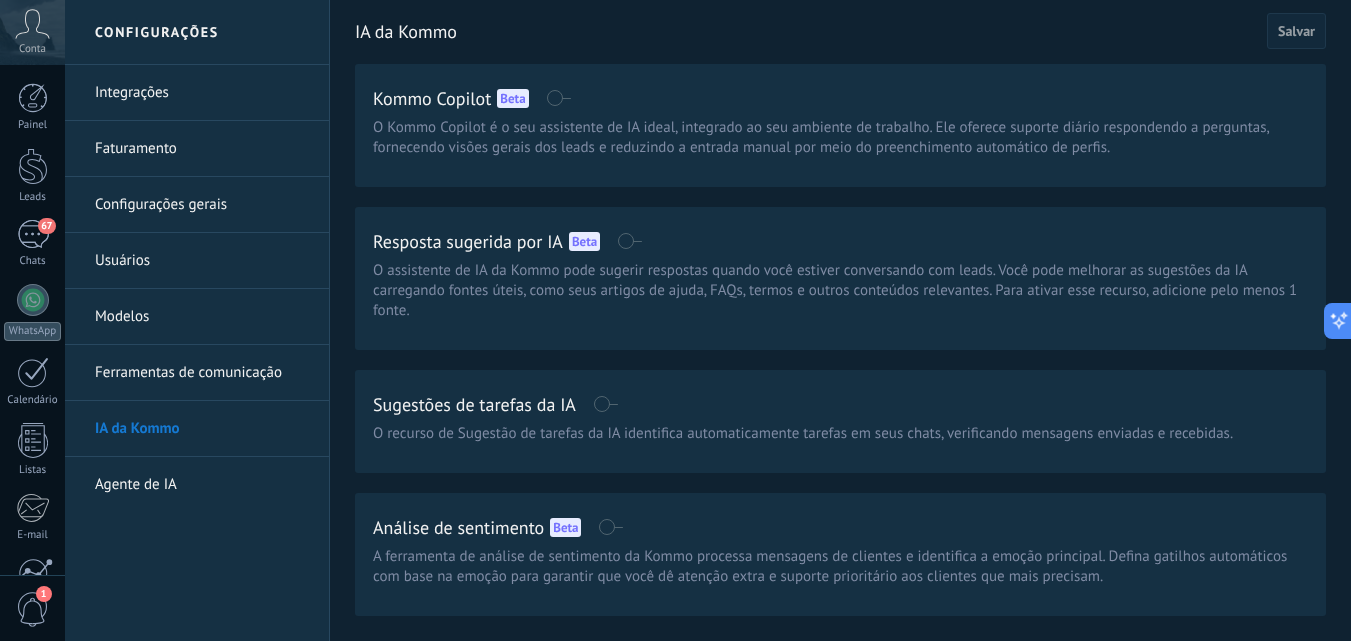 scroll, scrollTop: 60, scrollLeft: 0, axis: vertical 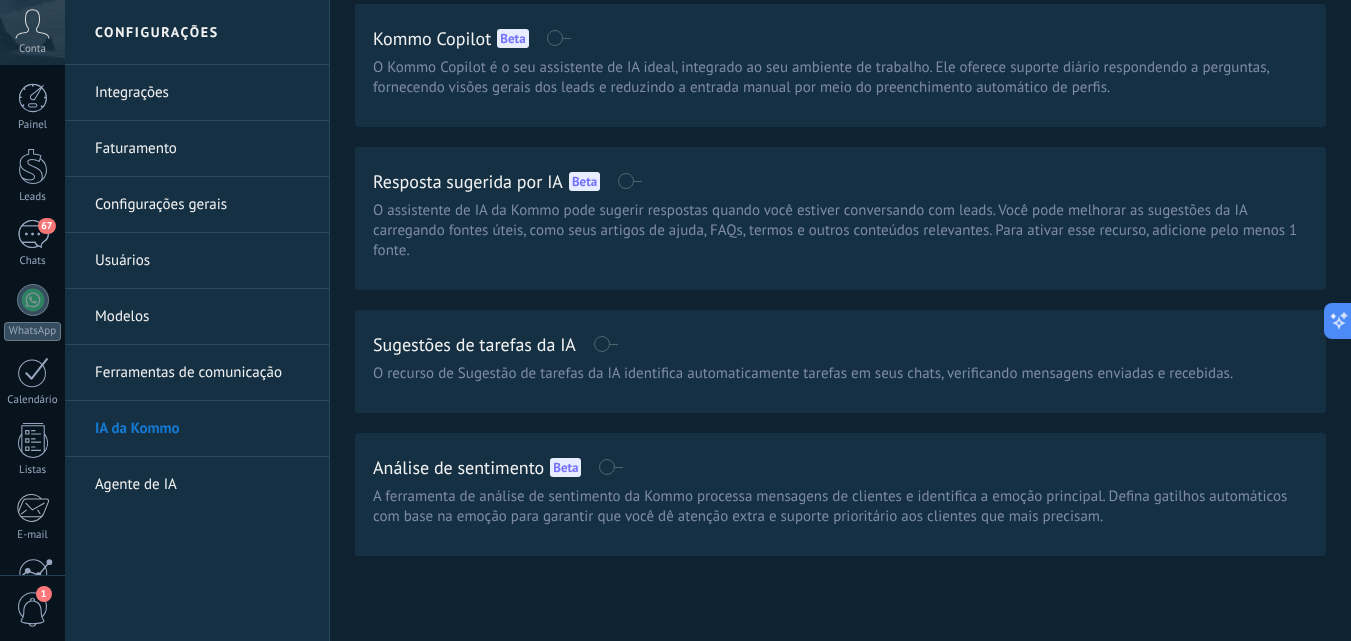 click on "Agente de IA" at bounding box center (202, 485) 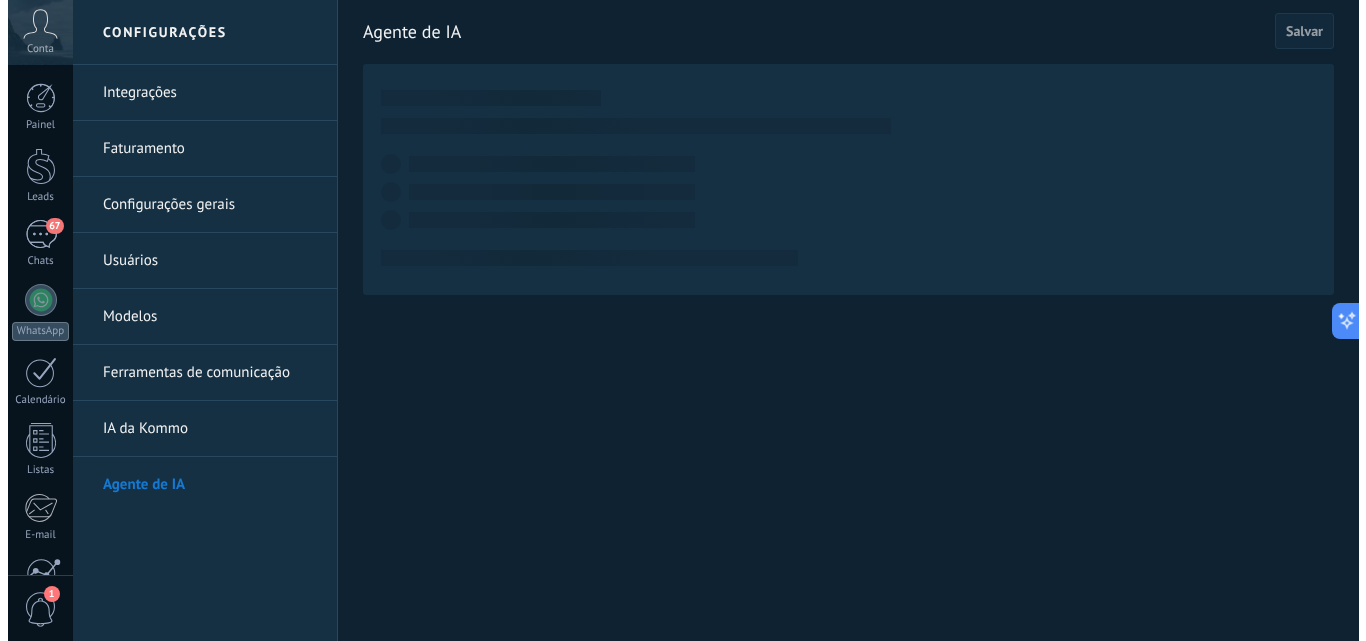 scroll, scrollTop: 0, scrollLeft: 0, axis: both 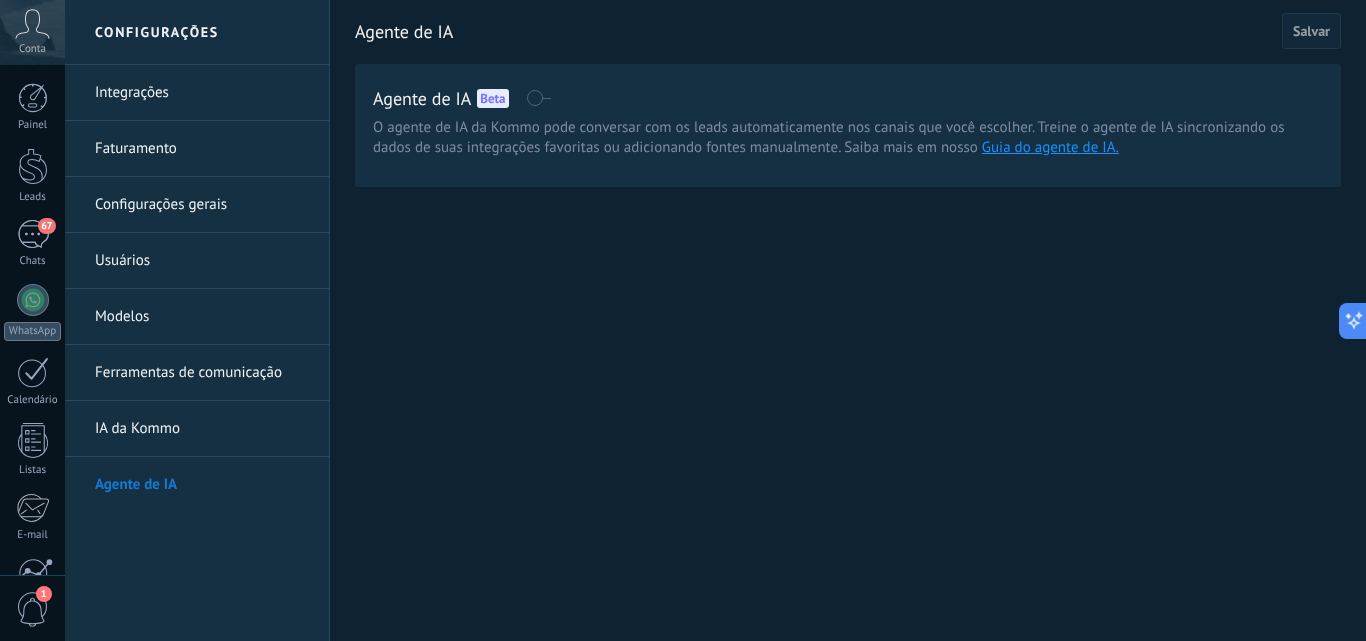 click on "Integrações" at bounding box center [202, 93] 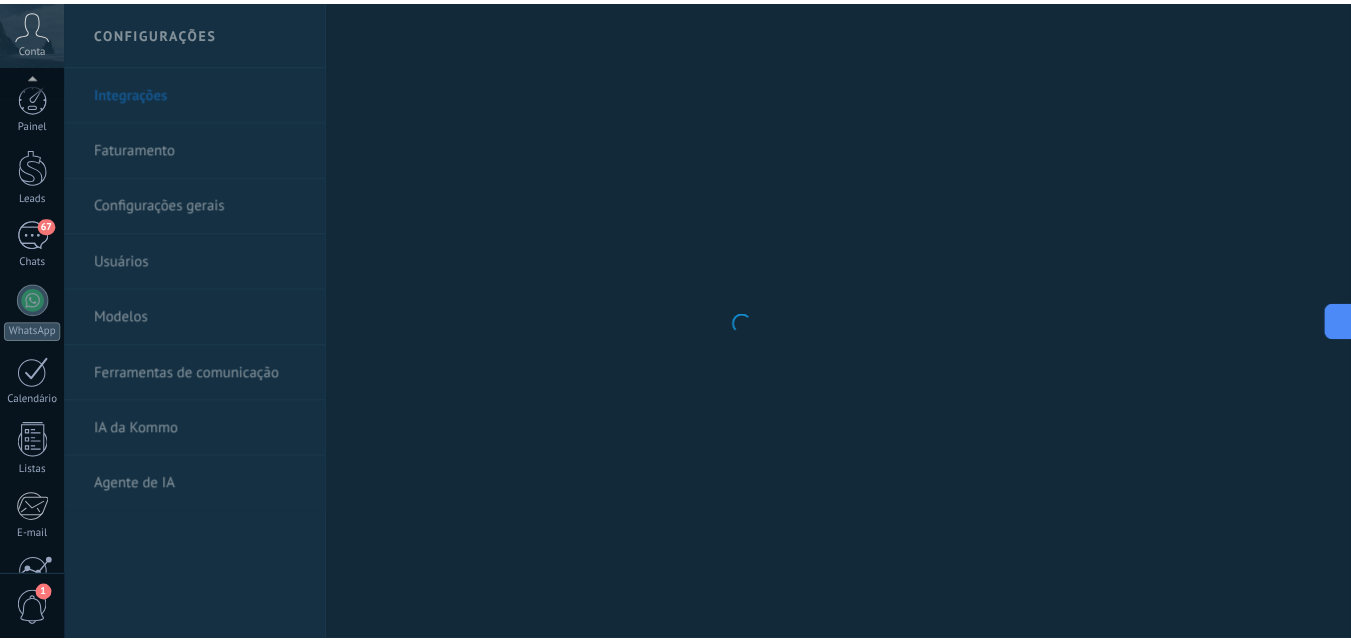 scroll, scrollTop: 191, scrollLeft: 0, axis: vertical 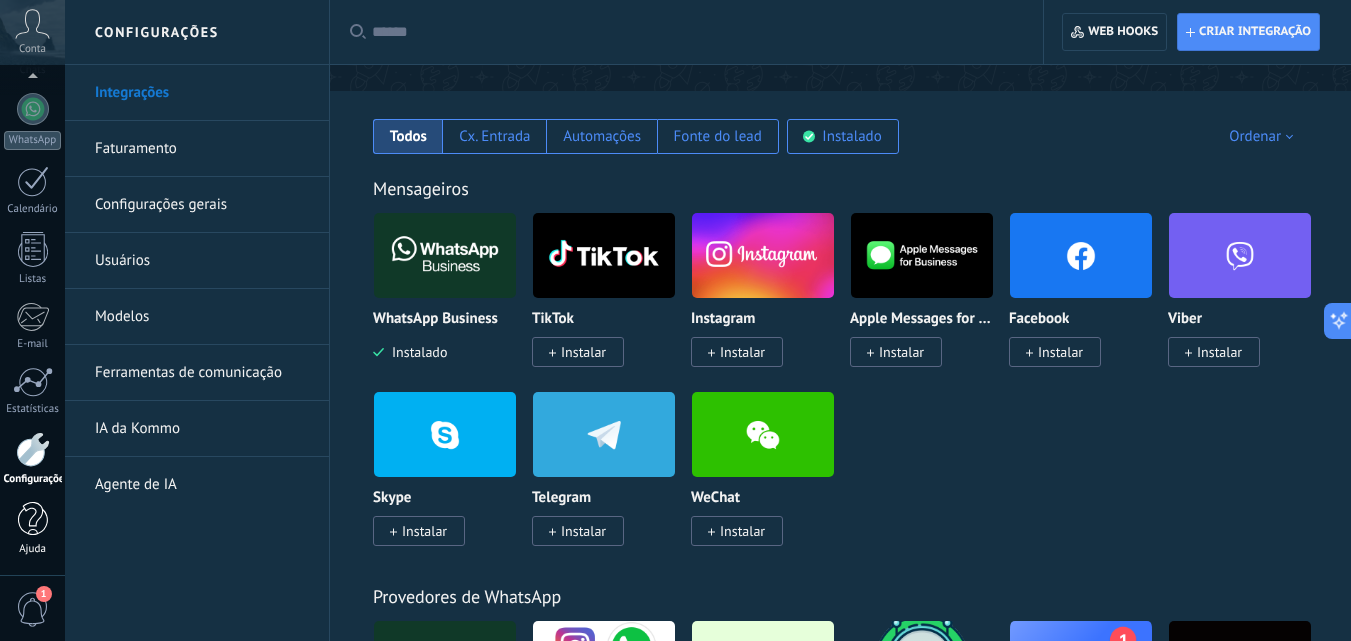 click on "Ajuda" at bounding box center (32, 529) 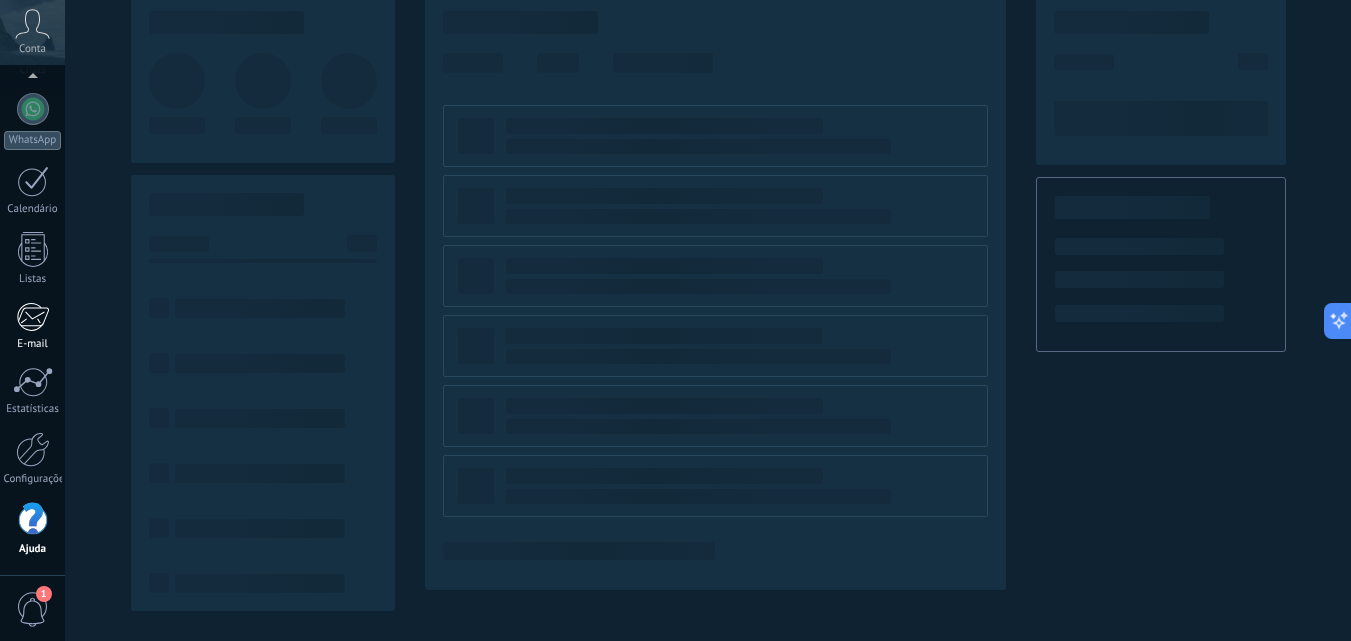 scroll, scrollTop: 0, scrollLeft: 0, axis: both 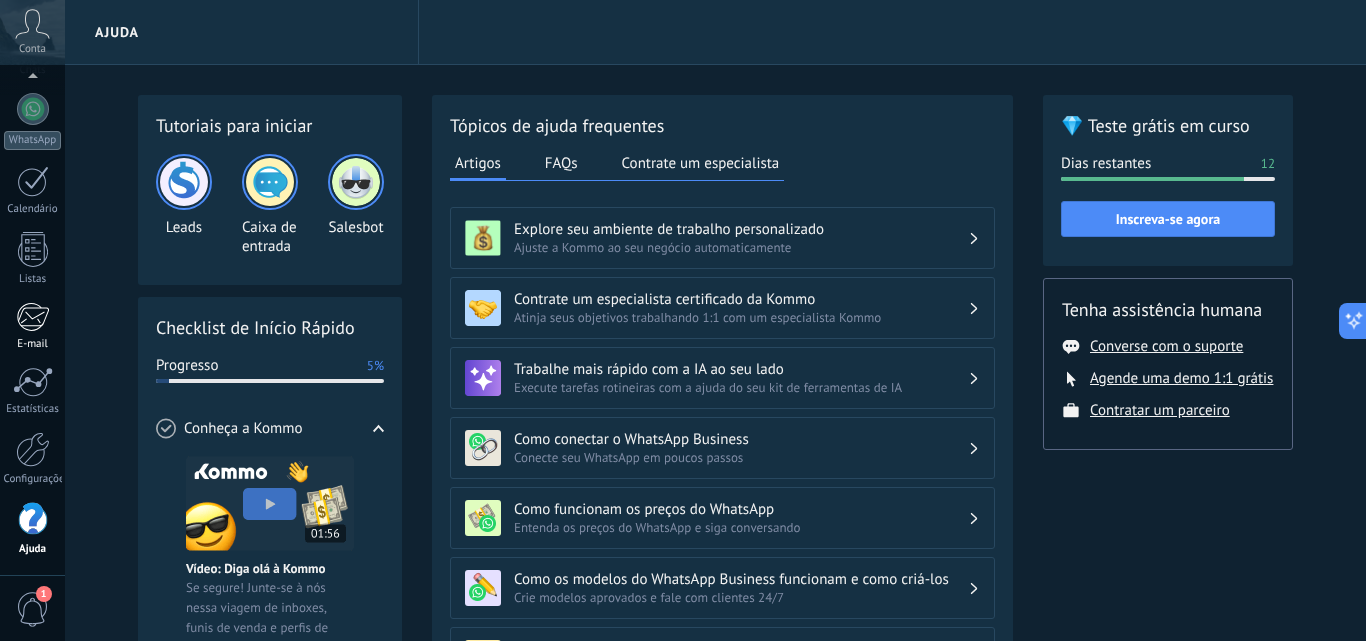 click on "E-mail" at bounding box center (32, 326) 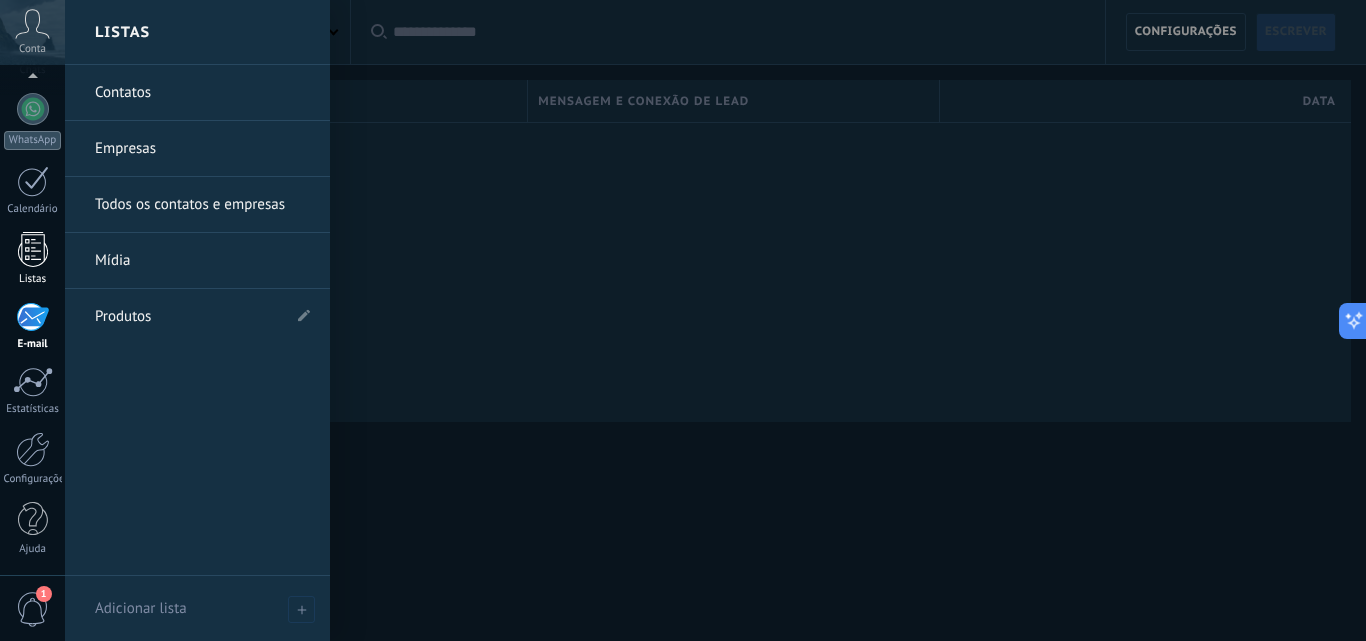 click on "Listas" at bounding box center [32, 259] 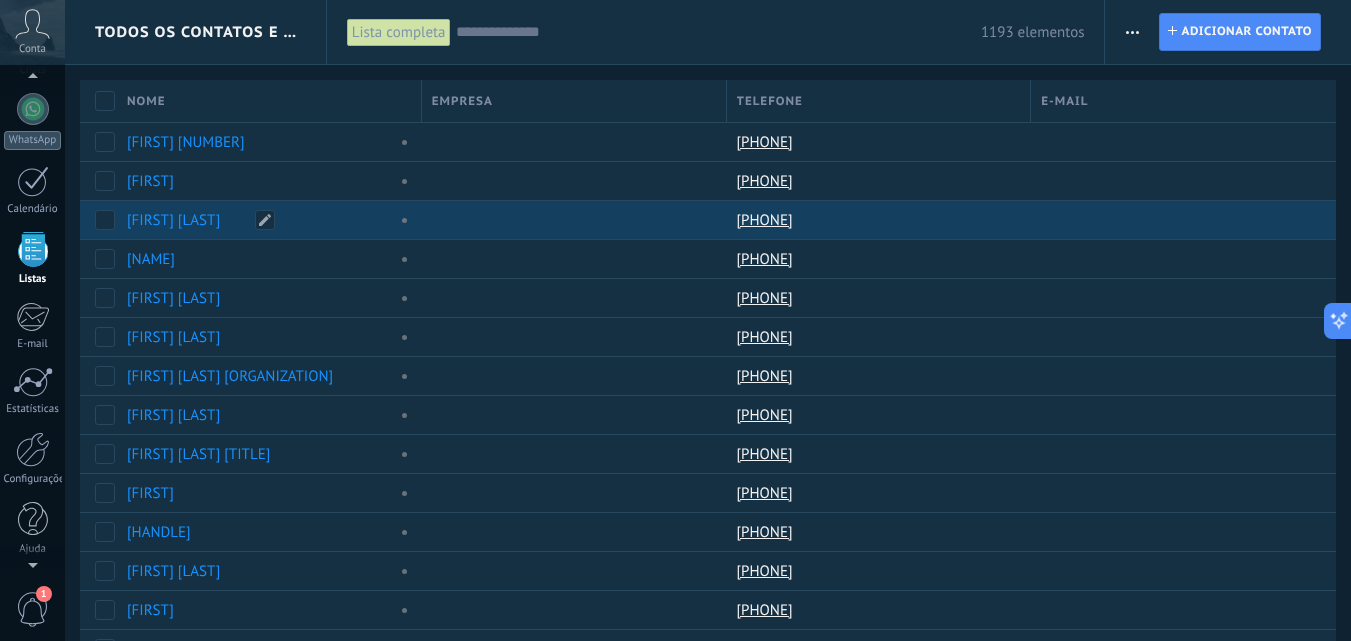 scroll, scrollTop: 124, scrollLeft: 0, axis: vertical 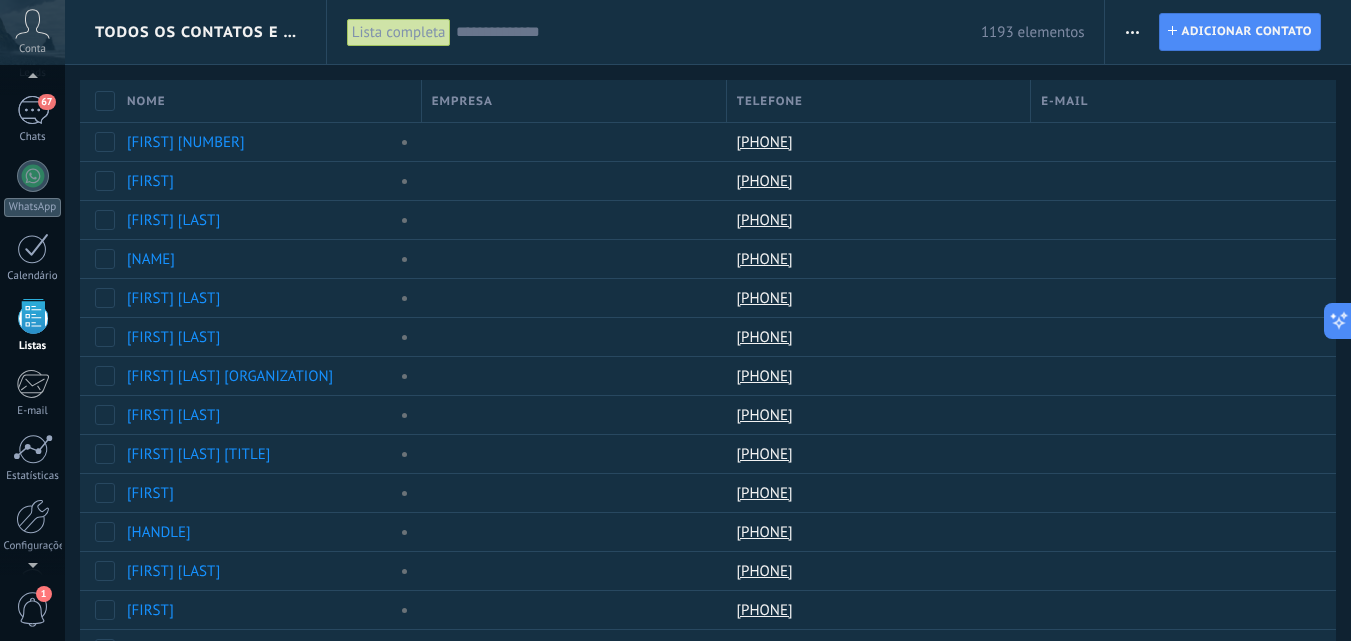 click 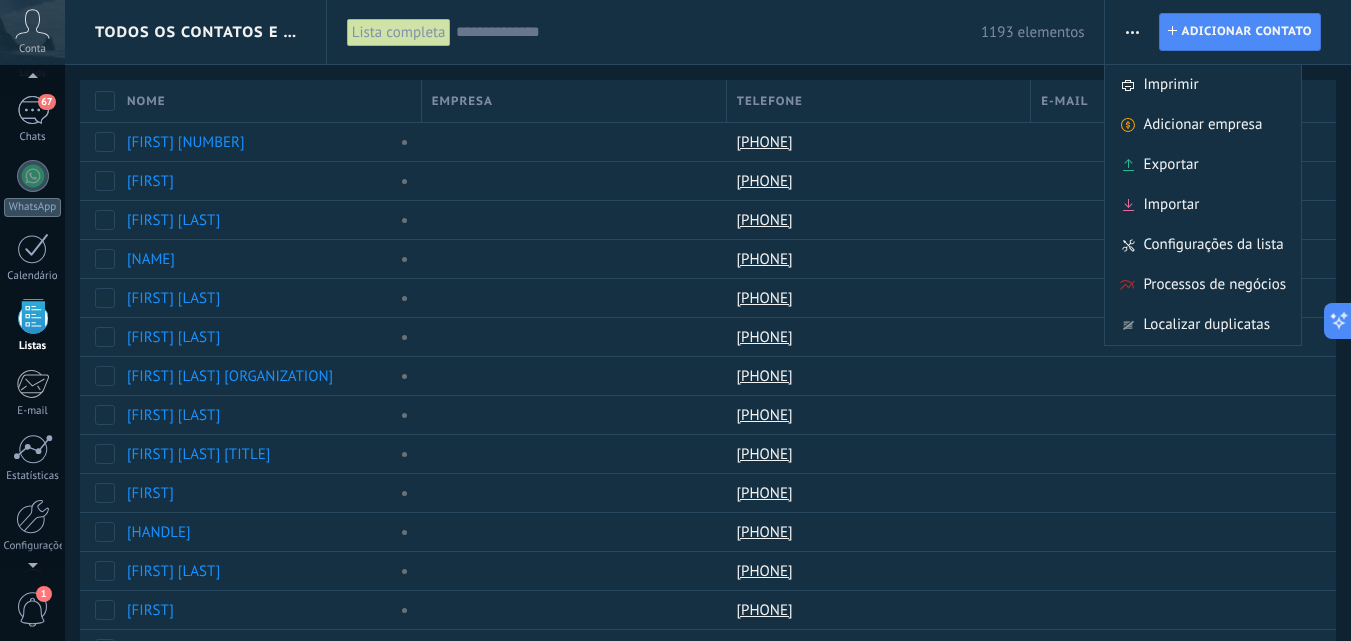 click at bounding box center [718, 32] 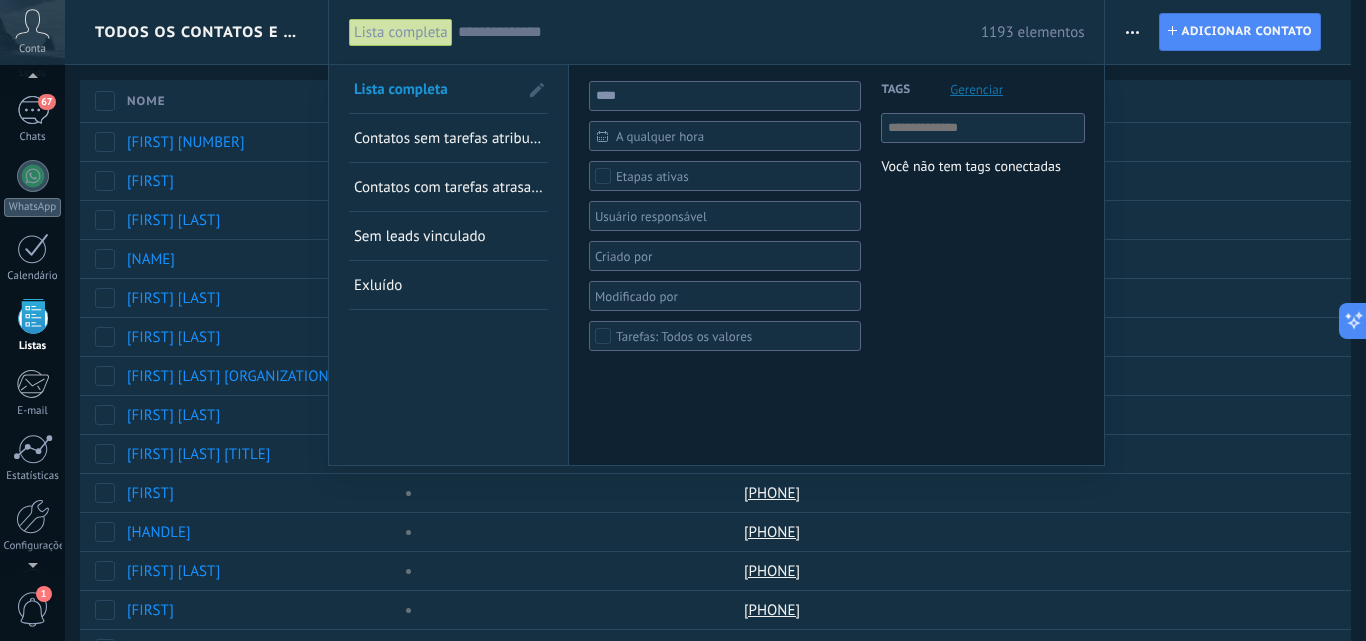 click on "1193 elementos" at bounding box center [771, 32] 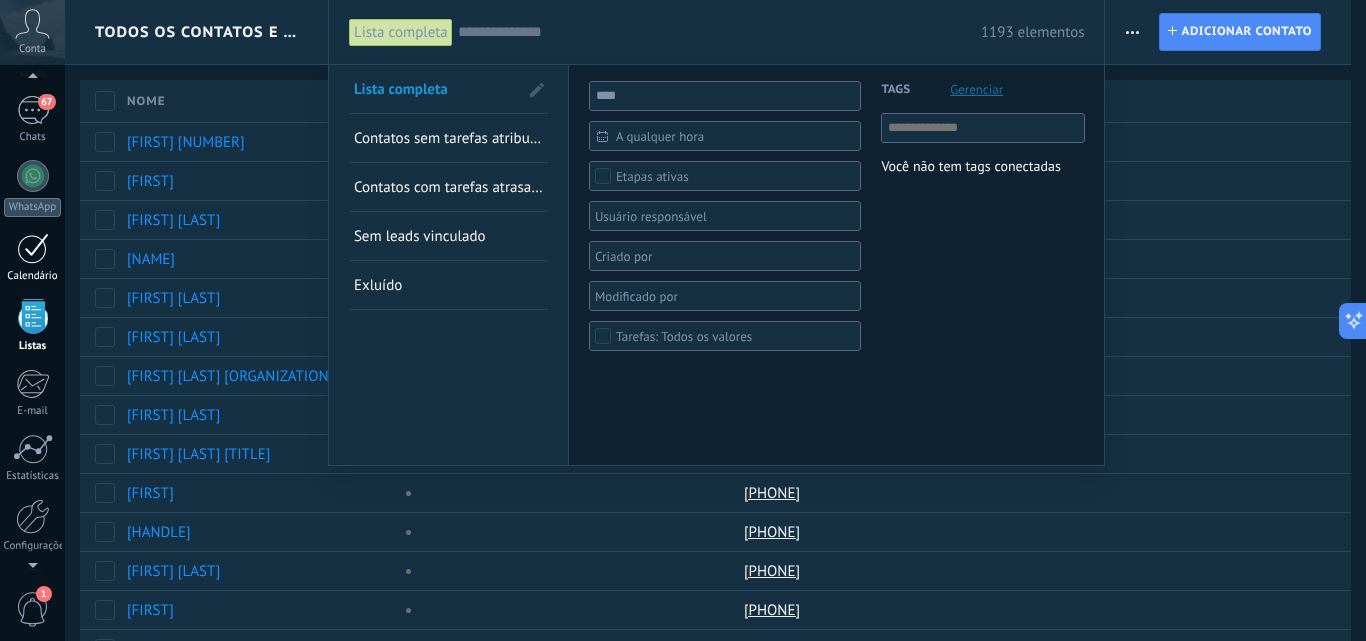 click on "Calendário" at bounding box center (32, 258) 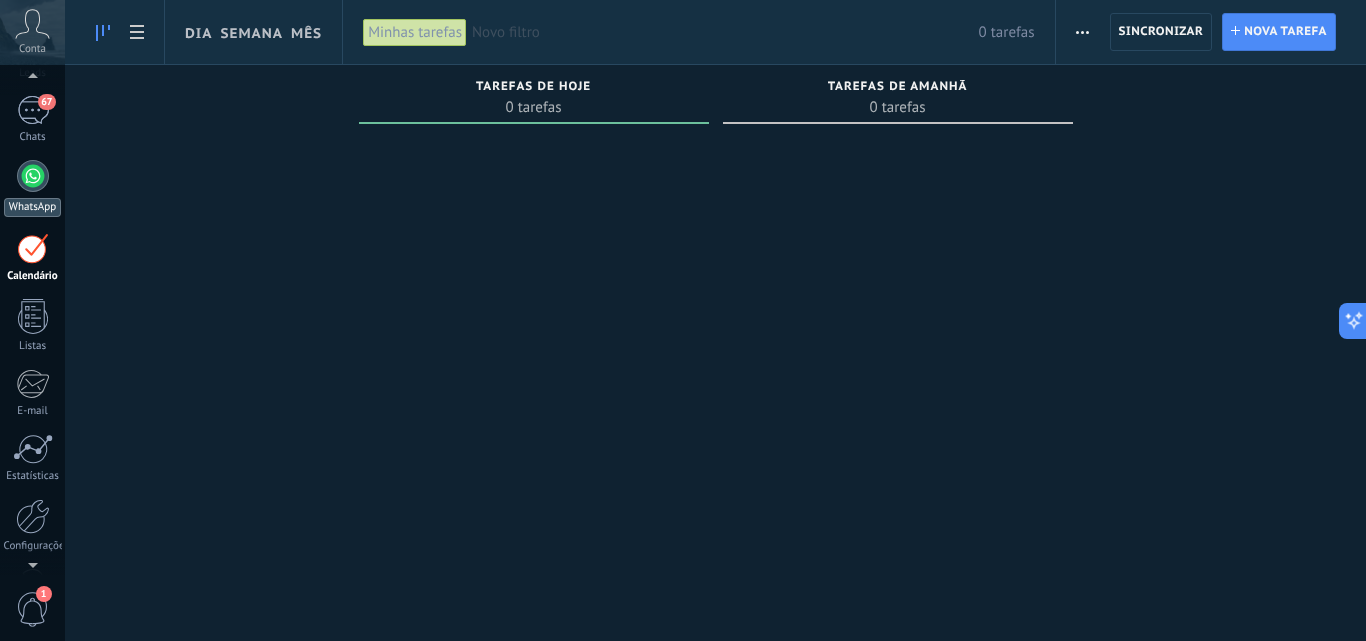 click on "WhatsApp" at bounding box center (32, 207) 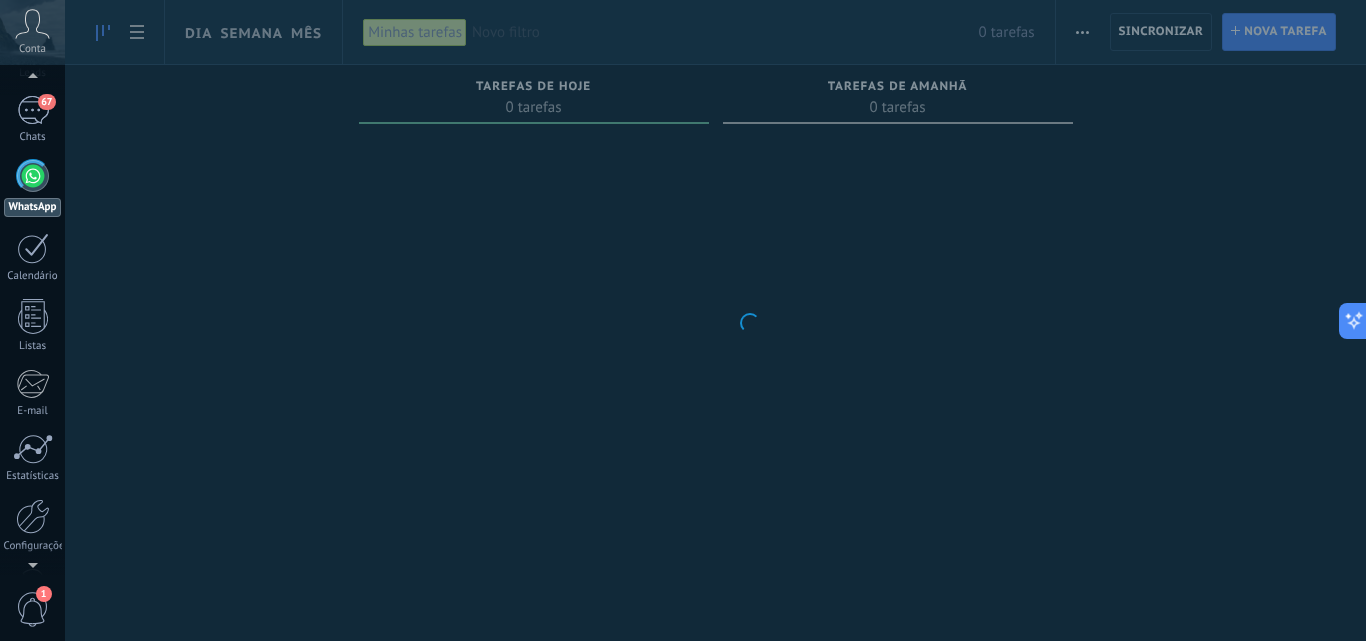 scroll, scrollTop: 0, scrollLeft: 0, axis: both 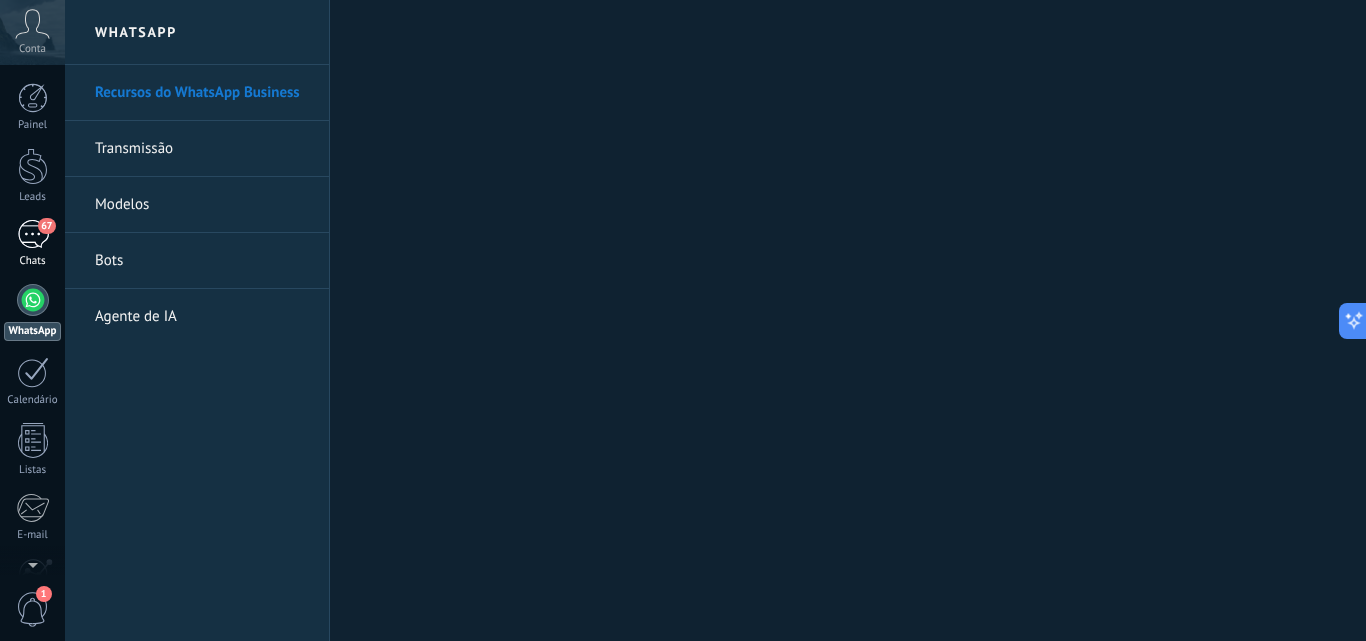 click on "67" at bounding box center [33, 234] 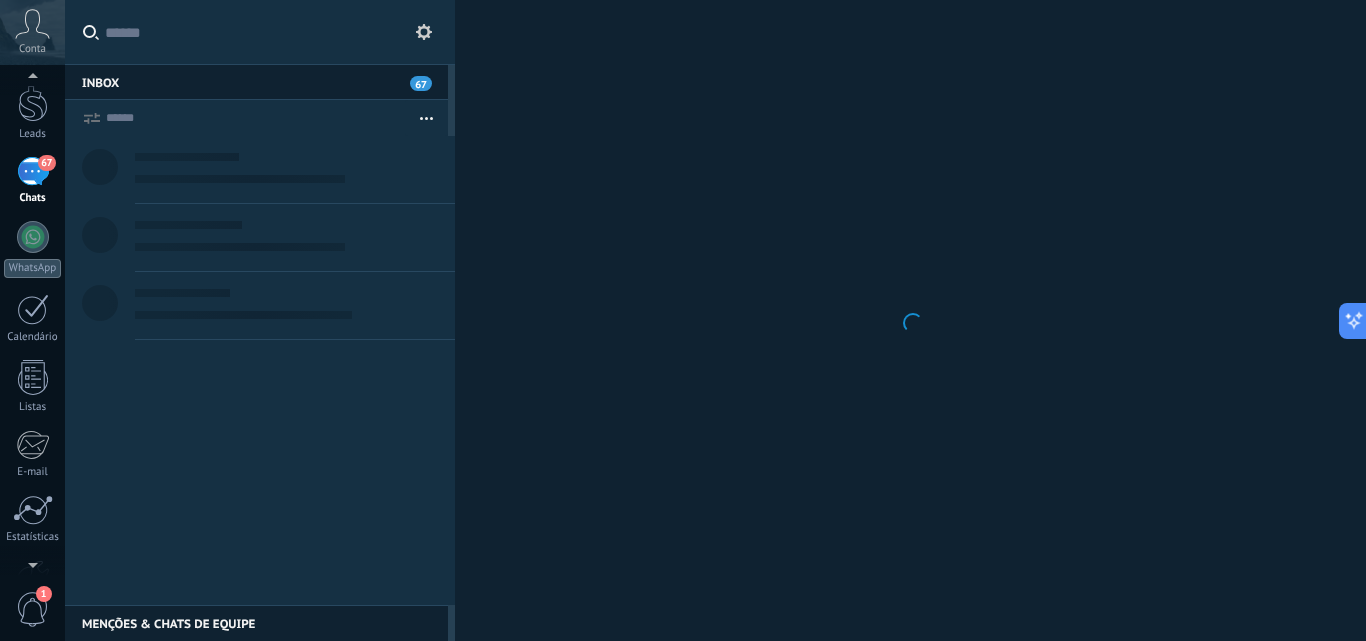 scroll, scrollTop: 81, scrollLeft: 0, axis: vertical 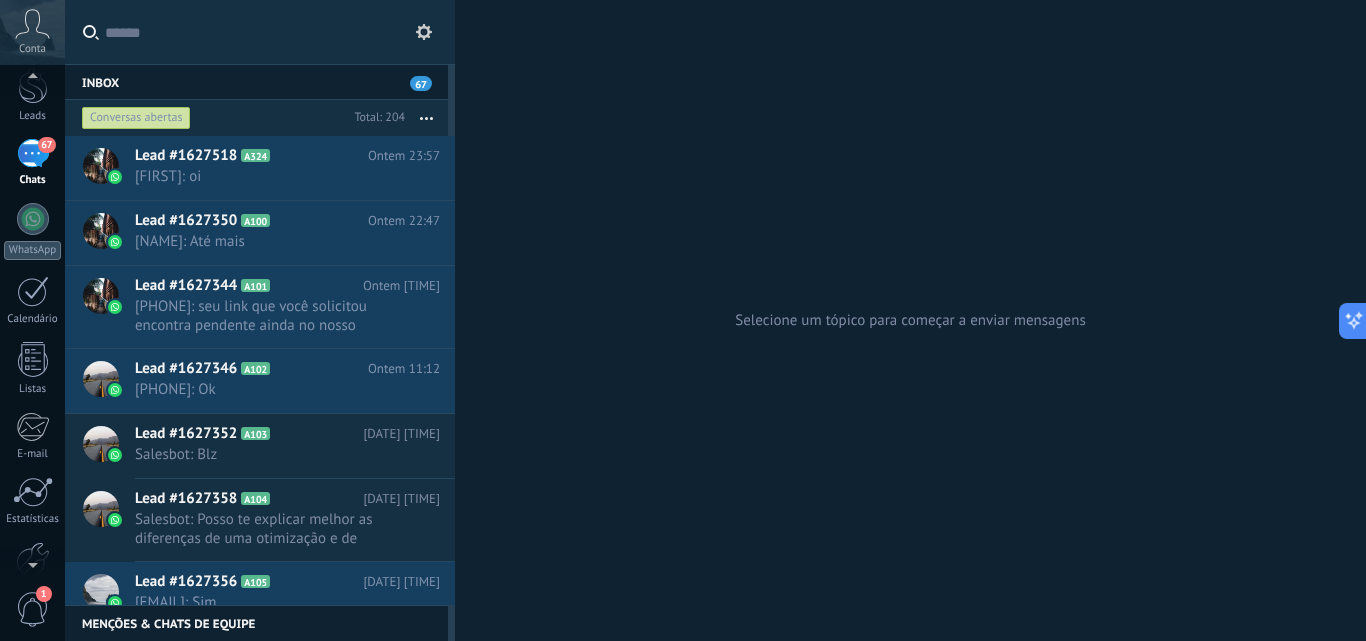 click on "1" at bounding box center [33, 609] 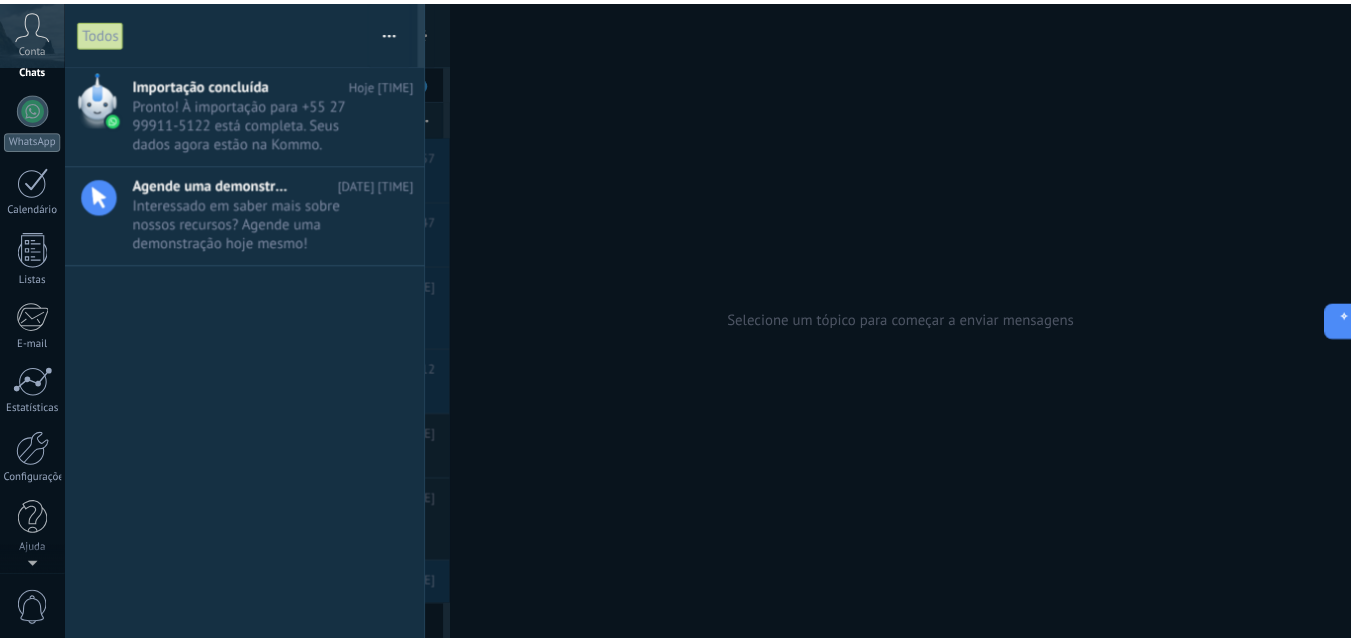 scroll, scrollTop: 0, scrollLeft: 0, axis: both 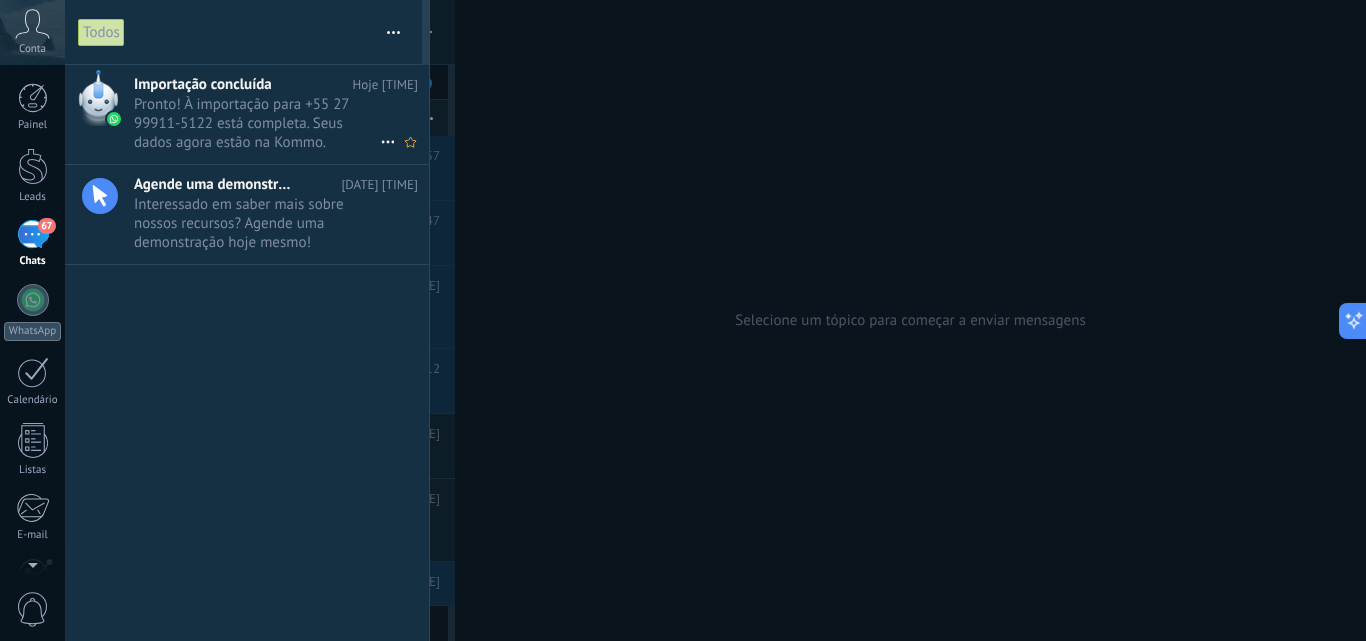 click on "Pronto! À importação para +55 27 99911-5122 está completa. Seus dados agora estão na Kommo.
•••" at bounding box center [257, 123] 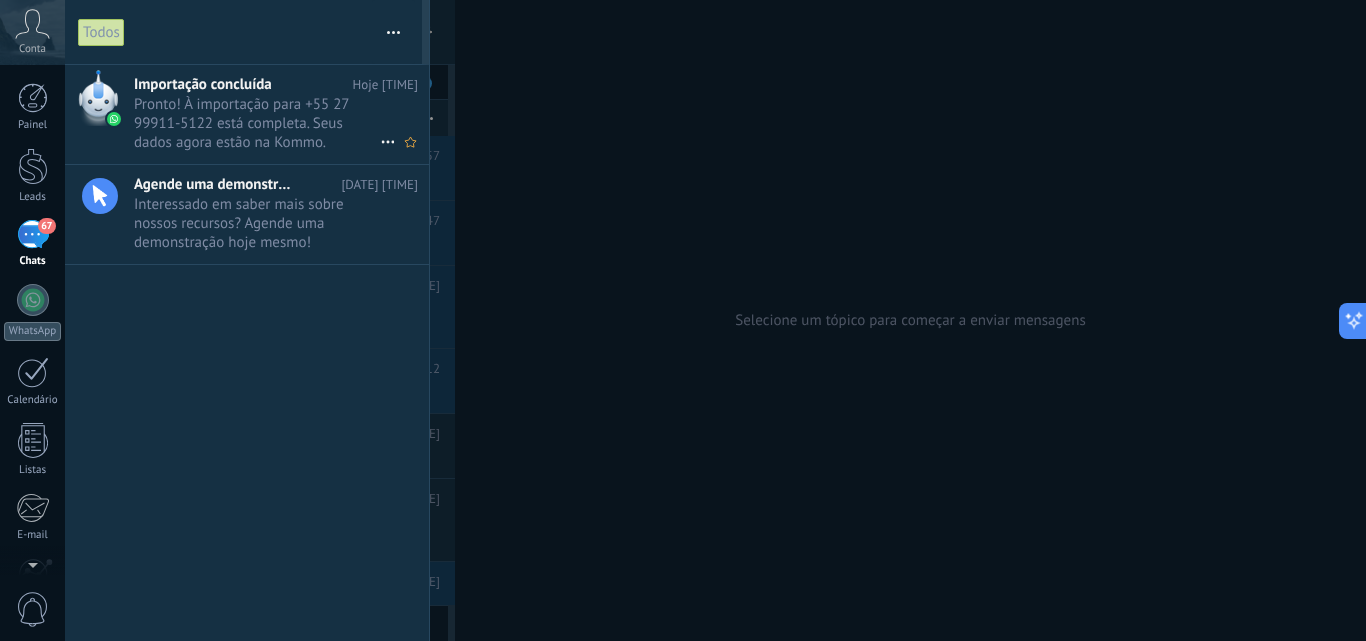 click on "Pronto! À importação para +55 27 99911-5122 está completa. Seus dados agora estão na Kommo.
•••" at bounding box center [257, 123] 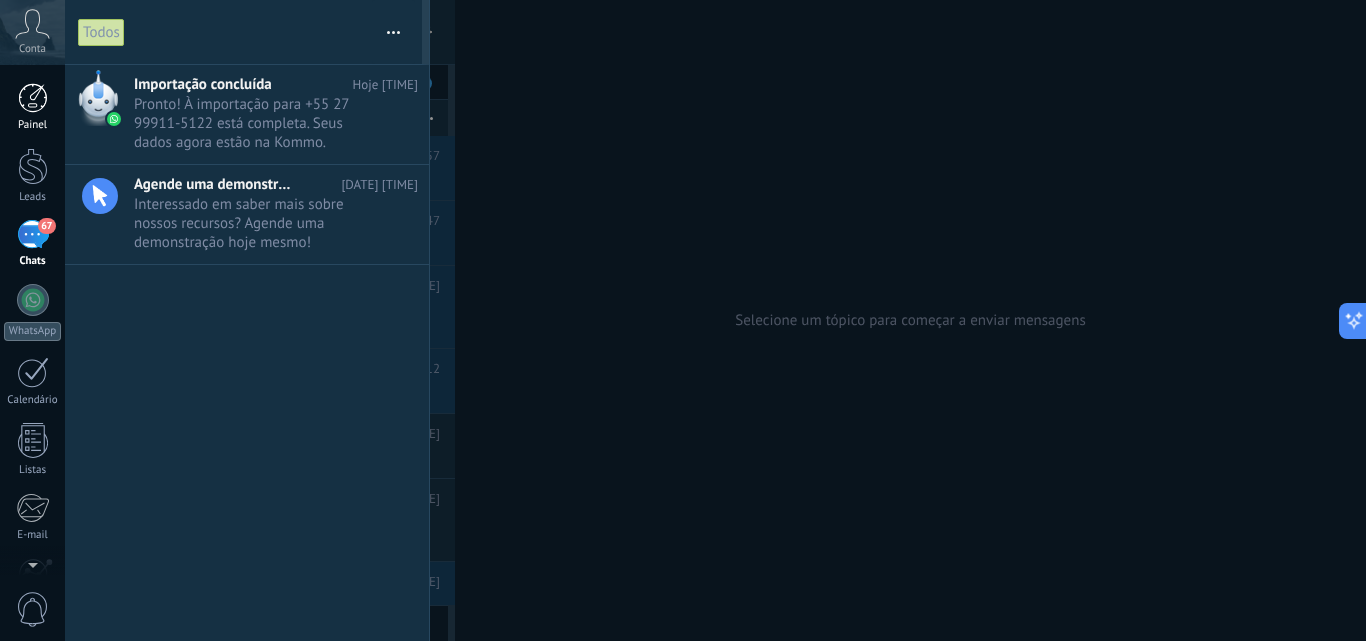 click on "Painel" at bounding box center [32, 107] 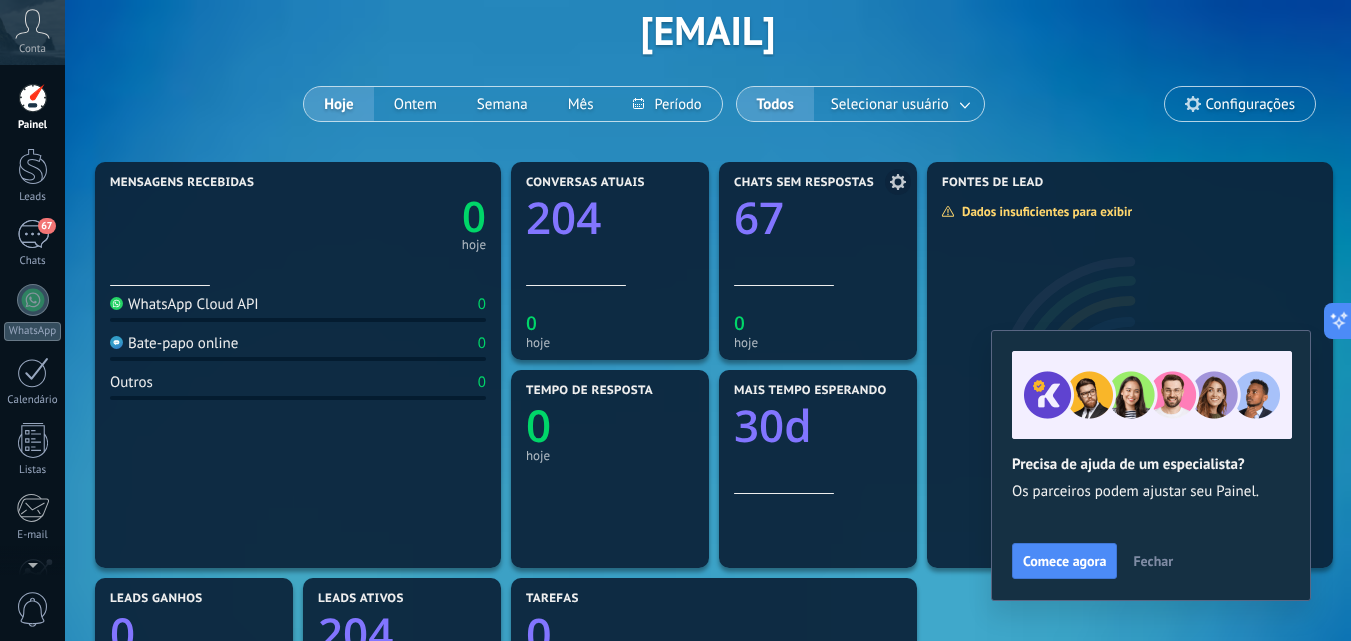 scroll, scrollTop: 0, scrollLeft: 0, axis: both 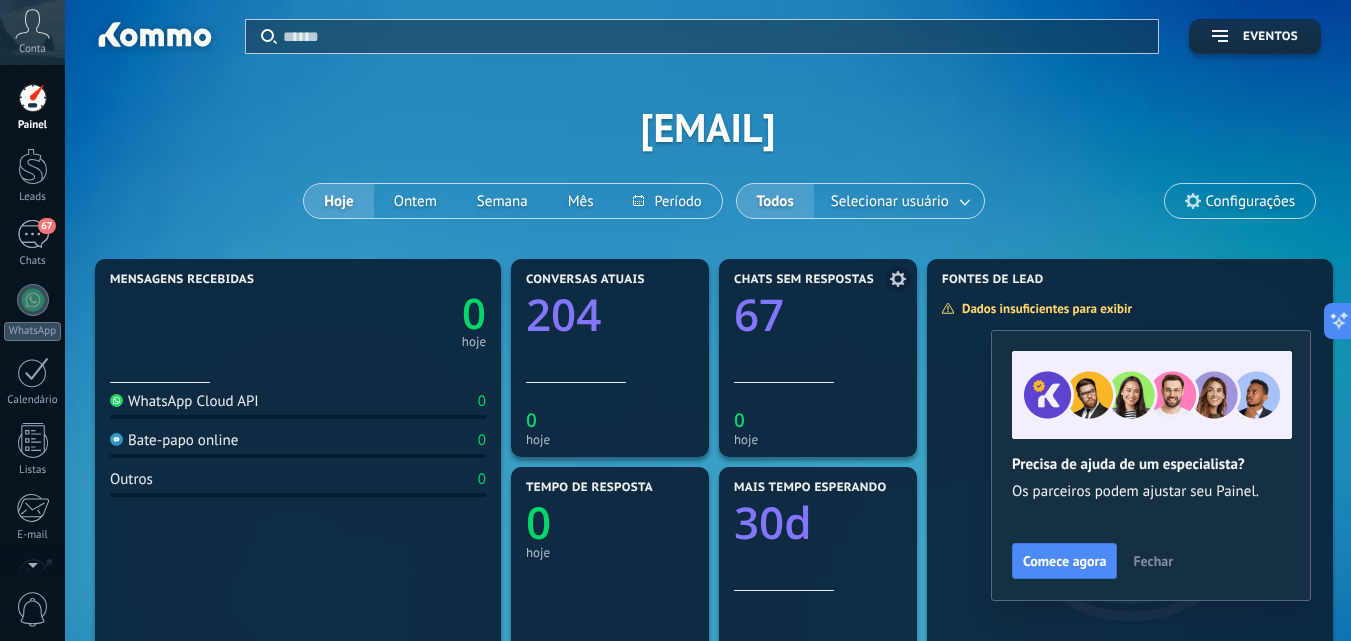 click at bounding box center (818, 345) 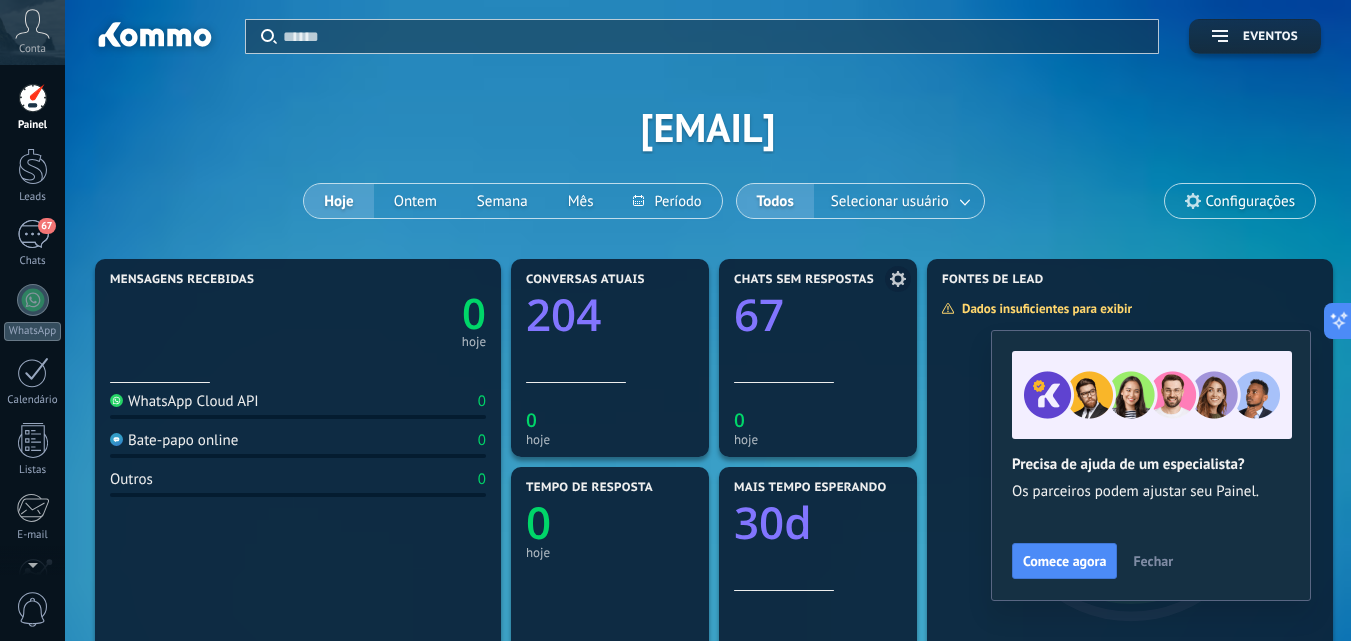 click 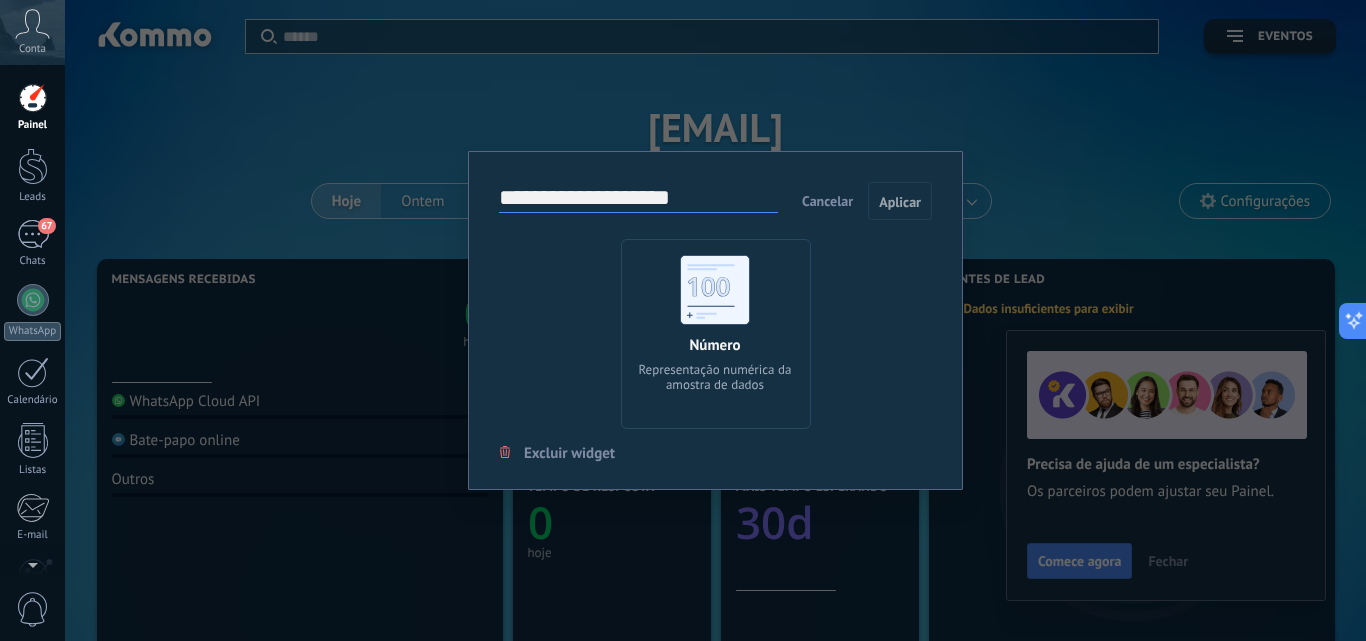 click on "**********" at bounding box center (715, 320) 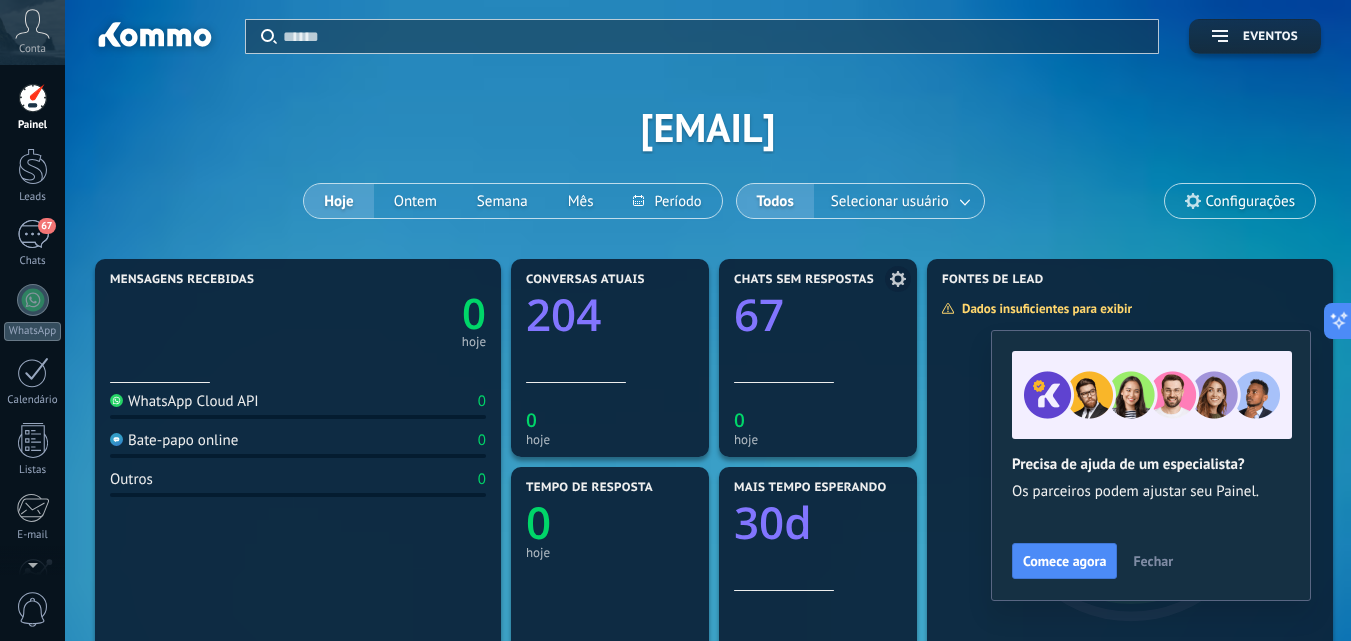 click on "Chats sem respostas 67" at bounding box center [818, 328] 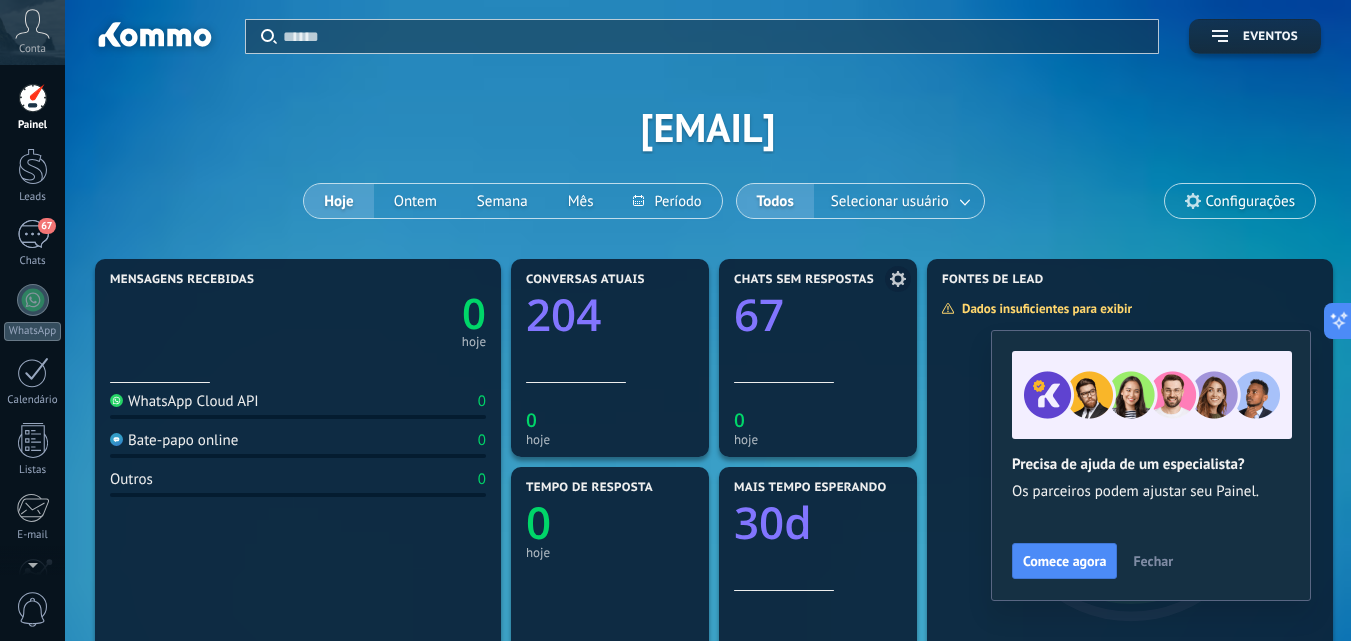 click 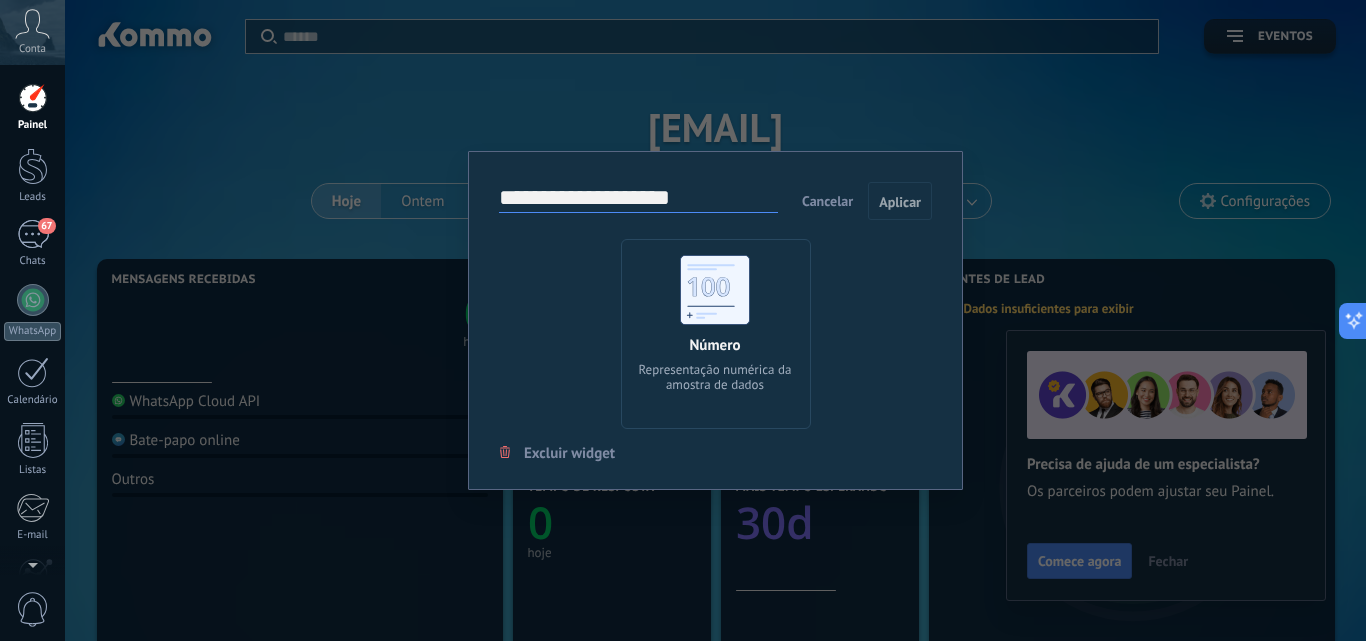 click on "Cancelar" at bounding box center (827, 201) 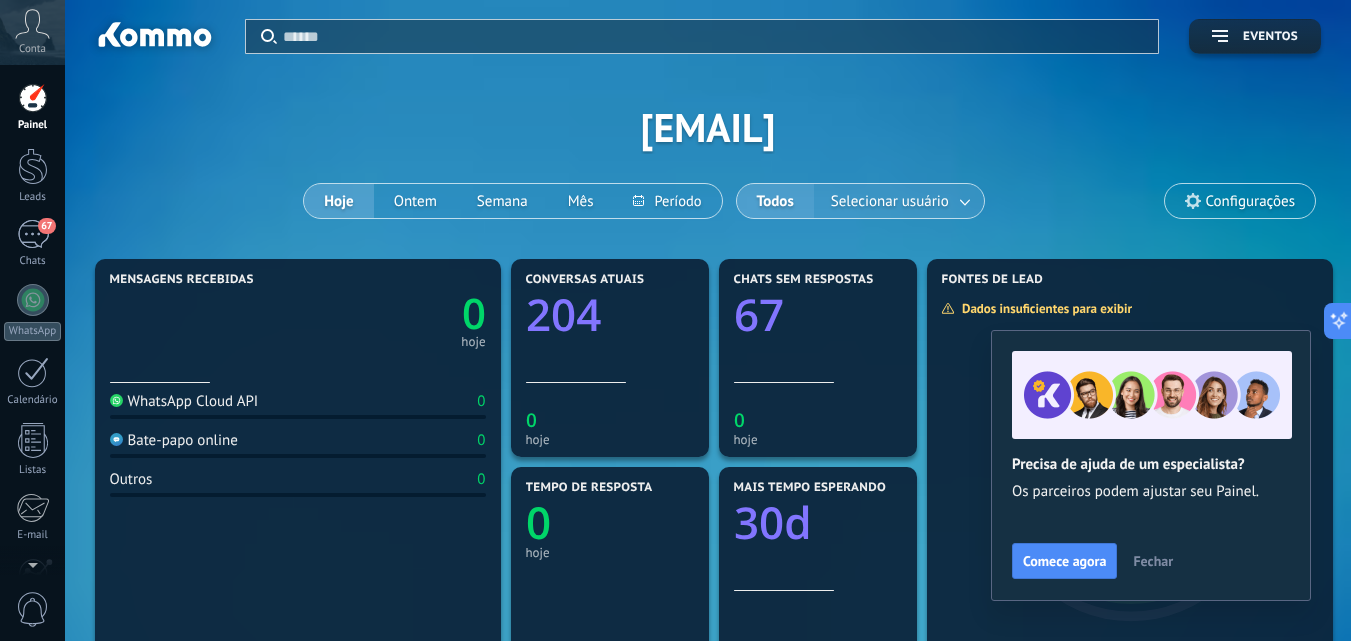 click on "Selecionar usuário" at bounding box center (890, 201) 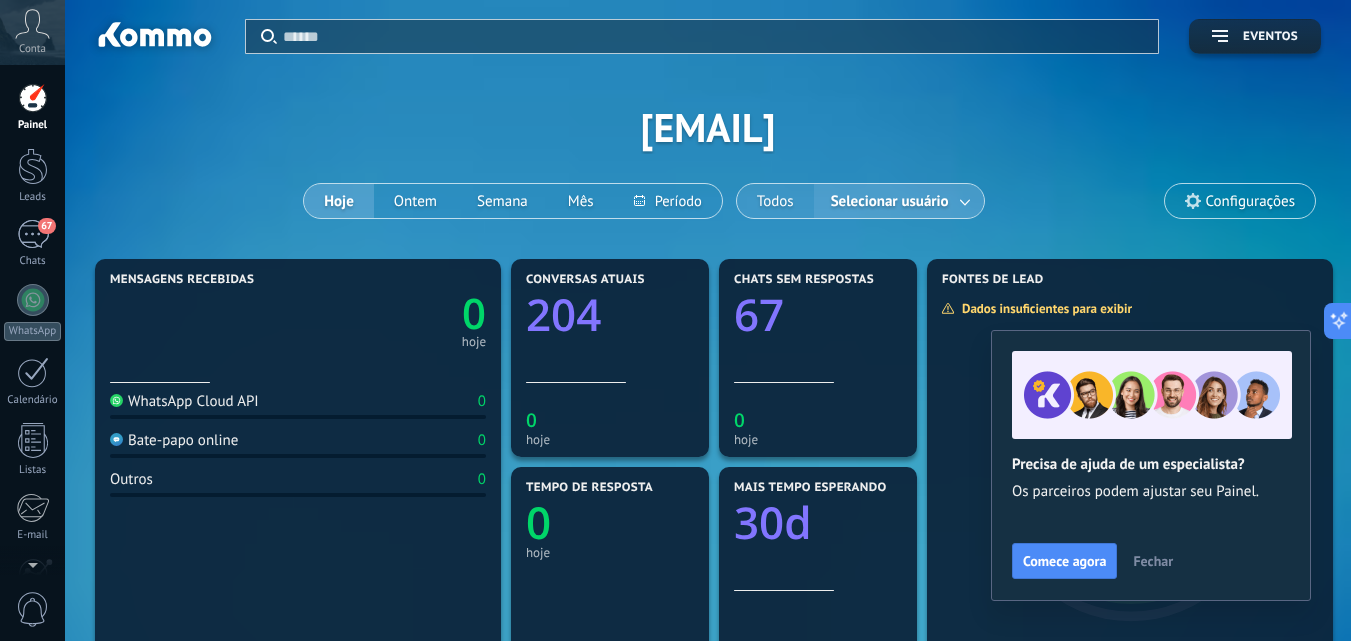 click on "Todos" at bounding box center (775, 201) 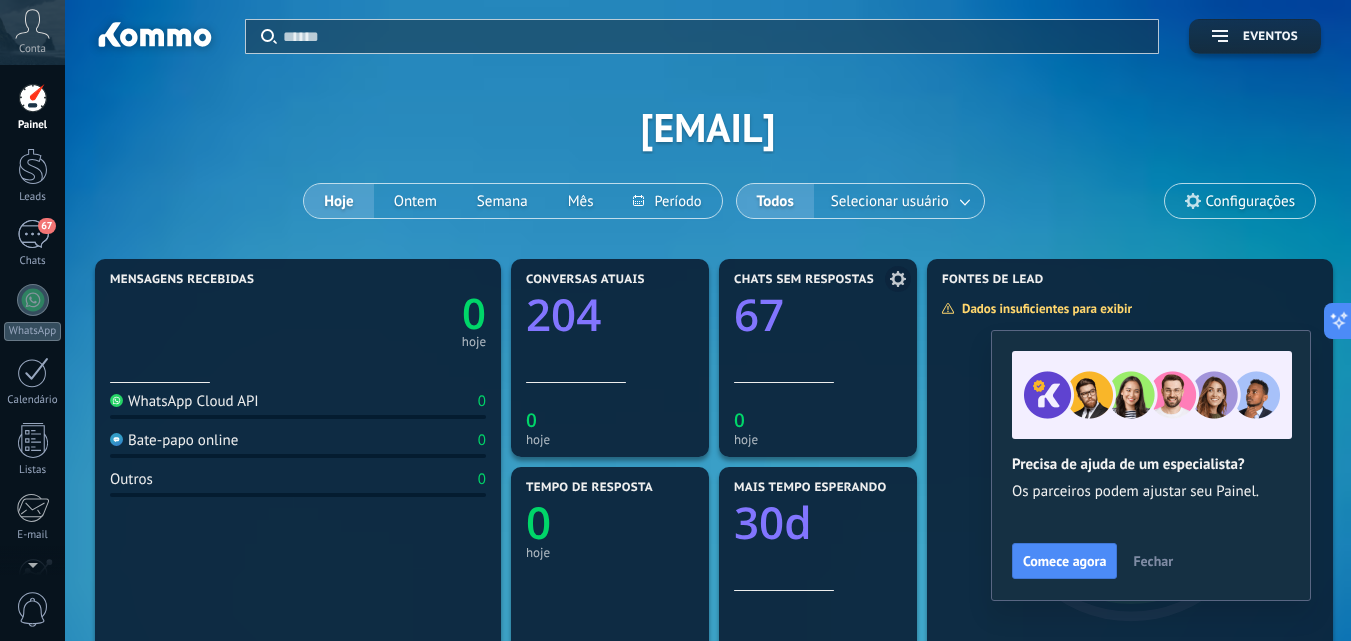 click on "67" 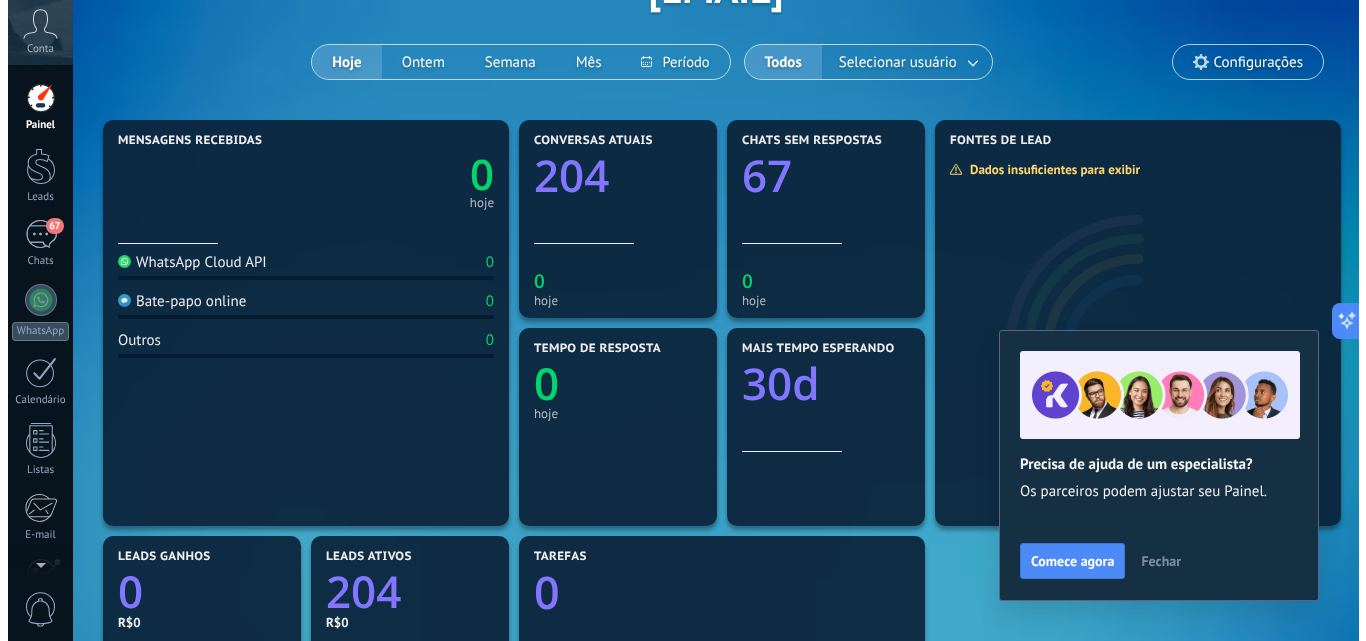 scroll, scrollTop: 0, scrollLeft: 0, axis: both 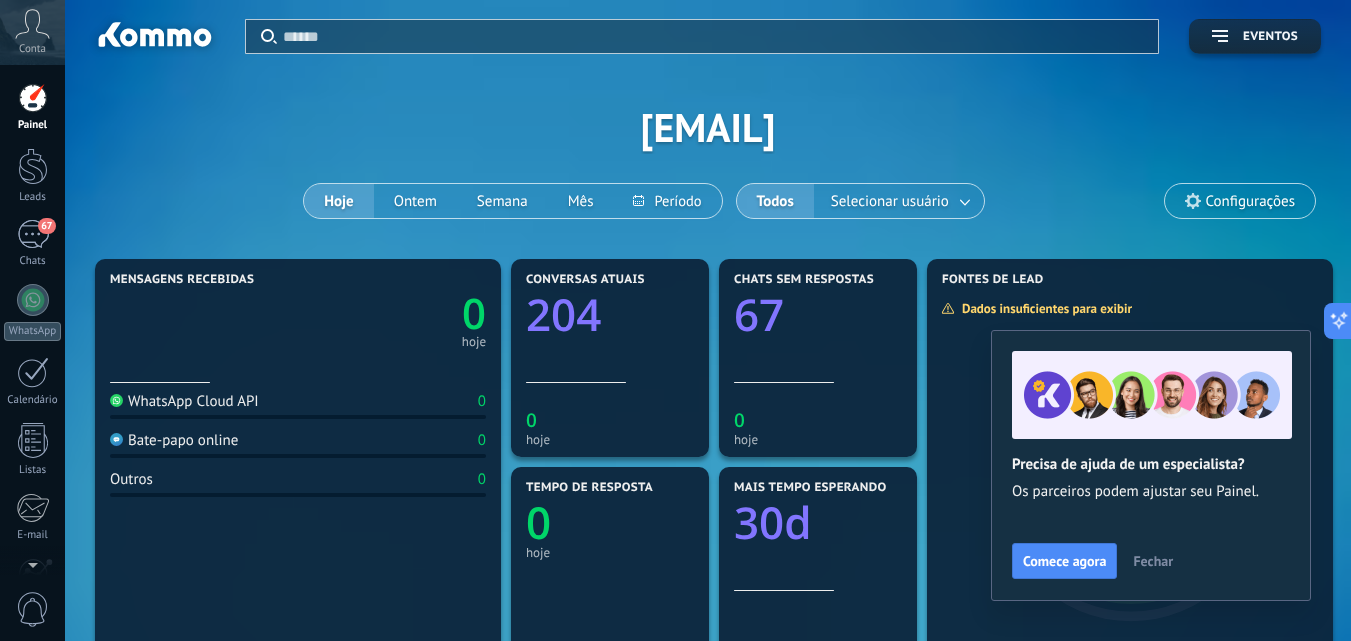click on "Aplicar Eventos" at bounding box center [708, 27] 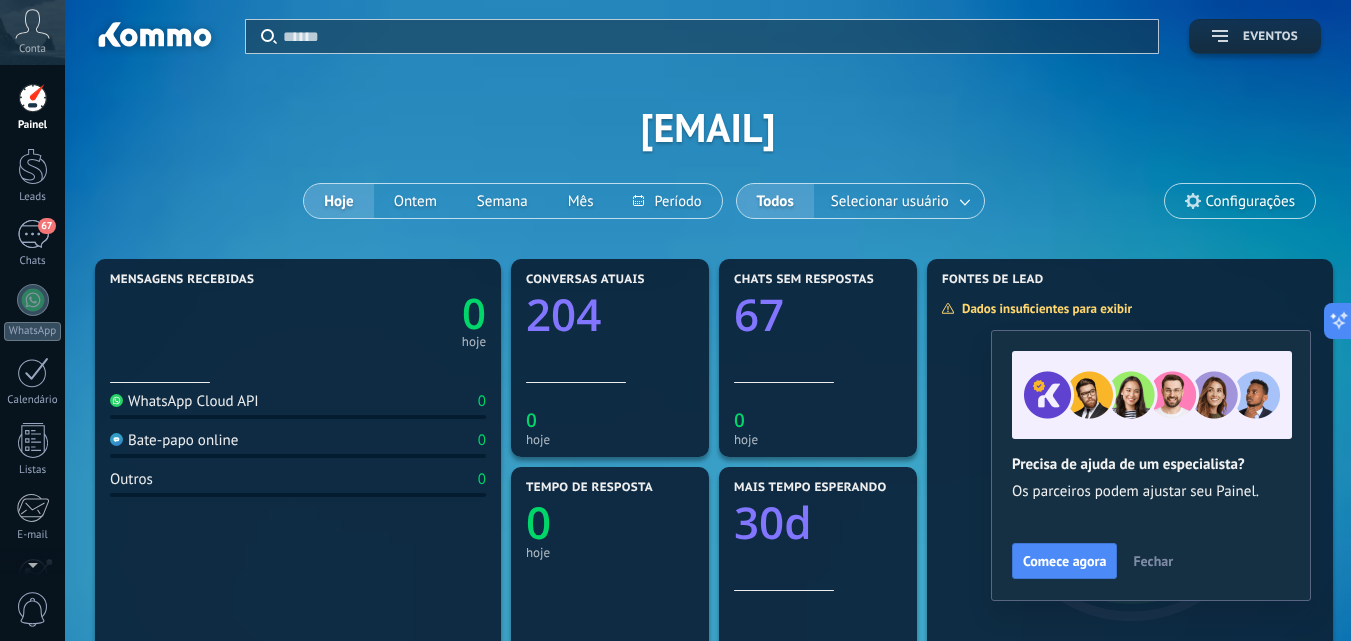 click on "Eventos" at bounding box center [1270, 37] 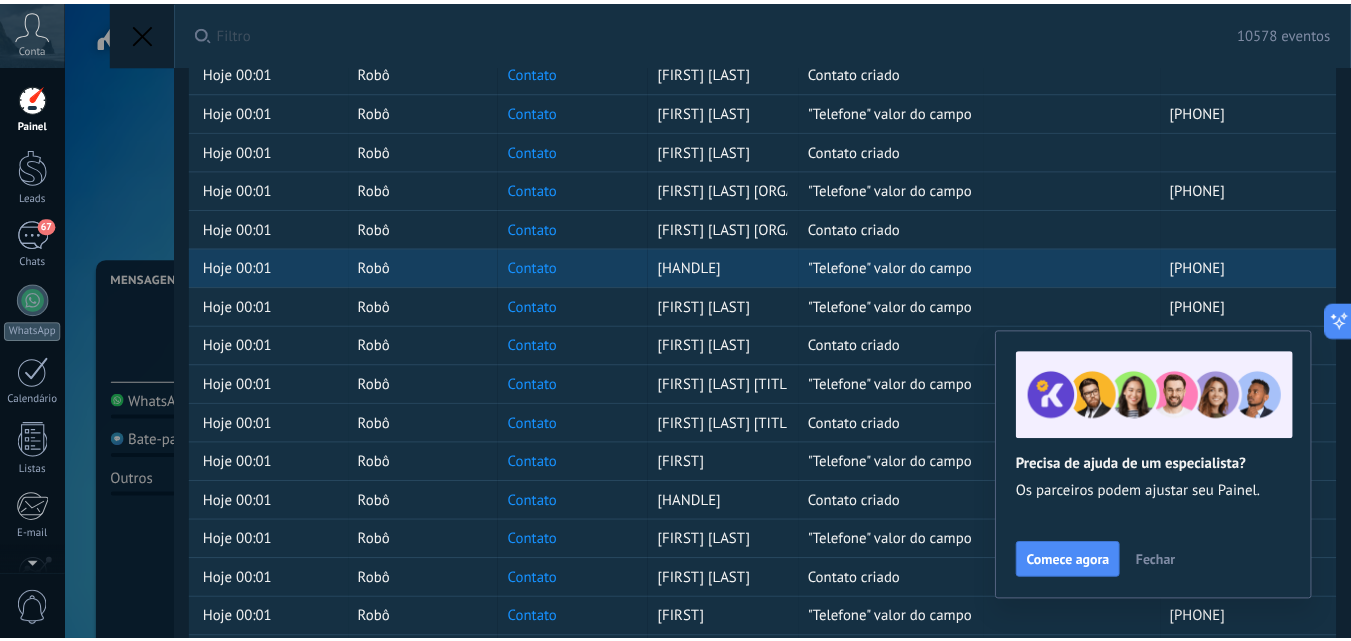 scroll, scrollTop: 0, scrollLeft: 0, axis: both 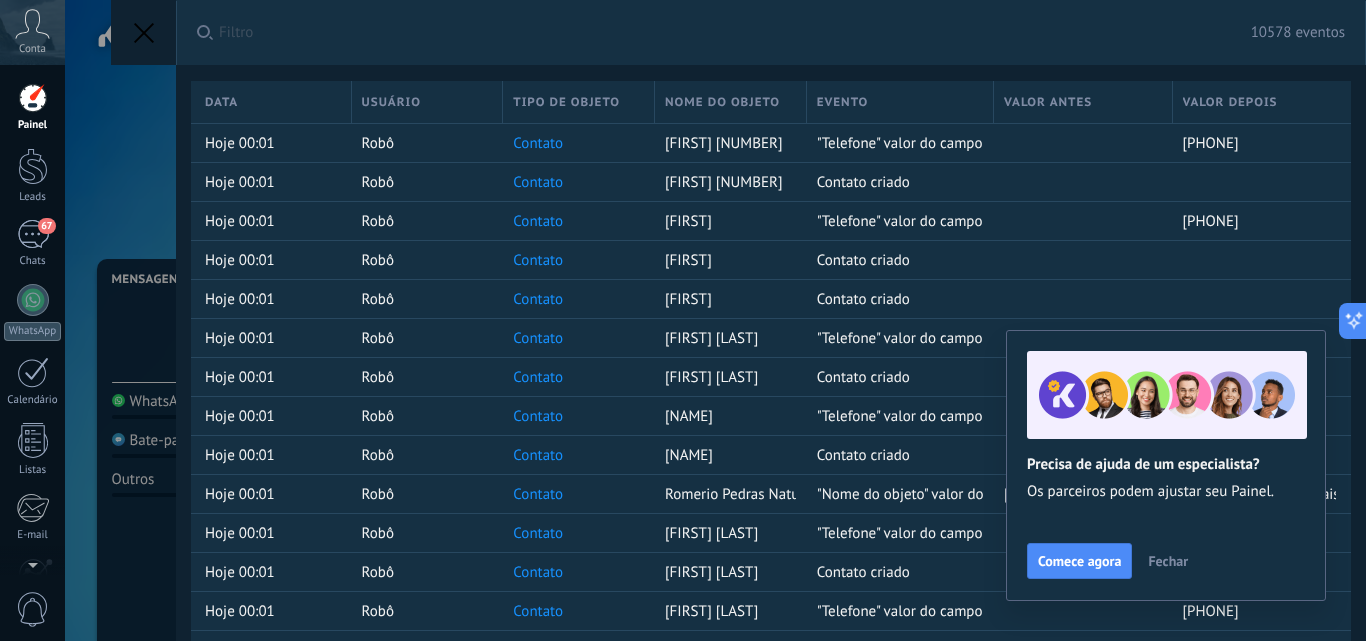 click at bounding box center (143, 32) 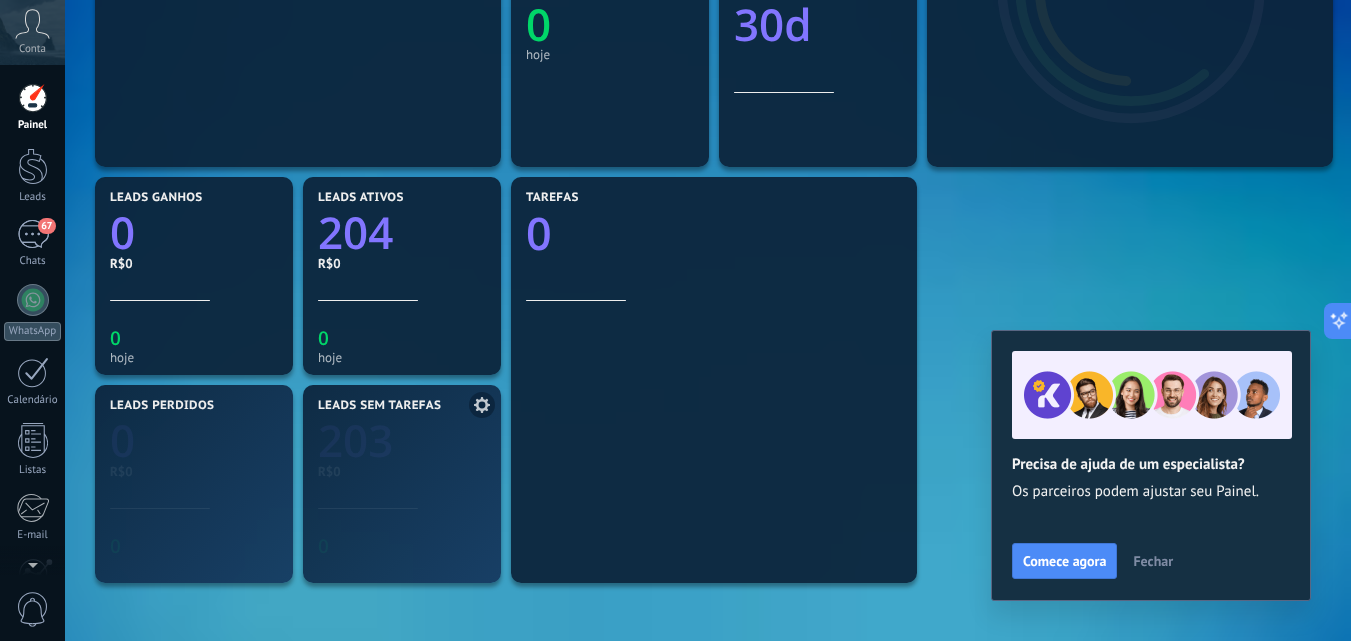 scroll, scrollTop: 500, scrollLeft: 0, axis: vertical 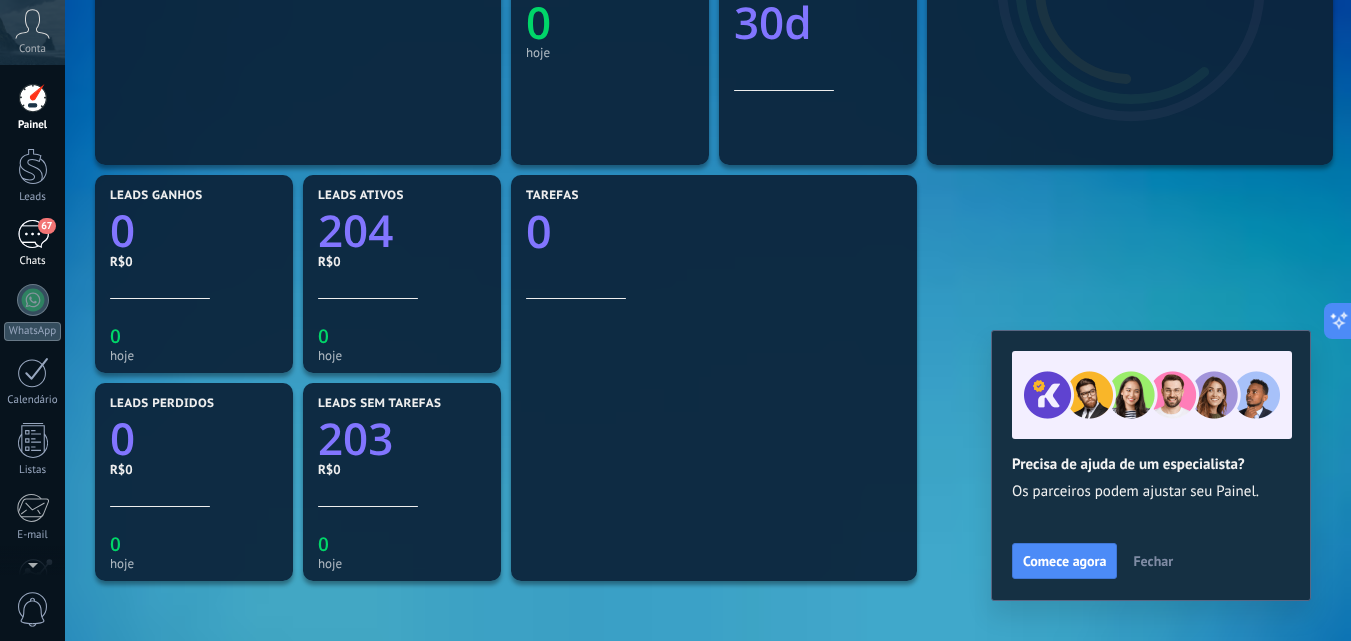 click on "67
Chats" at bounding box center (32, 244) 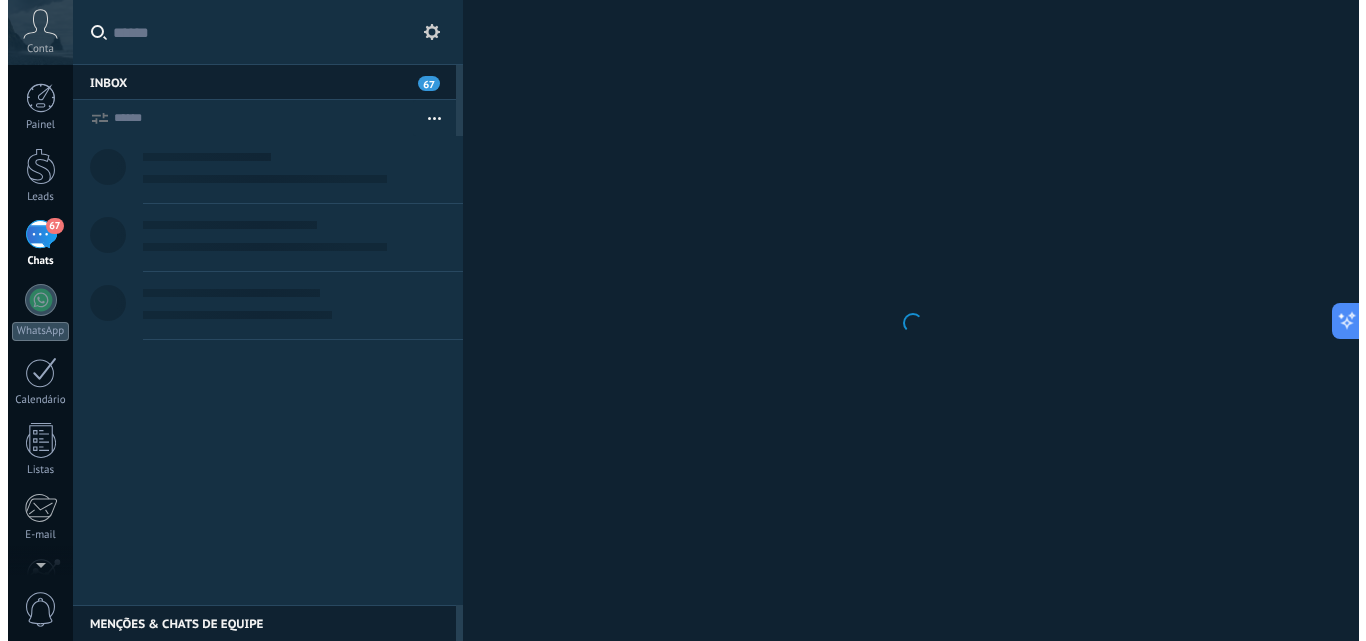 scroll, scrollTop: 0, scrollLeft: 0, axis: both 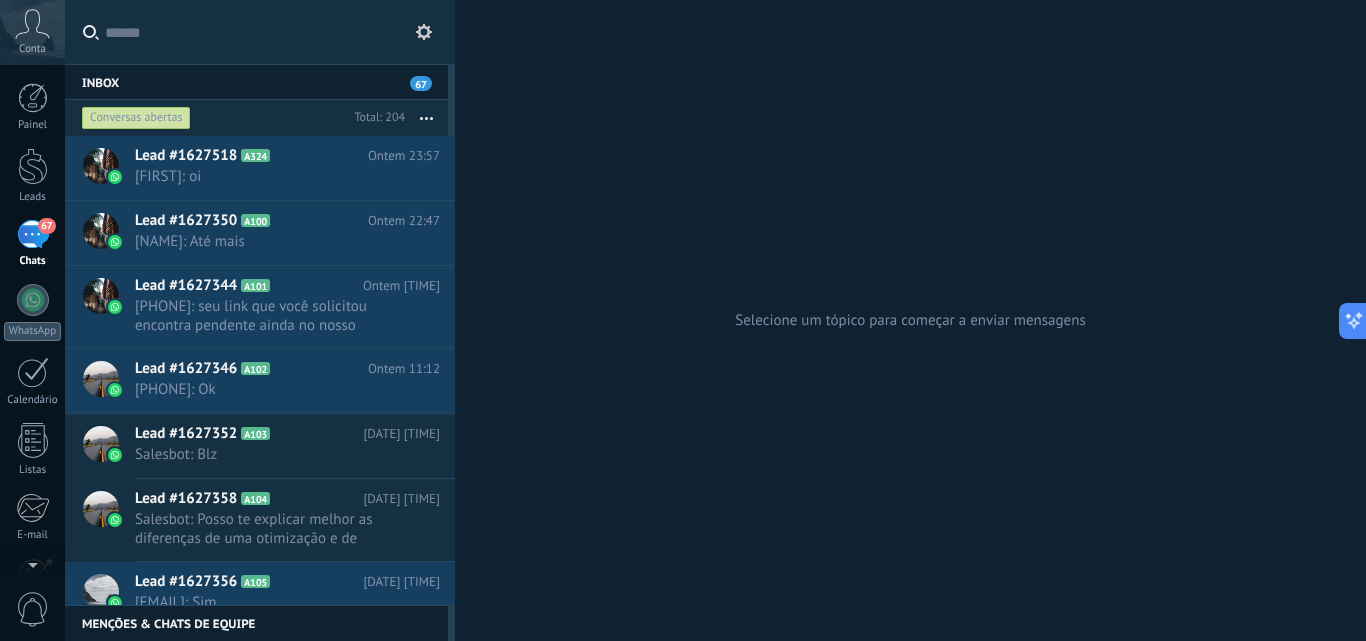 click on "67" at bounding box center [421, 83] 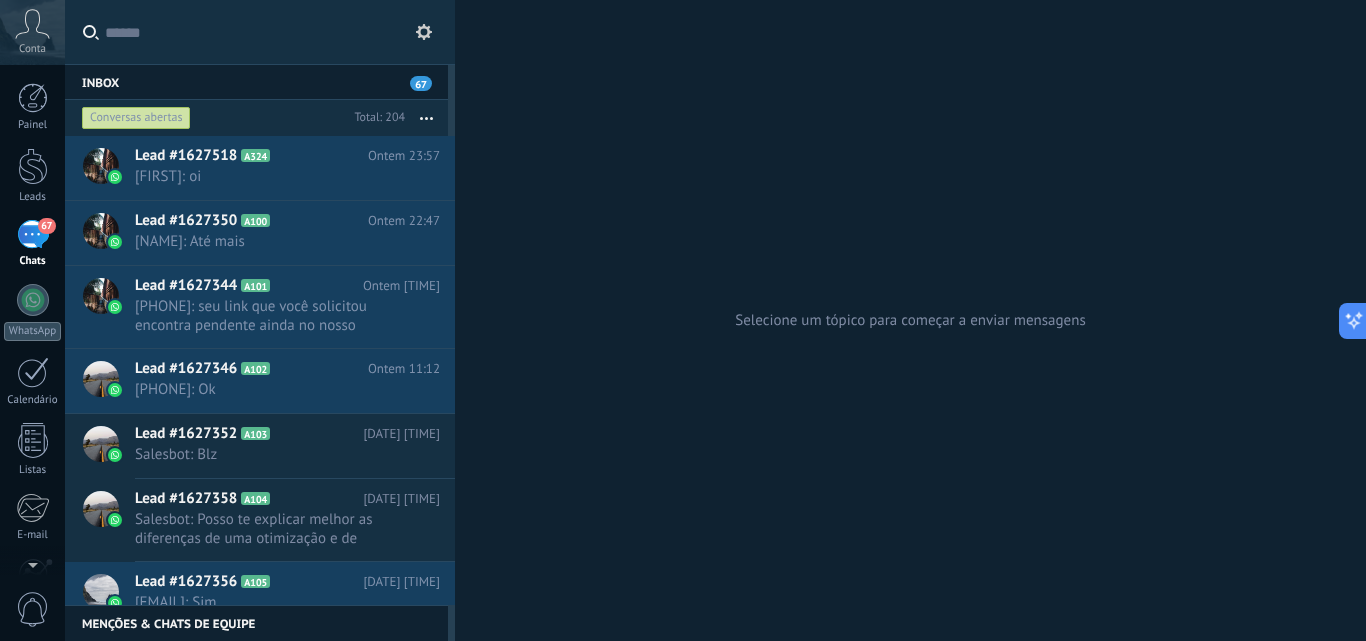 click at bounding box center (426, 118) 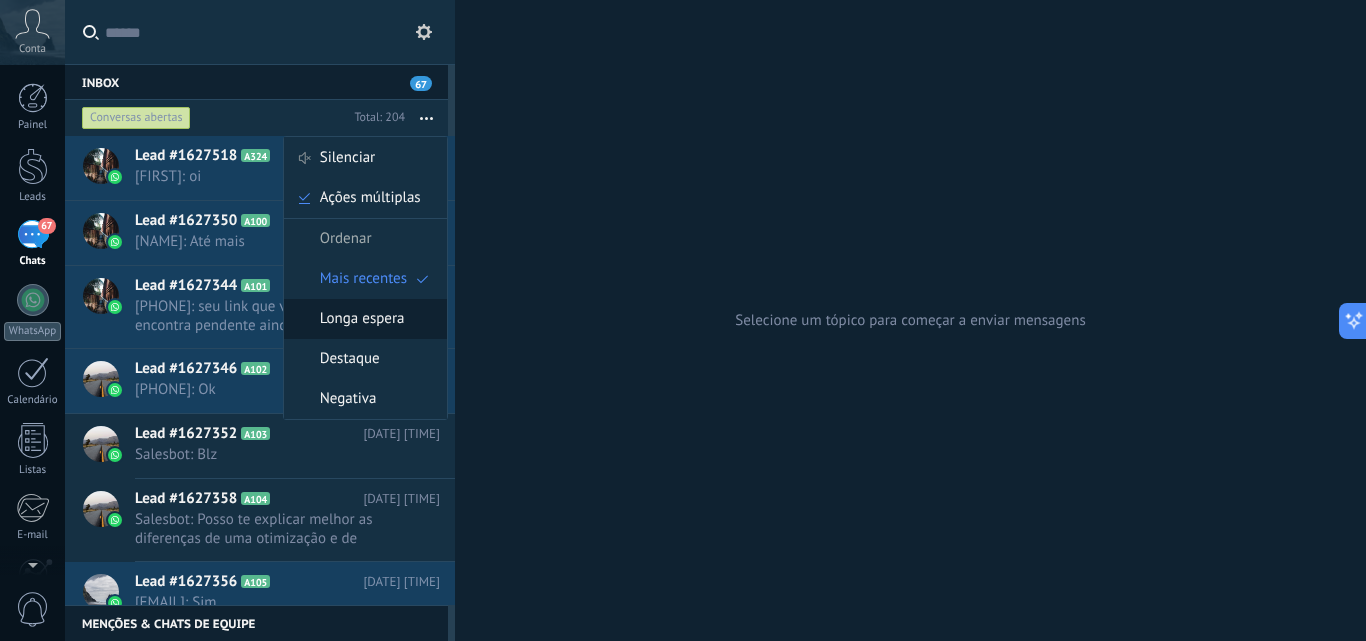 click on "Longa espera" at bounding box center [362, 319] 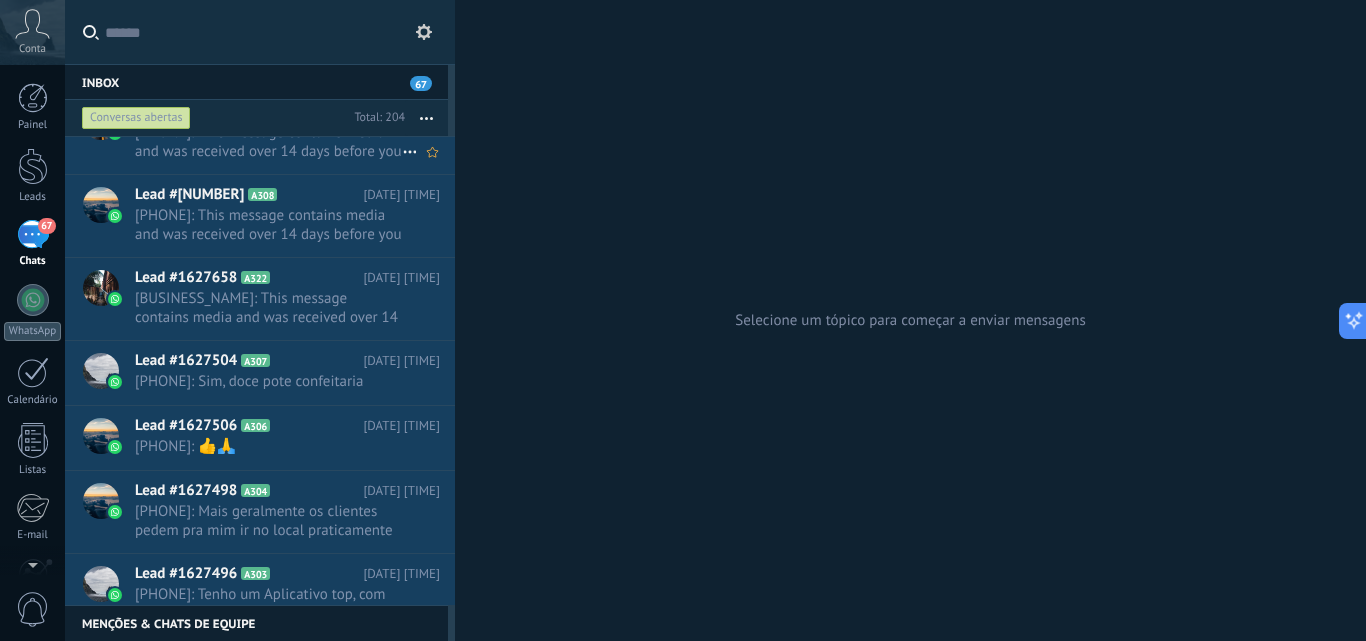 scroll, scrollTop: 201, scrollLeft: 0, axis: vertical 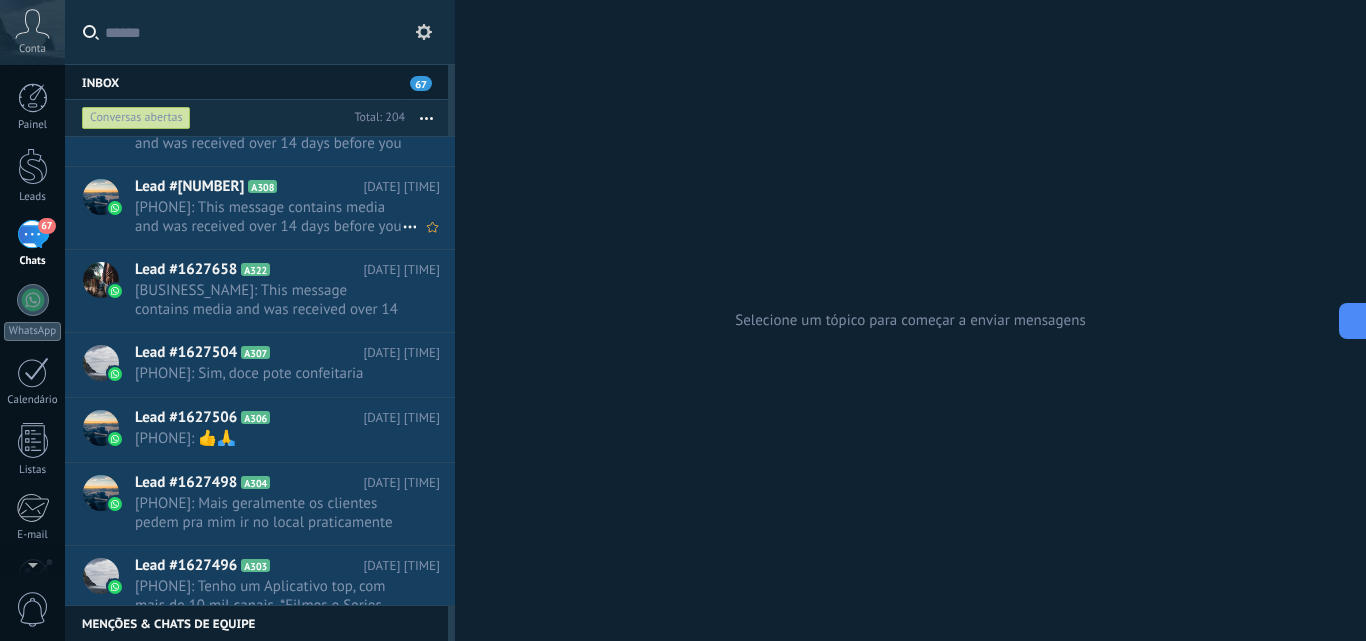 click on "+559881903678: This message contains media and was received over 14 days before you connected WhatsApp to Kommo. You can view..." at bounding box center [268, 217] 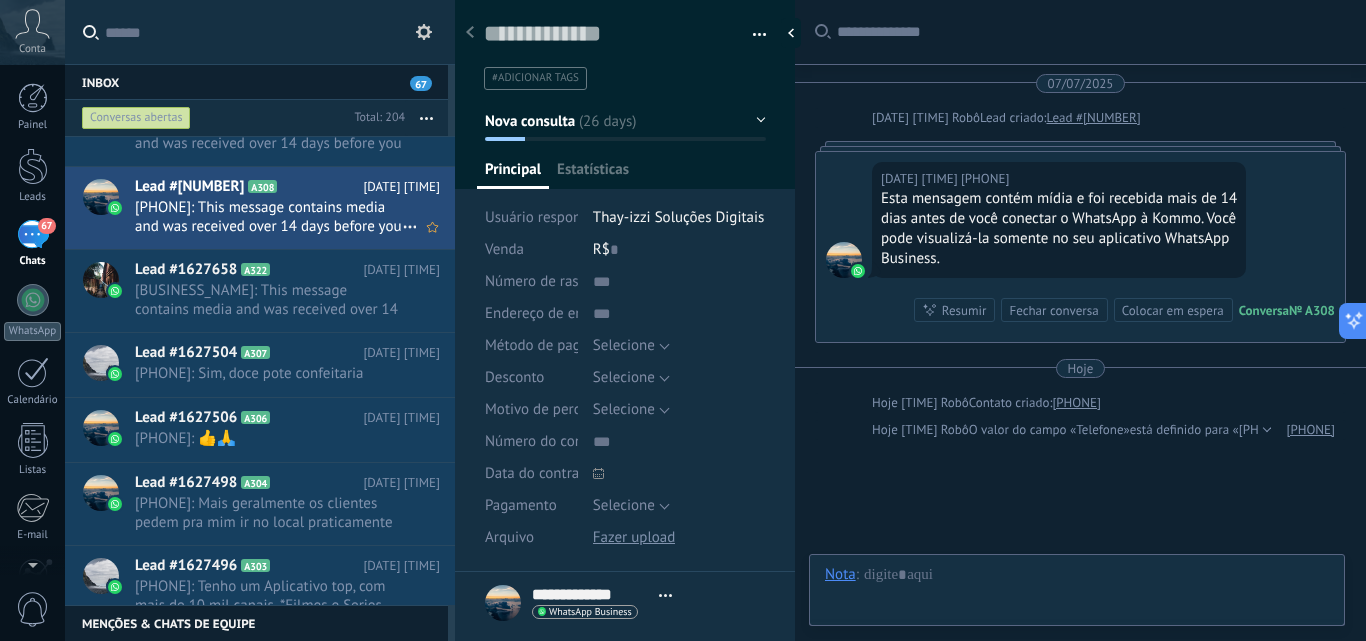 scroll, scrollTop: 30, scrollLeft: 0, axis: vertical 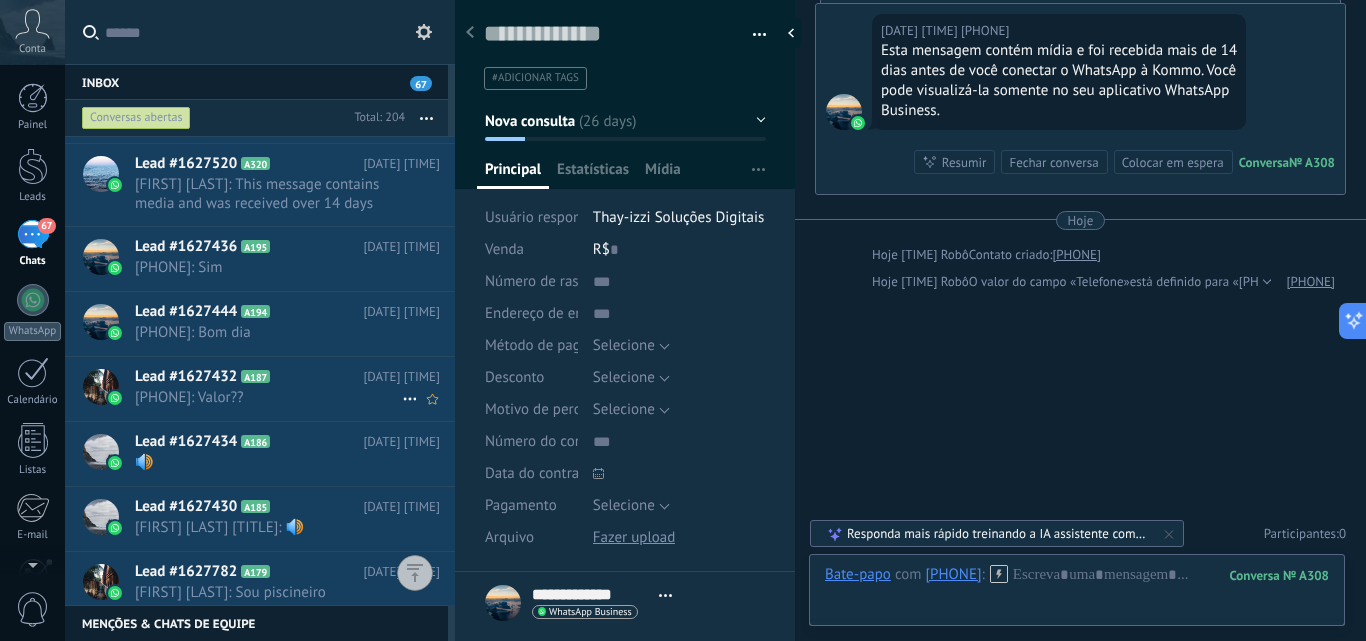 click on "Lead #1627432
A187" at bounding box center [249, 377] 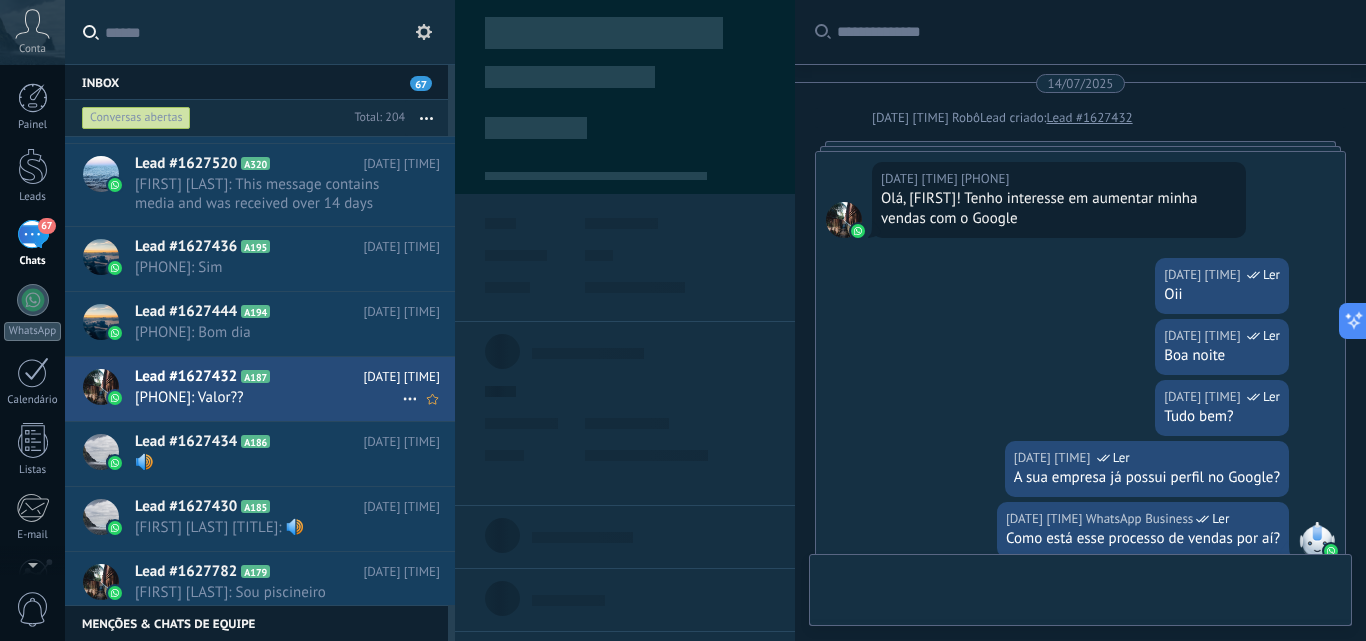 scroll, scrollTop: 1038, scrollLeft: 0, axis: vertical 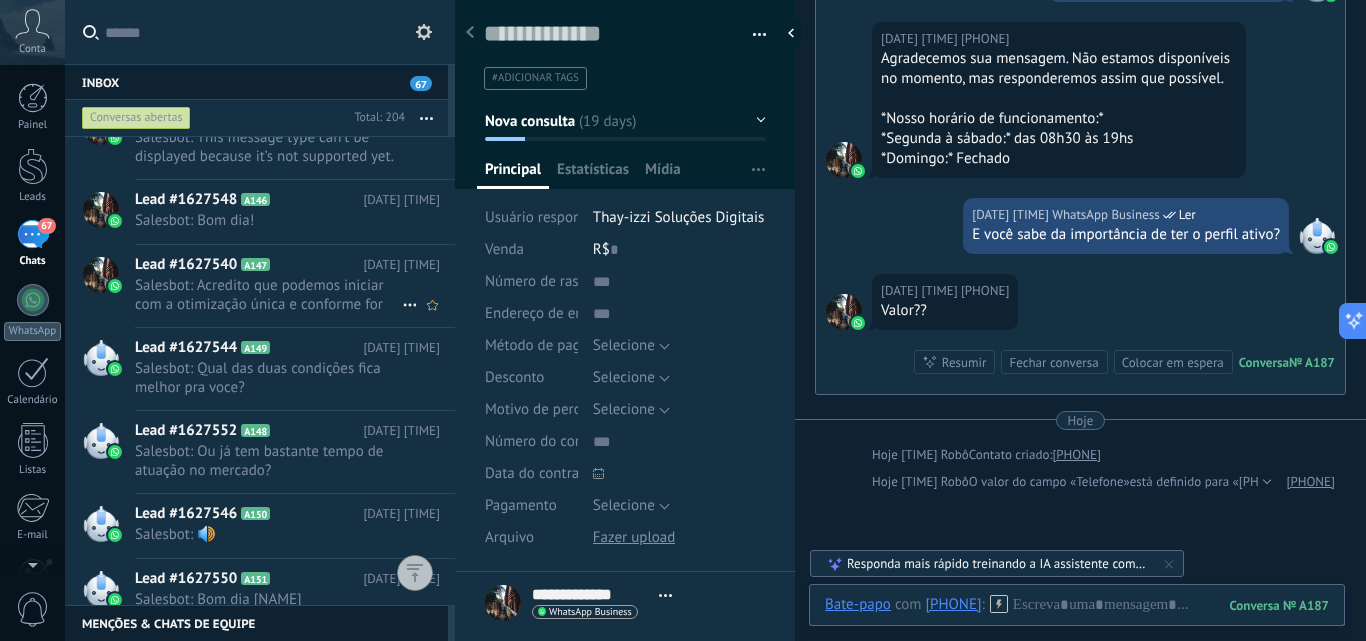 click on "Salesbot: Acredito que podemos iniciar com a otimização única e conforme for trazendo resultado, se for interessante pra..." at bounding box center (268, 295) 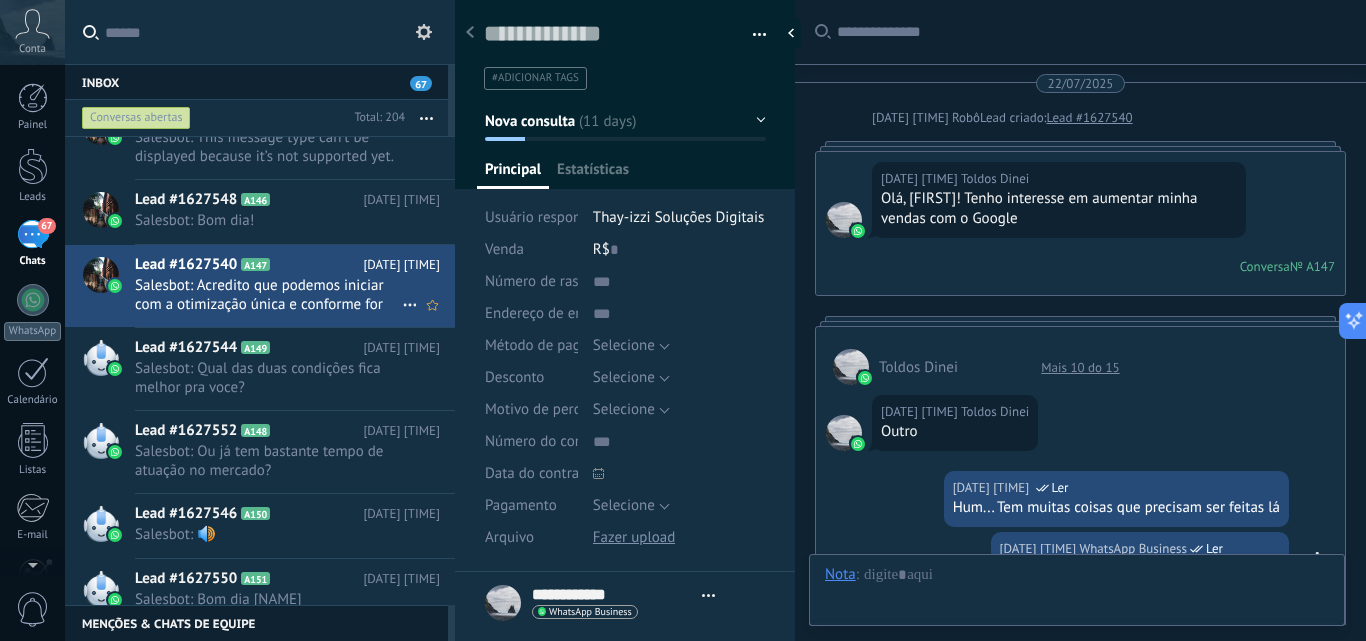 scroll, scrollTop: 30, scrollLeft: 0, axis: vertical 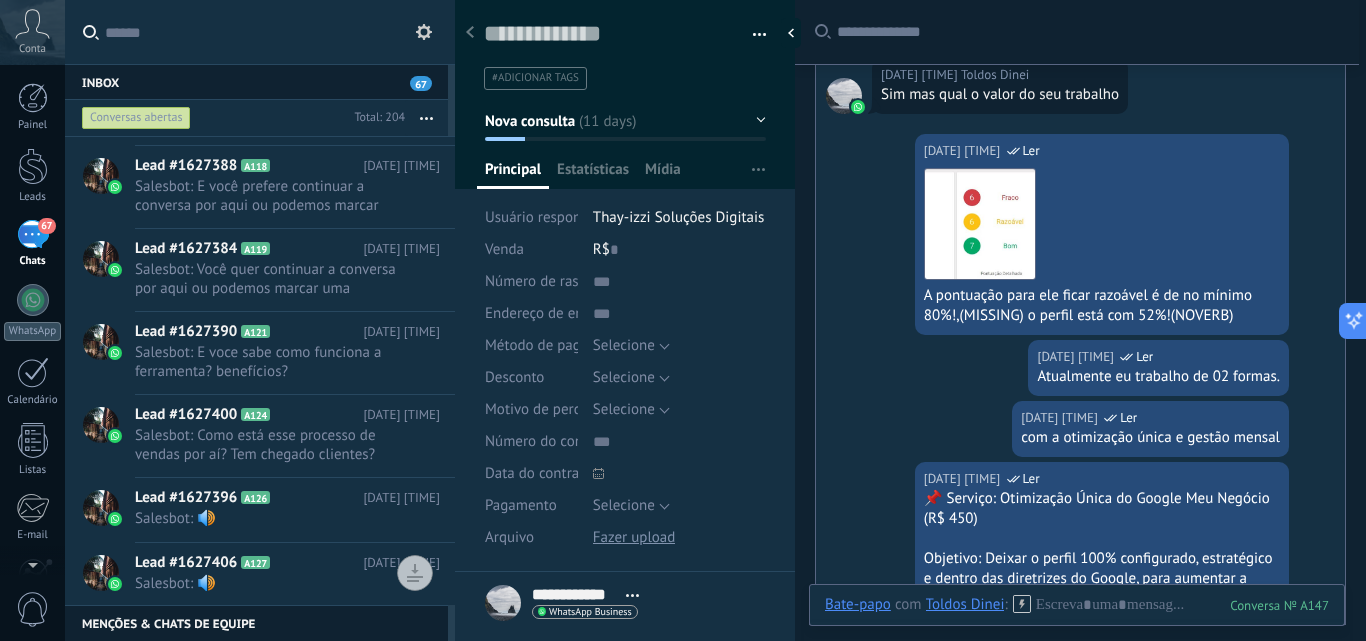 click 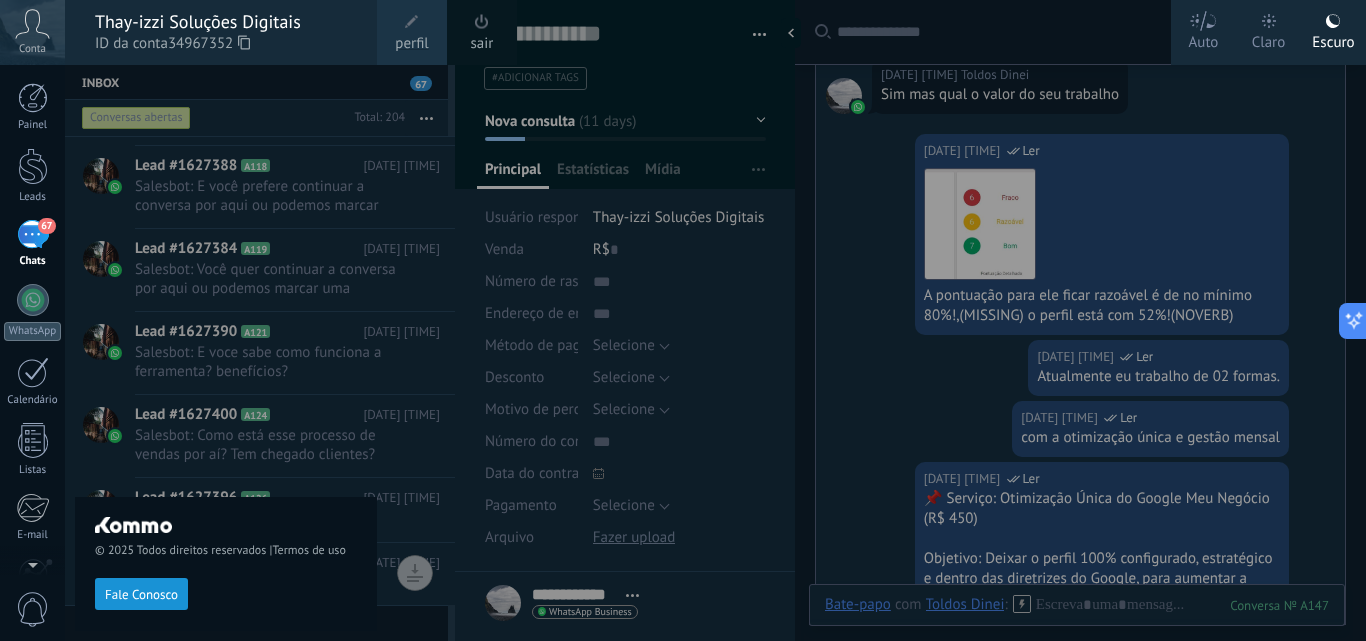 click on "Conta" at bounding box center [32, 32] 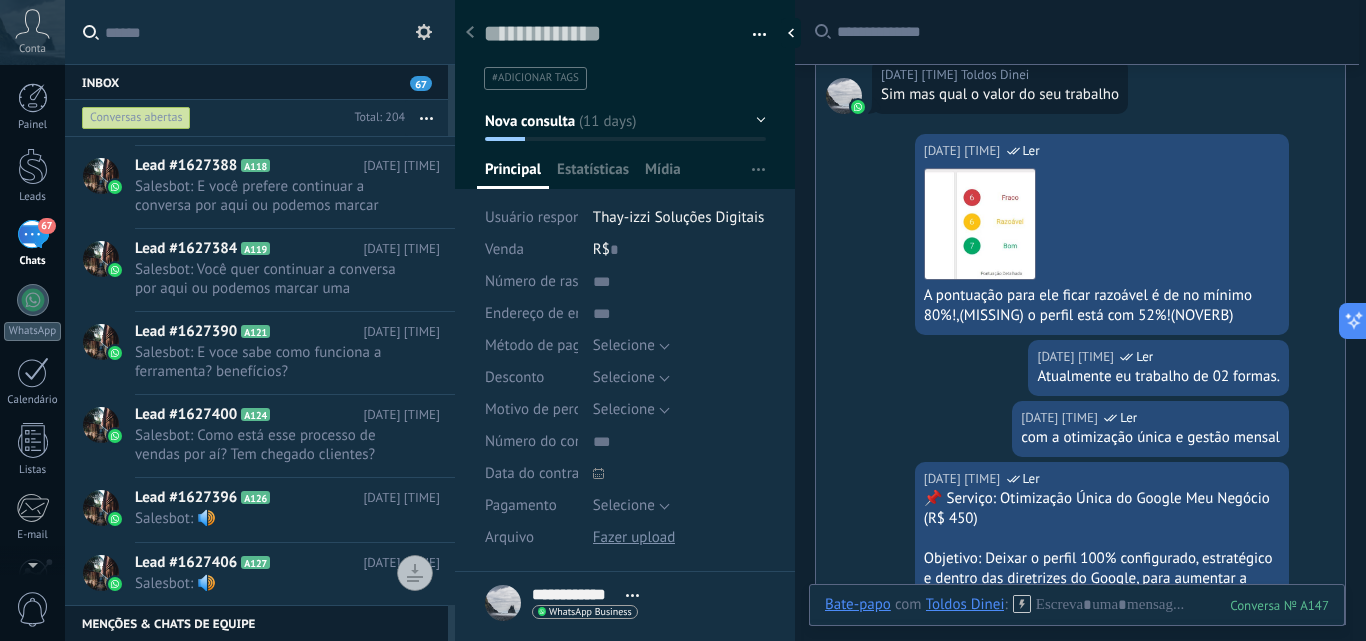 click 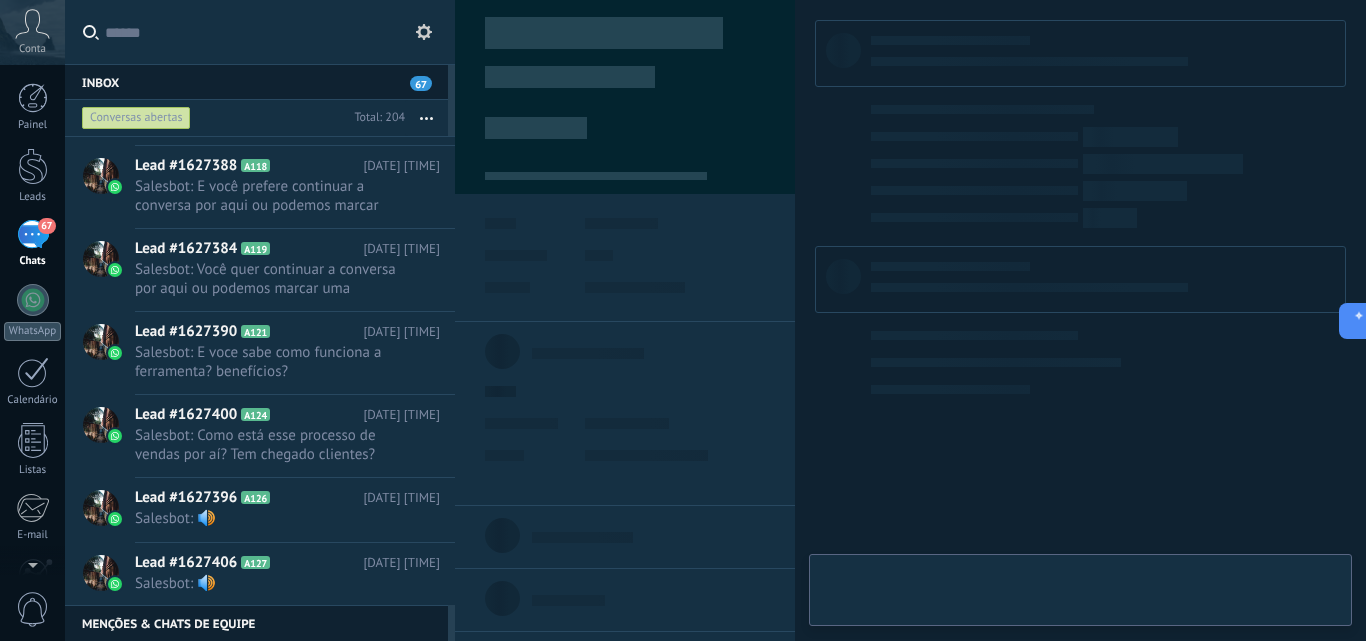 type on "**********" 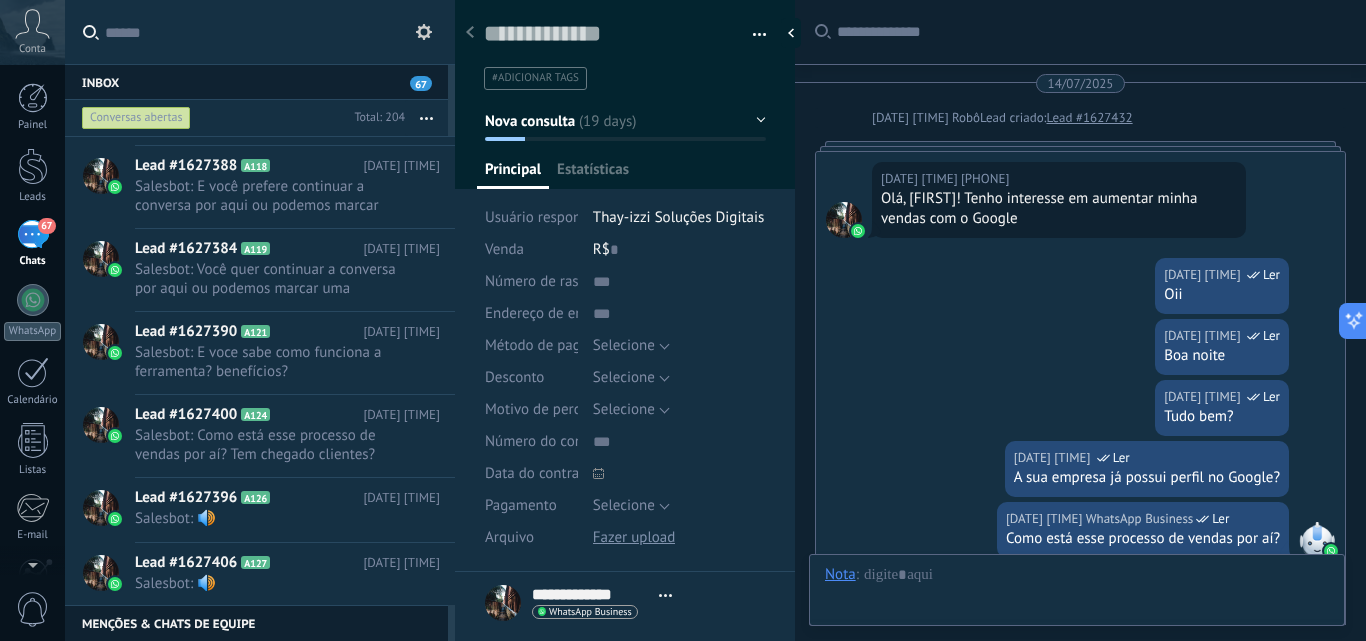 scroll, scrollTop: 30, scrollLeft: 0, axis: vertical 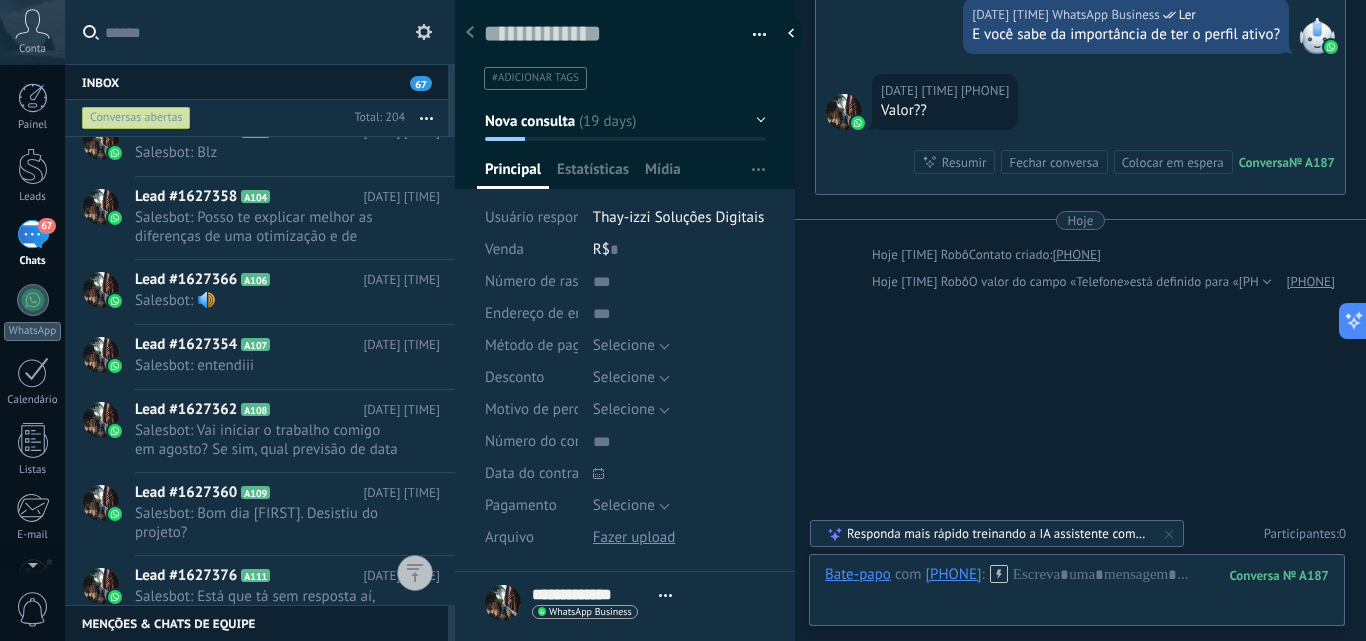 click on "Conta" at bounding box center (32, 32) 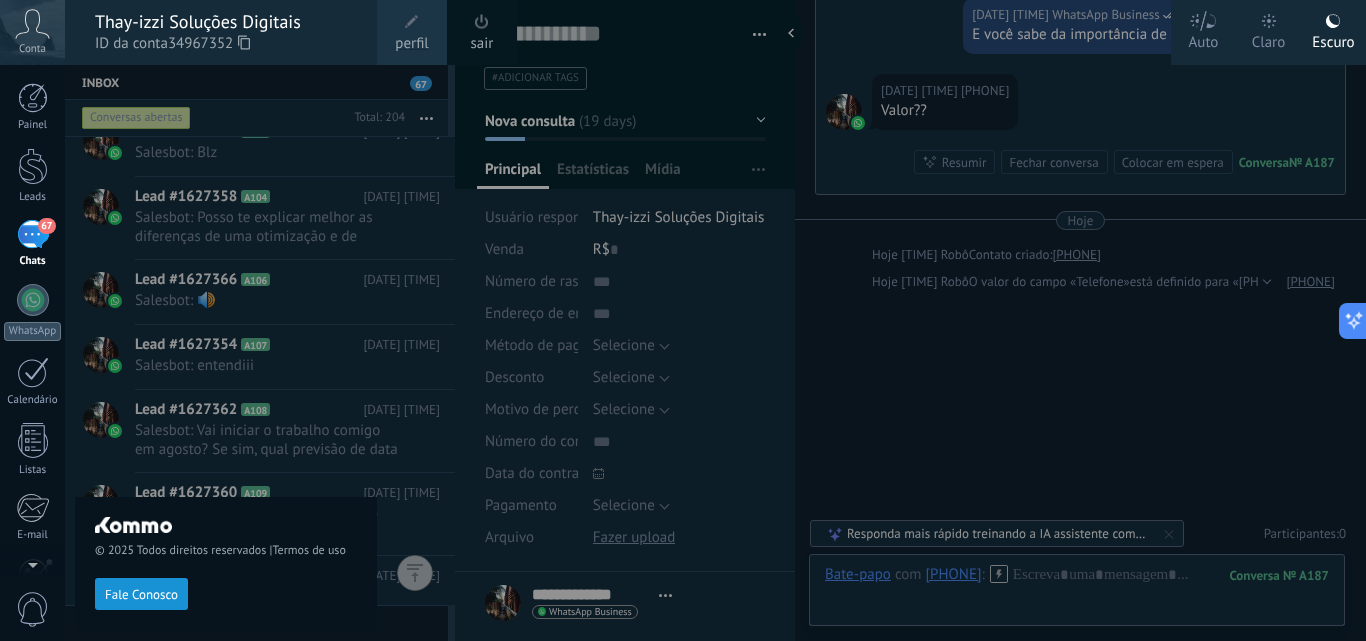 click on "Conta" at bounding box center (32, 32) 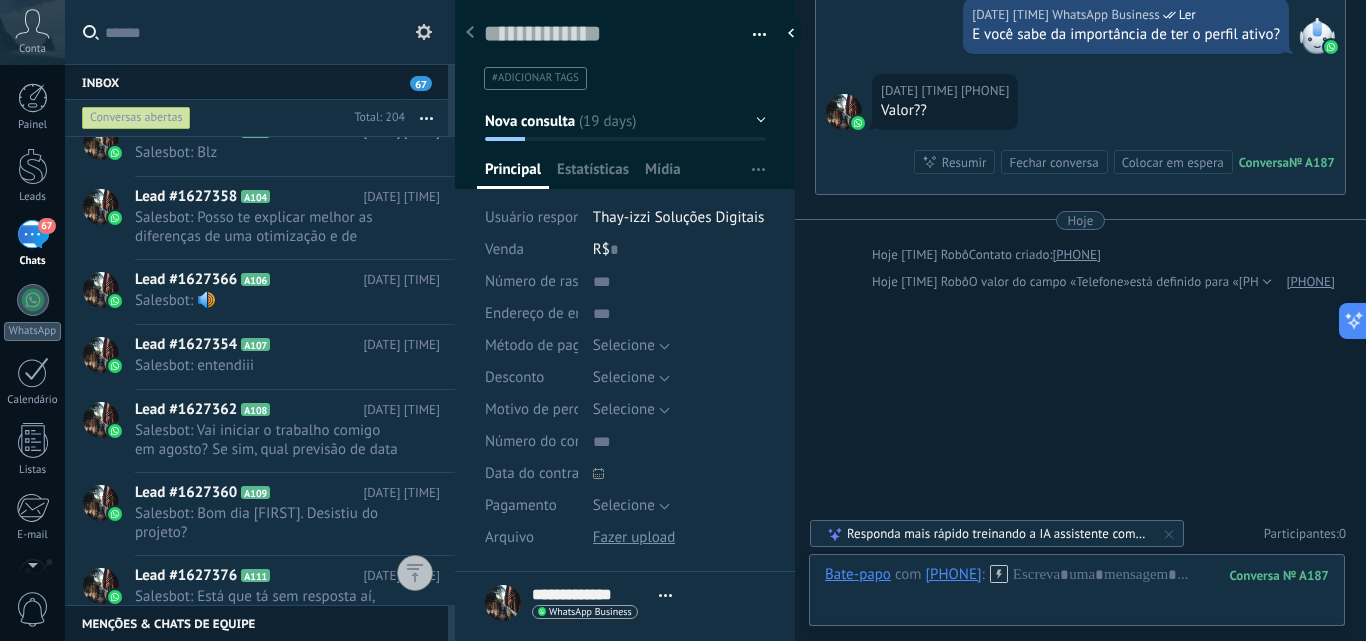 click on "Conta" at bounding box center (32, 32) 